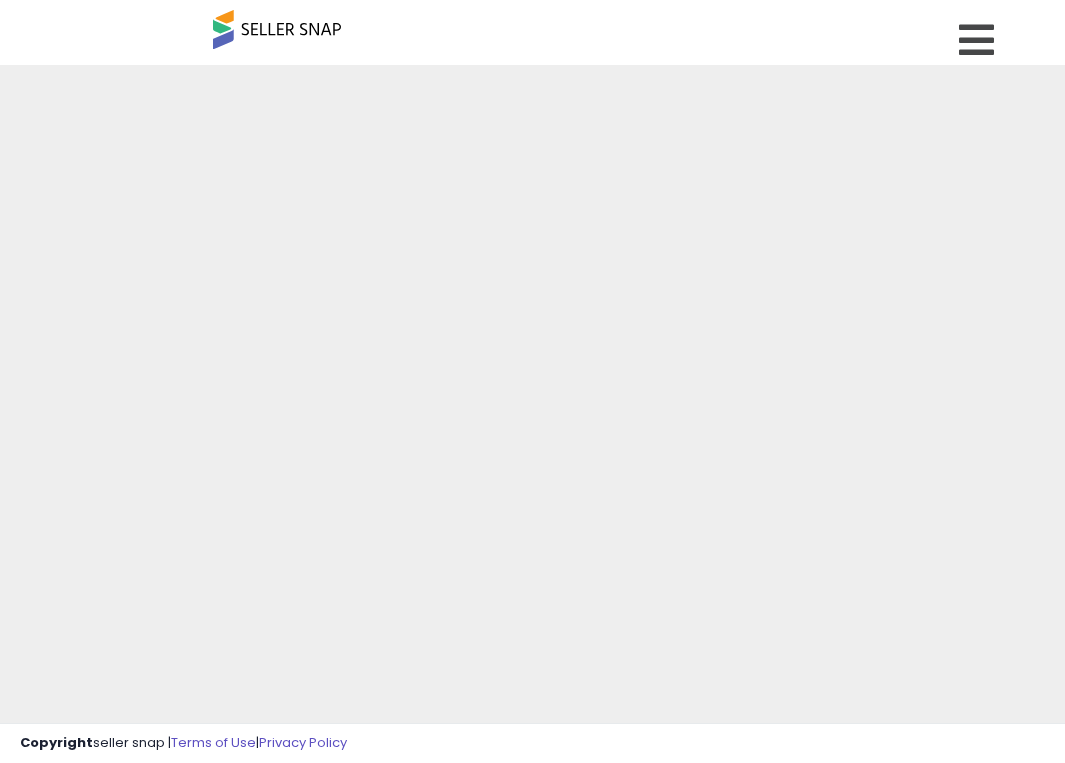 scroll, scrollTop: 0, scrollLeft: 0, axis: both 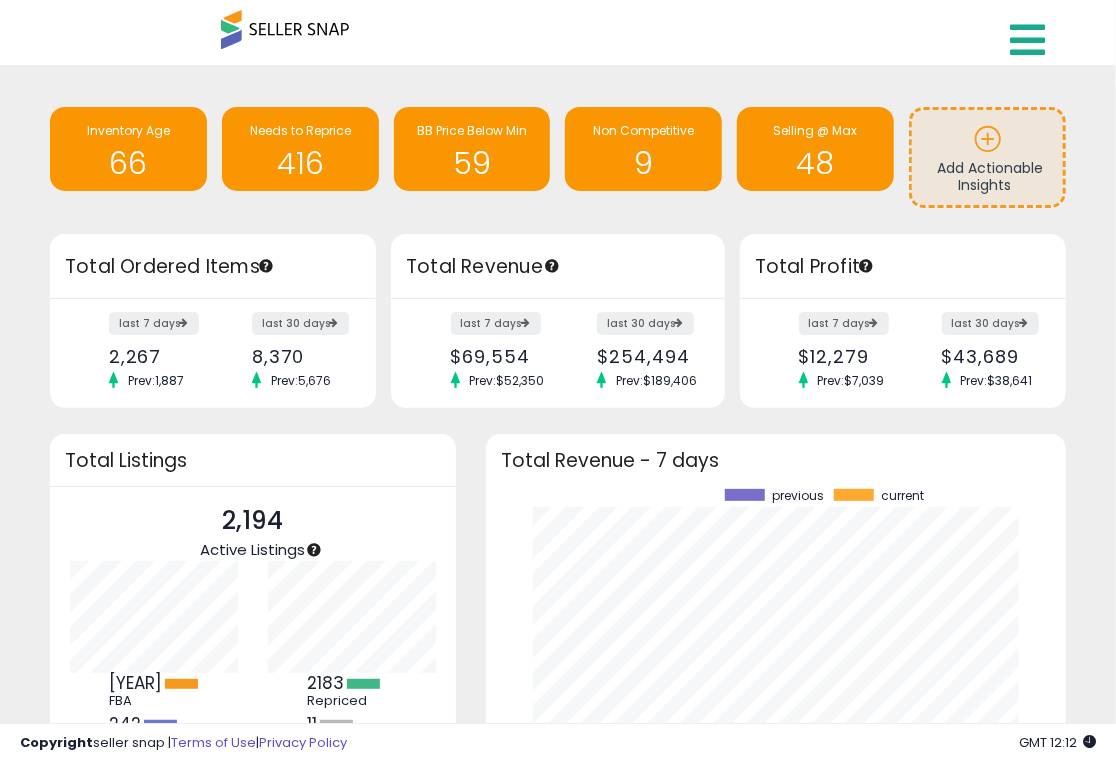 click at bounding box center [1027, 40] 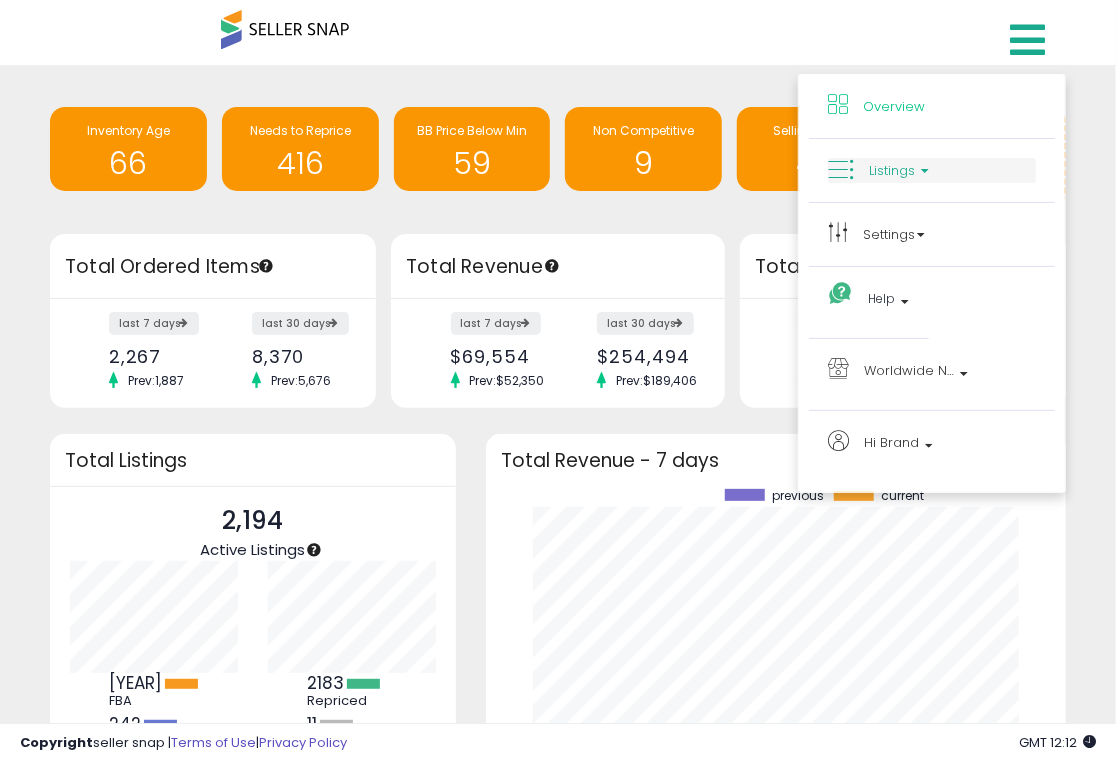click on "Listings" at bounding box center [892, 170] 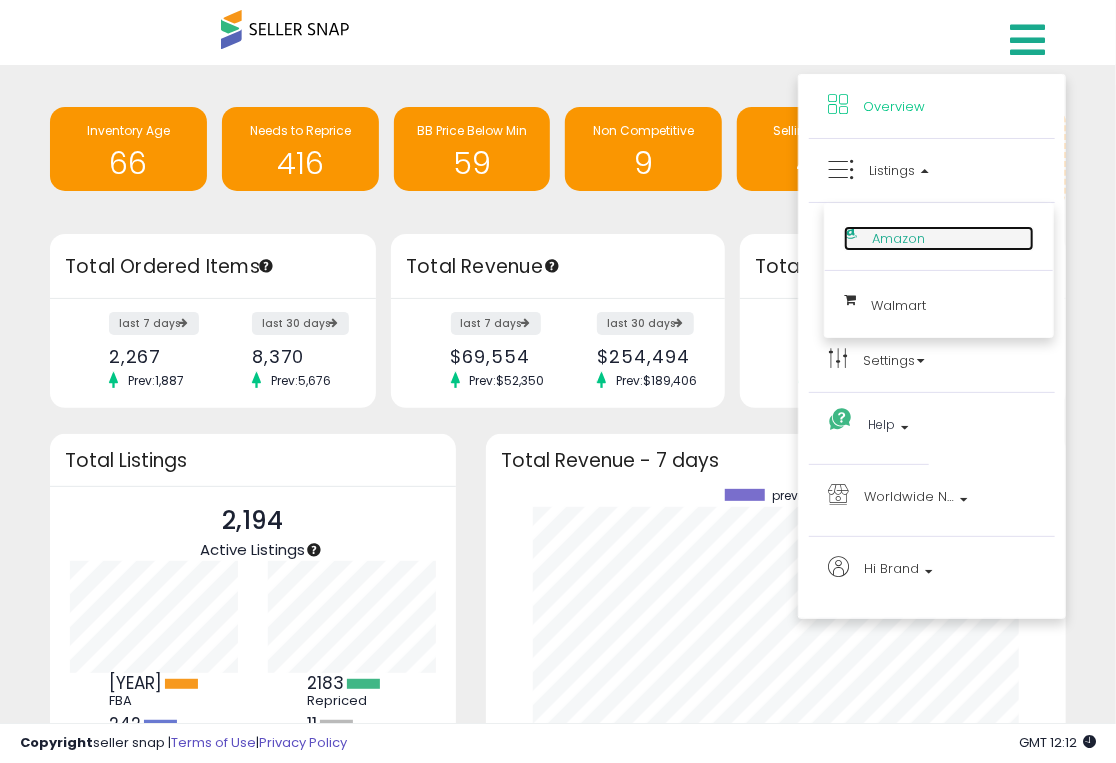 click on "Amazon" at bounding box center [939, 238] 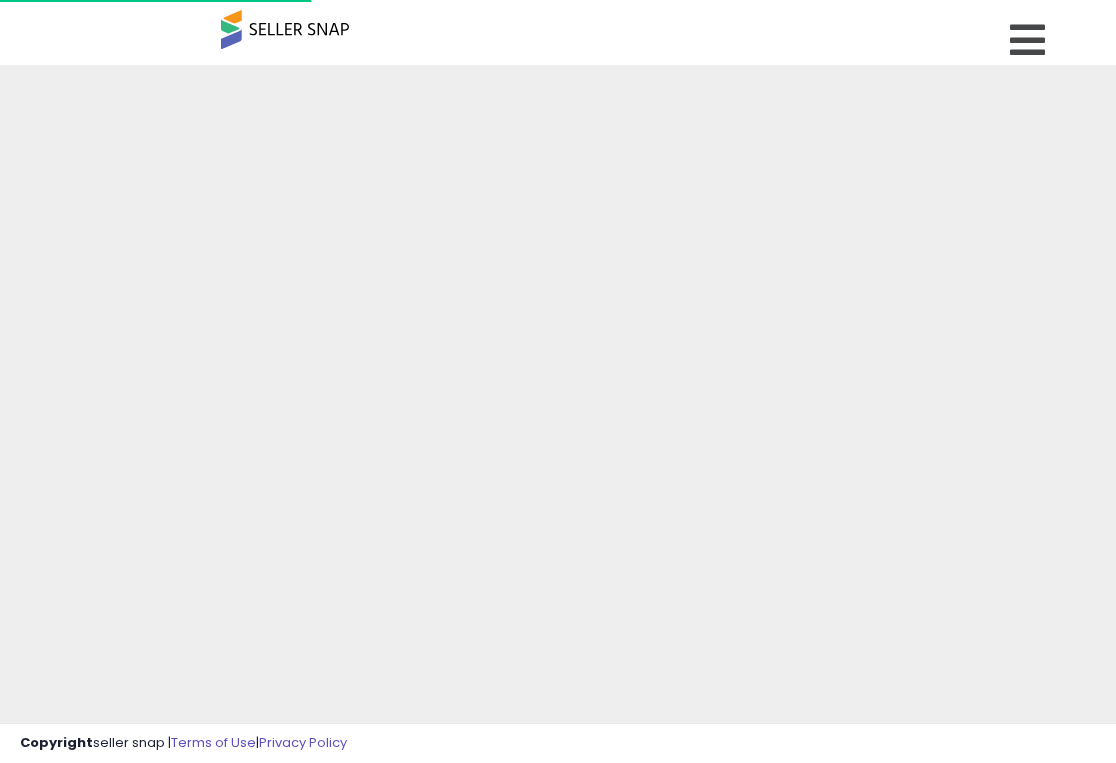 scroll, scrollTop: 0, scrollLeft: 0, axis: both 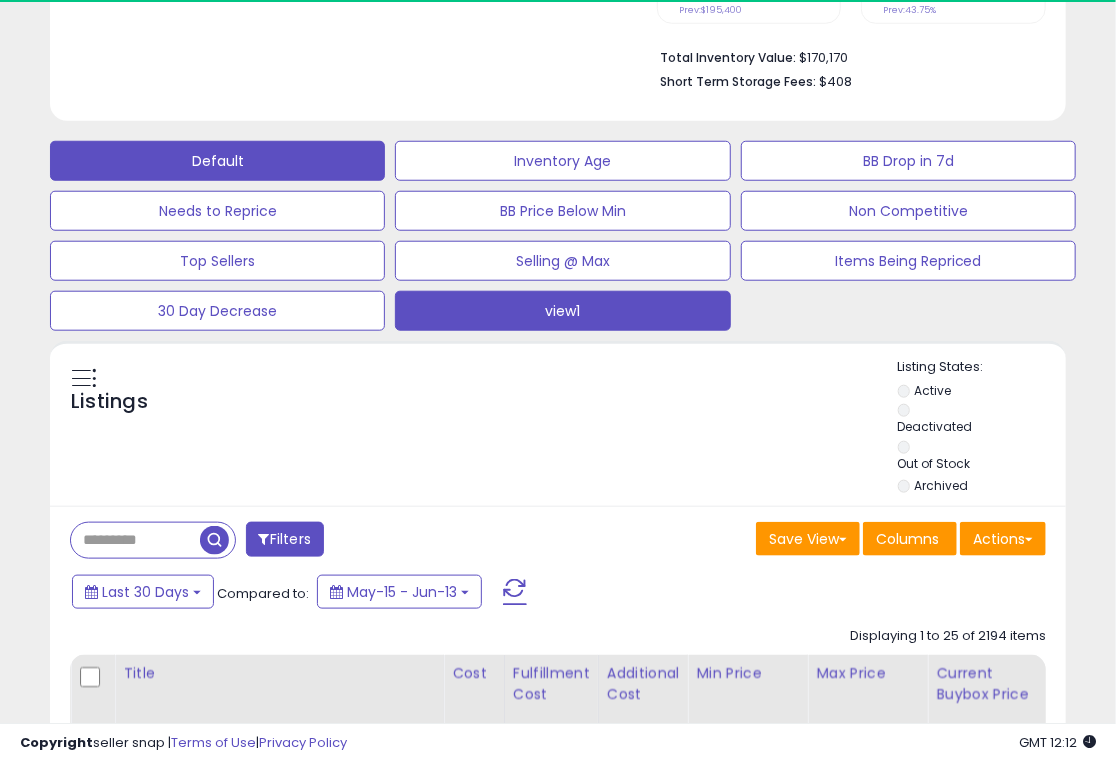 click on "view1" at bounding box center [562, 161] 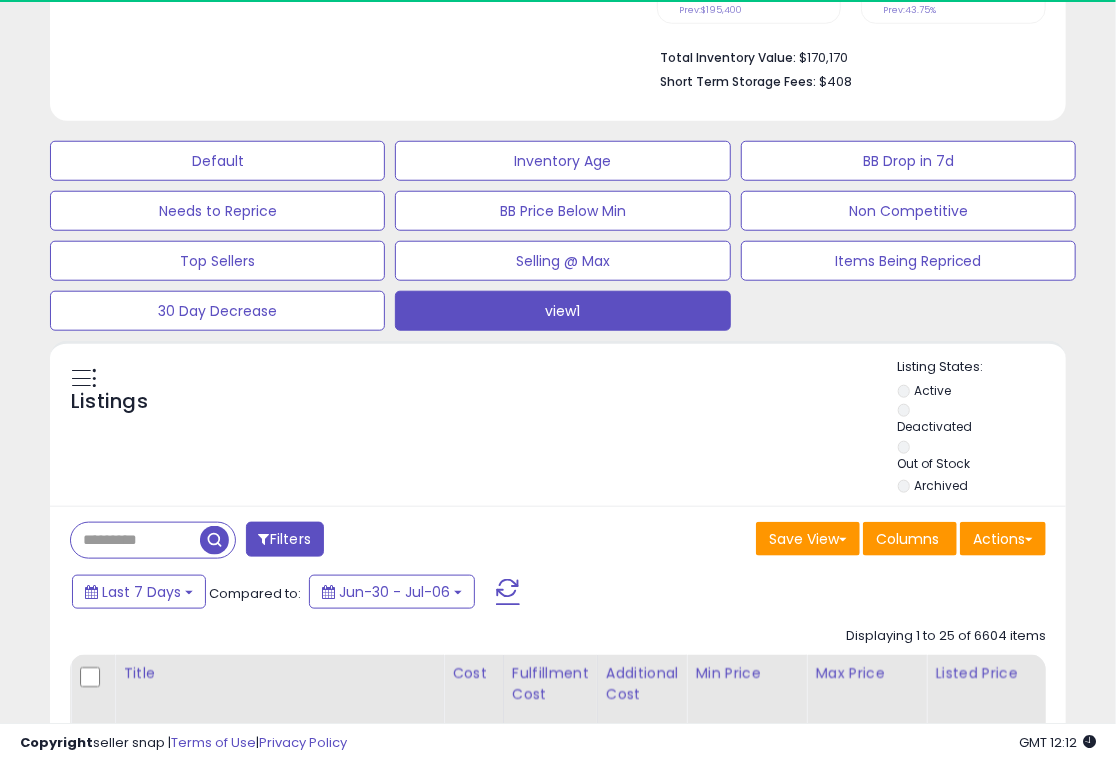 scroll, scrollTop: 914, scrollLeft: 0, axis: vertical 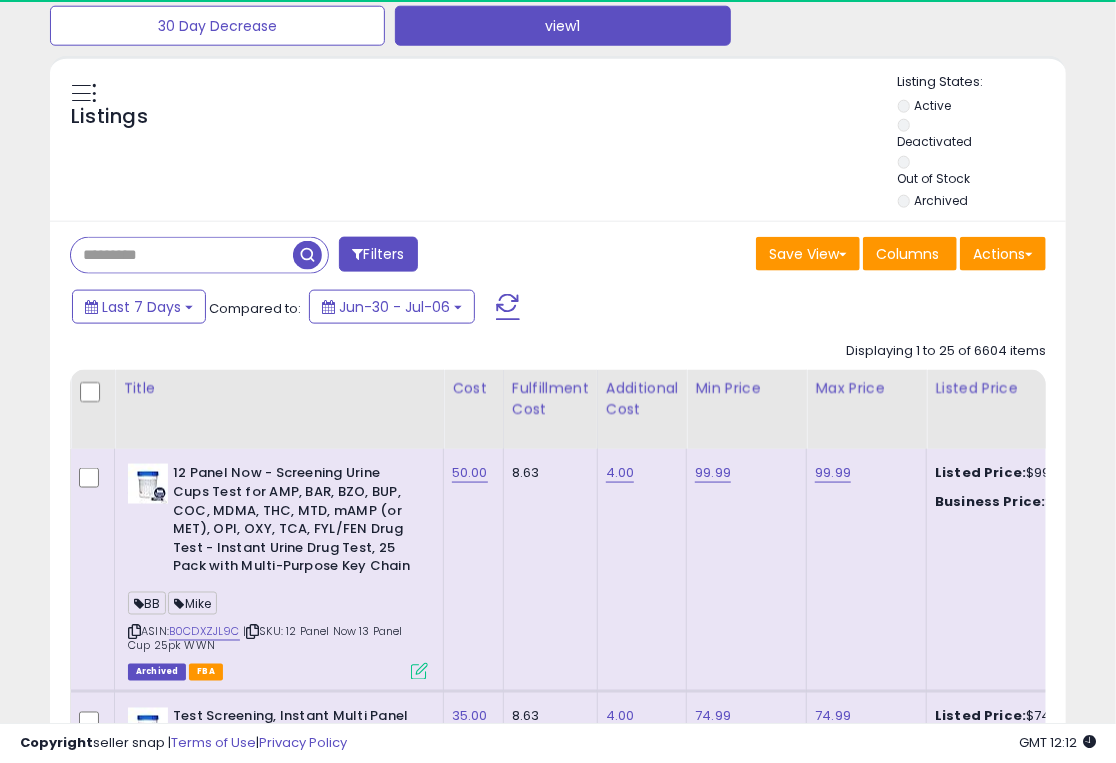 click at bounding box center [182, 255] 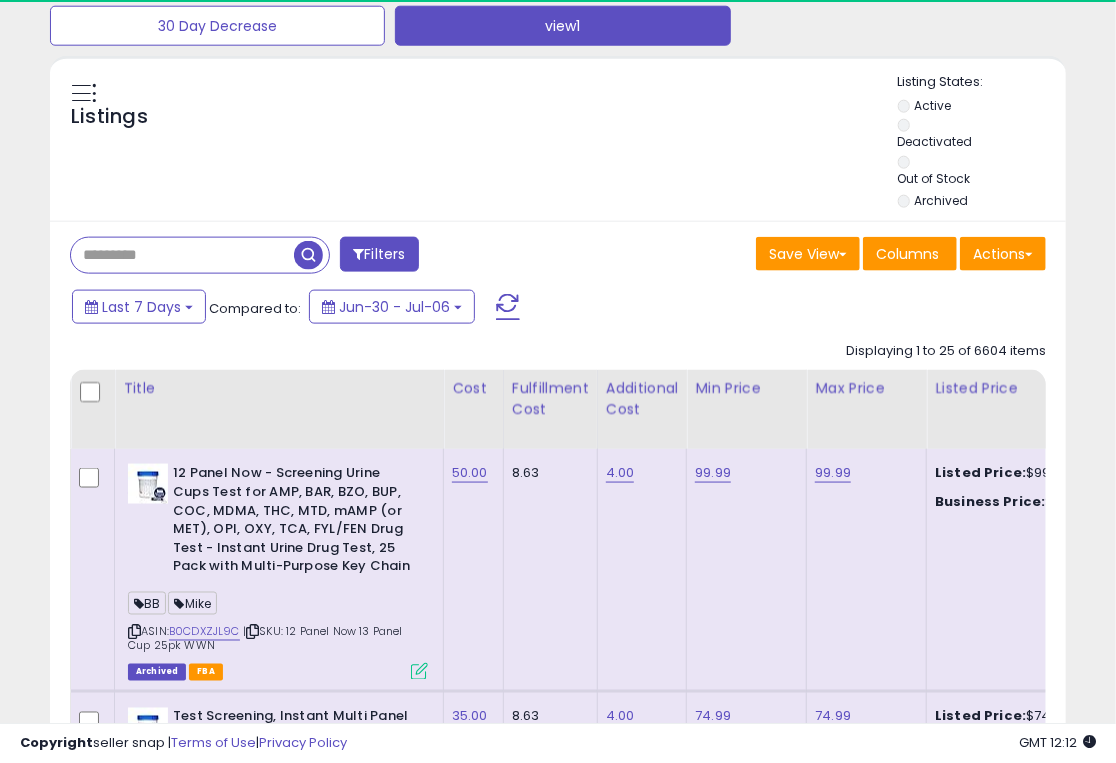 paste on "**********" 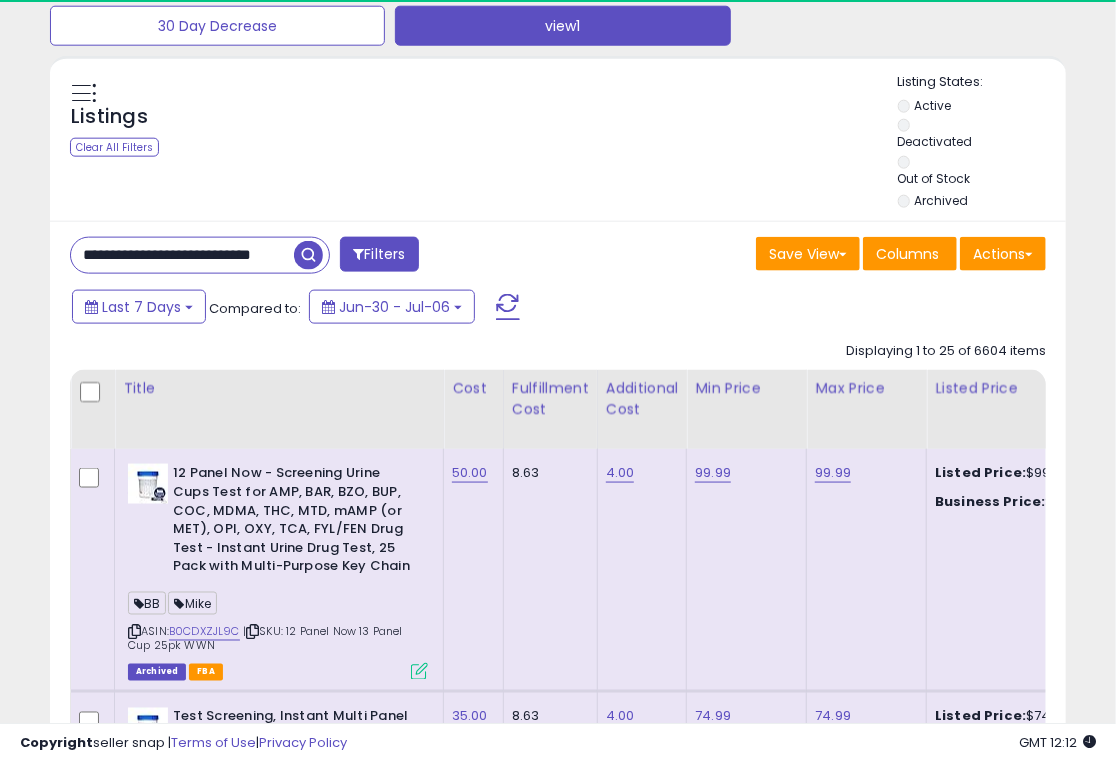 scroll, scrollTop: 0, scrollLeft: 27, axis: horizontal 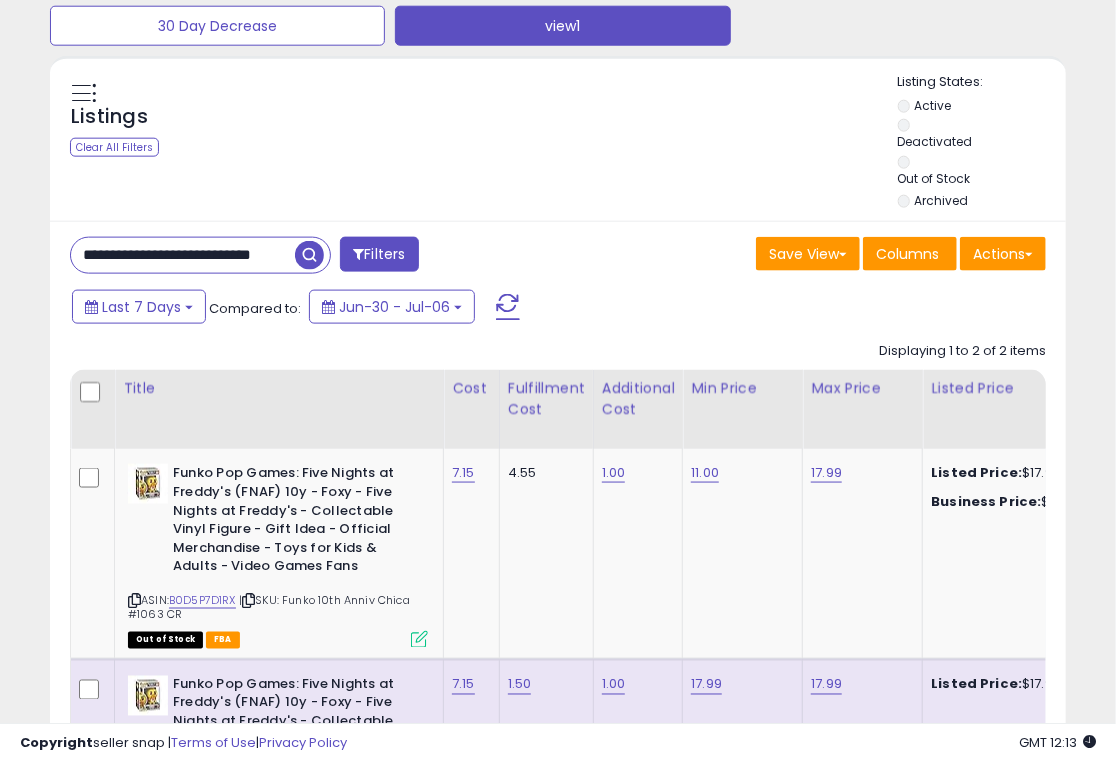 click on "**********" at bounding box center (183, 255) 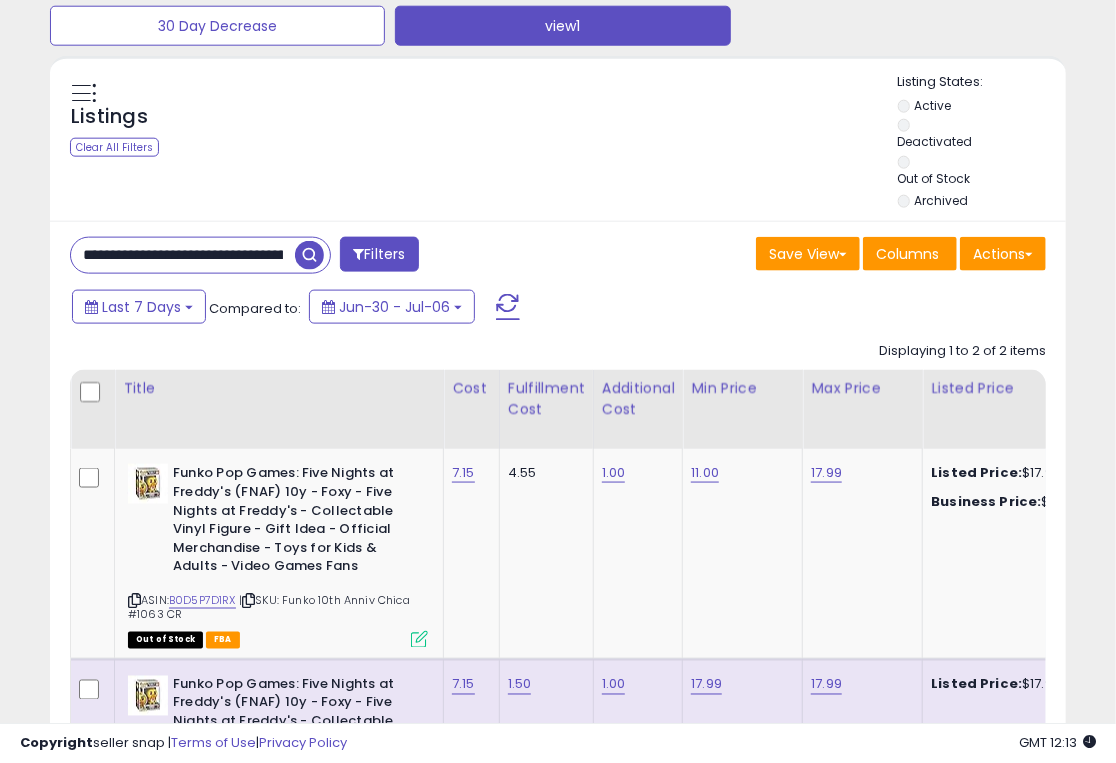 scroll, scrollTop: 0, scrollLeft: 76, axis: horizontal 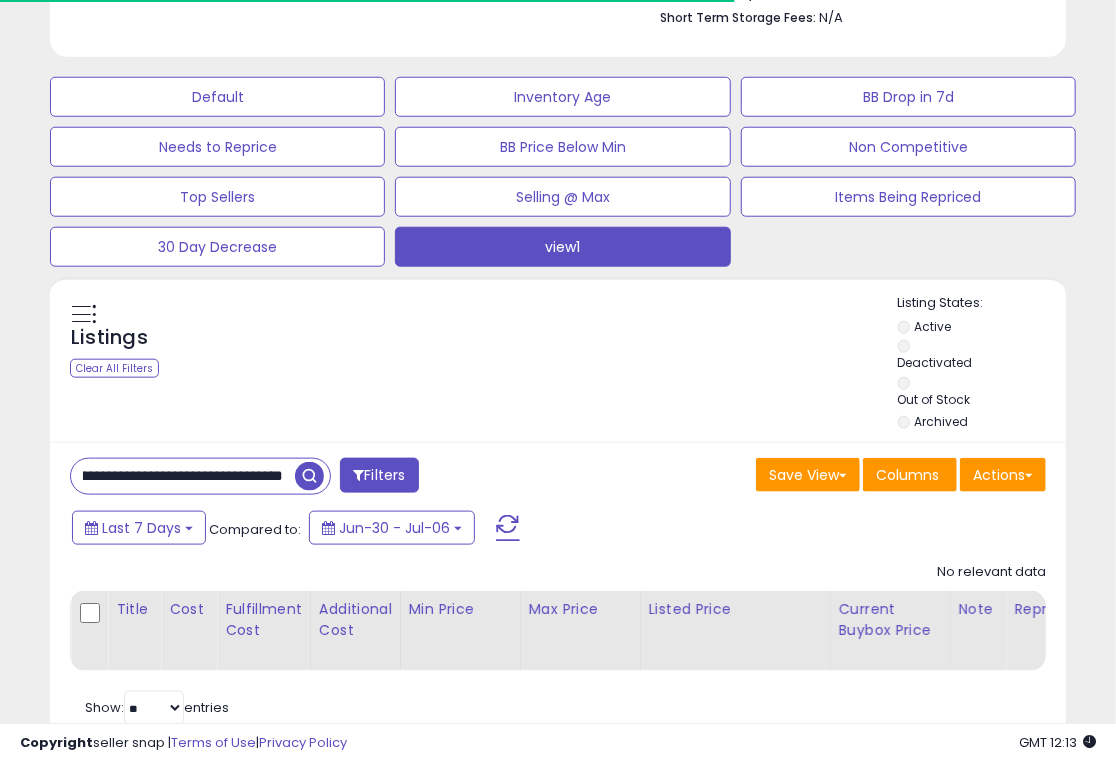 drag, startPoint x: 159, startPoint y: 386, endPoint x: 148, endPoint y: 386, distance: 11 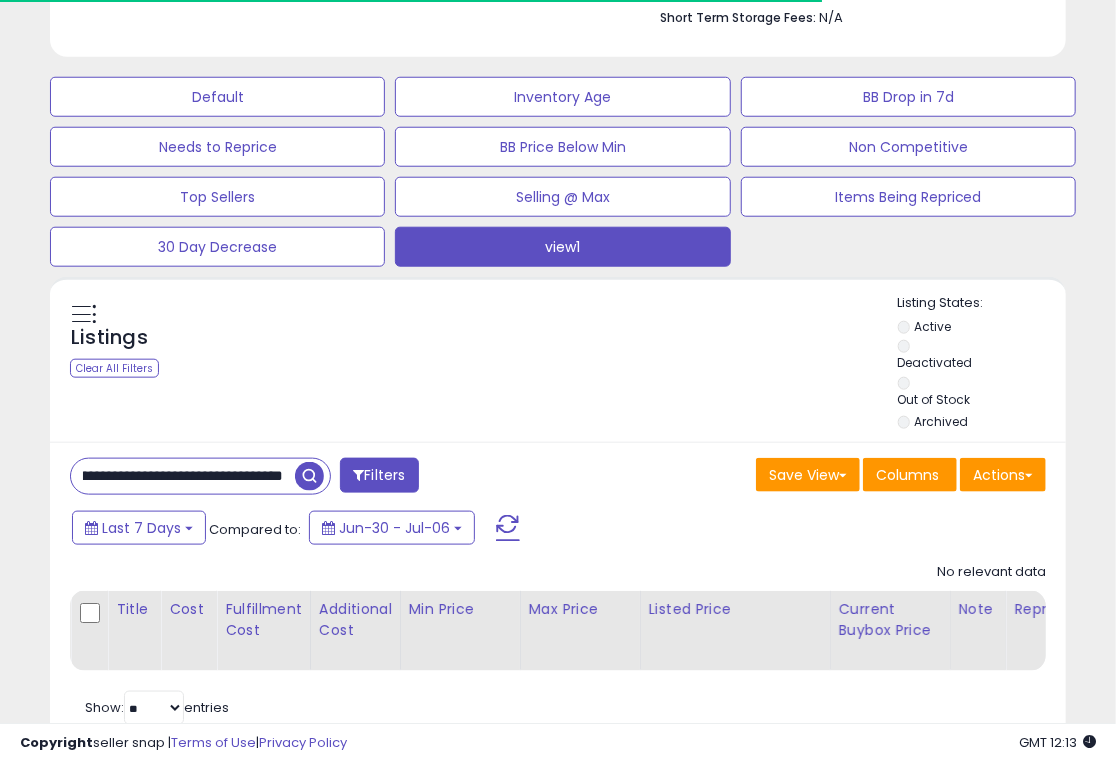 scroll, scrollTop: 999590, scrollLeft: 999412, axis: both 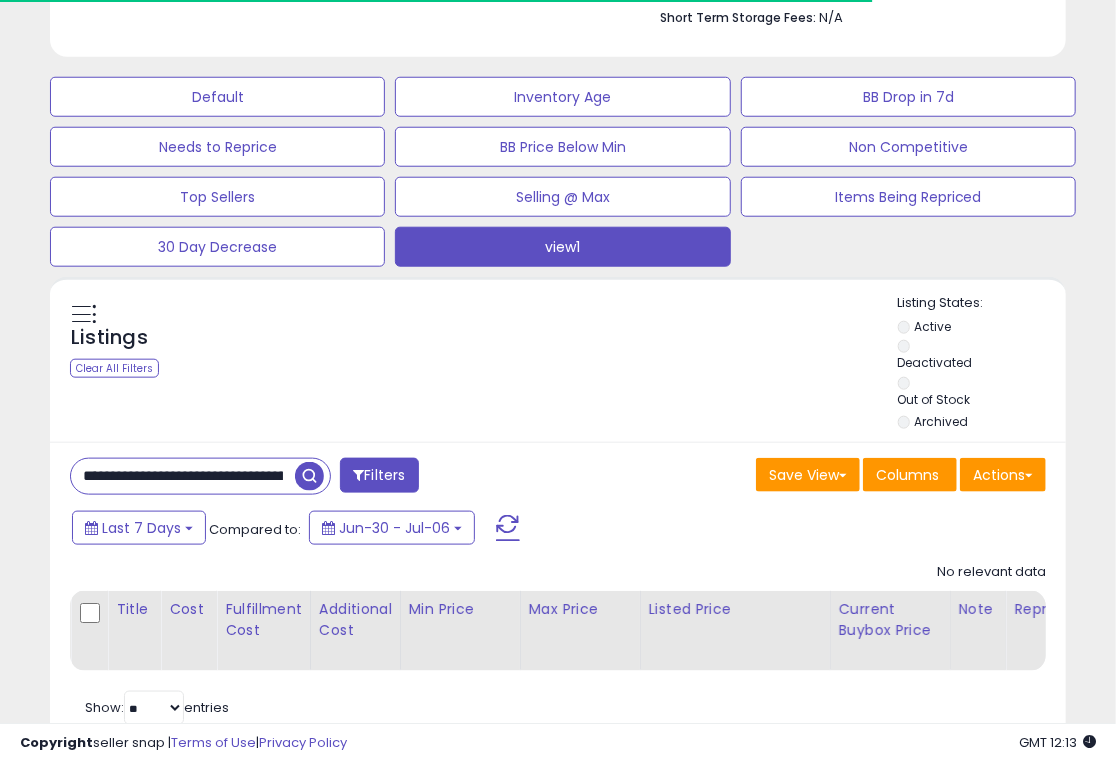 drag, startPoint x: 237, startPoint y: 397, endPoint x: -6, endPoint y: 374, distance: 244.08604 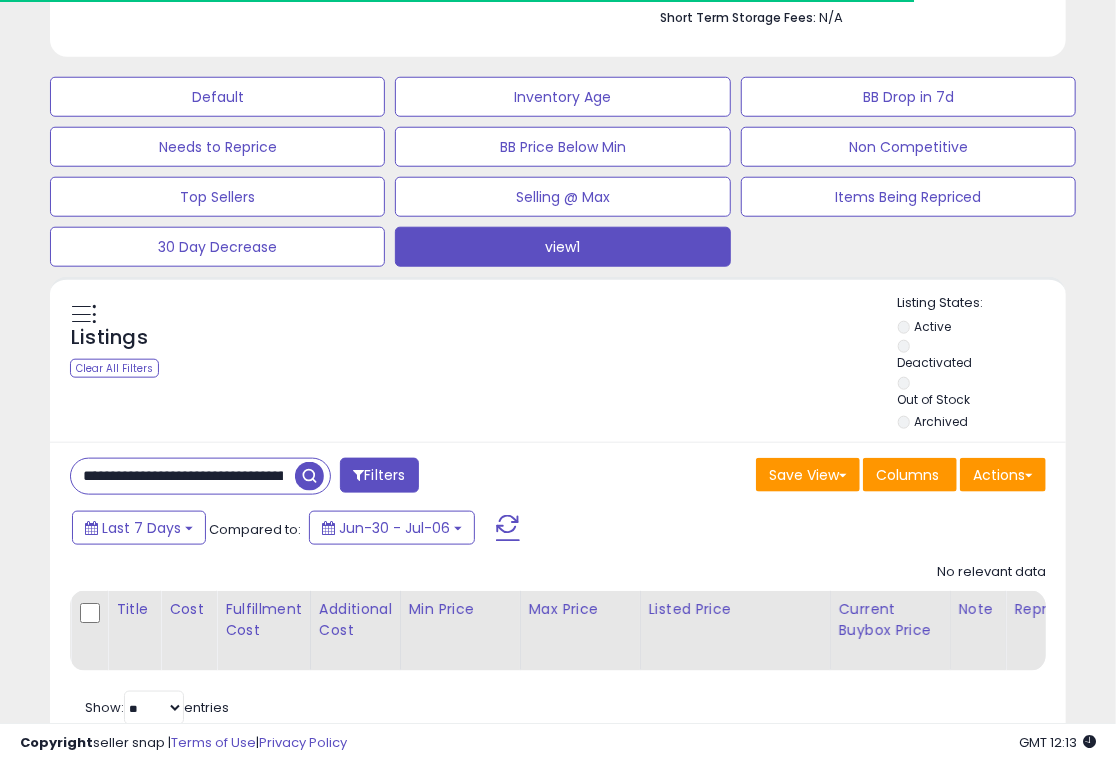 type on "**********" 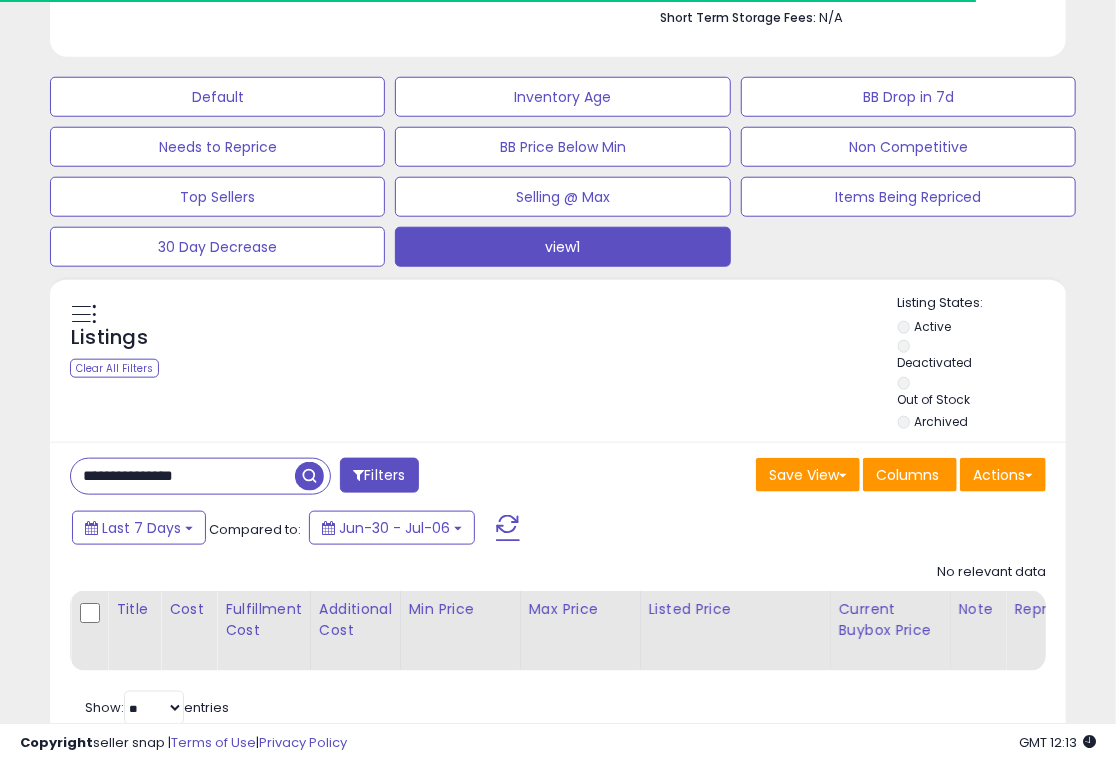 drag, startPoint x: 196, startPoint y: 374, endPoint x: -6, endPoint y: 359, distance: 202.55617 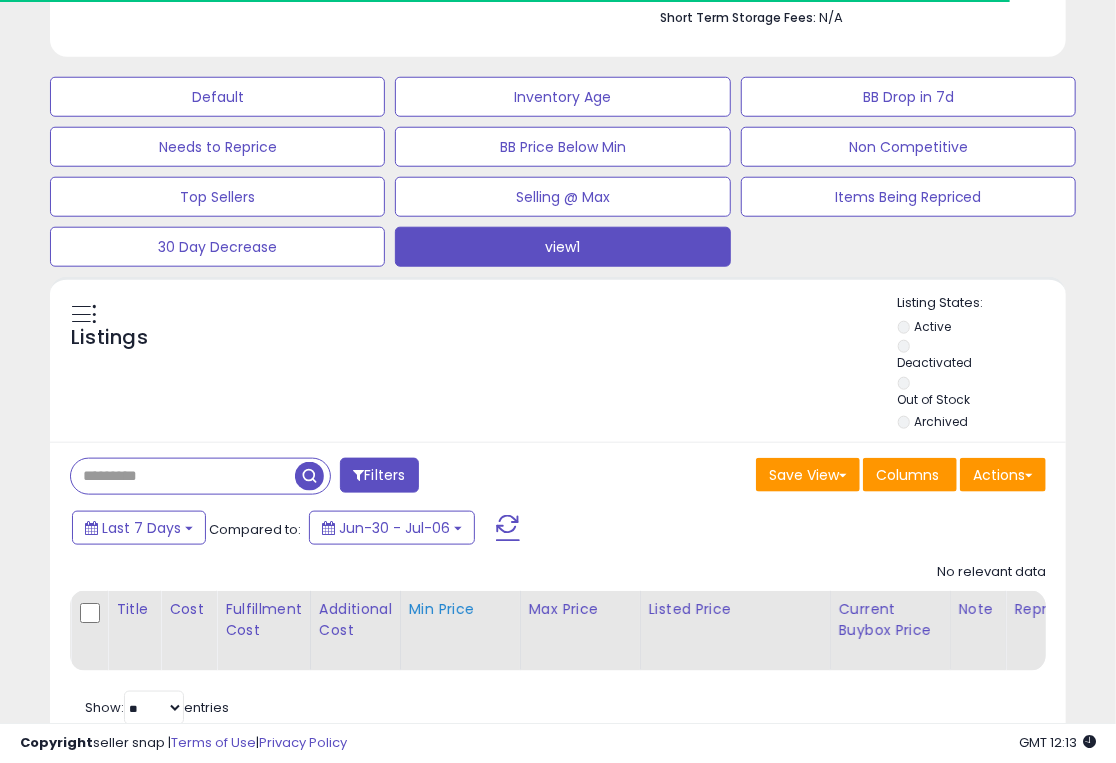 paste on "**********" 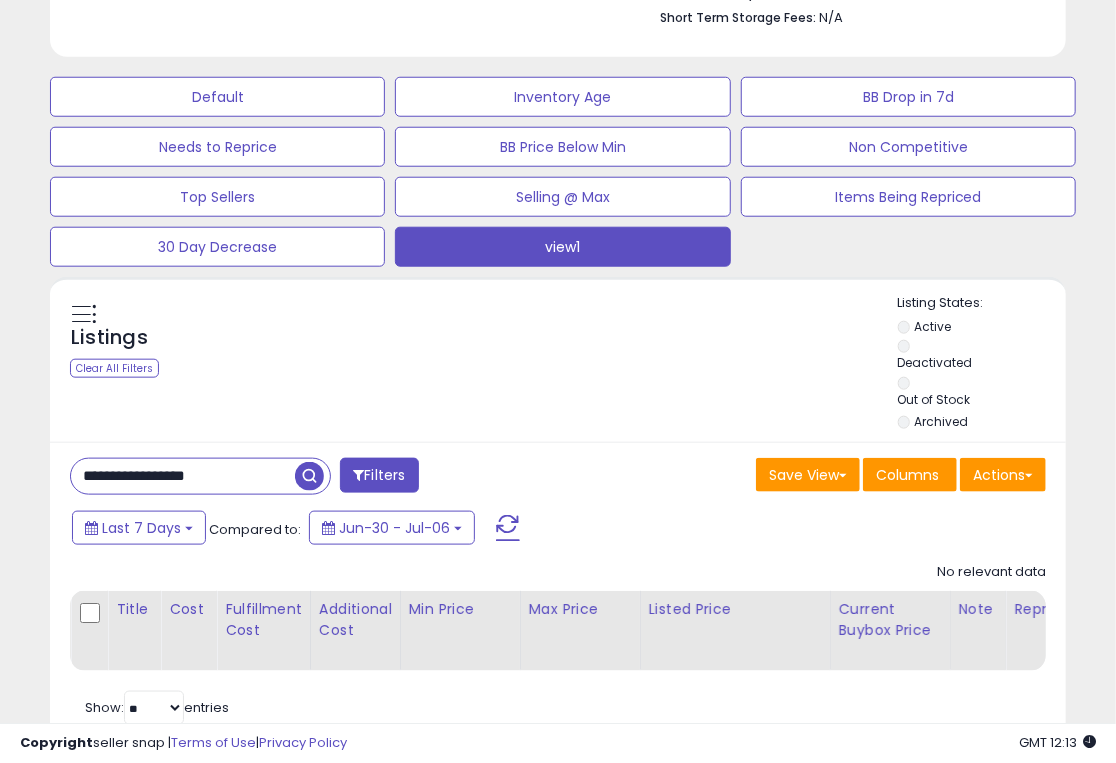 scroll, scrollTop: 999590, scrollLeft: 999400, axis: both 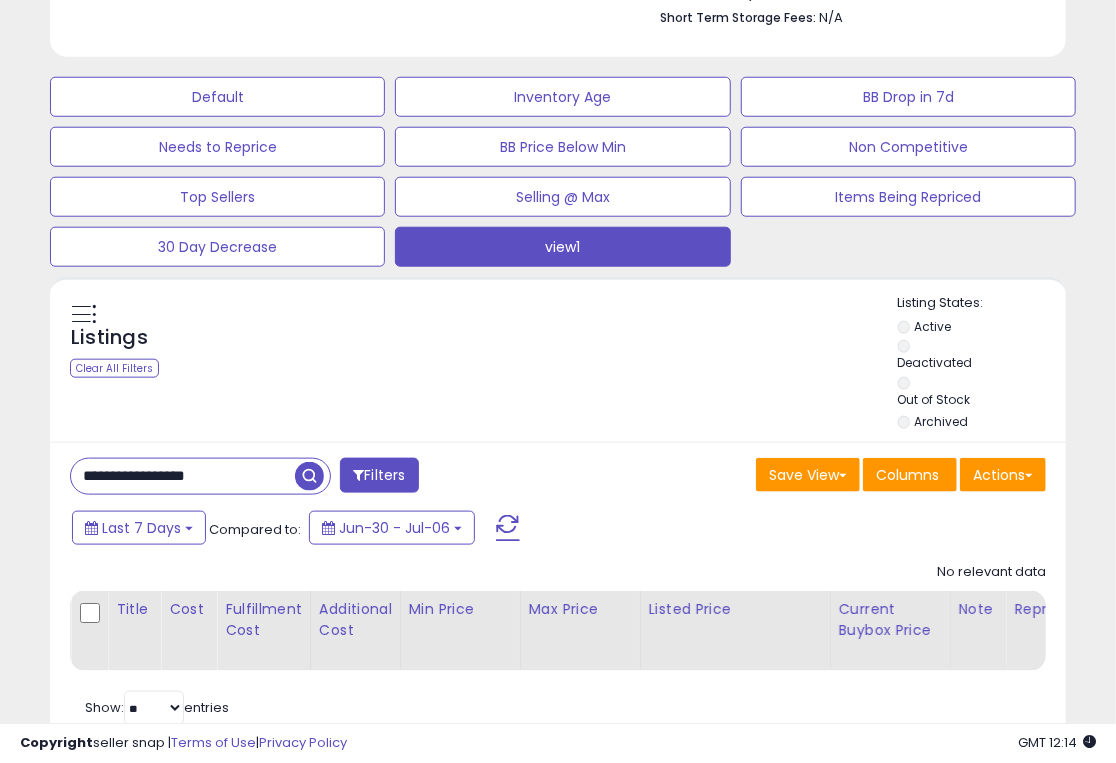 paste on "**********" 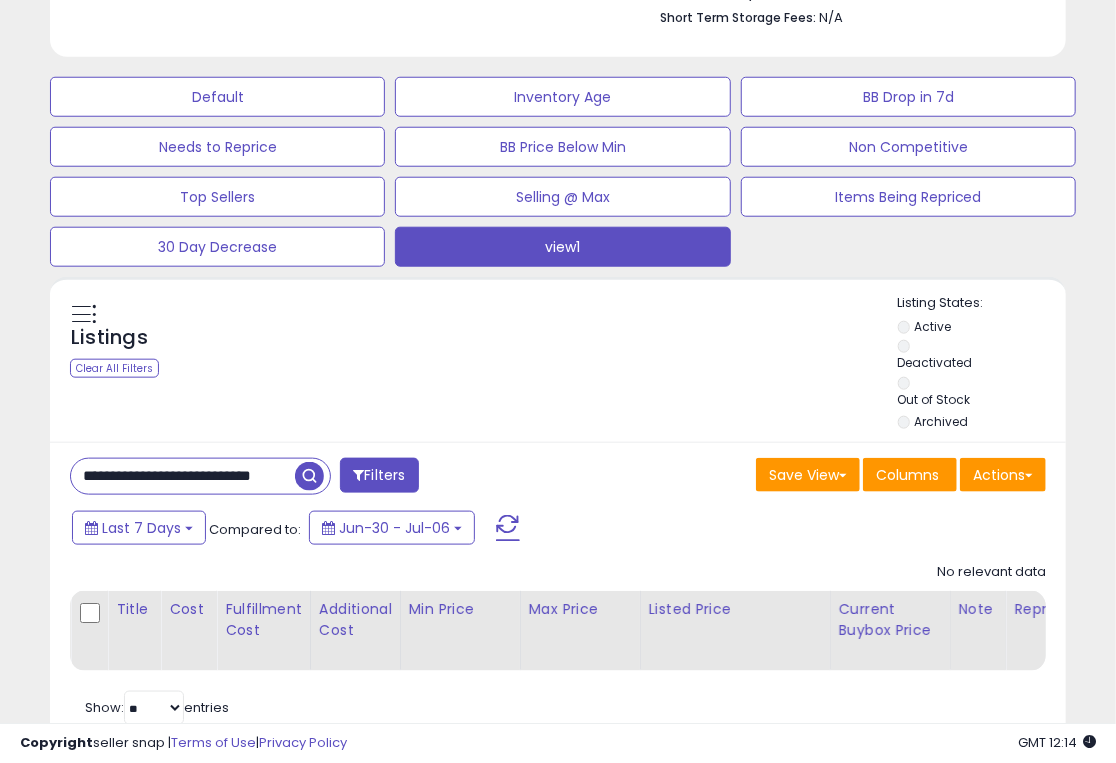 scroll, scrollTop: 0, scrollLeft: 26, axis: horizontal 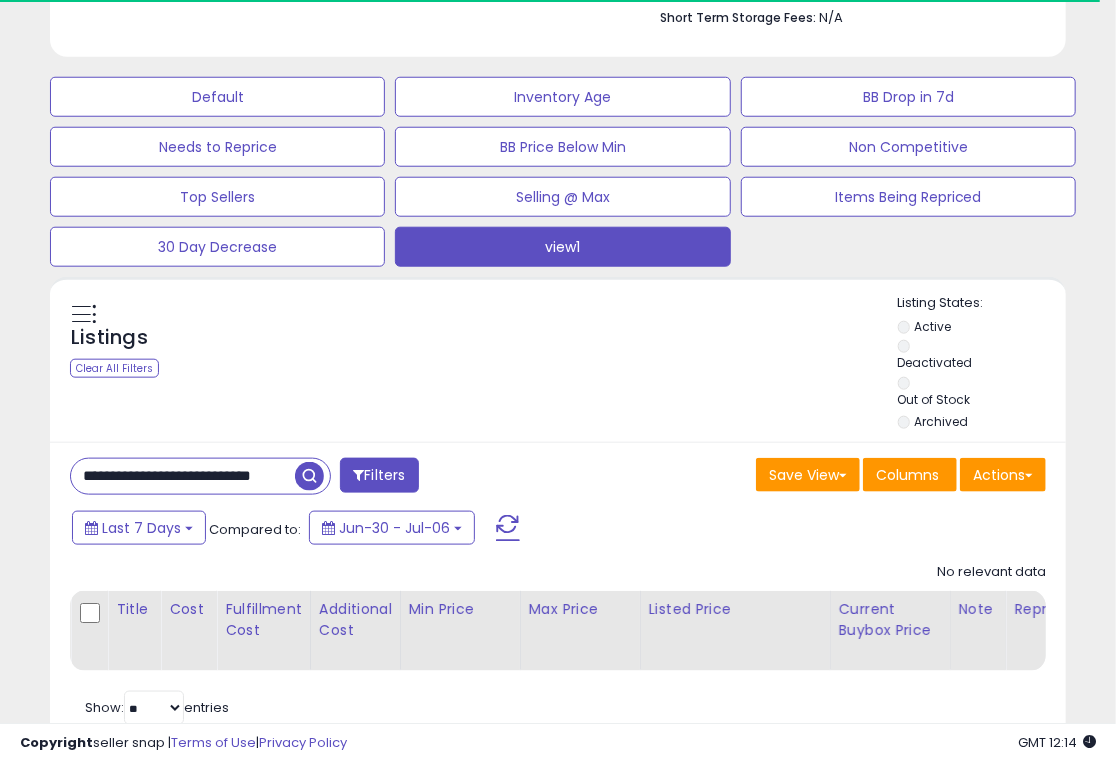 click on "**********" at bounding box center [183, 476] 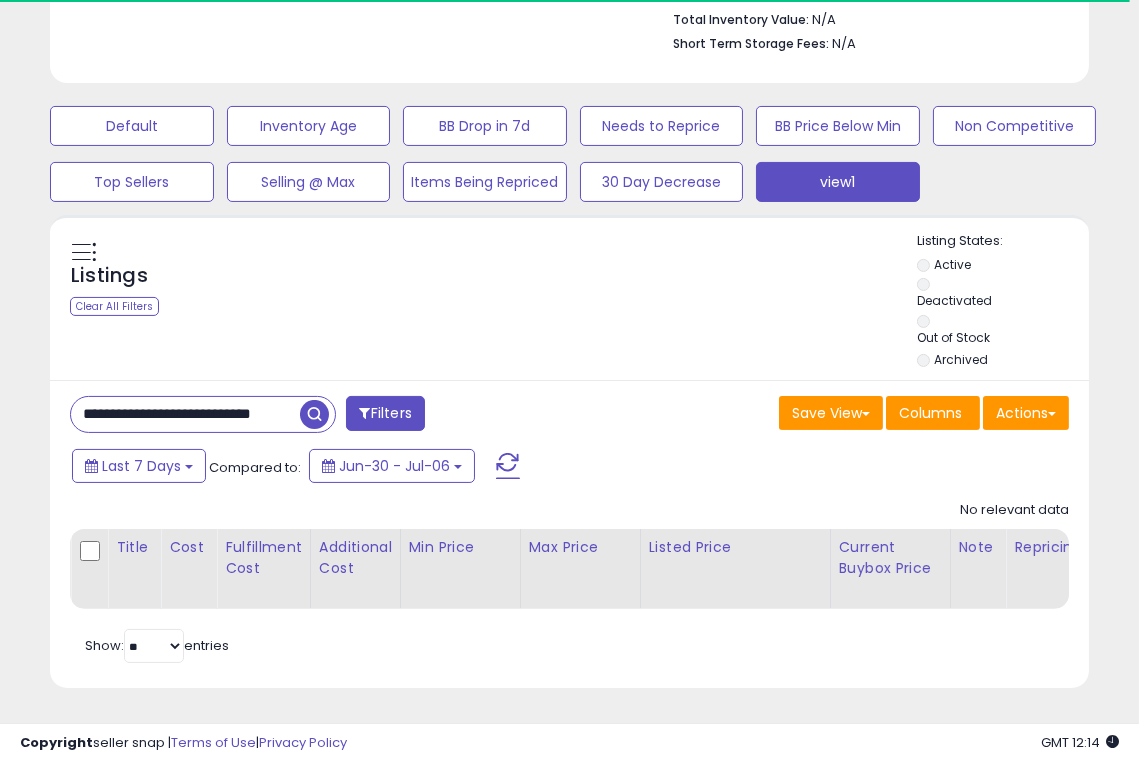 scroll, scrollTop: 999590, scrollLeft: 999400, axis: both 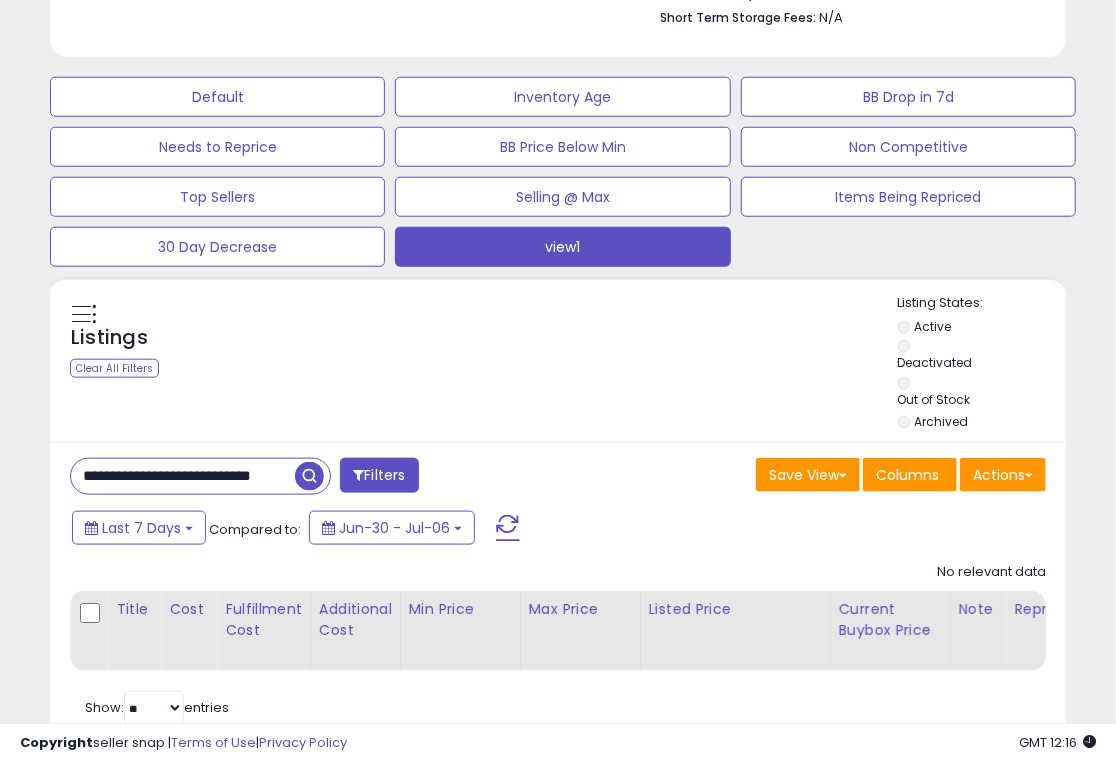 click on "Listings
Clear All Filters
Listing States:" at bounding box center (558, 364) 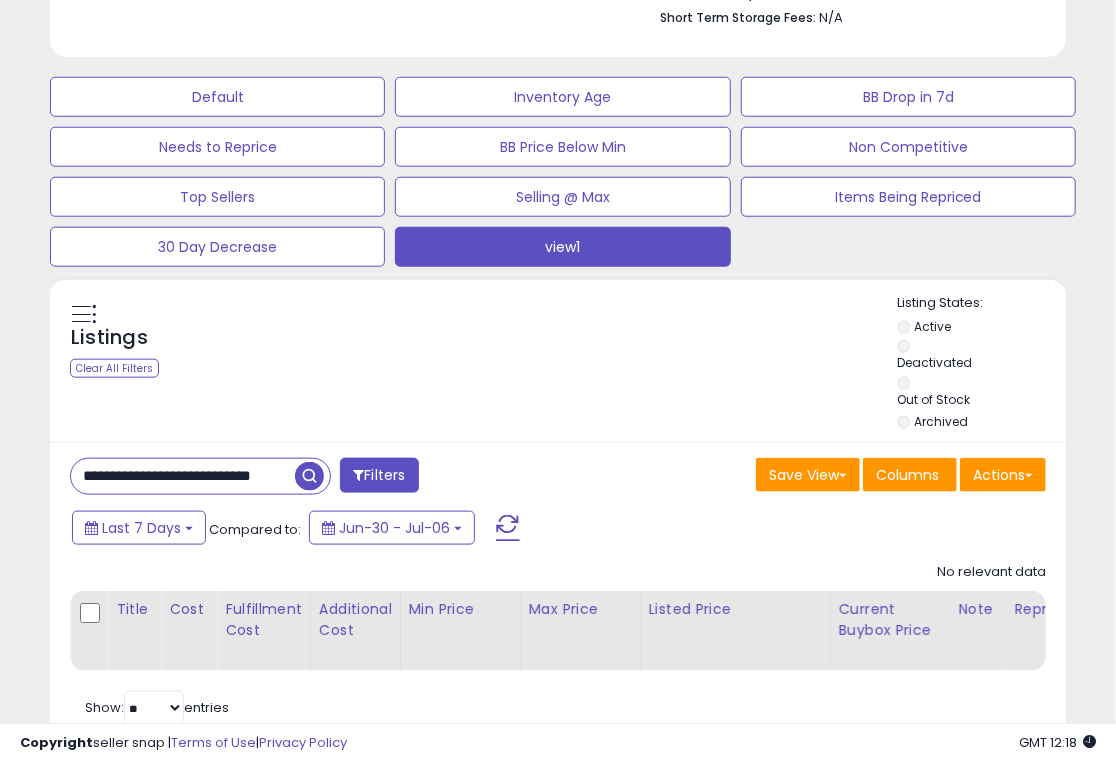click on "**********" at bounding box center (183, 476) 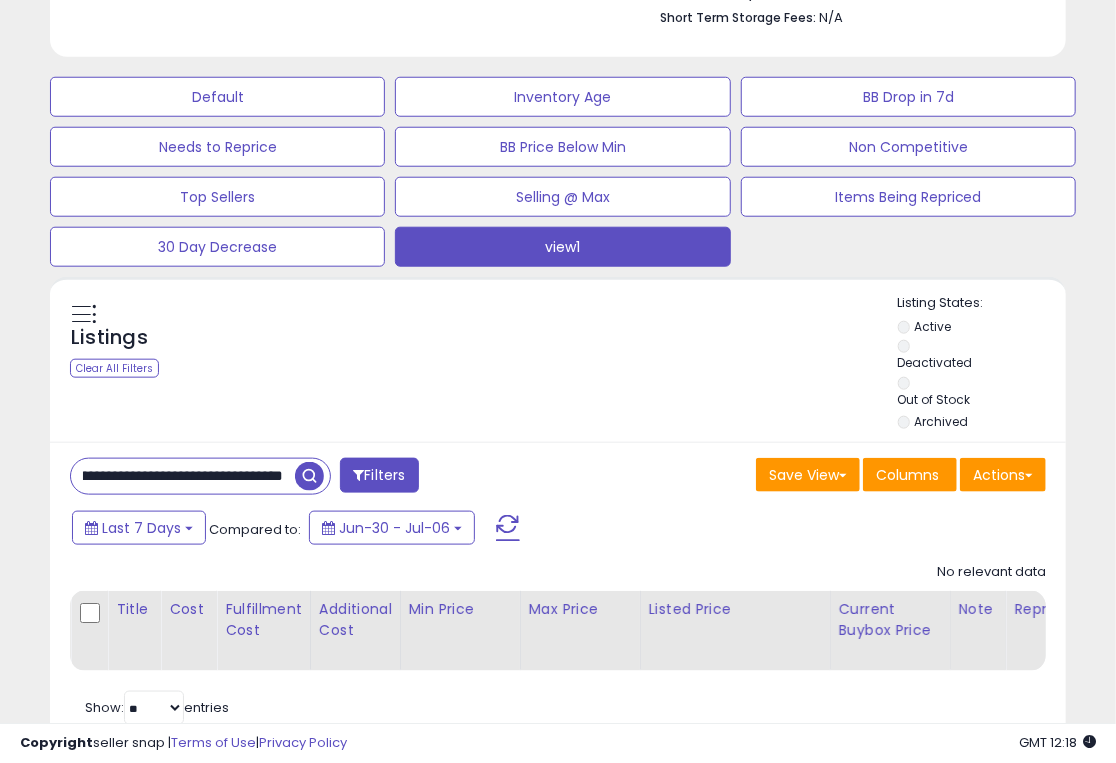 scroll, scrollTop: 0, scrollLeft: 107, axis: horizontal 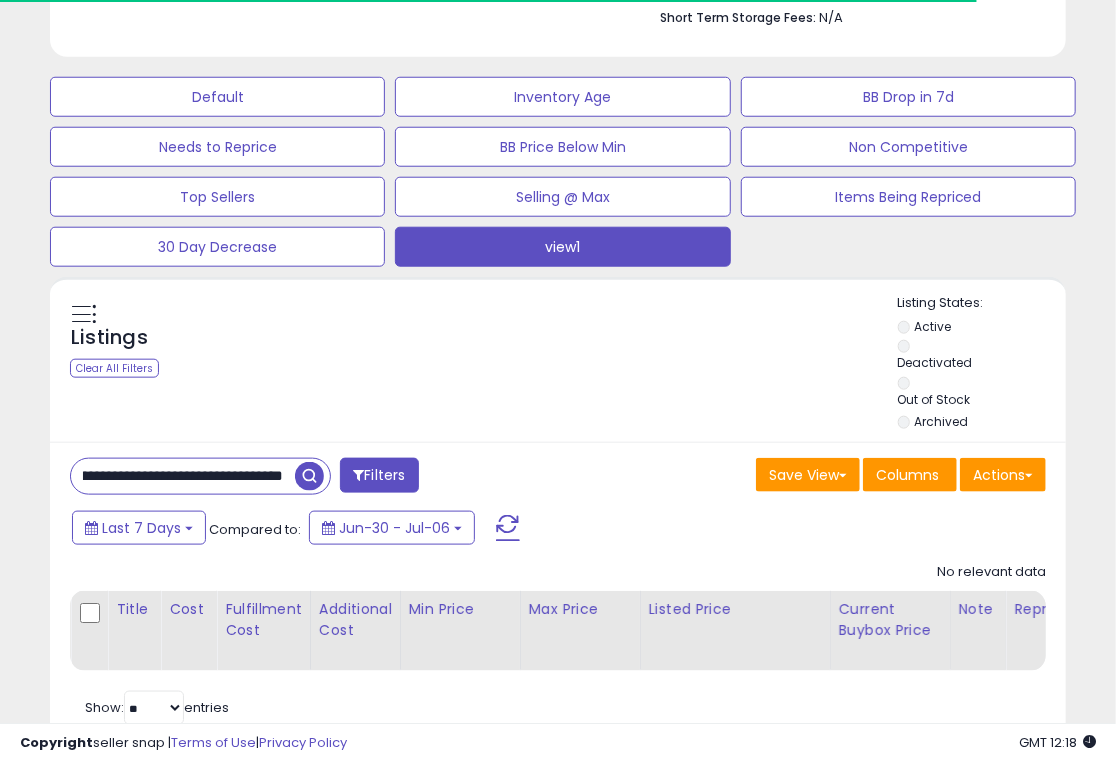 drag, startPoint x: 77, startPoint y: 392, endPoint x: 423, endPoint y: 392, distance: 346 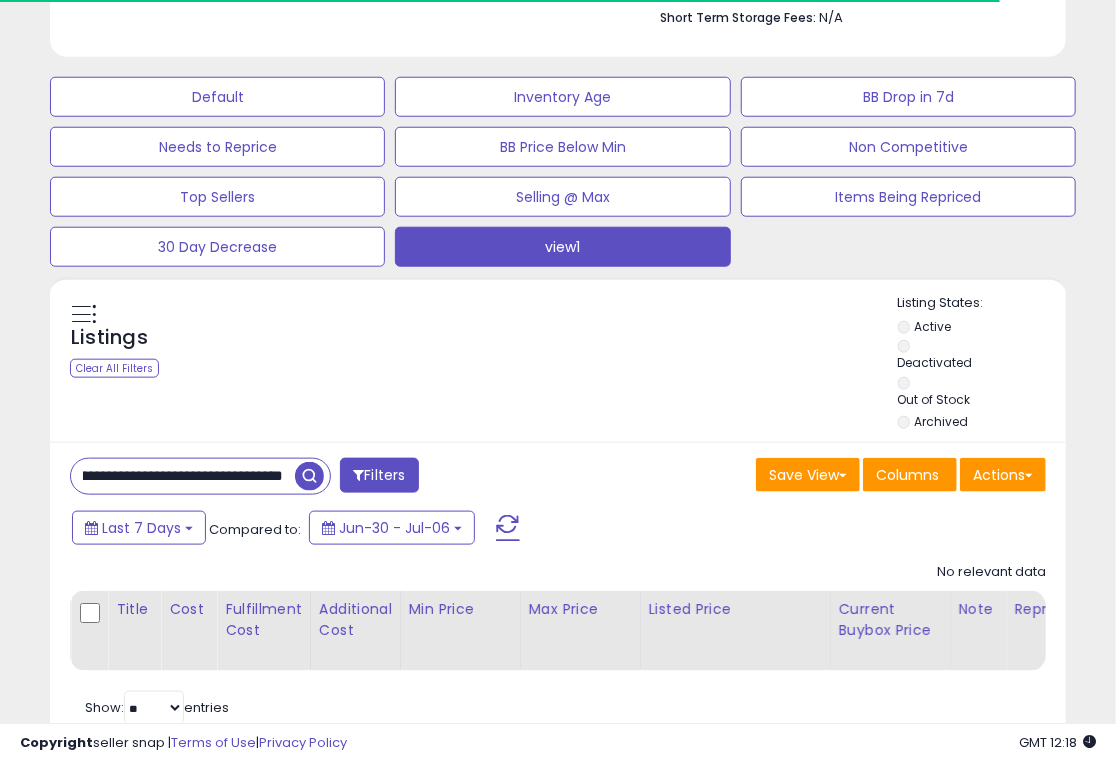 paste 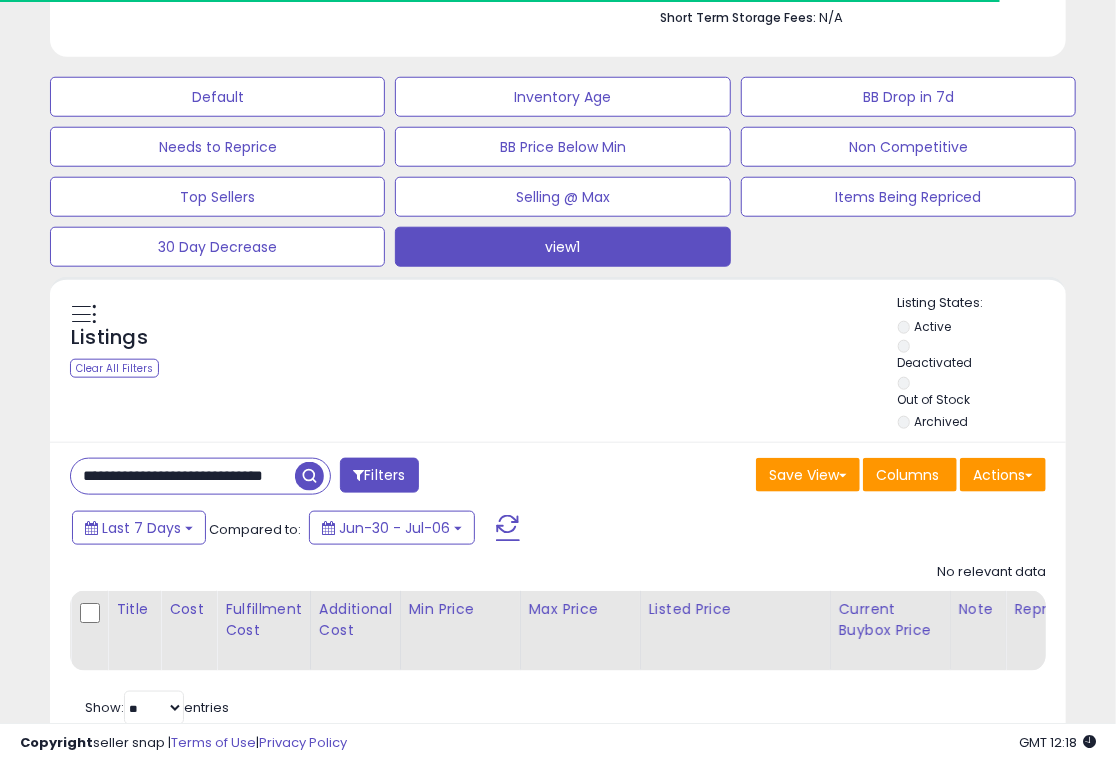 scroll, scrollTop: 0, scrollLeft: 74, axis: horizontal 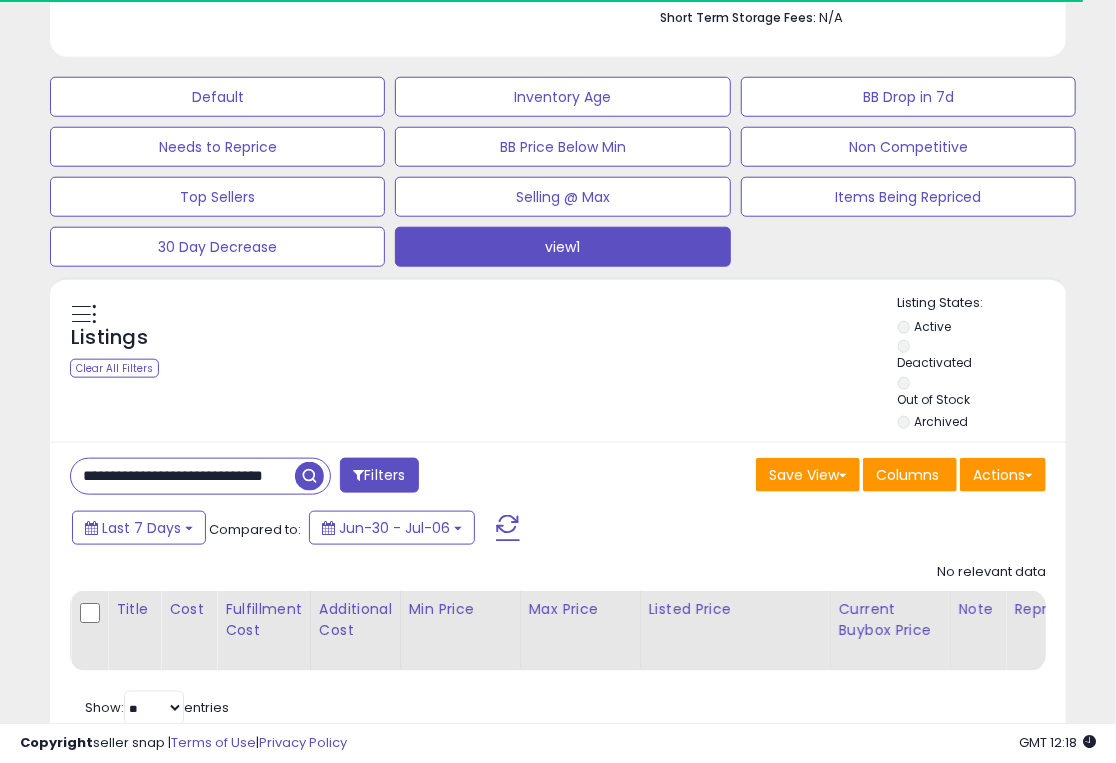 drag, startPoint x: 96, startPoint y: 402, endPoint x: 373, endPoint y: 404, distance: 277.00723 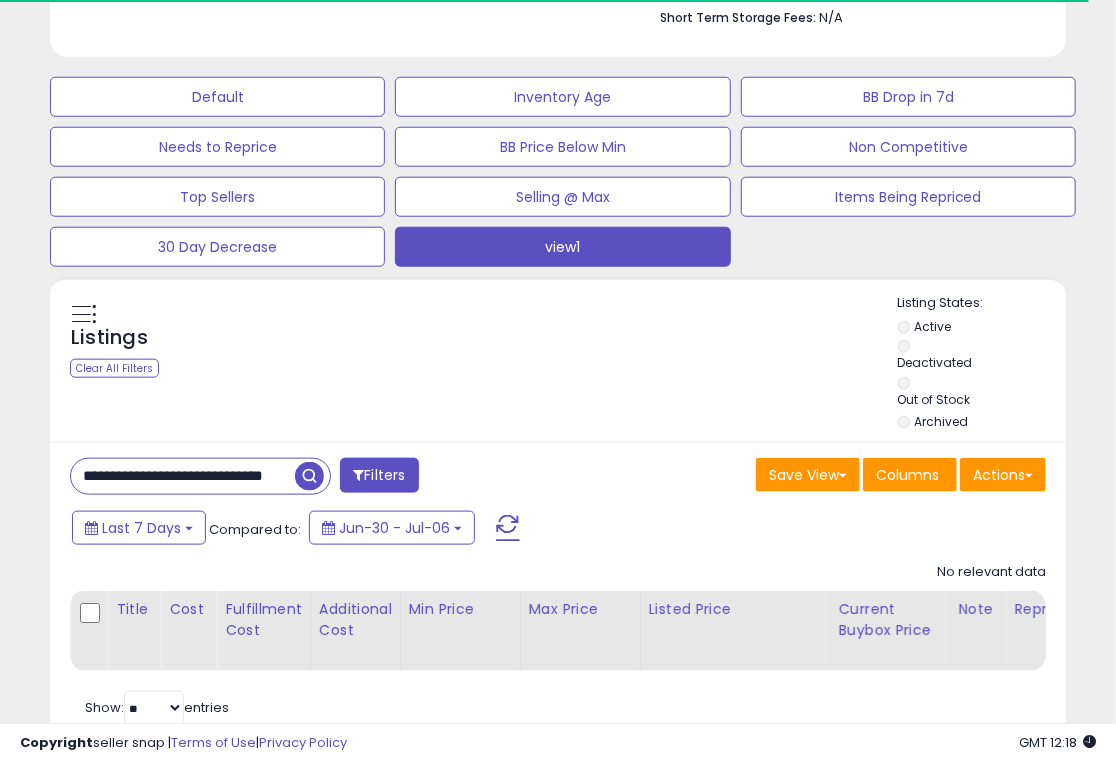 paste on "******" 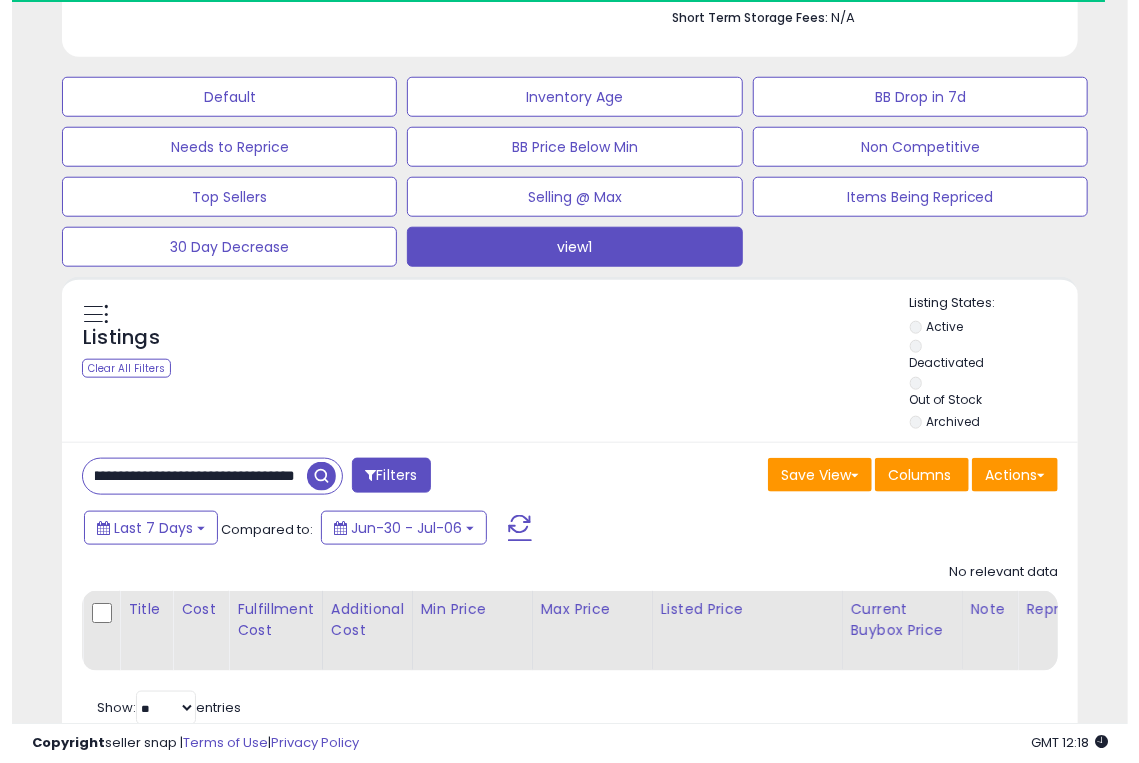 scroll, scrollTop: 0, scrollLeft: 102, axis: horizontal 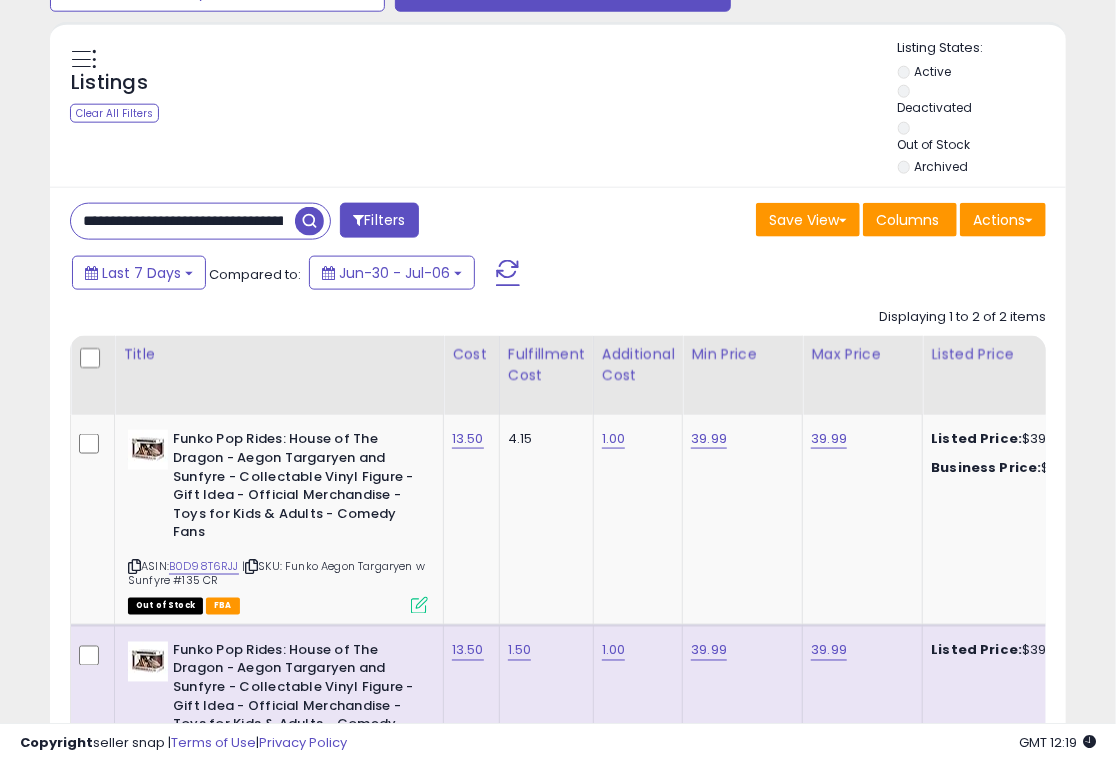 drag, startPoint x: 283, startPoint y: 137, endPoint x: 196, endPoint y: 137, distance: 87 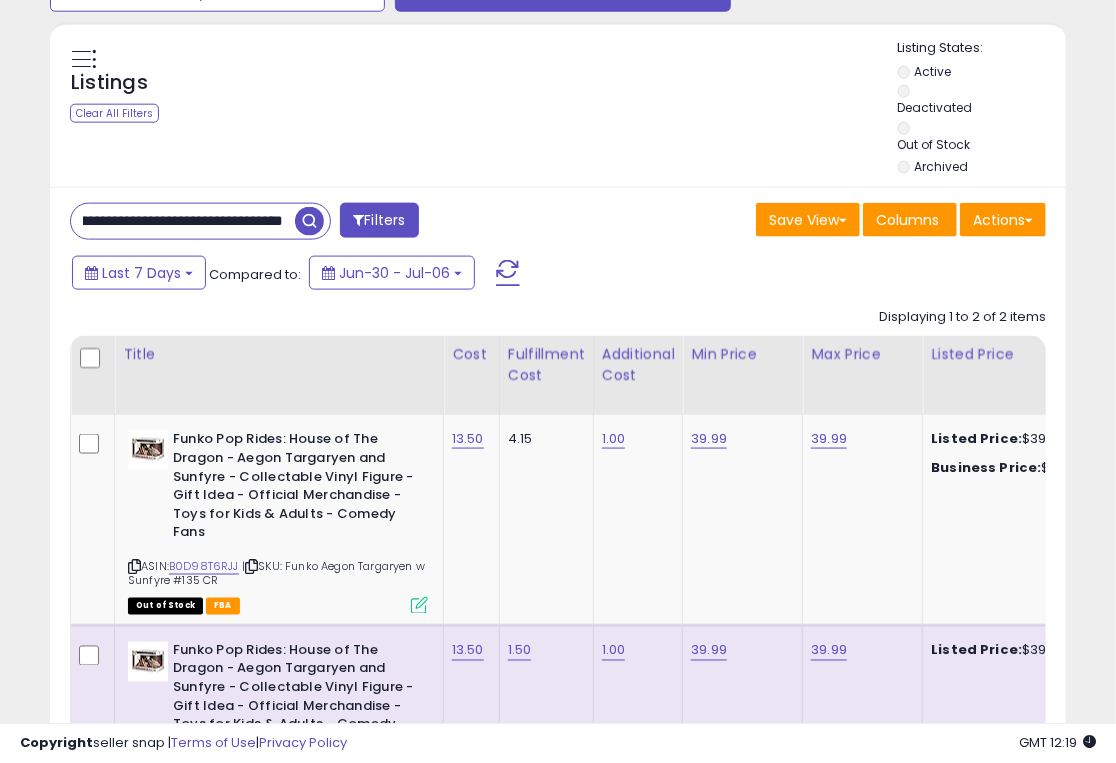 drag, startPoint x: 83, startPoint y: 141, endPoint x: 307, endPoint y: 141, distance: 224 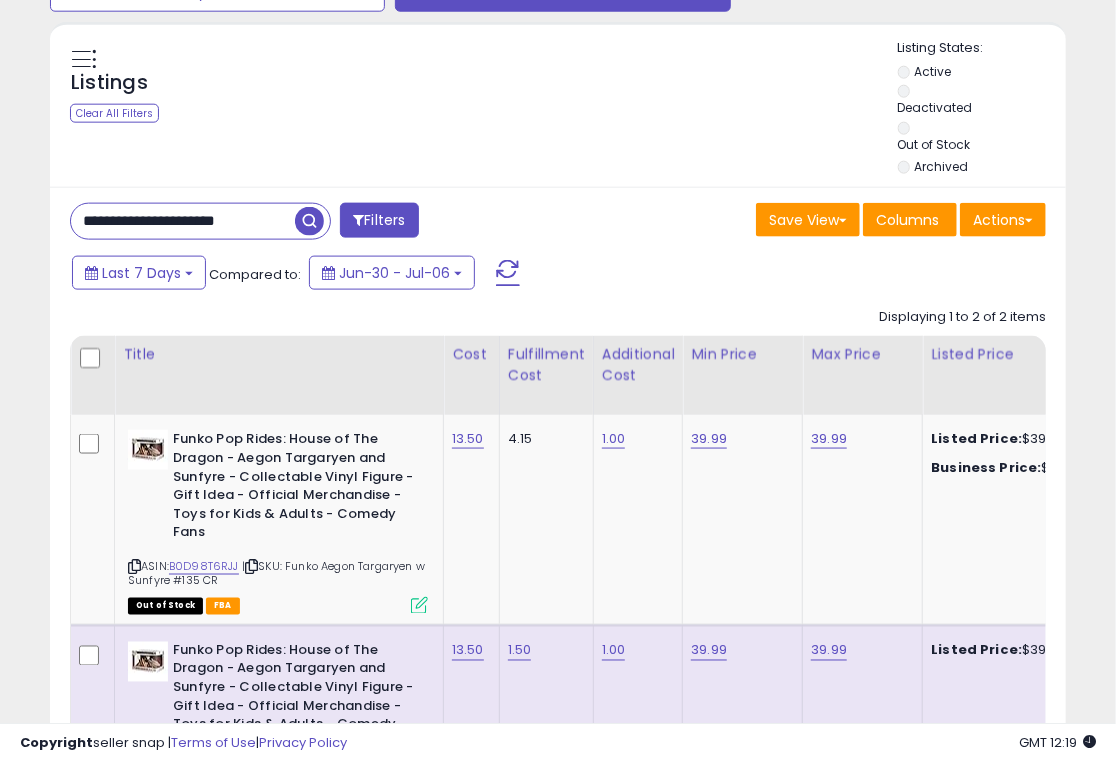 scroll, scrollTop: 0, scrollLeft: 0, axis: both 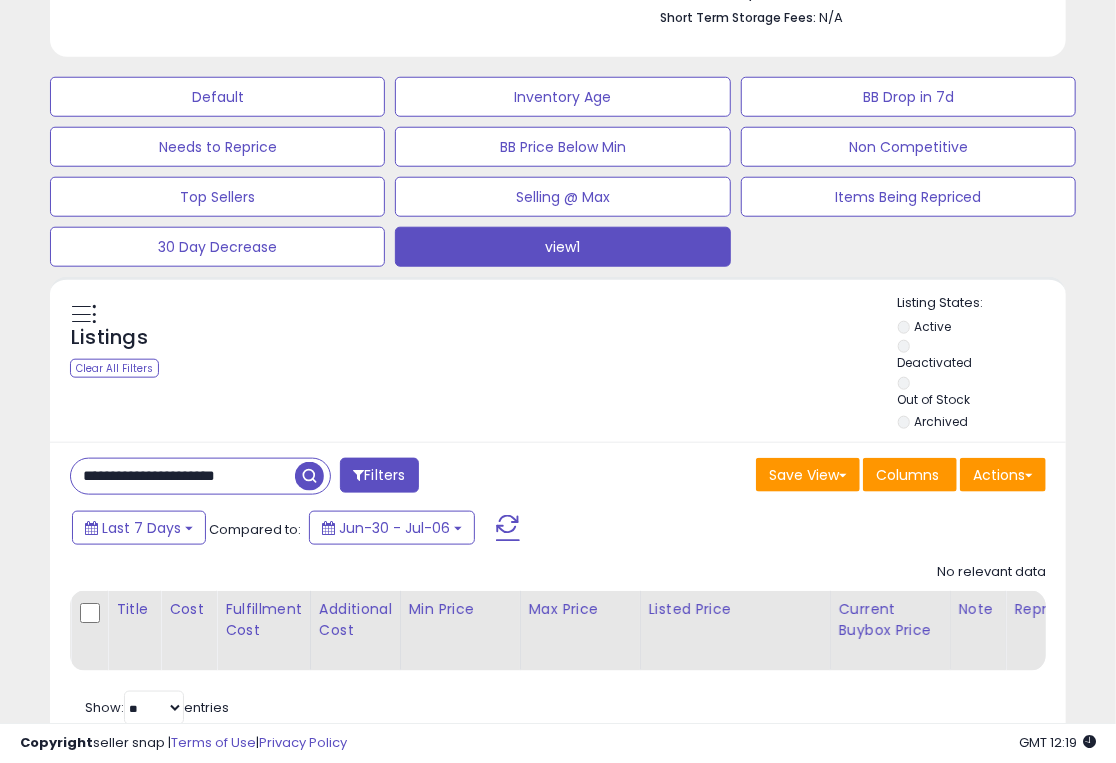 drag, startPoint x: 269, startPoint y: 383, endPoint x: -6, endPoint y: 282, distance: 292.96075 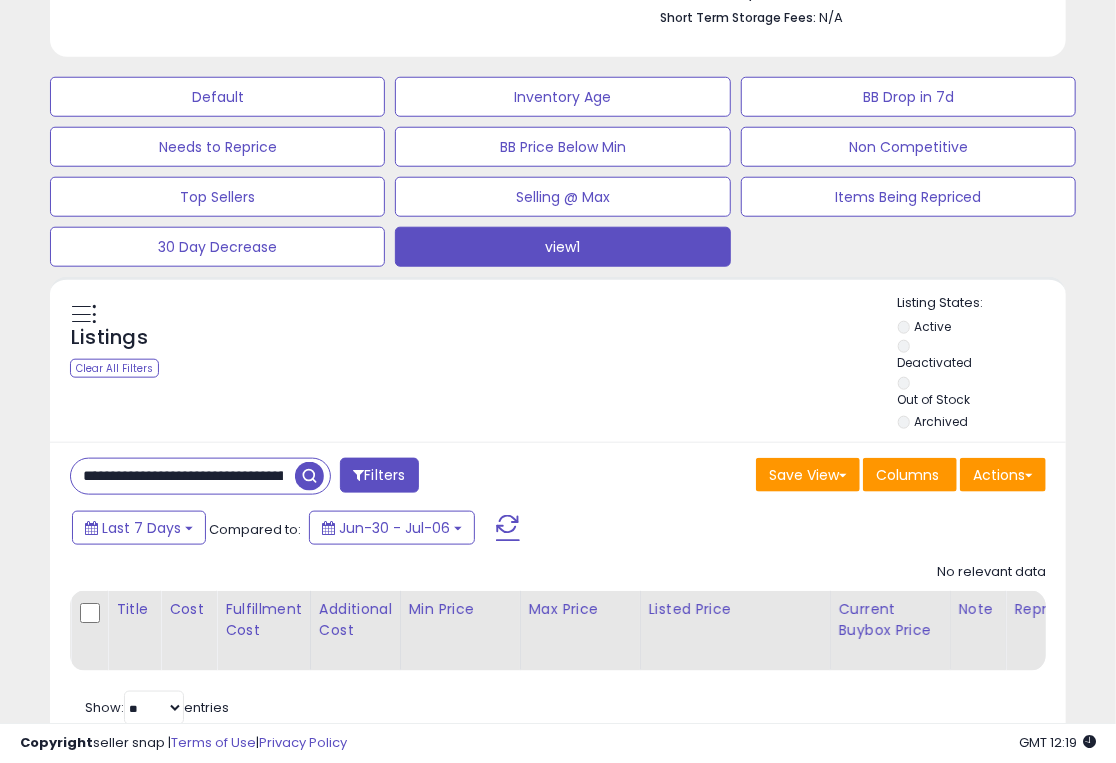scroll, scrollTop: 0, scrollLeft: 84, axis: horizontal 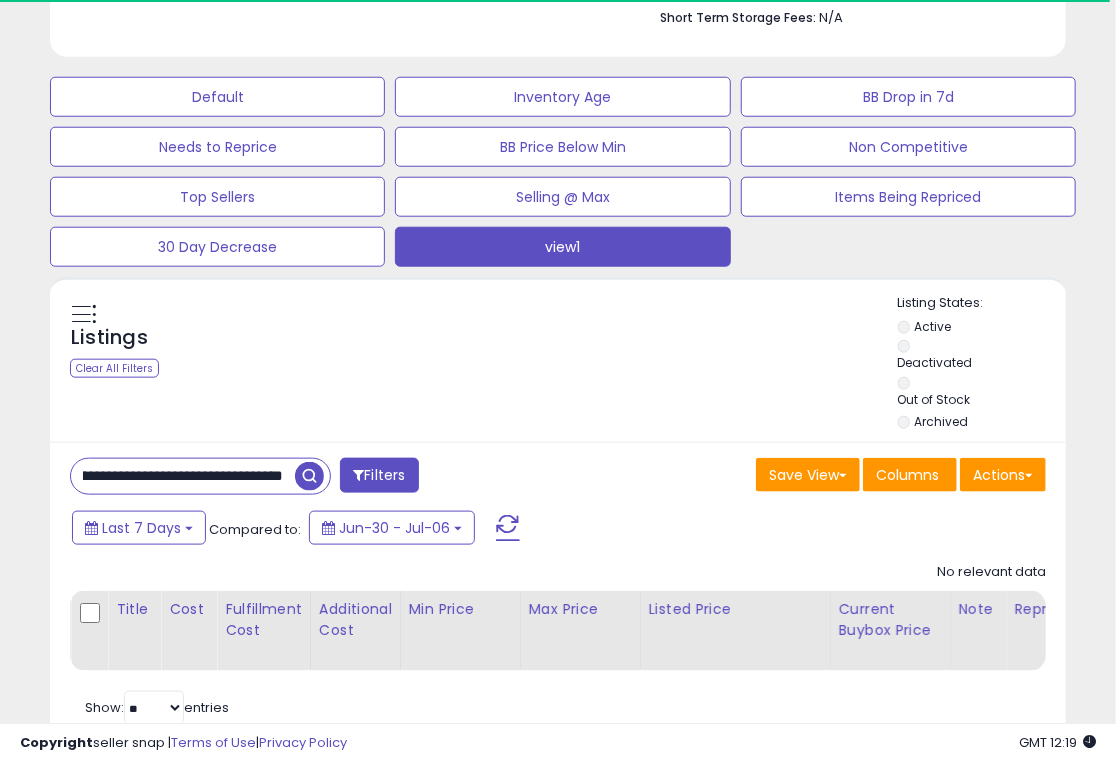 drag, startPoint x: 74, startPoint y: 388, endPoint x: 339, endPoint y: 393, distance: 265.04718 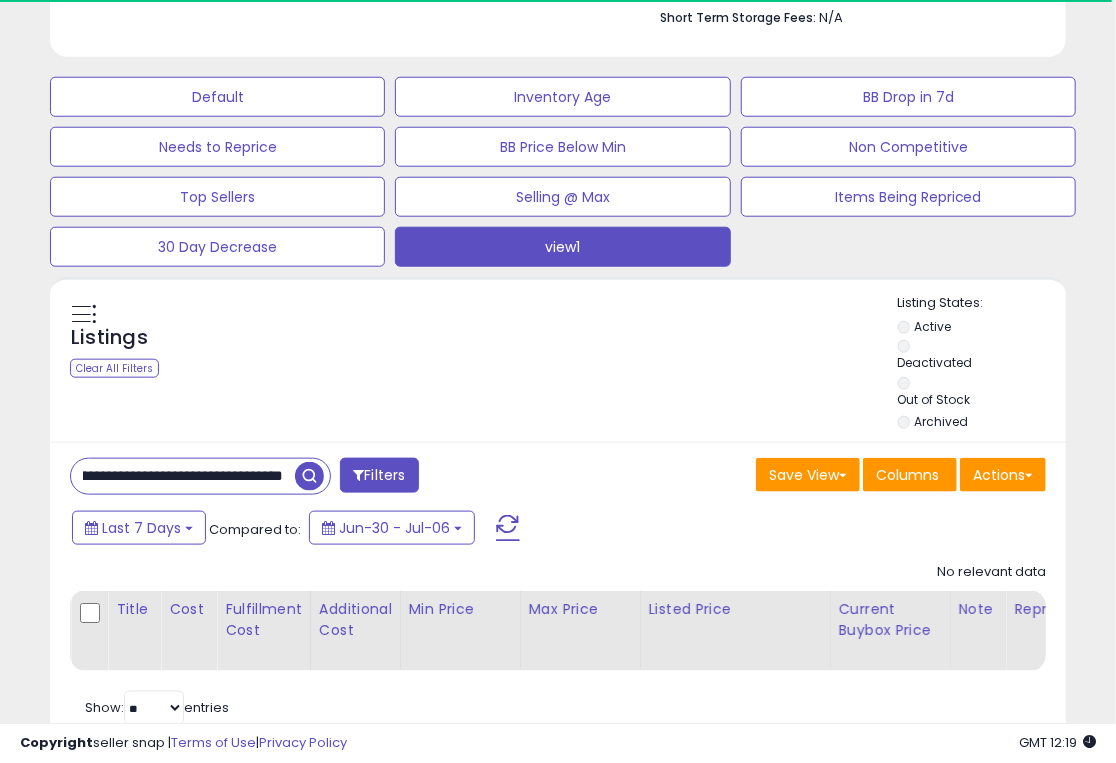 paste 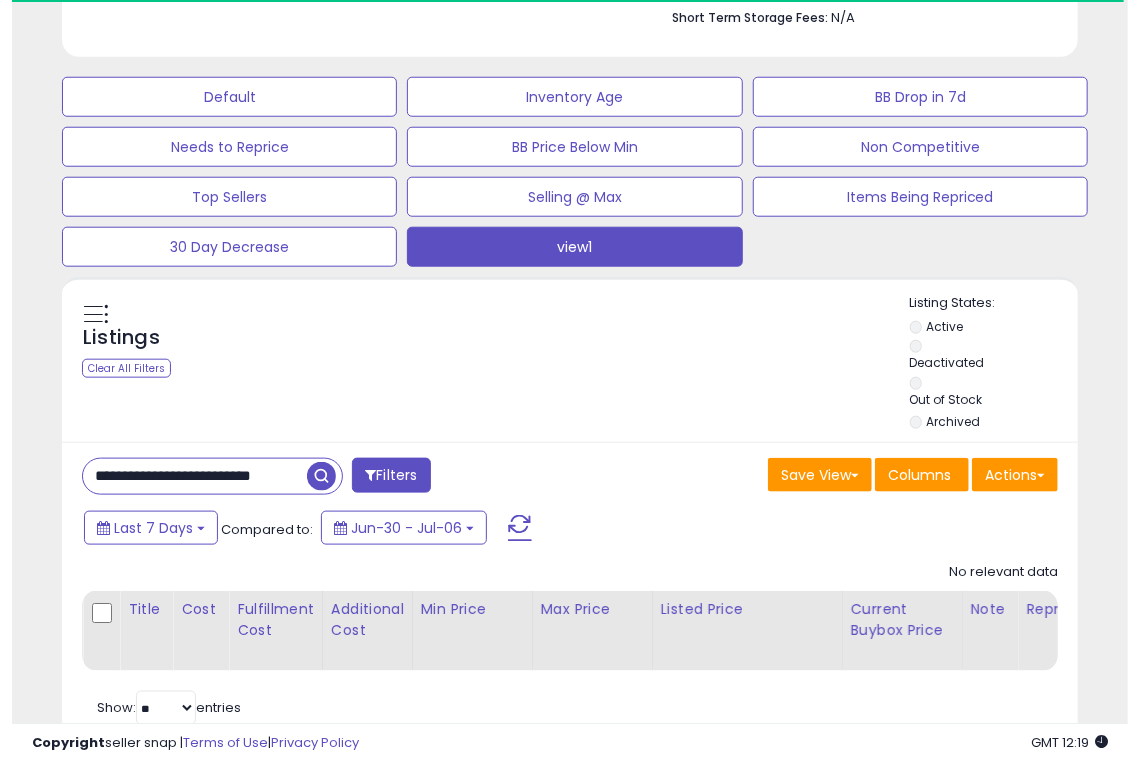 scroll, scrollTop: 0, scrollLeft: 10, axis: horizontal 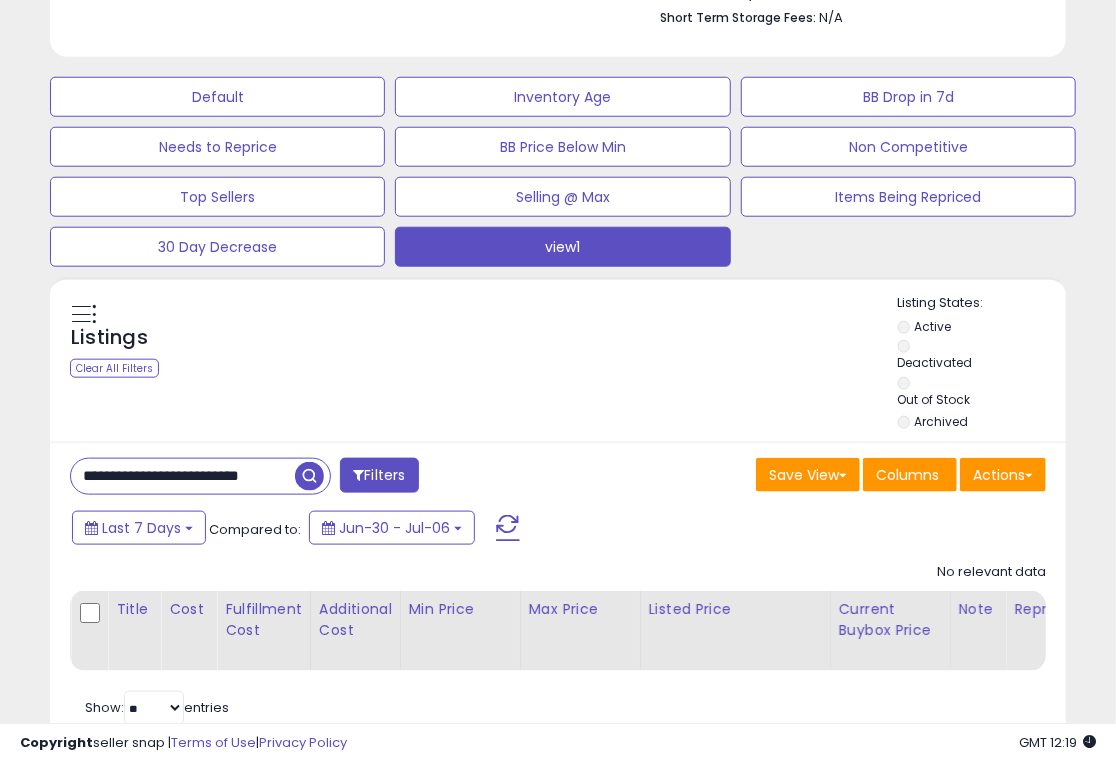 drag, startPoint x: 78, startPoint y: 393, endPoint x: 327, endPoint y: 393, distance: 249 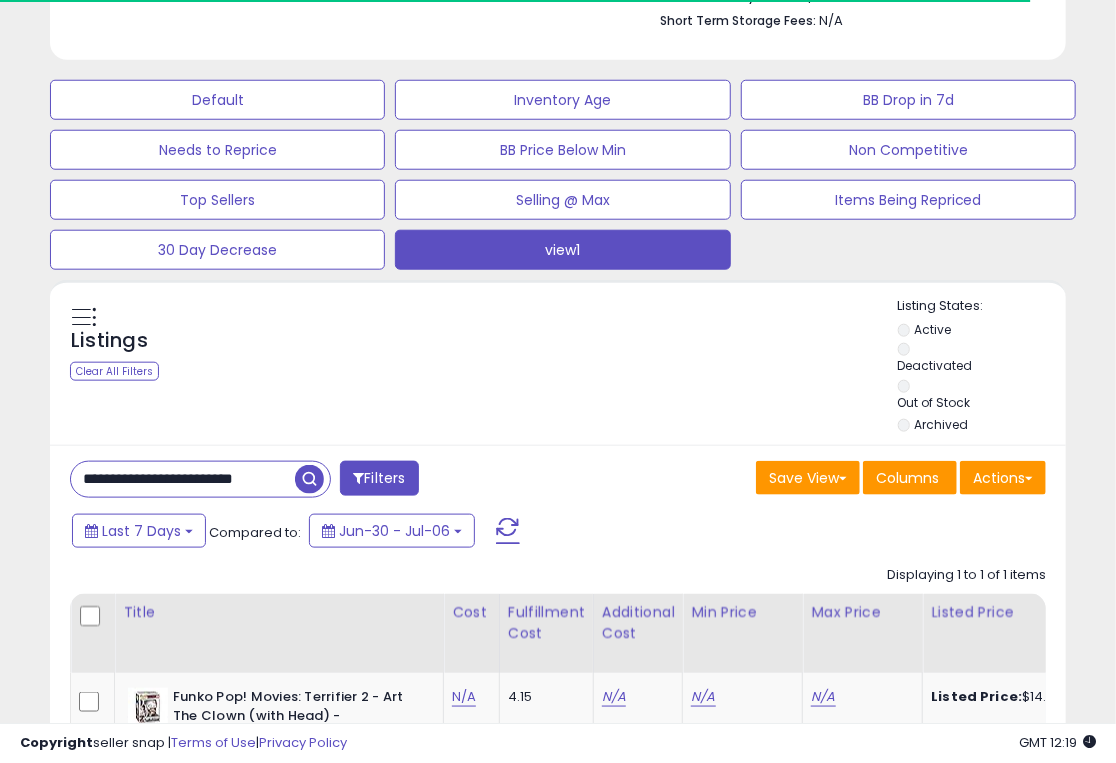 click on "**********" at bounding box center (183, 479) 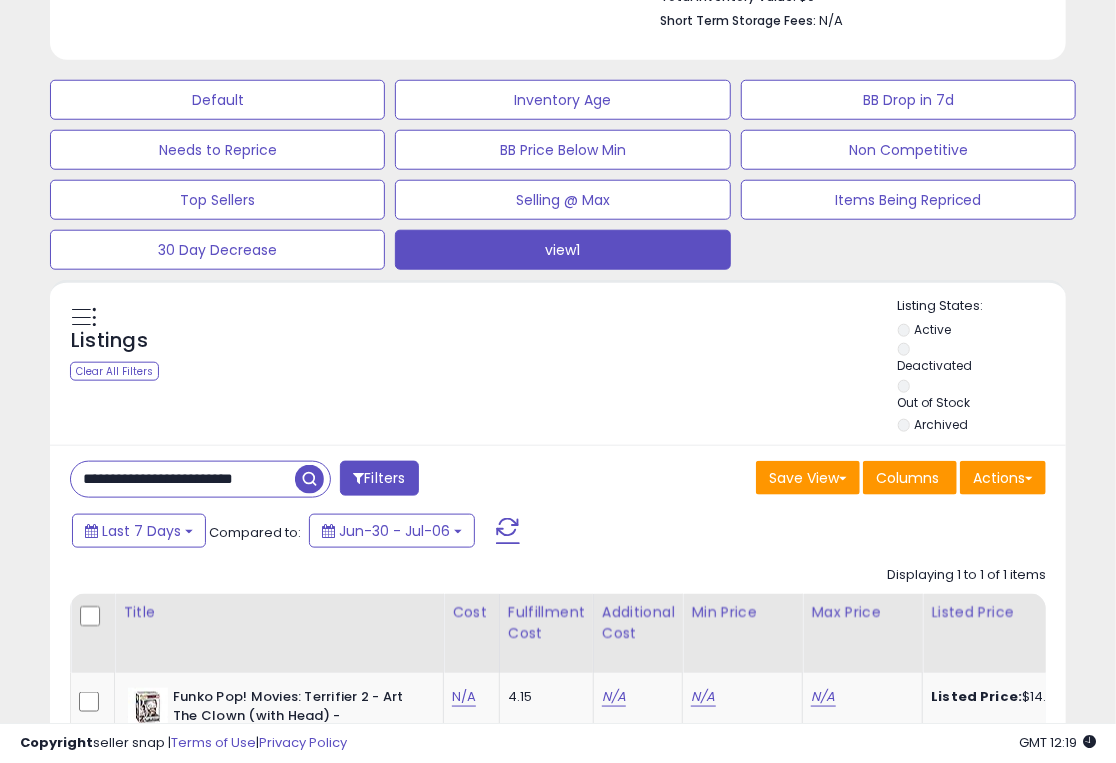drag, startPoint x: 83, startPoint y: 393, endPoint x: 348, endPoint y: 394, distance: 265.0019 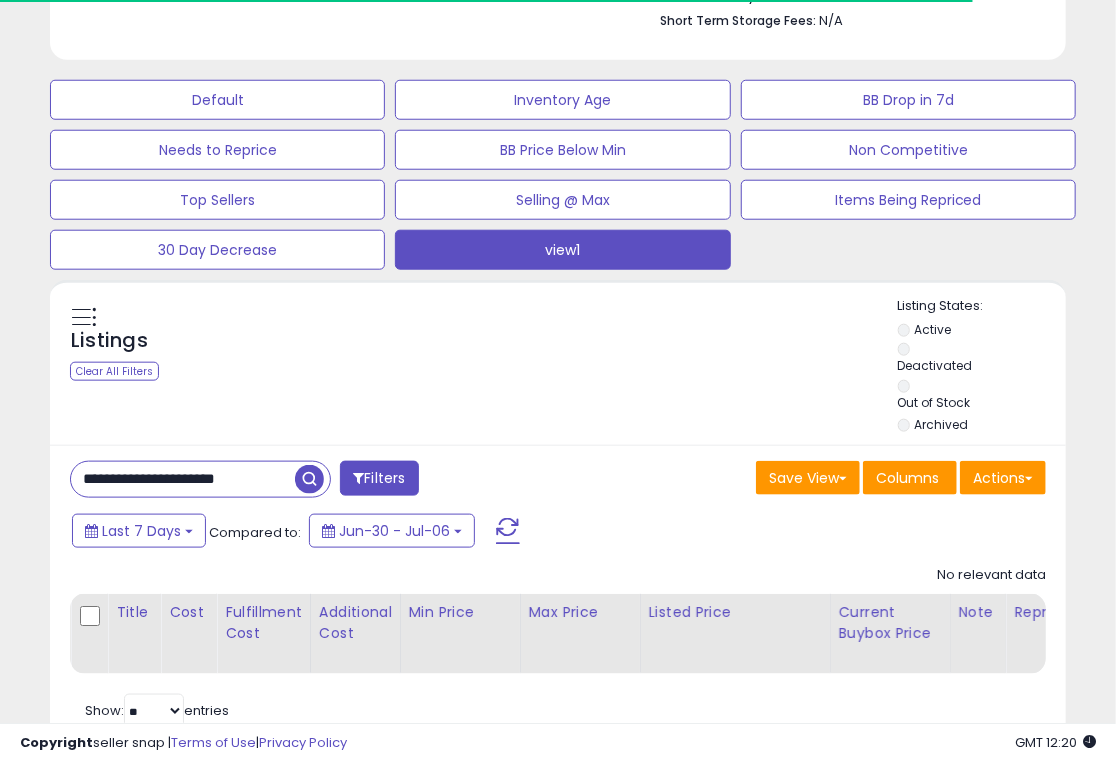 drag, startPoint x: 286, startPoint y: 392, endPoint x: -6, endPoint y: 353, distance: 294.59293 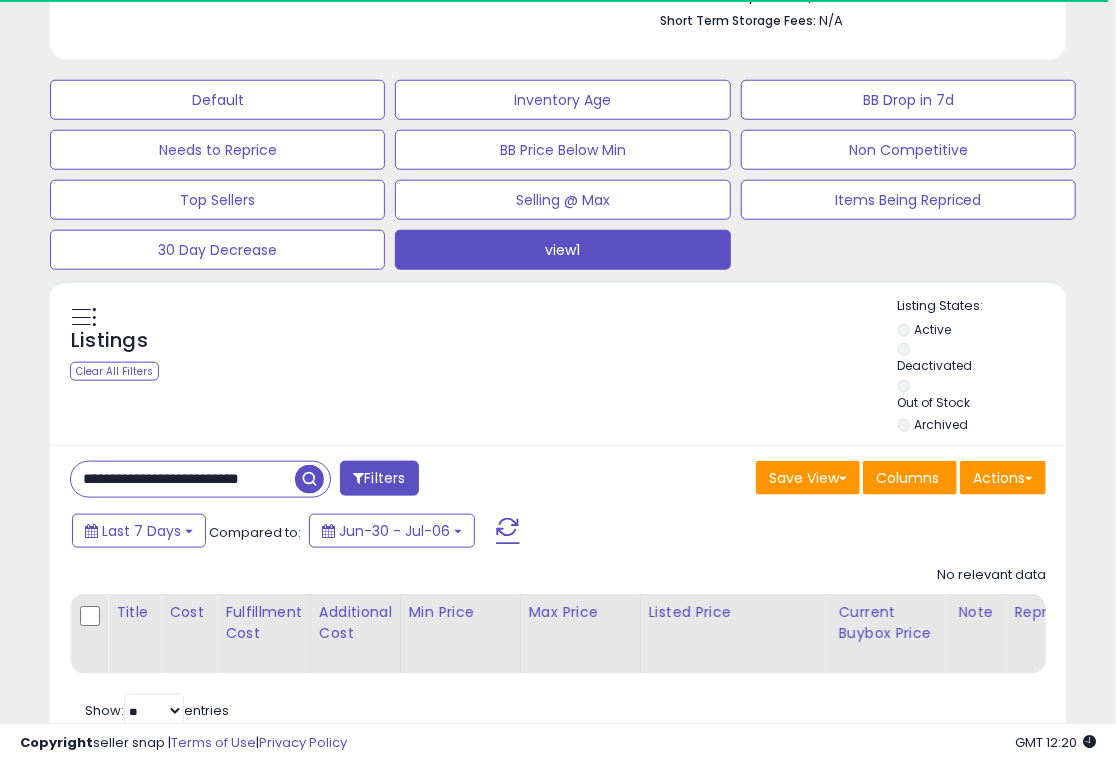 drag, startPoint x: 287, startPoint y: 384, endPoint x: -6, endPoint y: 310, distance: 302.20026 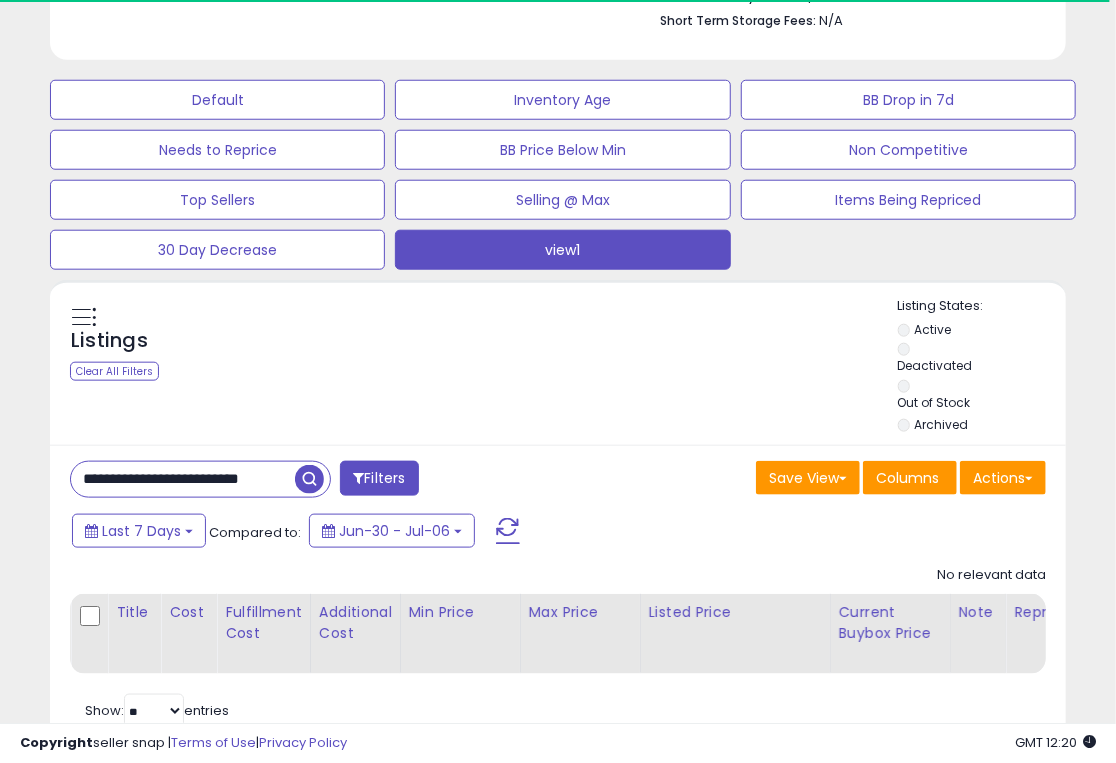 paste on "**********" 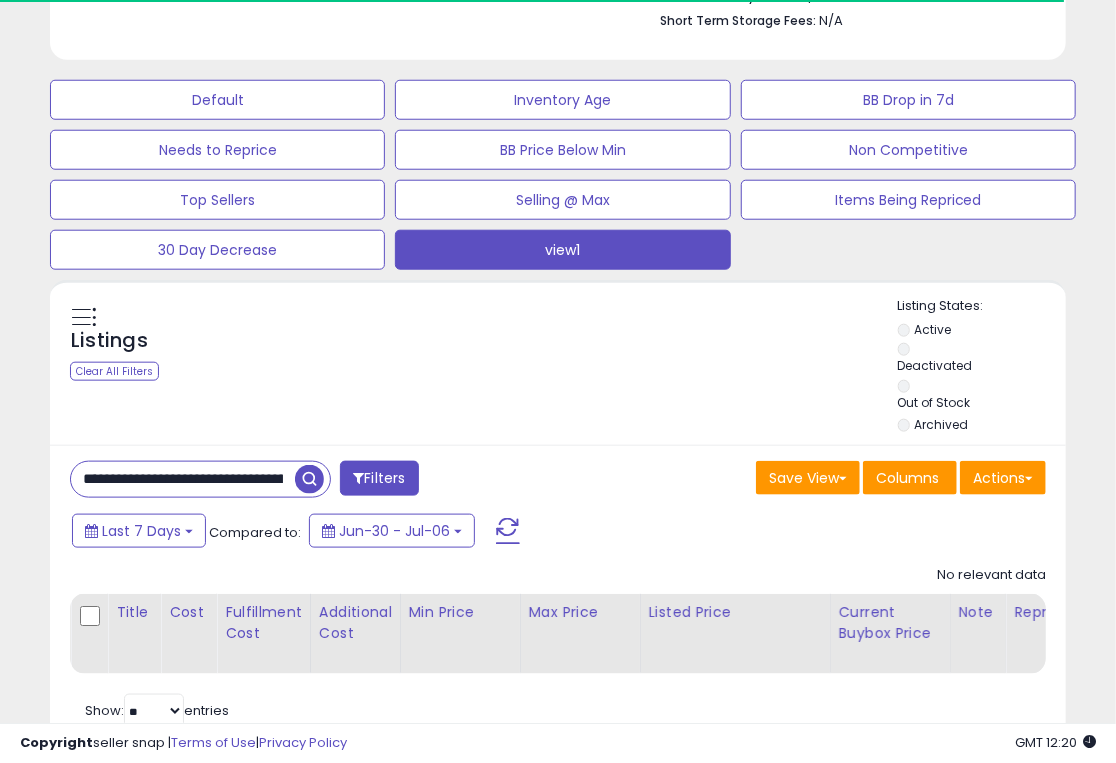 drag, startPoint x: 285, startPoint y: 395, endPoint x: -6, endPoint y: 365, distance: 292.5423 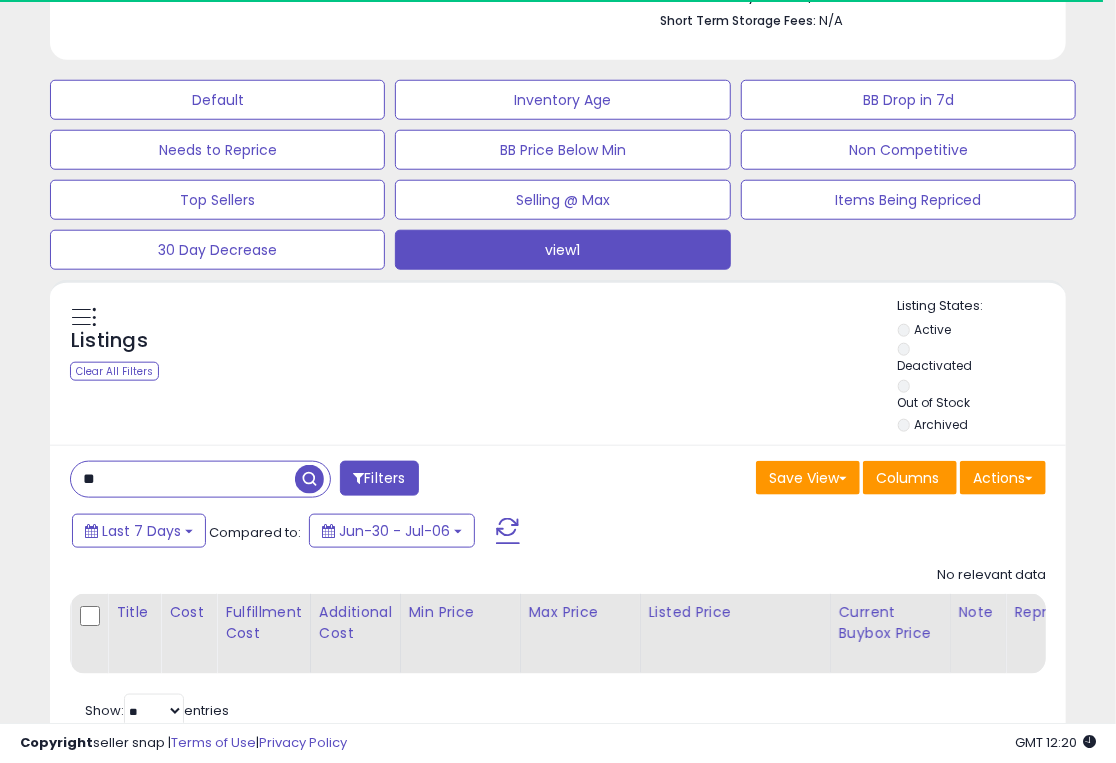 type on "*" 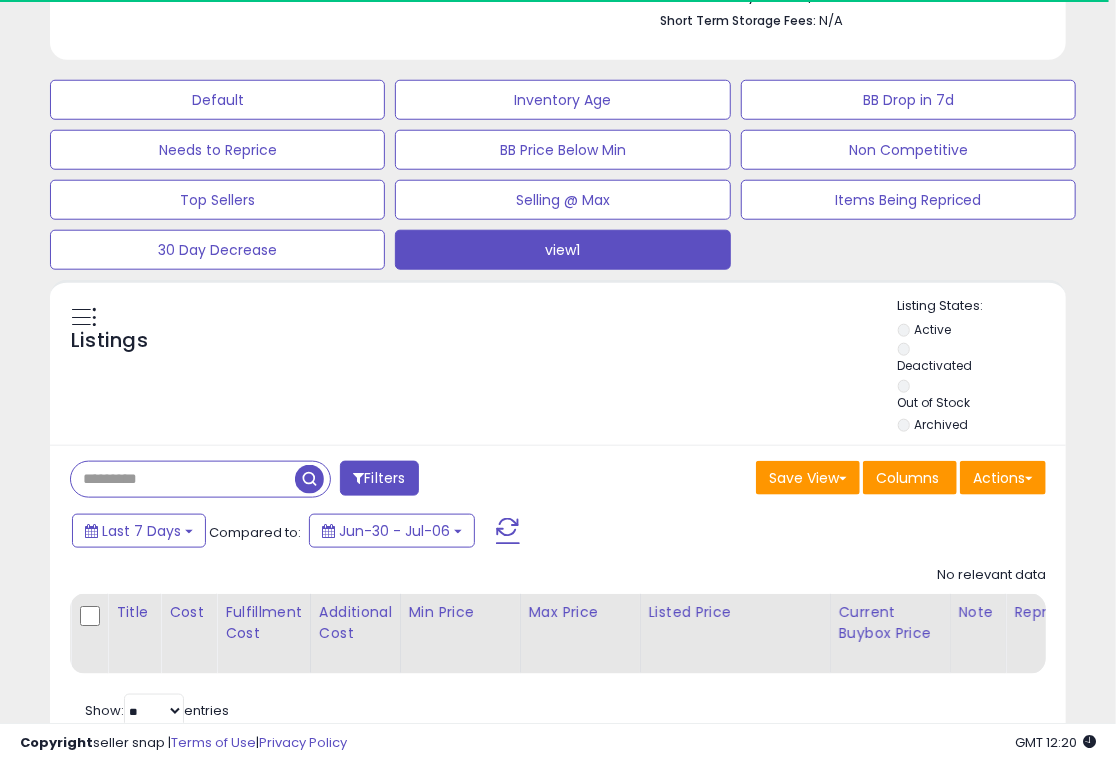 paste on "**********" 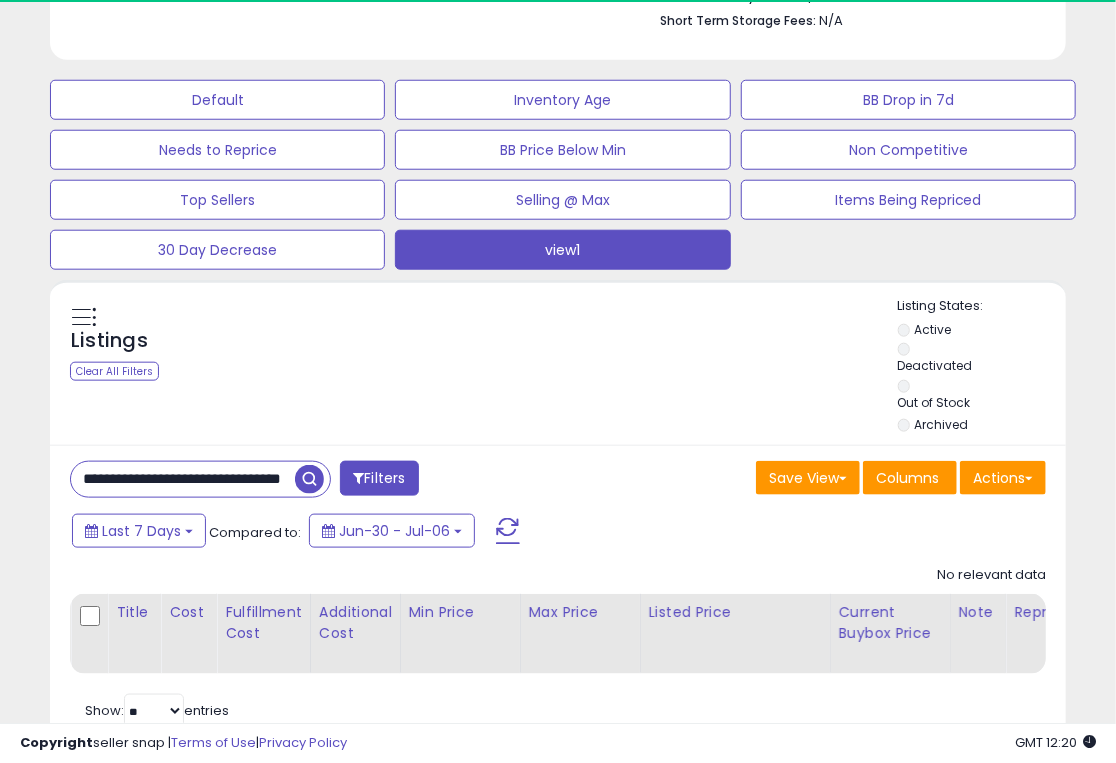 drag, startPoint x: 80, startPoint y: 385, endPoint x: 338, endPoint y: 398, distance: 258.3273 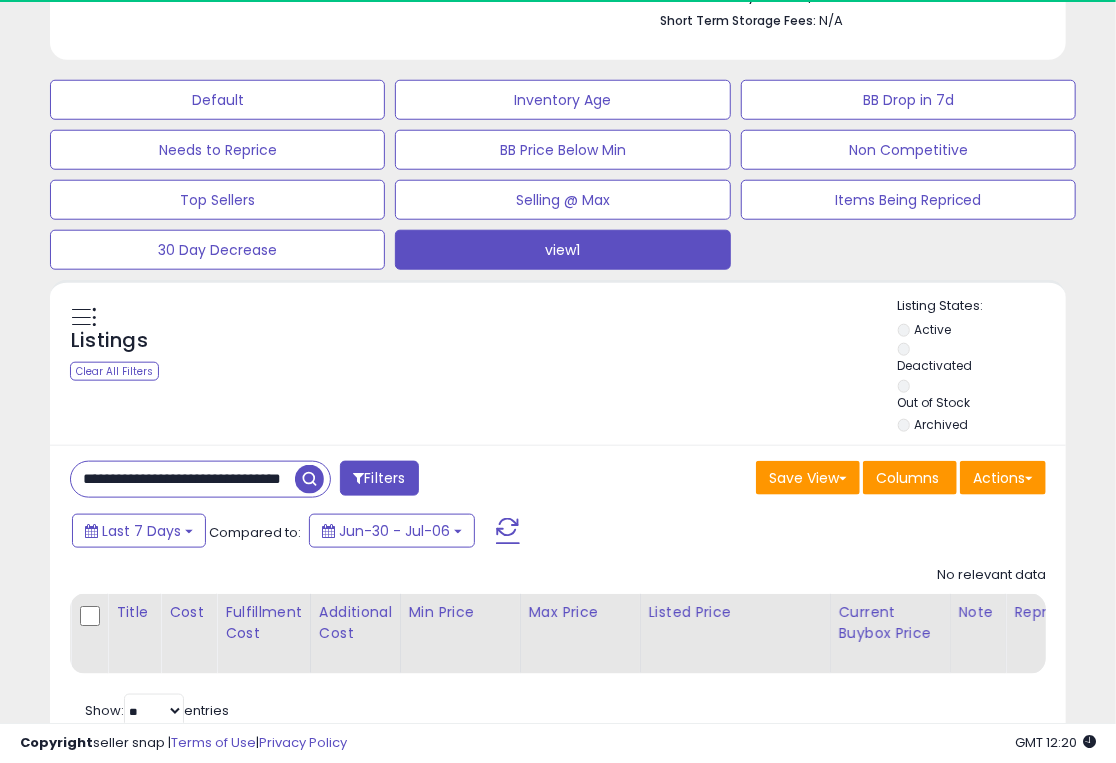 paste on "*******" 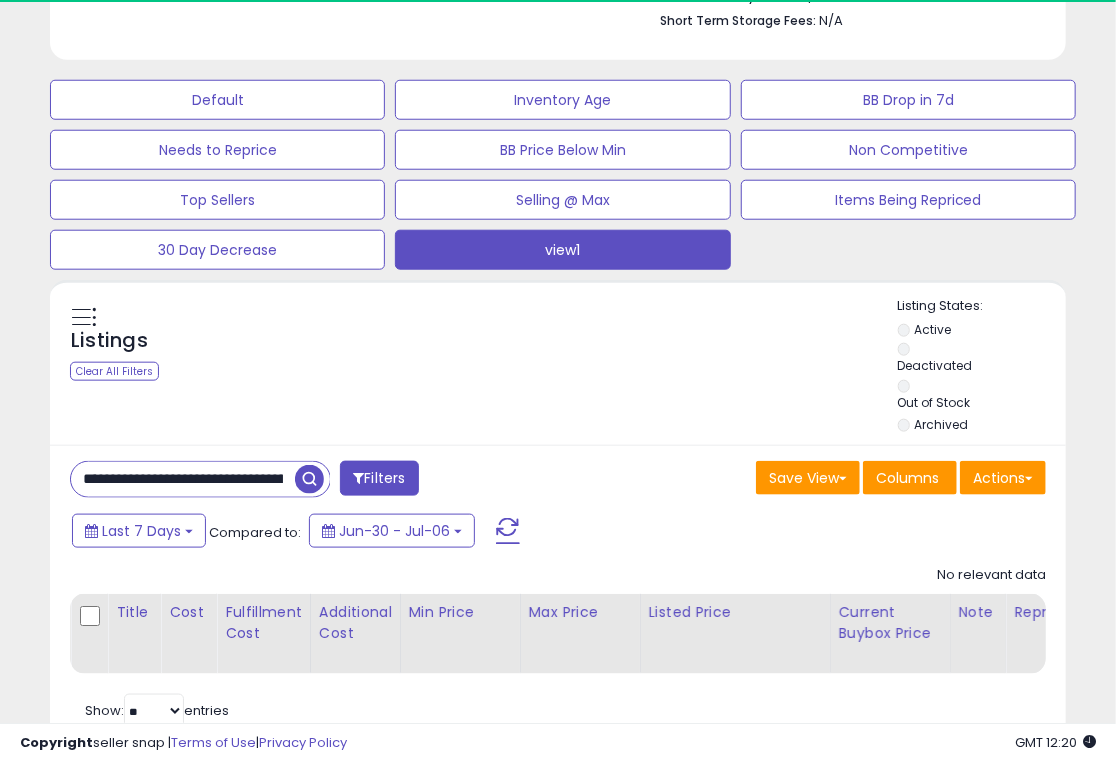 click on "**********" at bounding box center [183, 479] 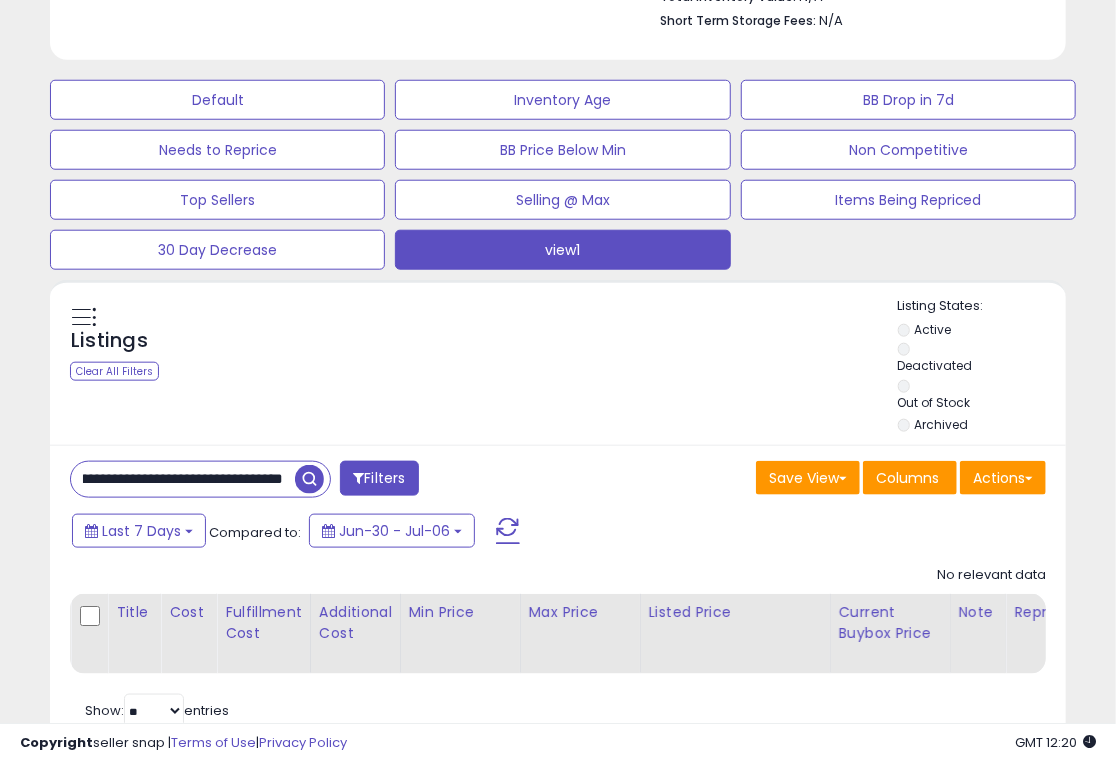 drag, startPoint x: 76, startPoint y: 394, endPoint x: 370, endPoint y: 403, distance: 294.13773 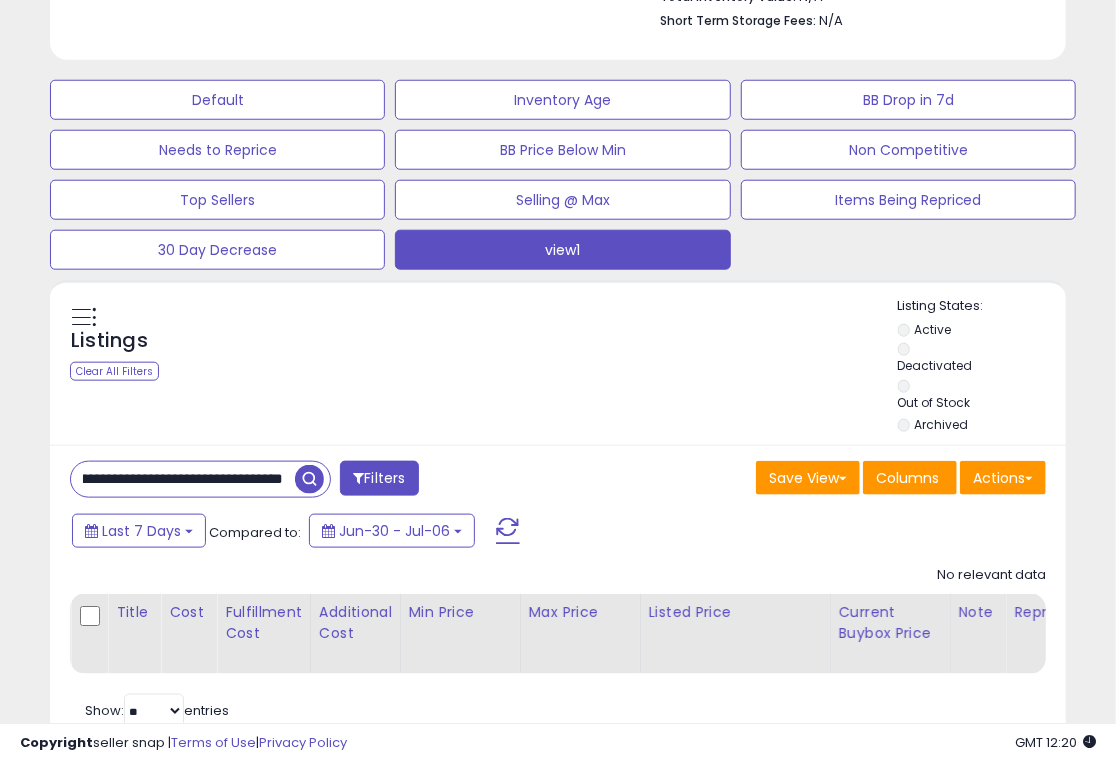 paste 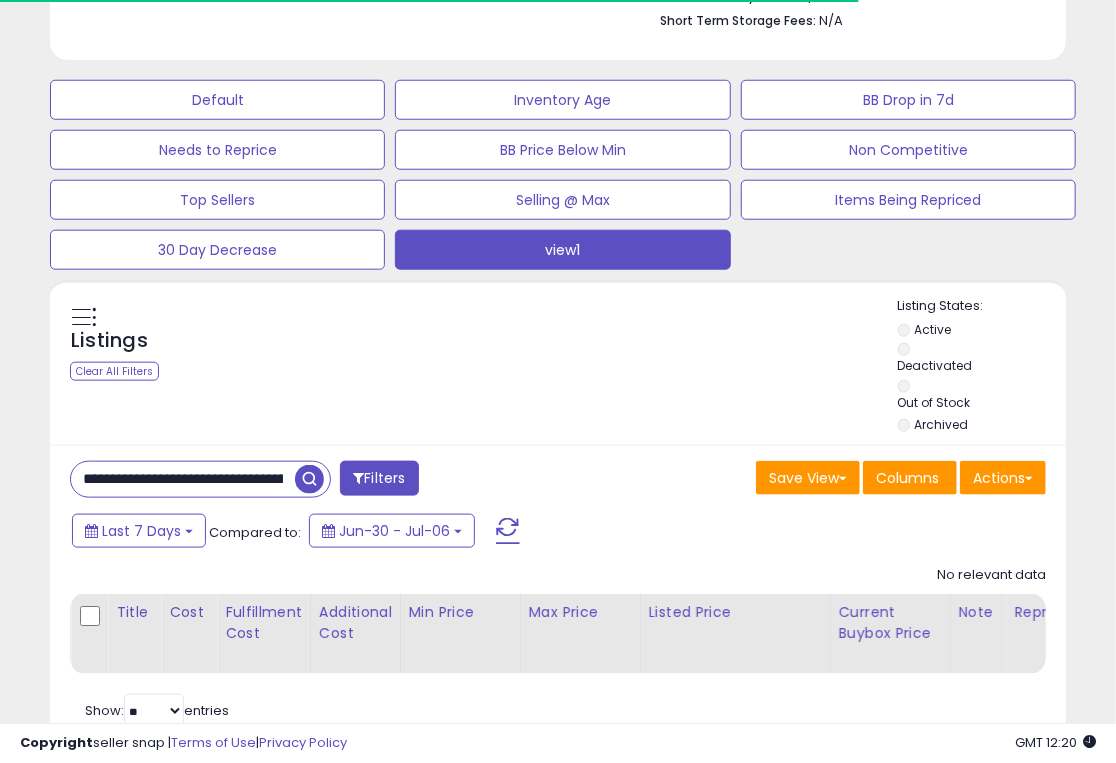 drag, startPoint x: 147, startPoint y: 387, endPoint x: 119, endPoint y: 383, distance: 28.284271 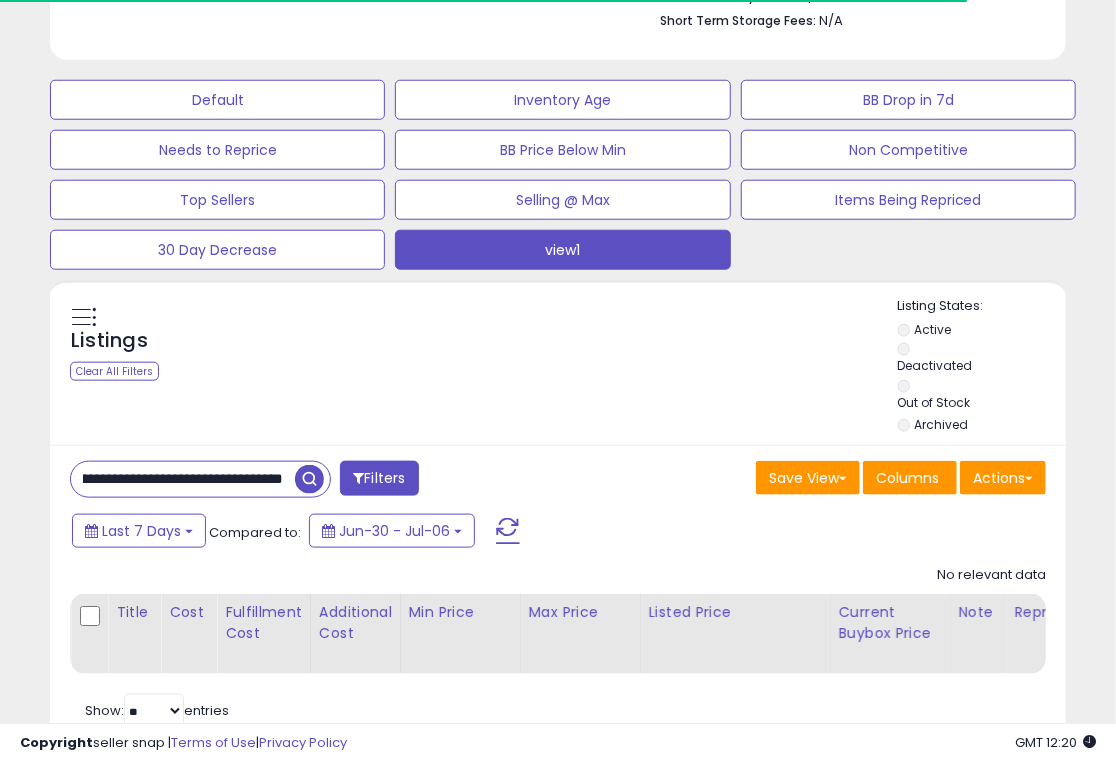 drag, startPoint x: 72, startPoint y: 394, endPoint x: 360, endPoint y: 403, distance: 288.1406 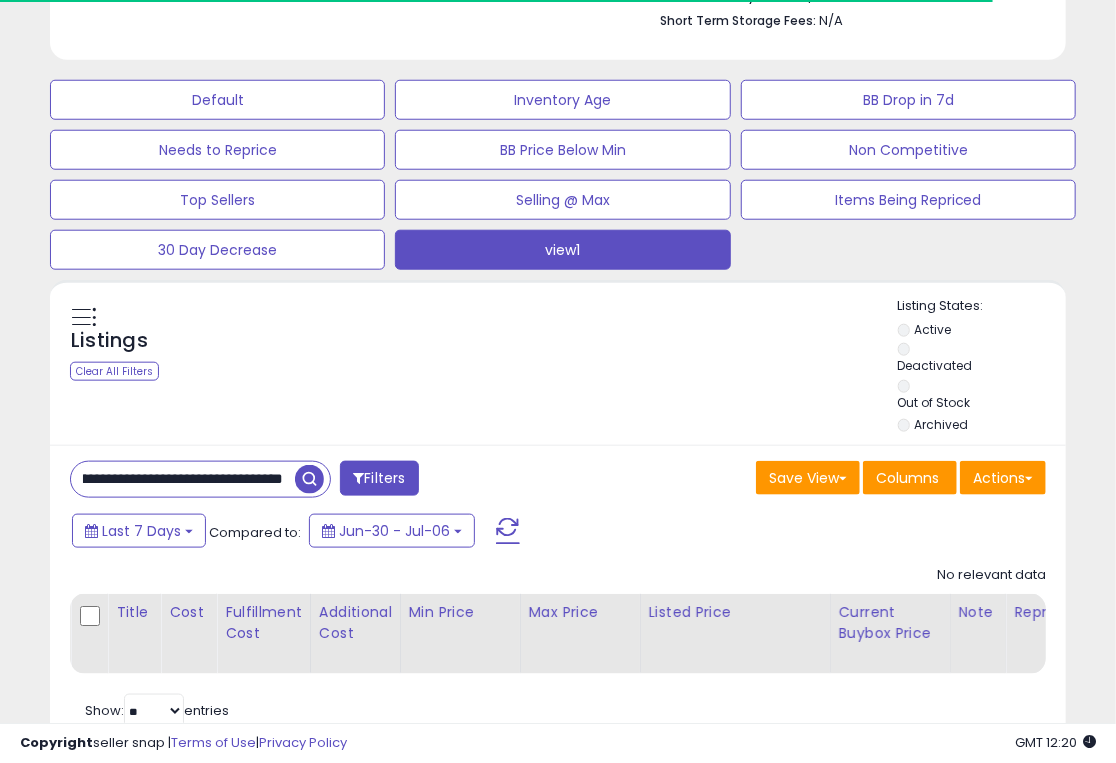 paste on "**" 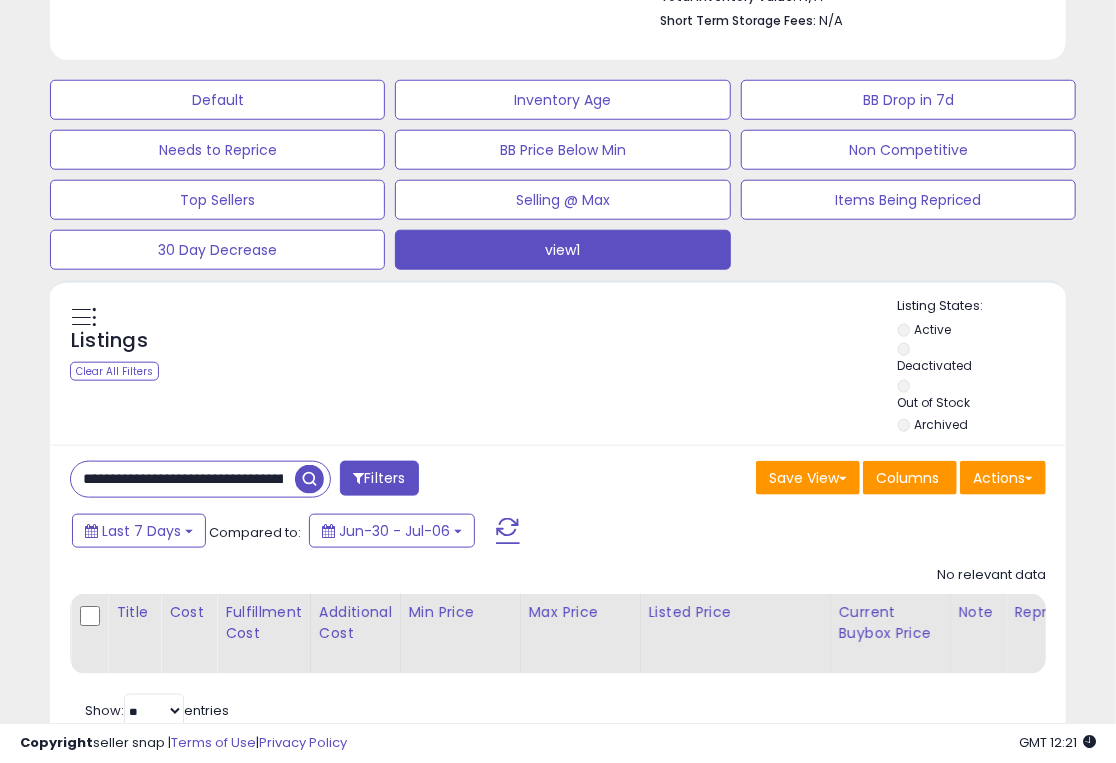 click on "**********" at bounding box center [183, 479] 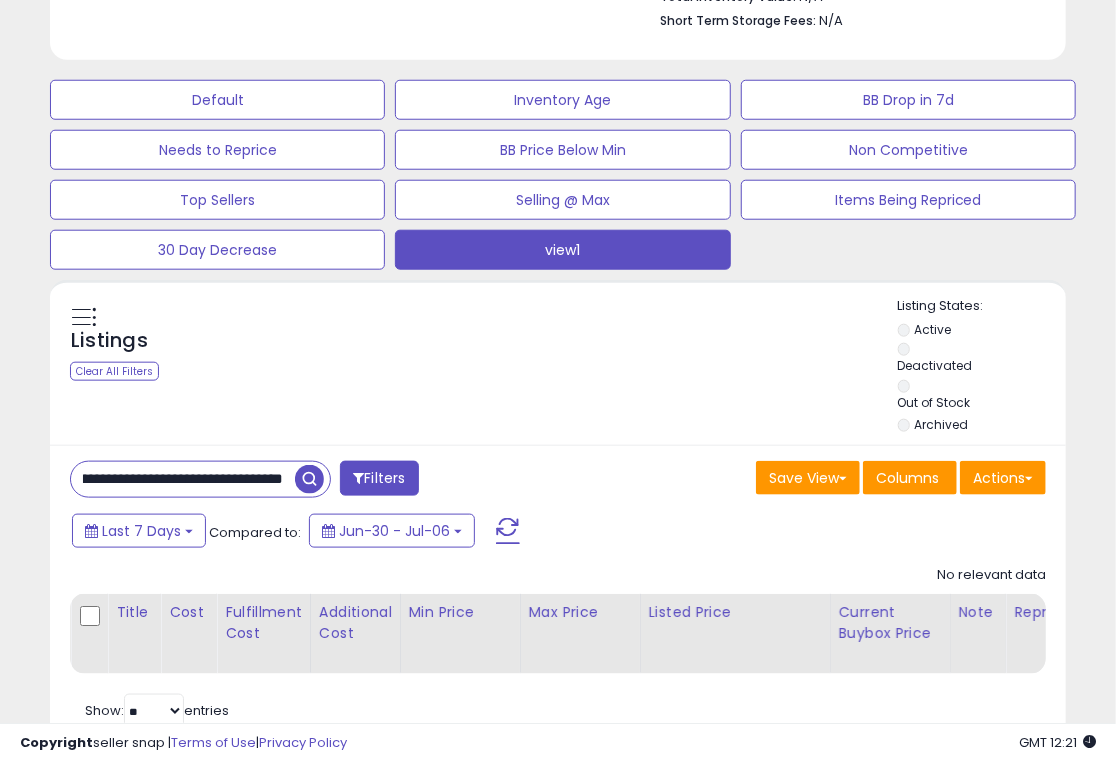 drag, startPoint x: 78, startPoint y: 392, endPoint x: 326, endPoint y: 396, distance: 248.03226 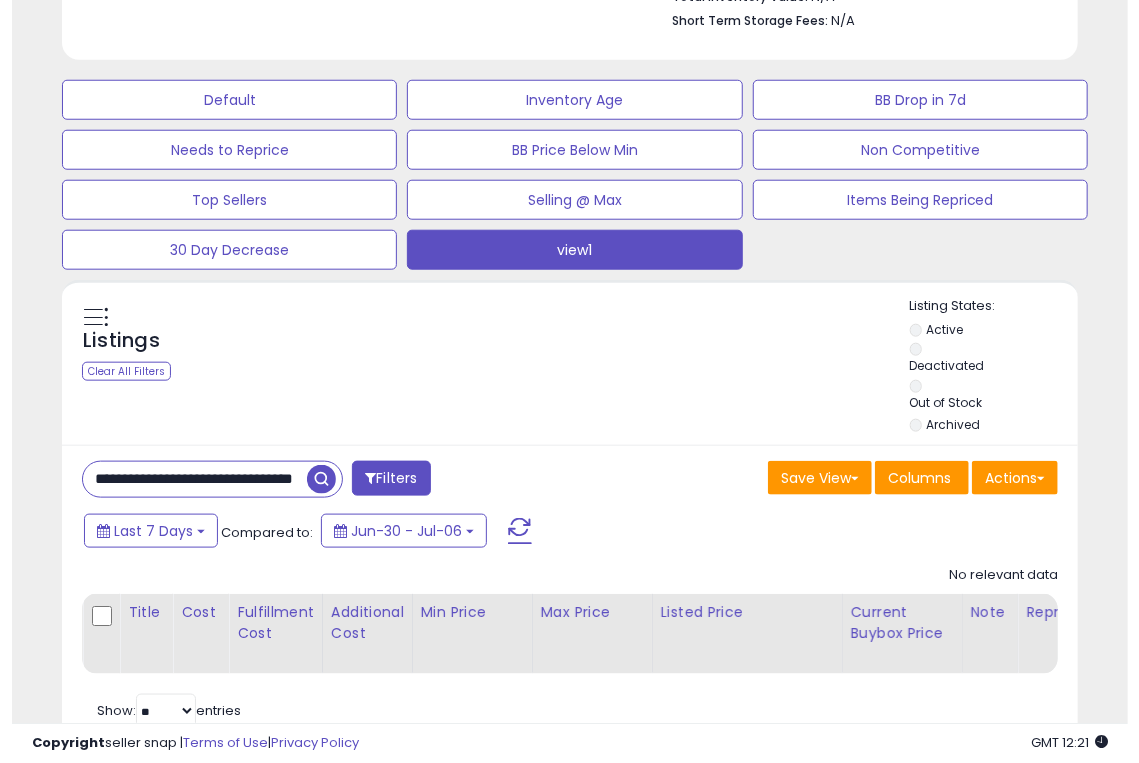 scroll, scrollTop: 0, scrollLeft: 64, axis: horizontal 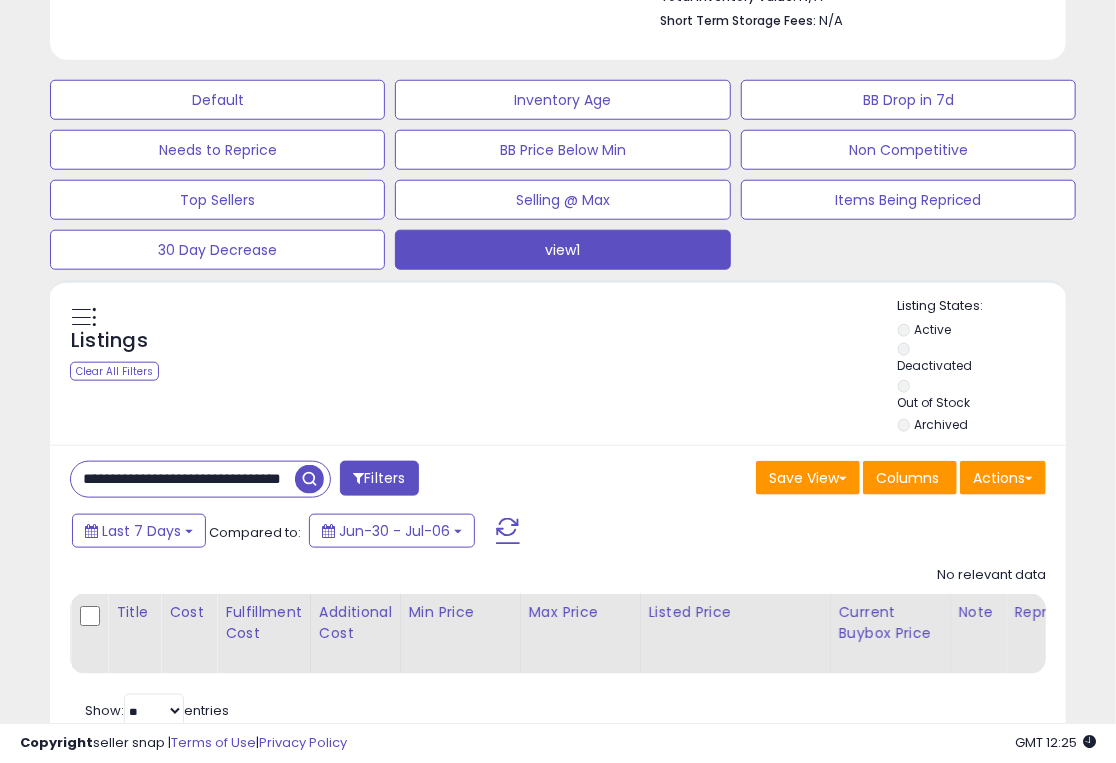 click on "Listings
Clear All Filters
Listing States:" at bounding box center (558, 367) 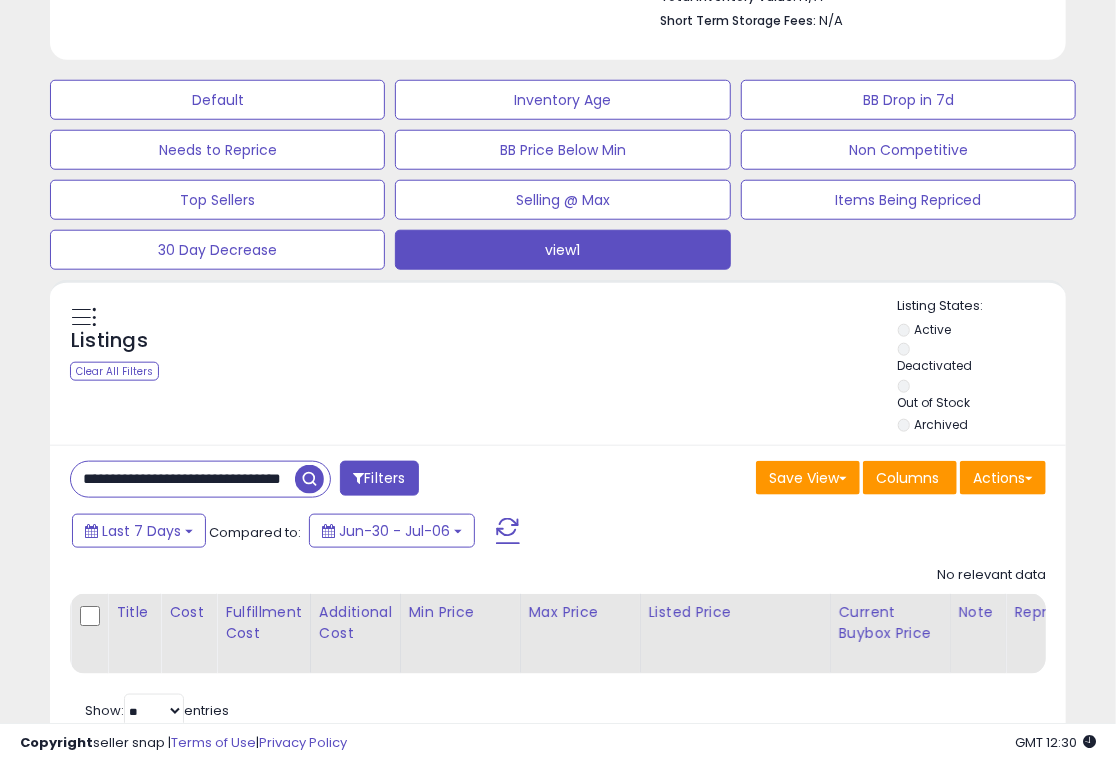 click on "**********" at bounding box center [183, 479] 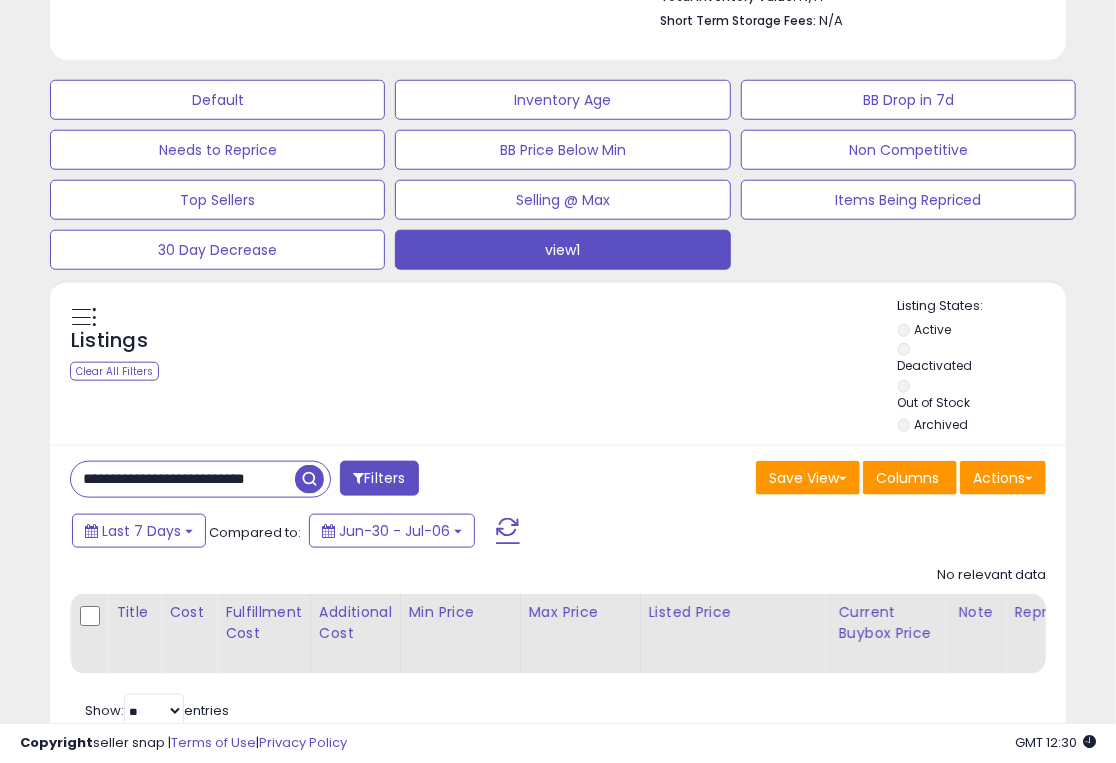 scroll, scrollTop: 0, scrollLeft: 28, axis: horizontal 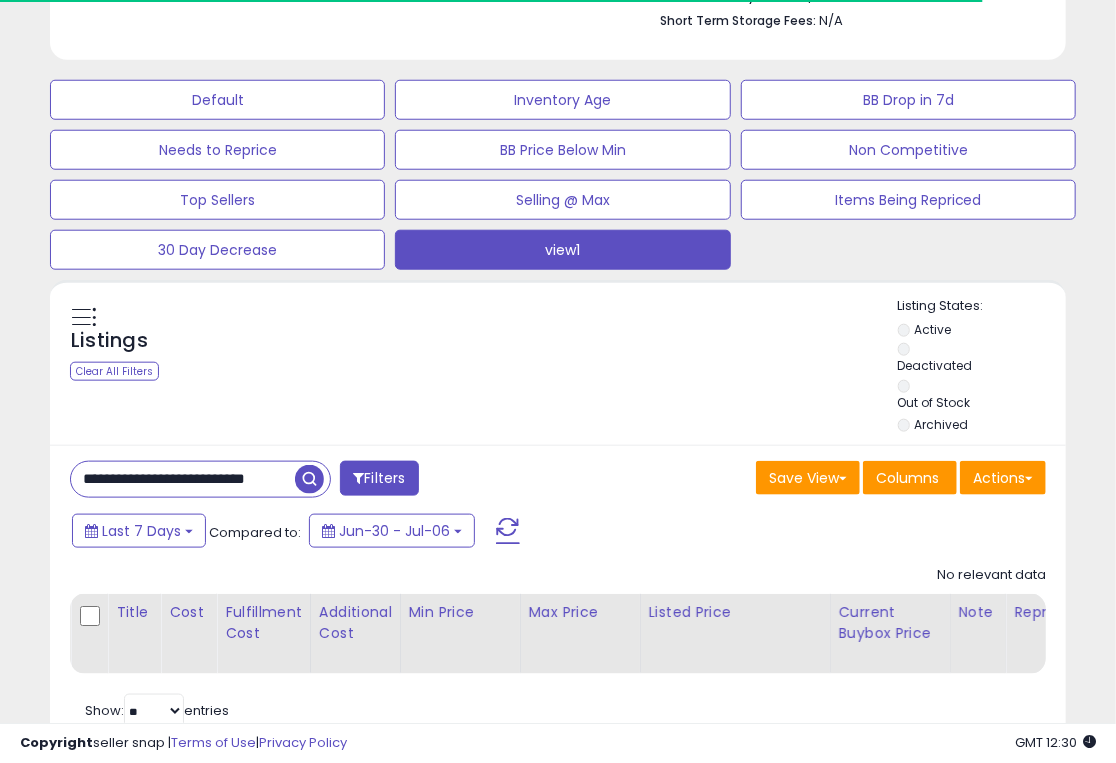 click on "**********" at bounding box center [183, 479] 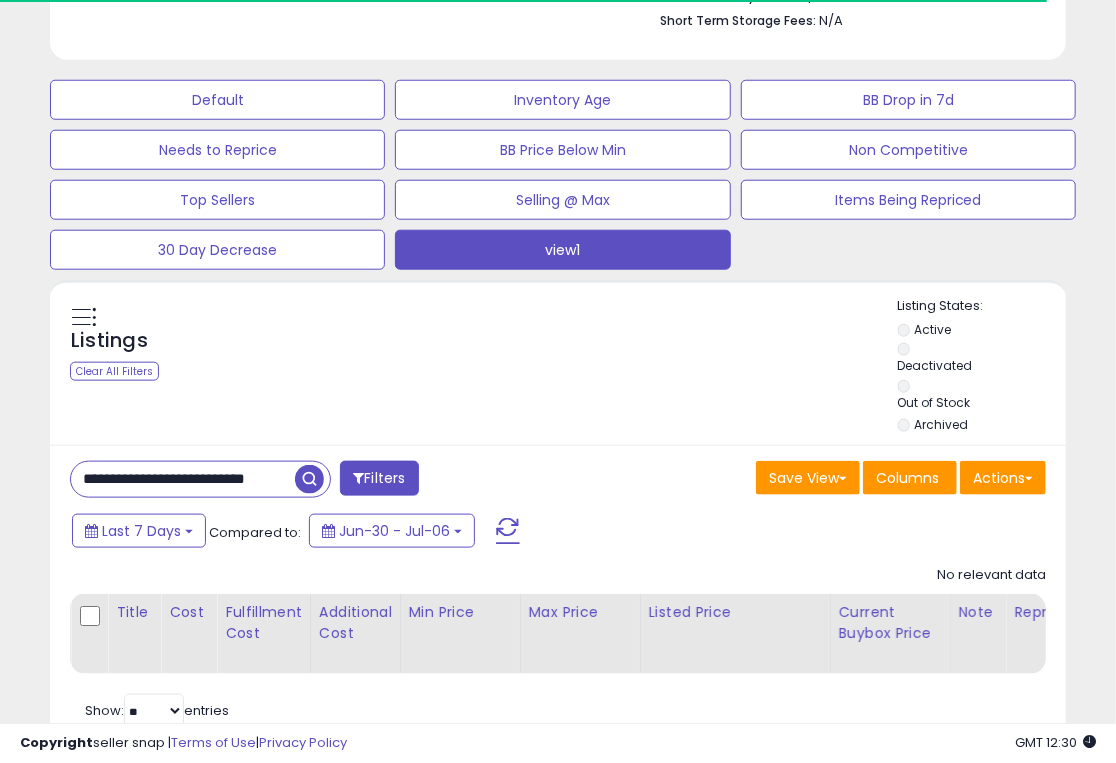 drag, startPoint x: 77, startPoint y: 394, endPoint x: 318, endPoint y: 393, distance: 241.00208 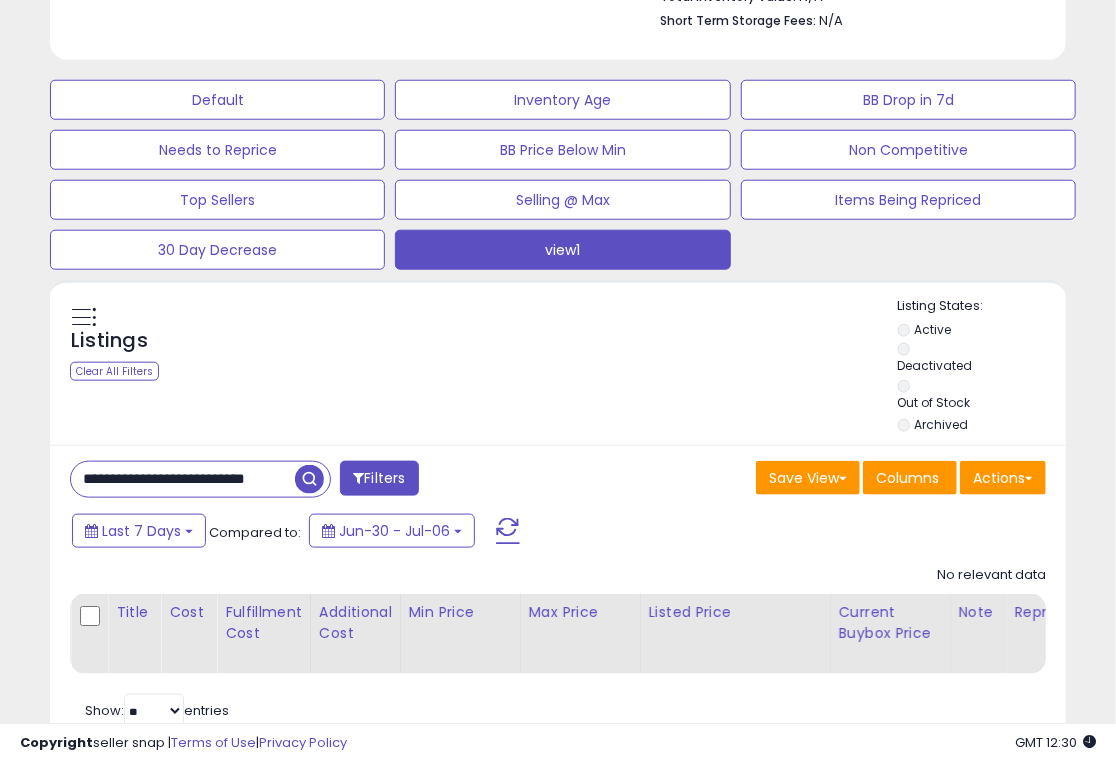 paste on "*****" 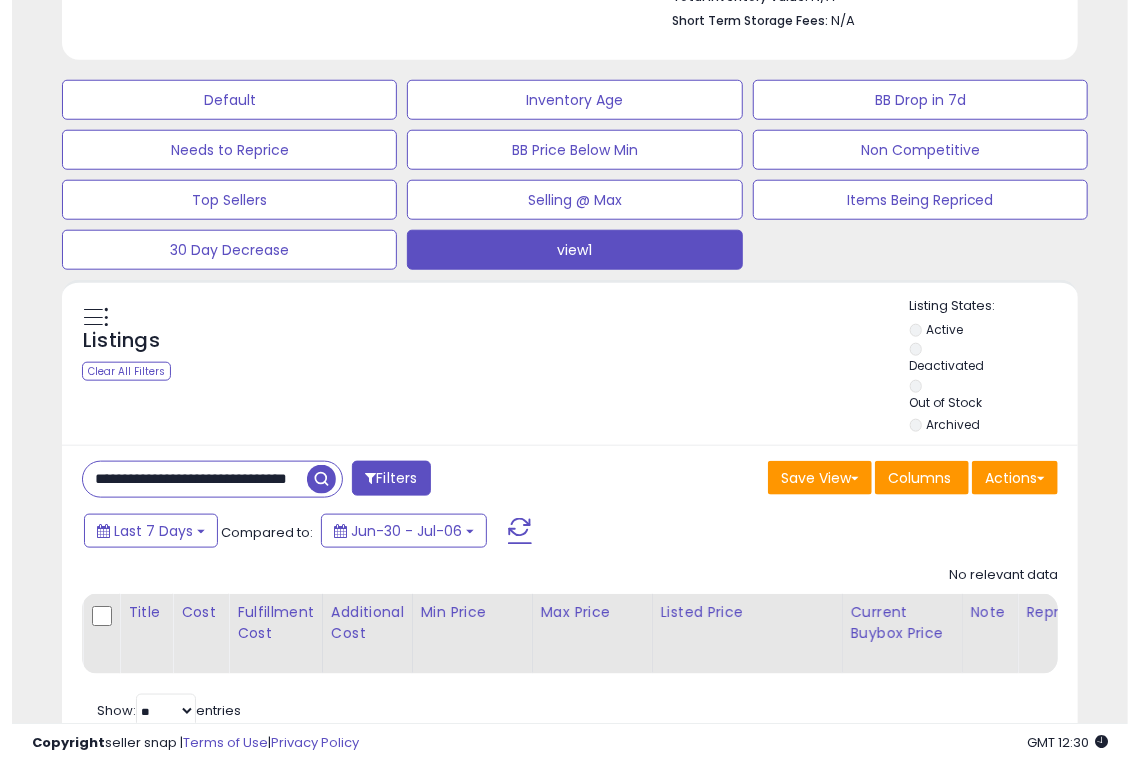 scroll, scrollTop: 0, scrollLeft: 69, axis: horizontal 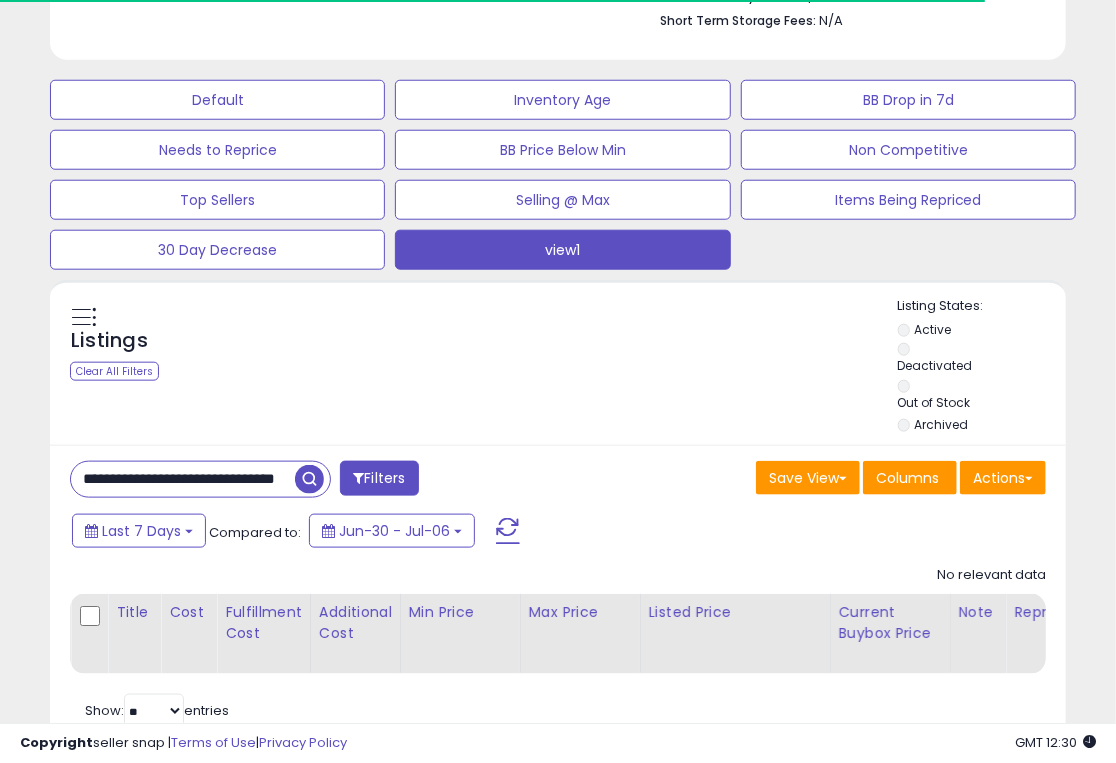 click on "**********" at bounding box center (183, 479) 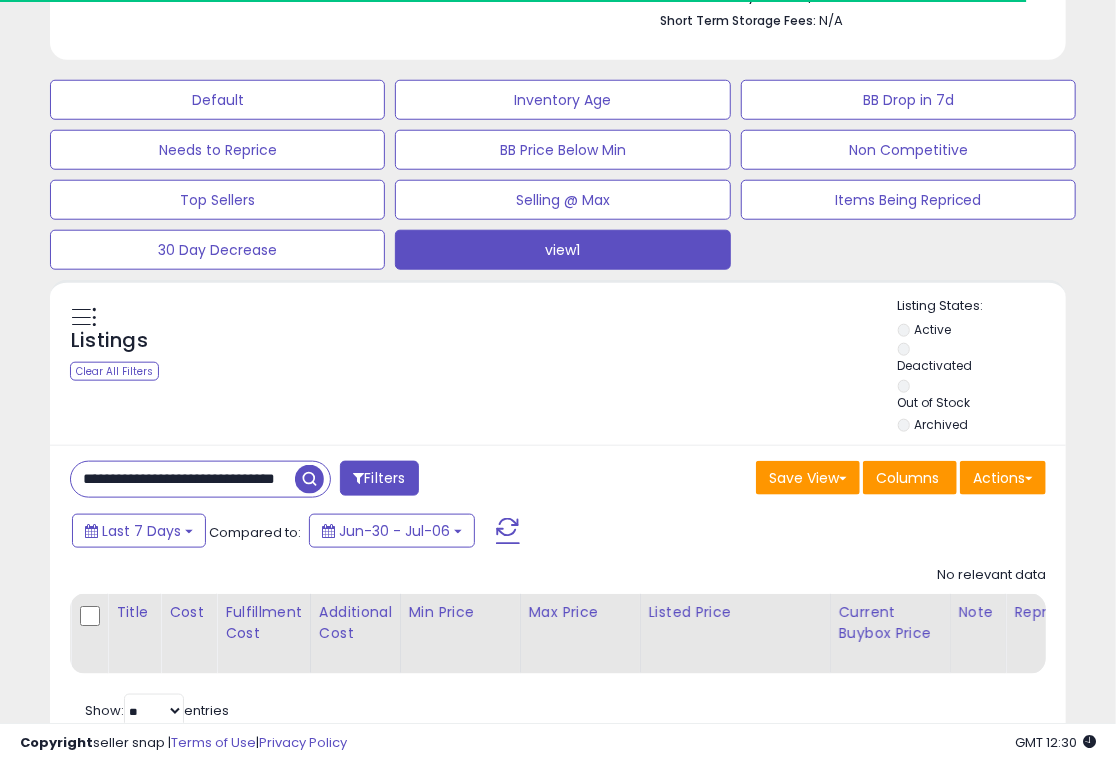 drag, startPoint x: 111, startPoint y: 398, endPoint x: 308, endPoint y: 395, distance: 197.02284 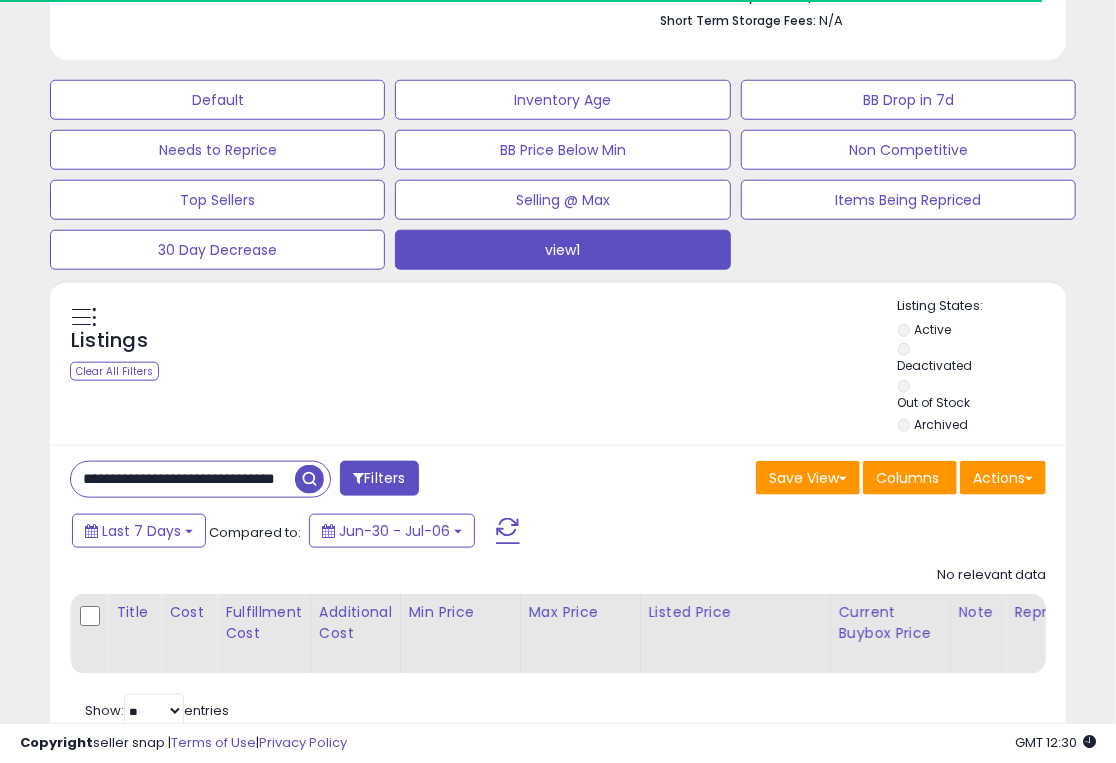 paste on "**" 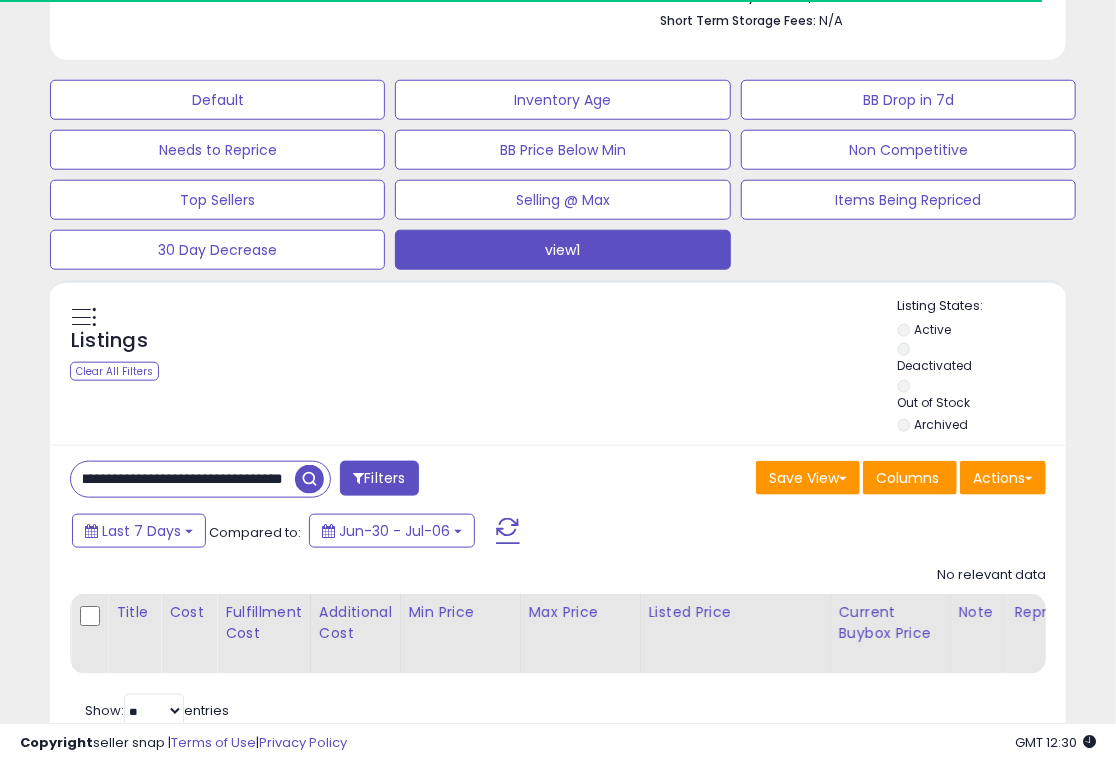 scroll, scrollTop: 0, scrollLeft: 73, axis: horizontal 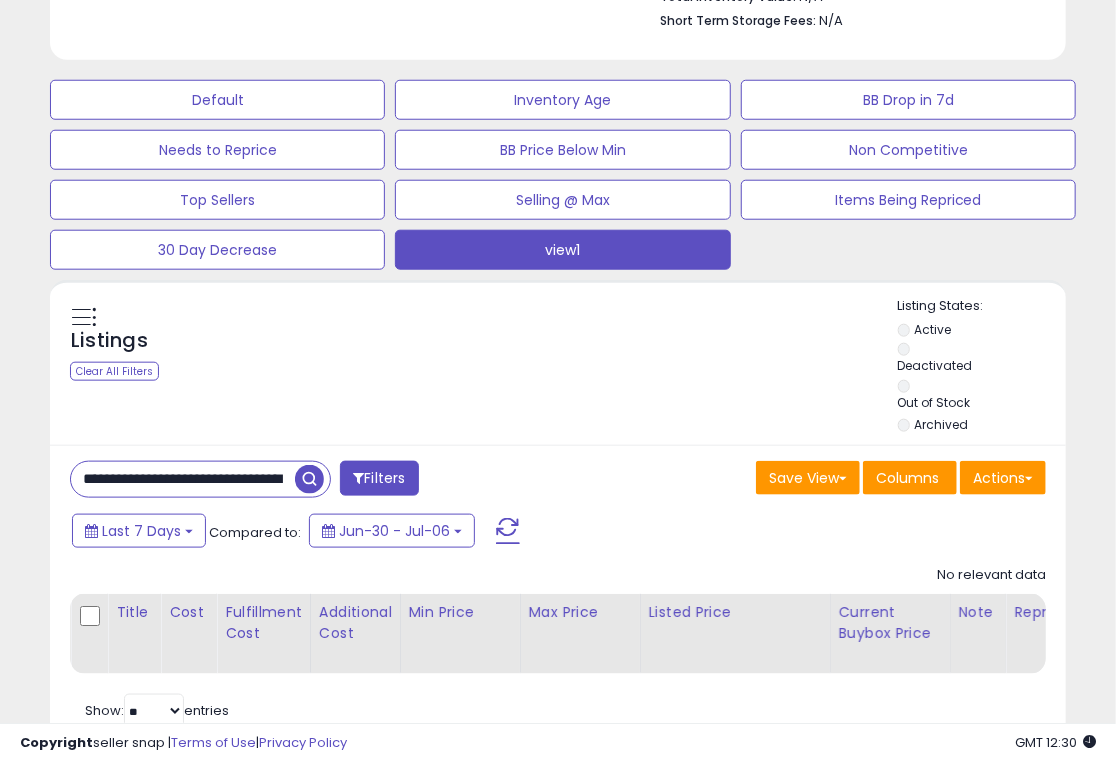 drag, startPoint x: 176, startPoint y: 386, endPoint x: 137, endPoint y: 387, distance: 39.012817 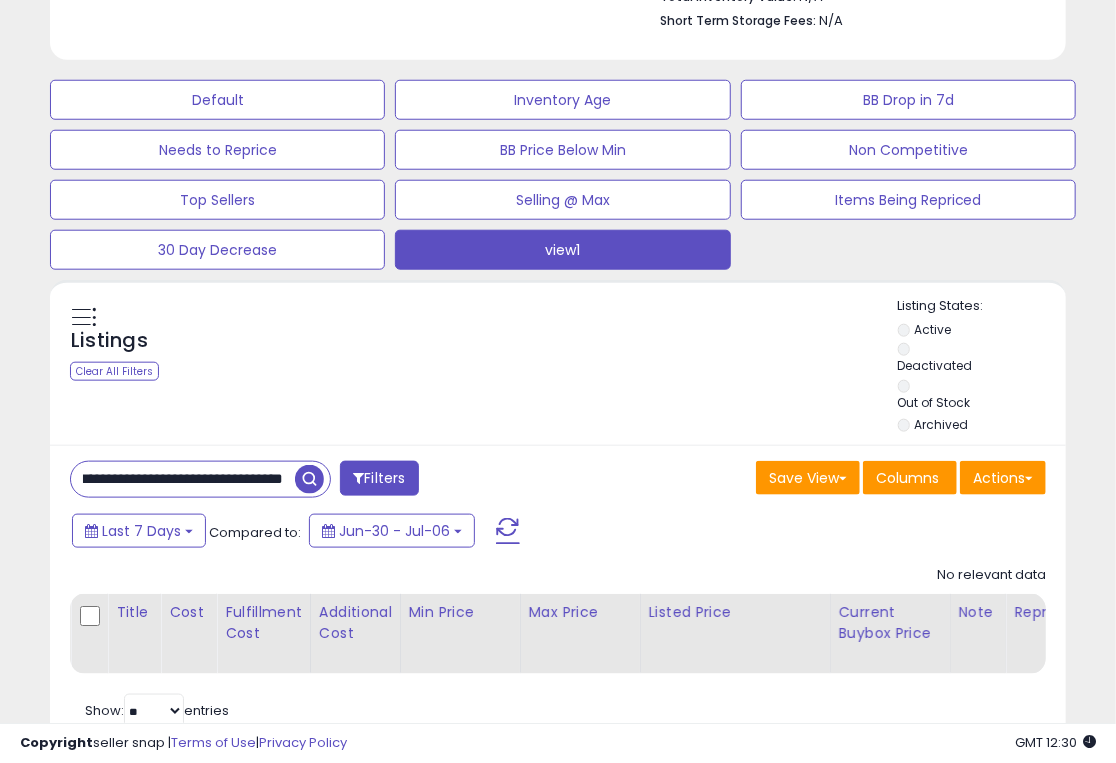 drag, startPoint x: 76, startPoint y: 403, endPoint x: 296, endPoint y: 401, distance: 220.0091 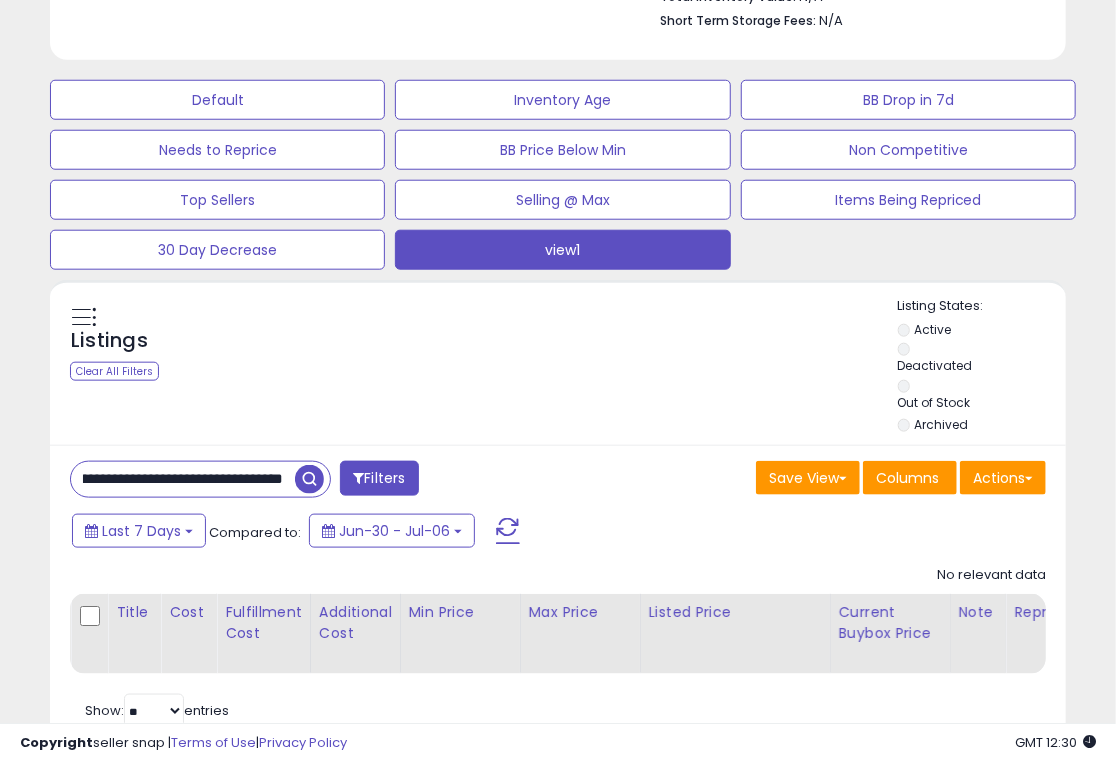 scroll, scrollTop: 0, scrollLeft: 90, axis: horizontal 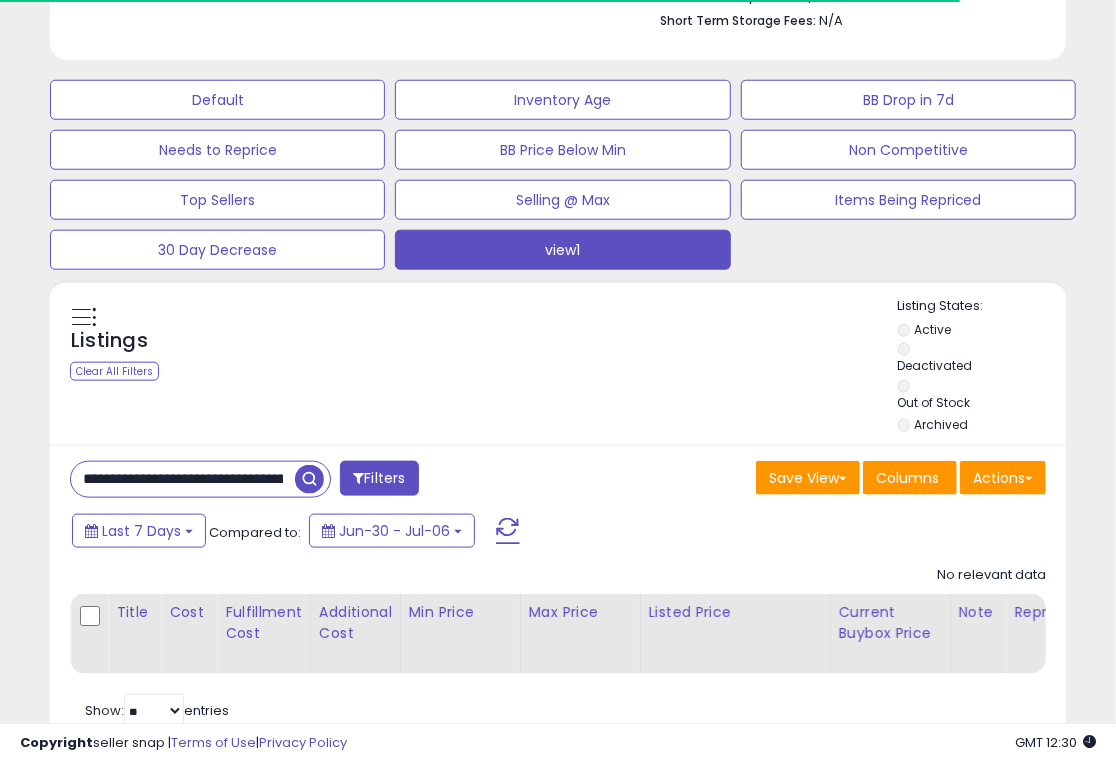 drag, startPoint x: 202, startPoint y: 386, endPoint x: 184, endPoint y: 386, distance: 18 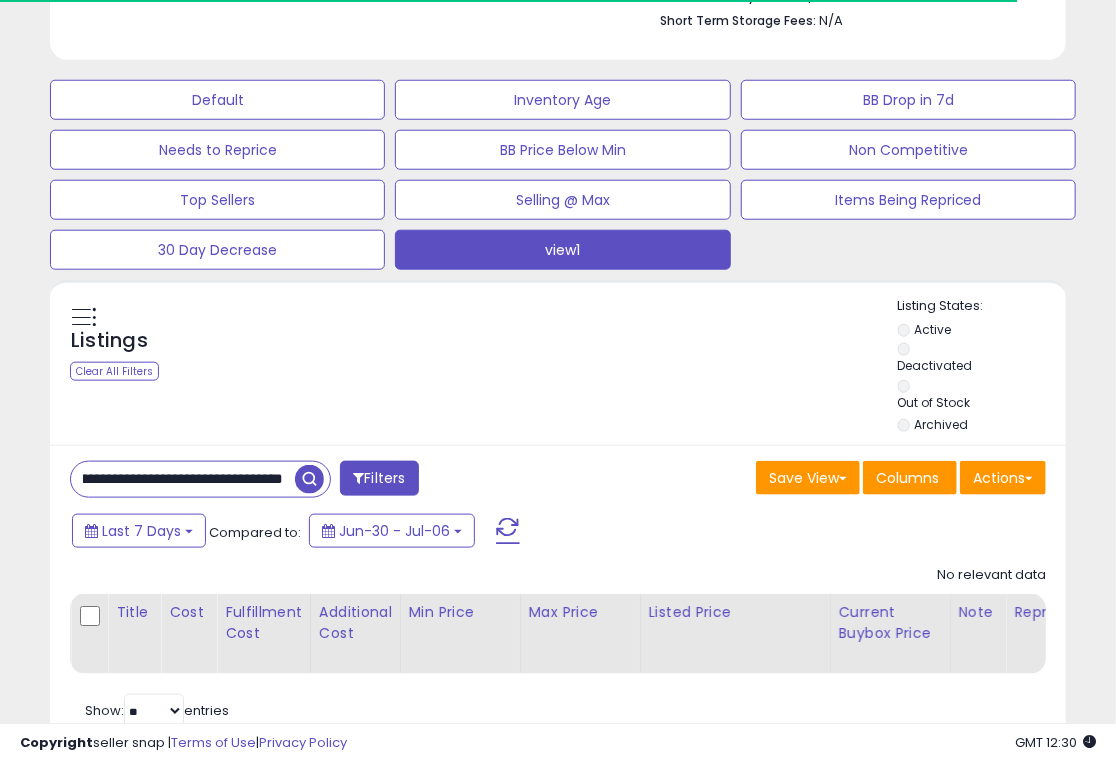 drag, startPoint x: 82, startPoint y: 391, endPoint x: 361, endPoint y: 392, distance: 279.0018 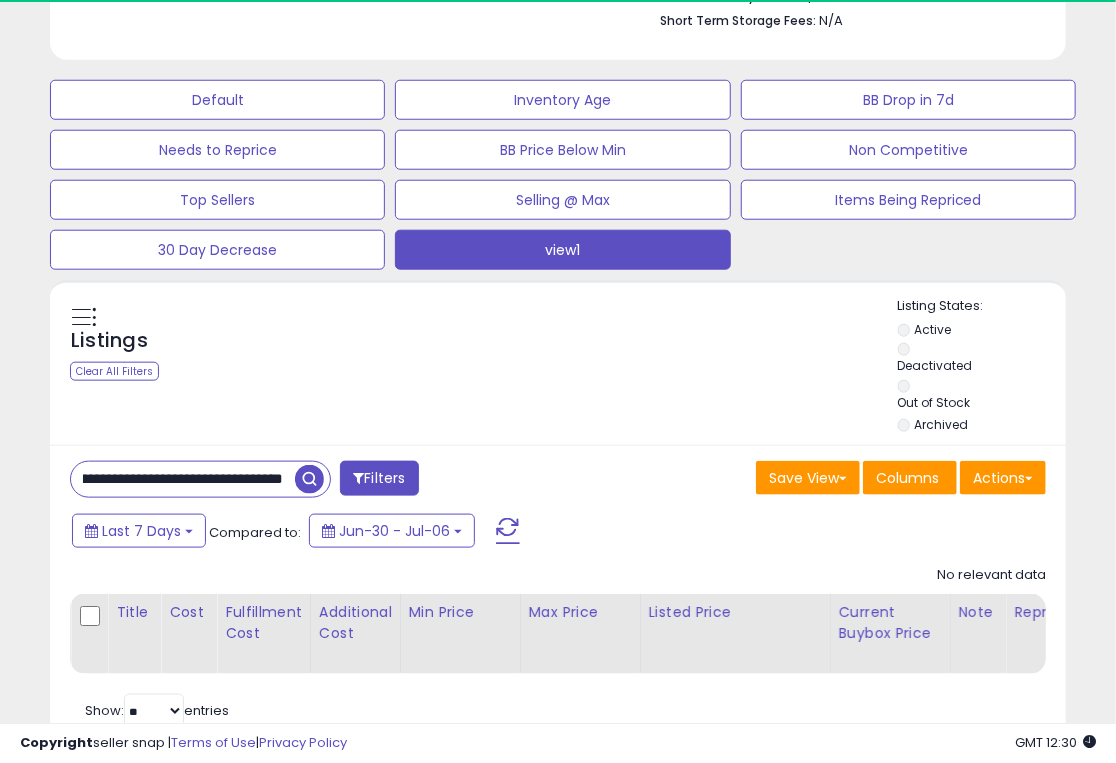 paste on "***" 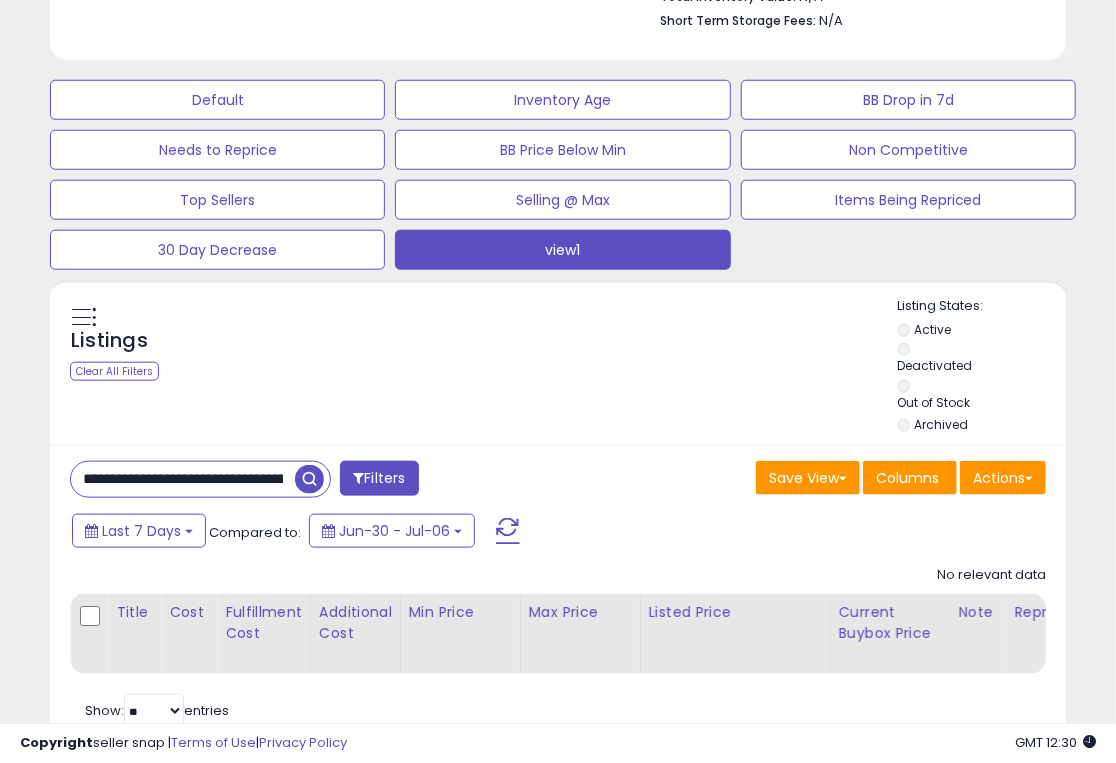 drag, startPoint x: 100, startPoint y: 395, endPoint x: 68, endPoint y: 395, distance: 32 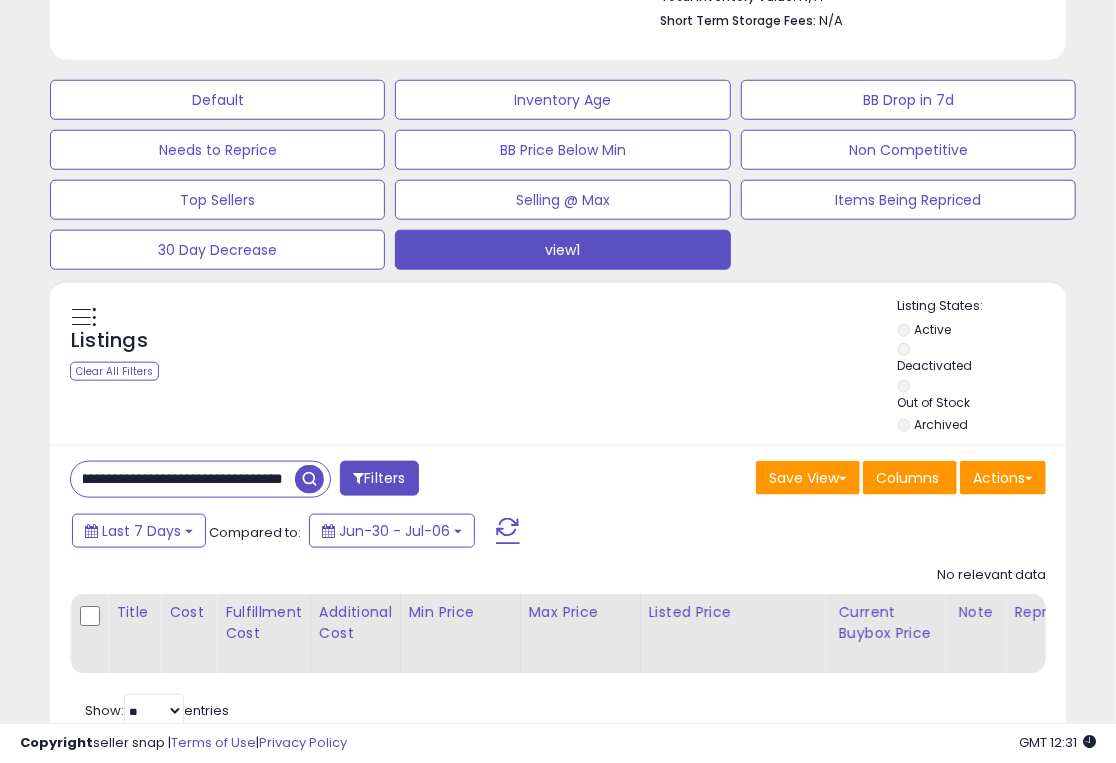 drag, startPoint x: 77, startPoint y: 397, endPoint x: 360, endPoint y: 398, distance: 283.00177 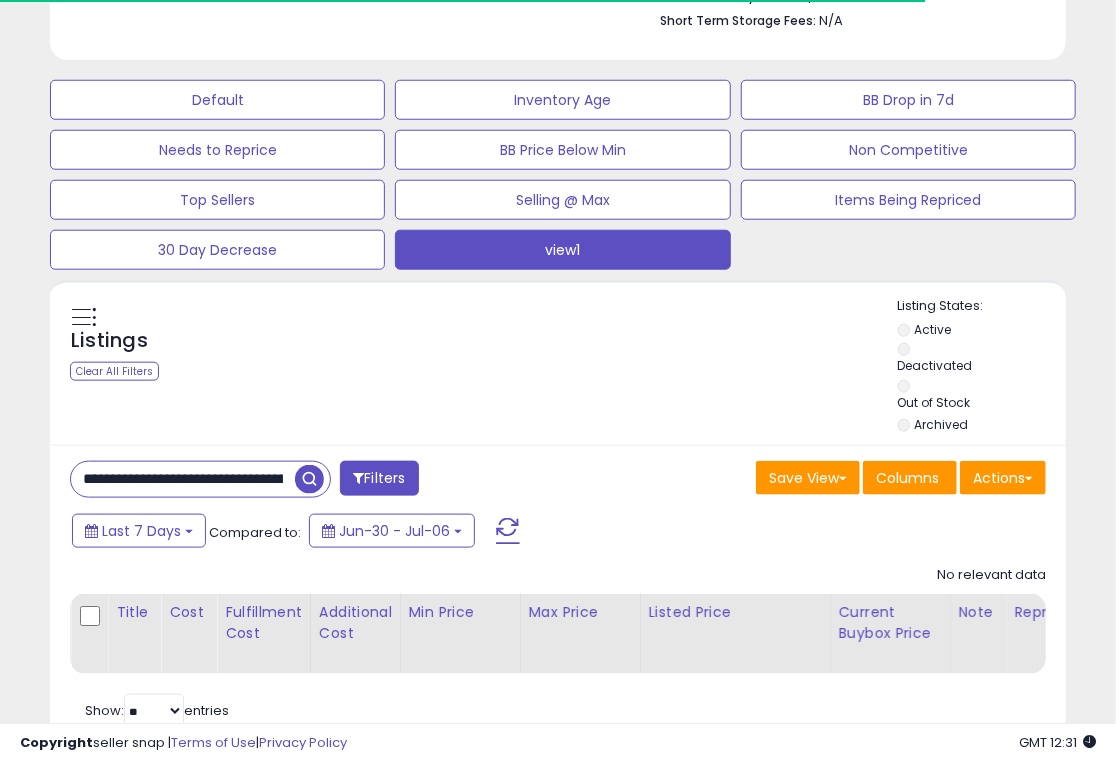 click on "**********" at bounding box center [306, 481] 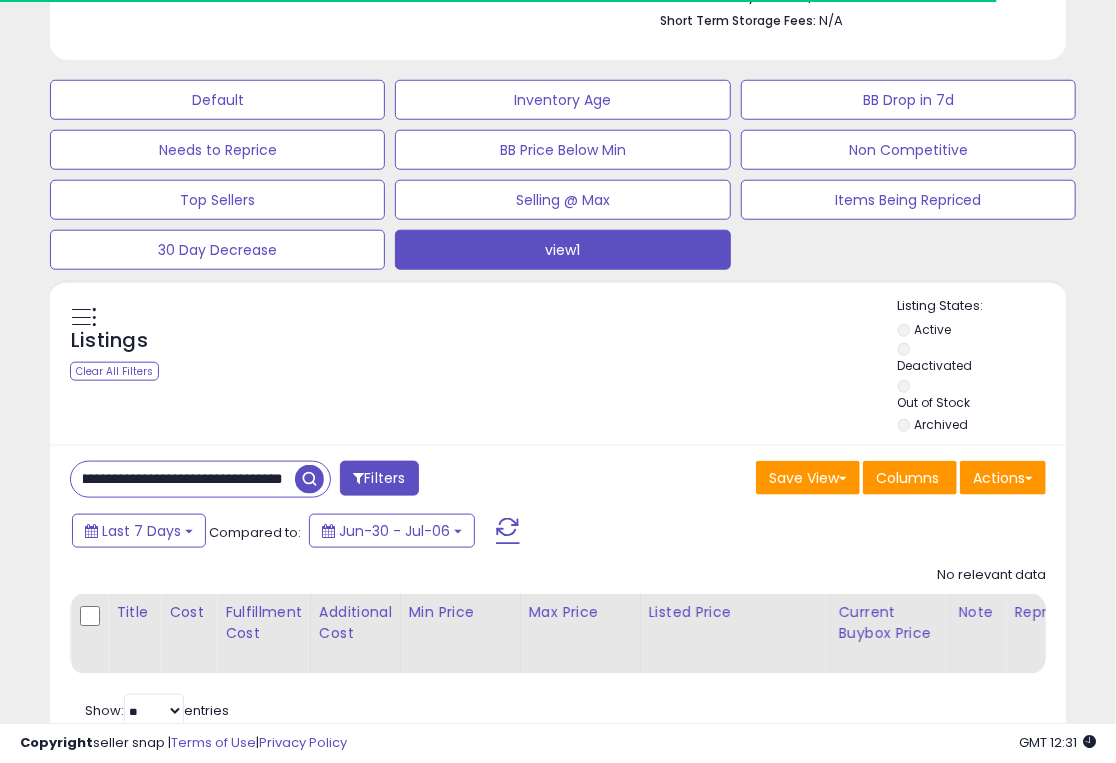 drag, startPoint x: 72, startPoint y: 400, endPoint x: 359, endPoint y: 400, distance: 287 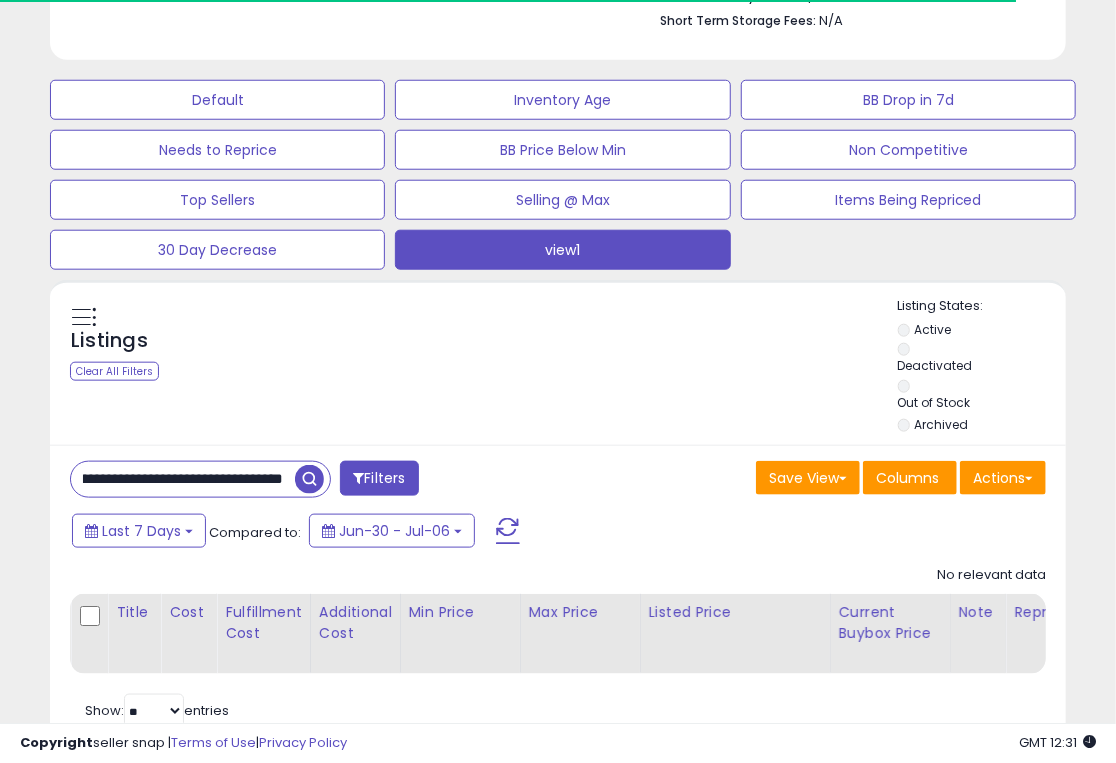 paste 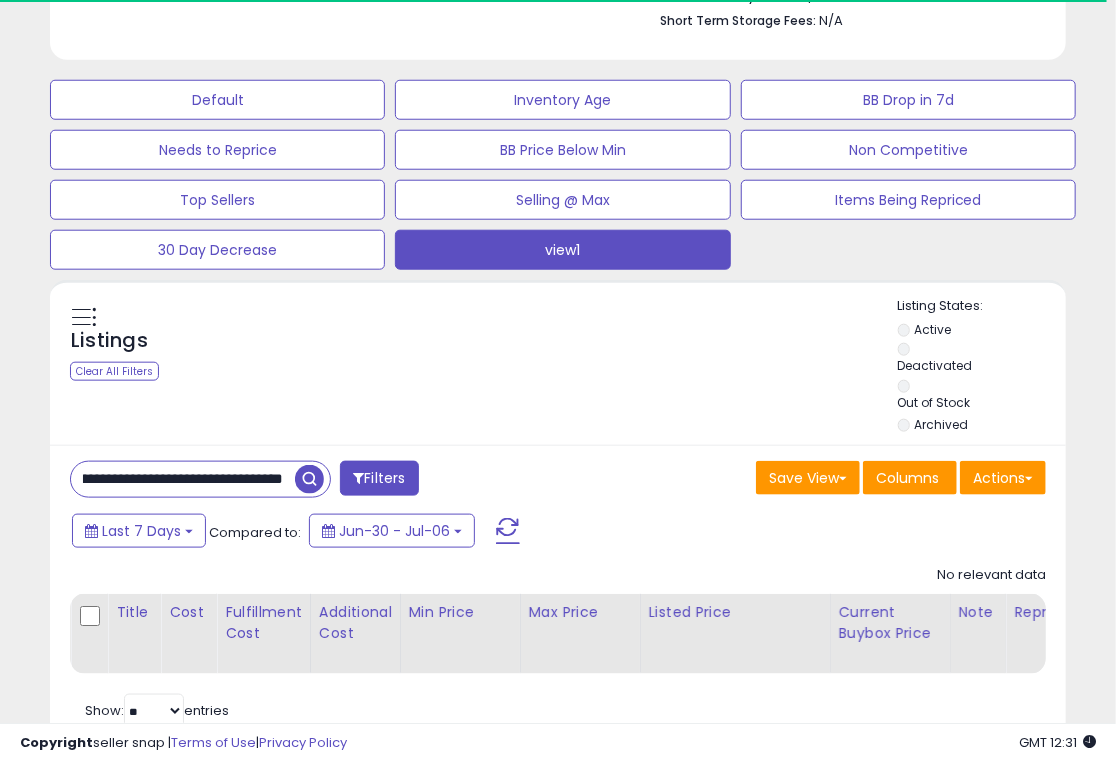 drag, startPoint x: 79, startPoint y: 394, endPoint x: 323, endPoint y: 395, distance: 244.00204 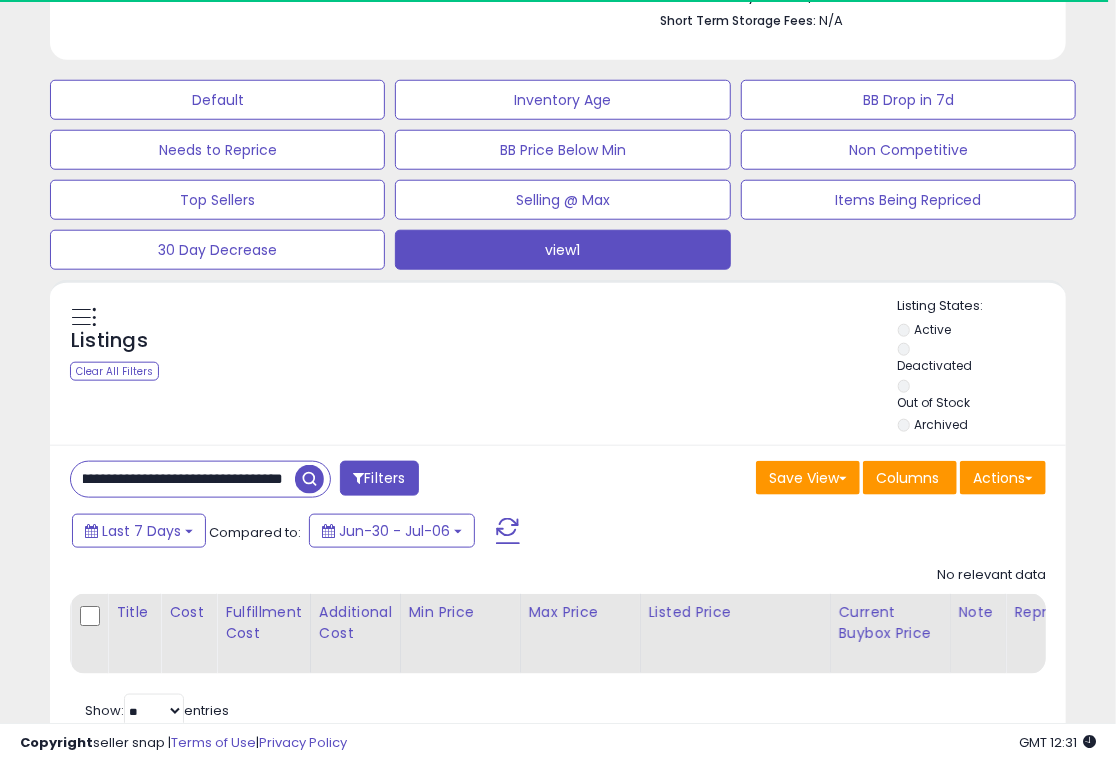 paste 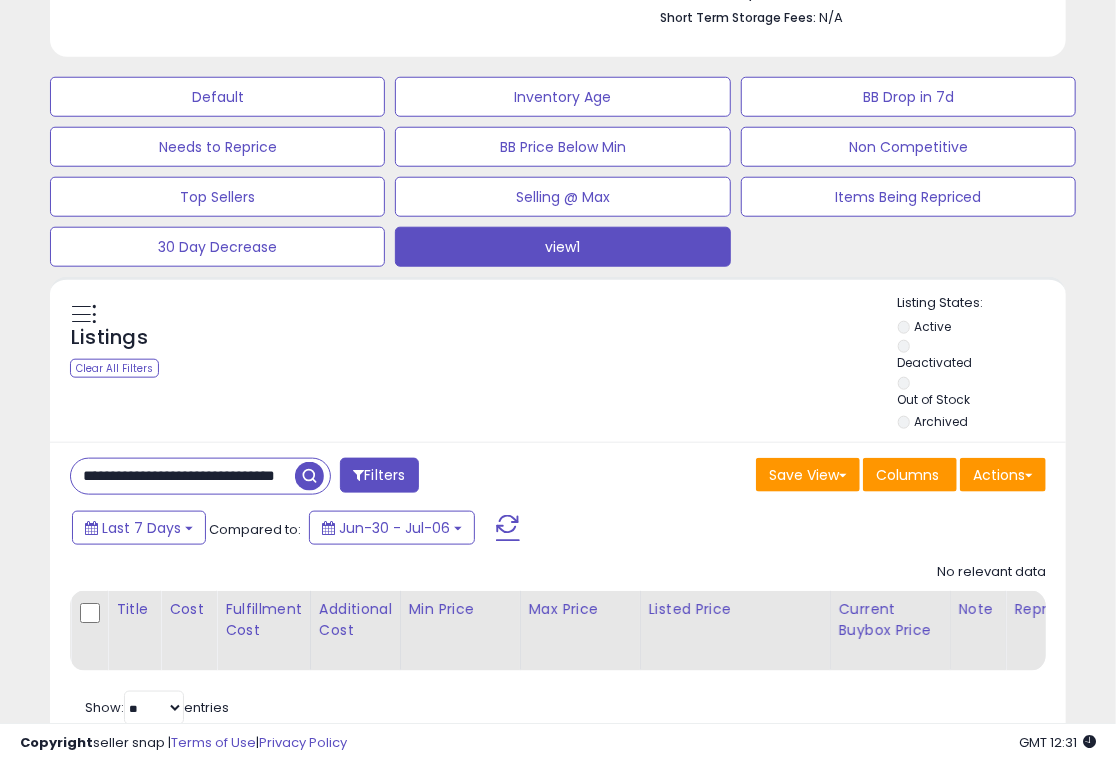 drag, startPoint x: 80, startPoint y: 393, endPoint x: 306, endPoint y: 398, distance: 226.0553 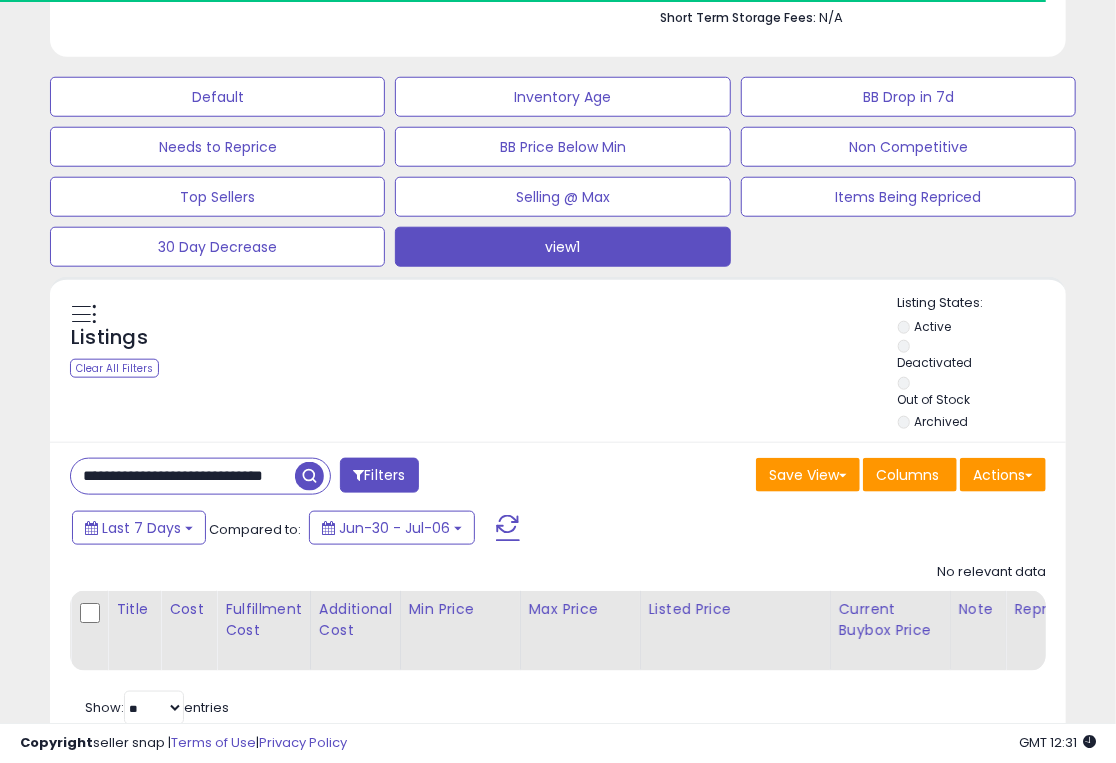 drag, startPoint x: 79, startPoint y: 393, endPoint x: 325, endPoint y: 395, distance: 246.00813 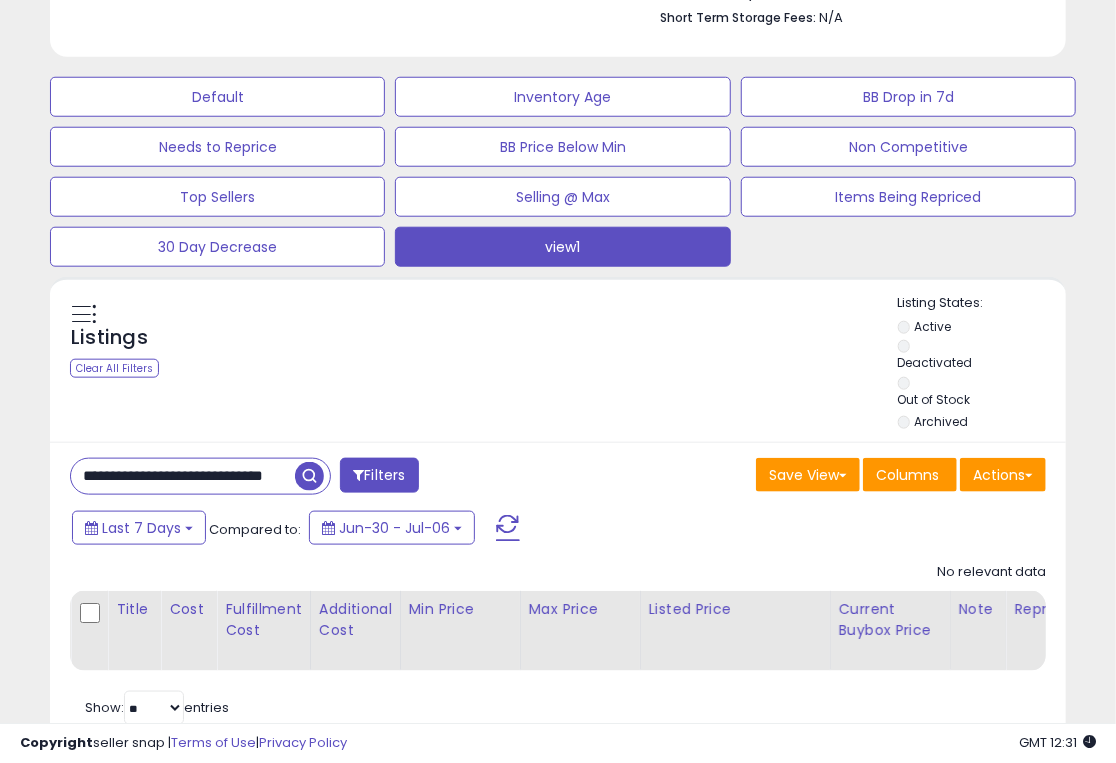 paste on "*" 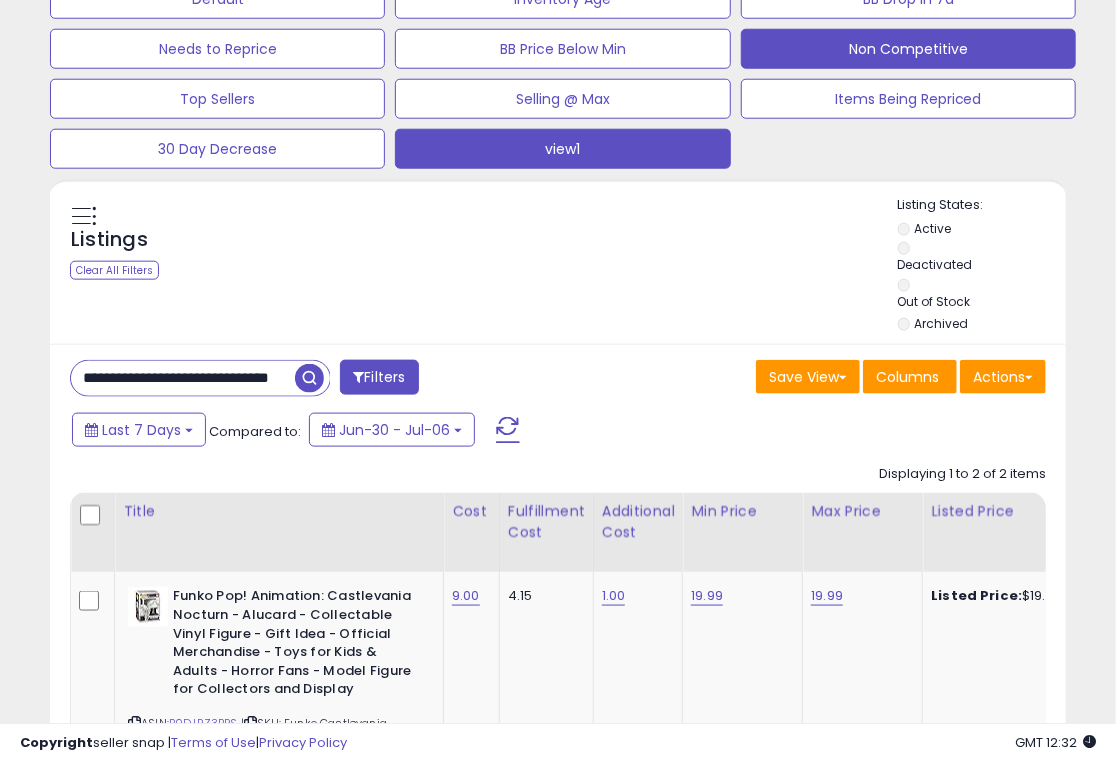scroll, scrollTop: 0, scrollLeft: 0, axis: both 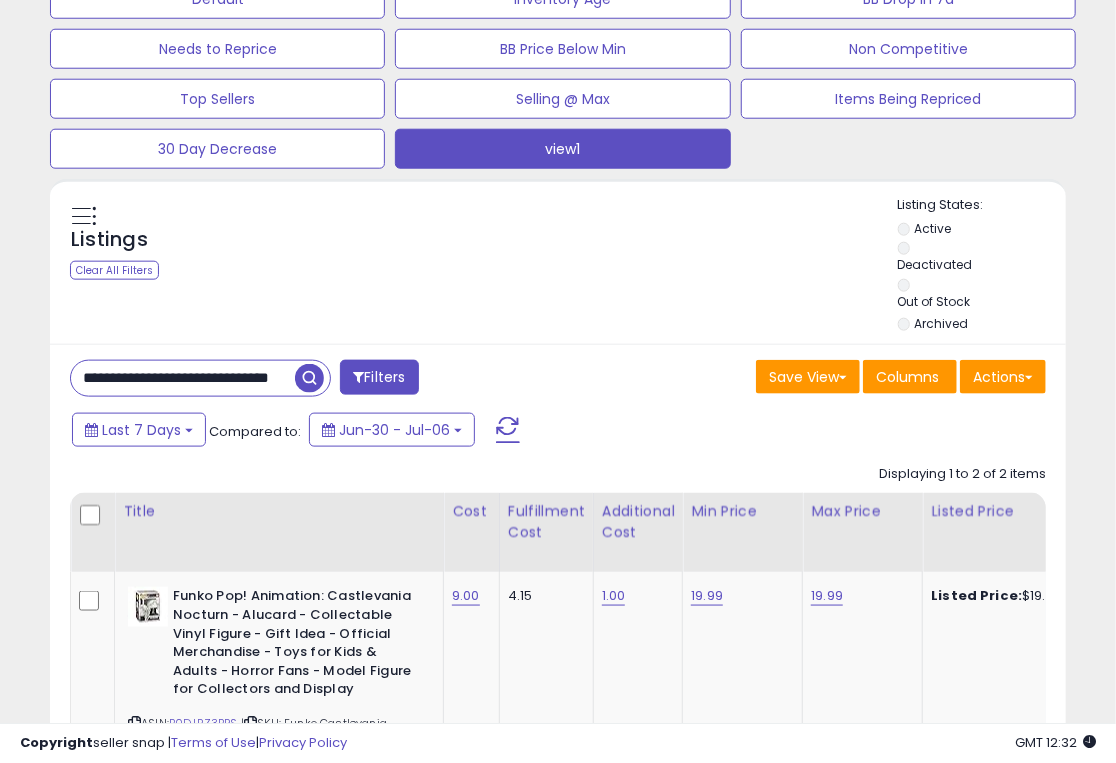 drag, startPoint x: 83, startPoint y: 294, endPoint x: 310, endPoint y: 292, distance: 227.0088 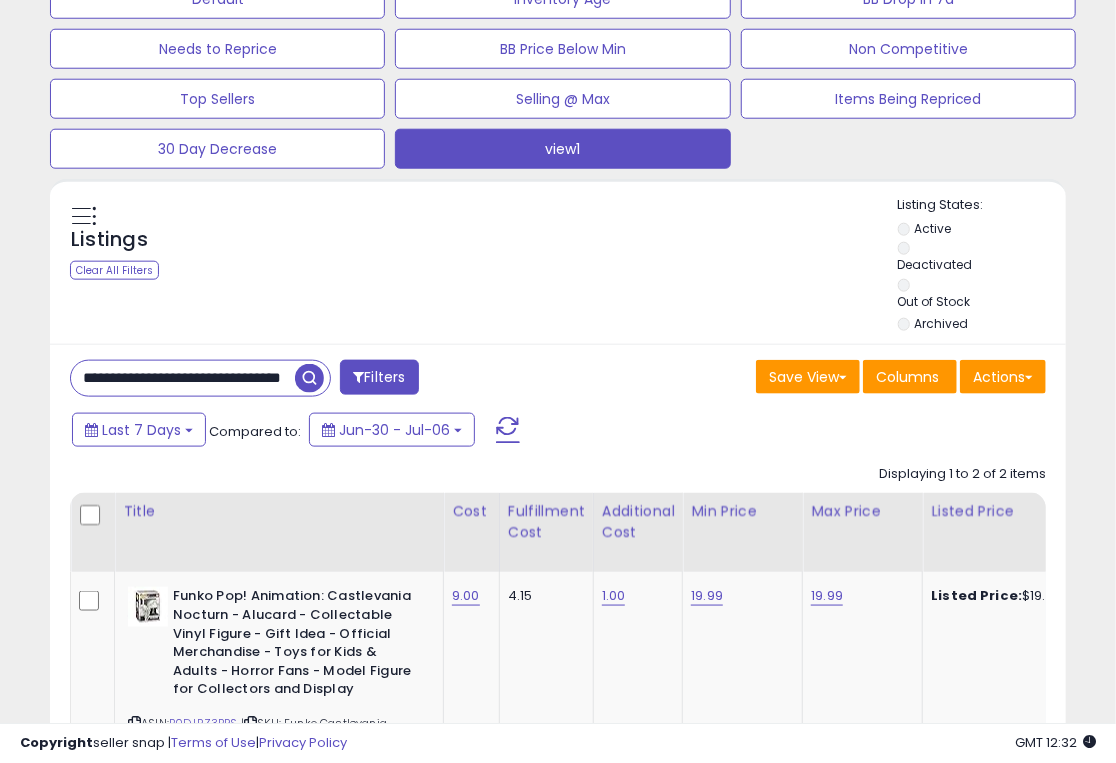 scroll, scrollTop: 0, scrollLeft: 77, axis: horizontal 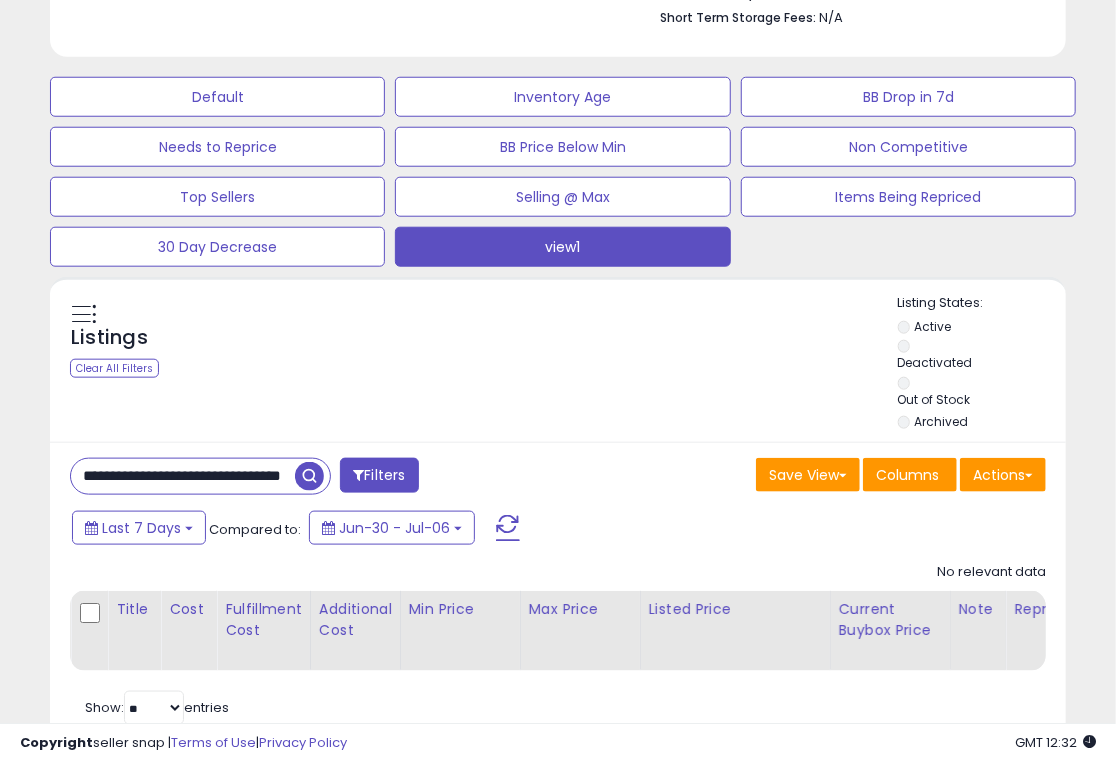 drag, startPoint x: 83, startPoint y: 393, endPoint x: 335, endPoint y: 393, distance: 252 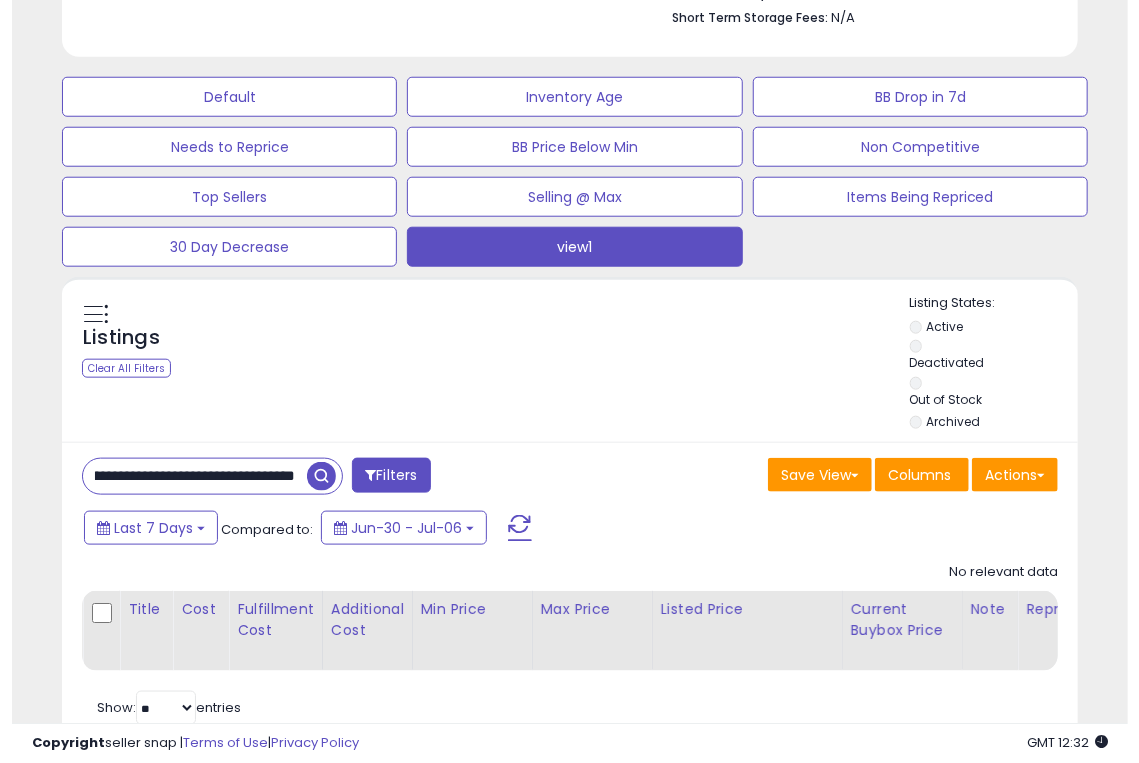 scroll, scrollTop: 0, scrollLeft: 98, axis: horizontal 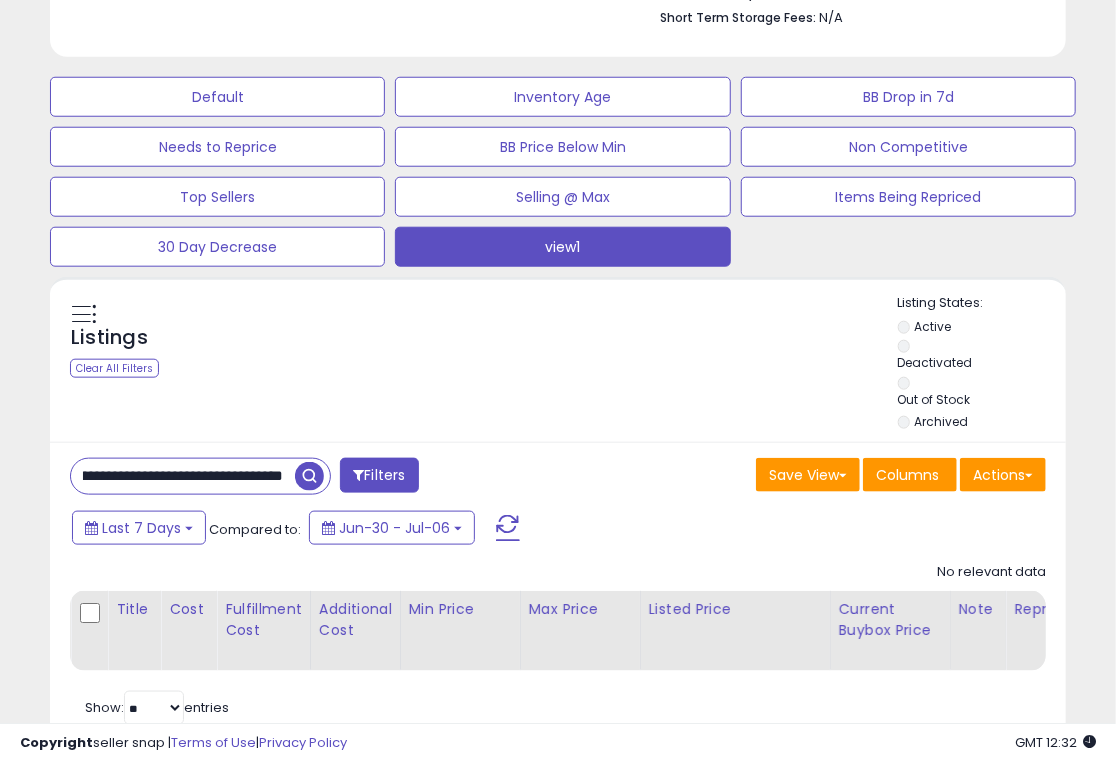 drag, startPoint x: 79, startPoint y: 395, endPoint x: 334, endPoint y: 401, distance: 255.07057 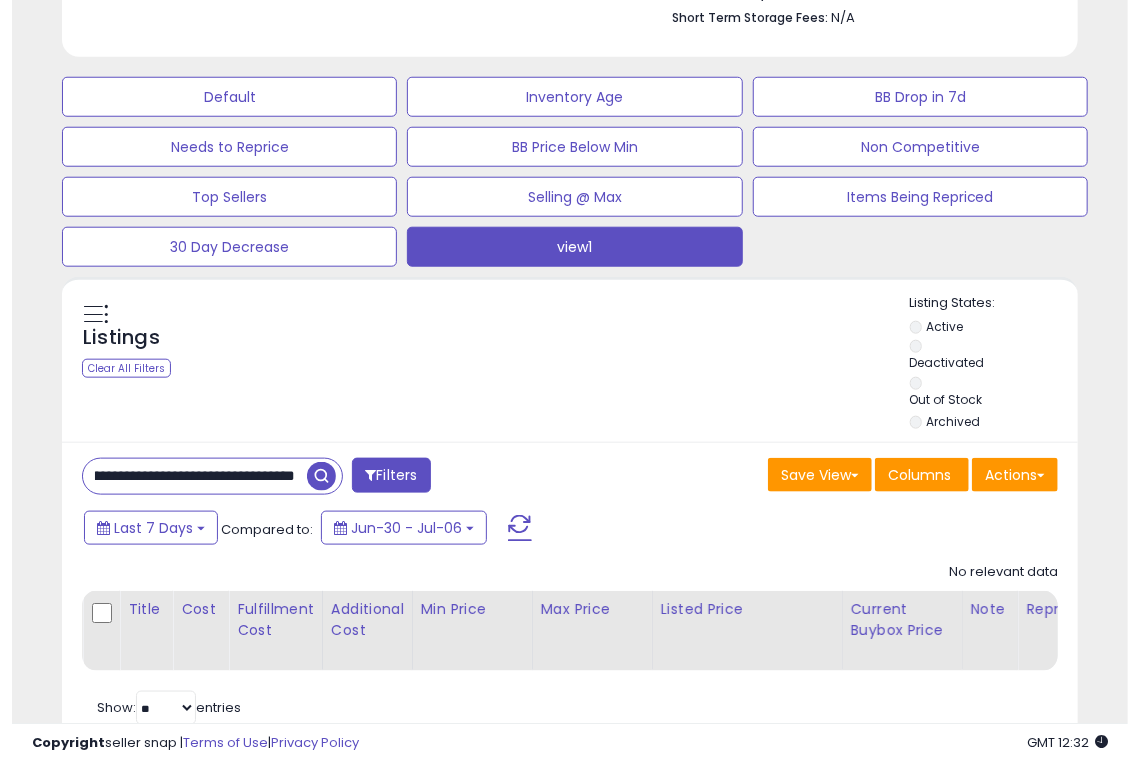 scroll, scrollTop: 0, scrollLeft: 116, axis: horizontal 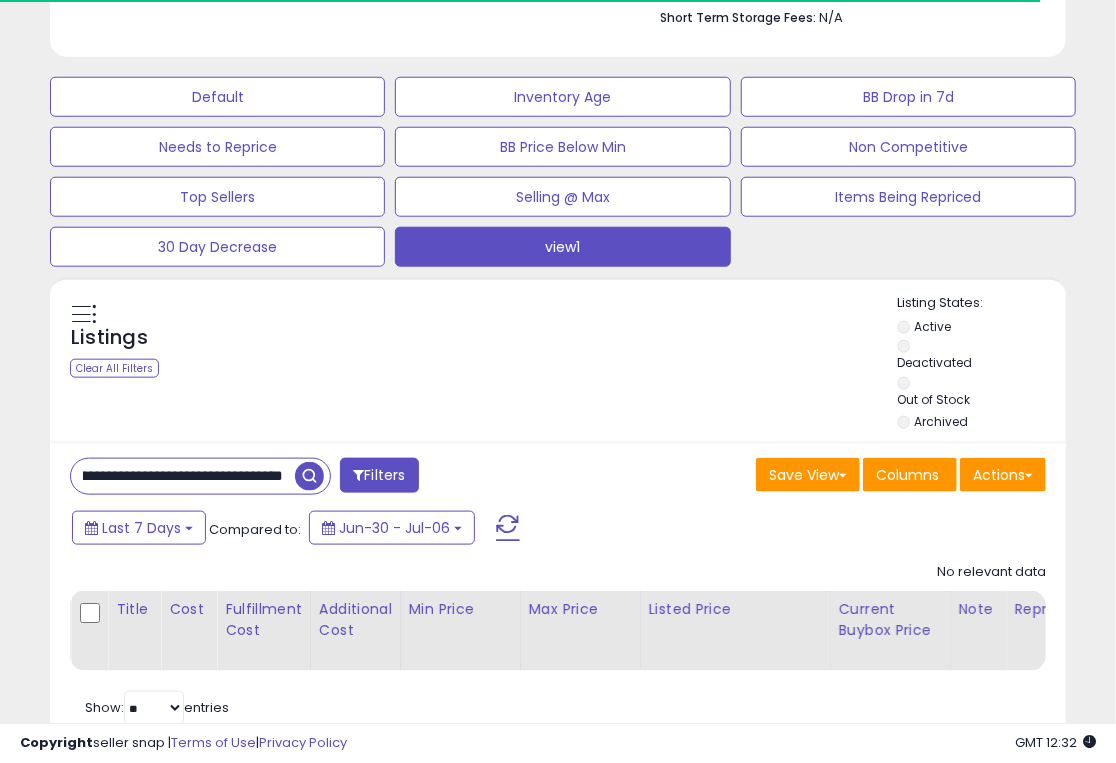 drag, startPoint x: 80, startPoint y: 393, endPoint x: 365, endPoint y: 393, distance: 285 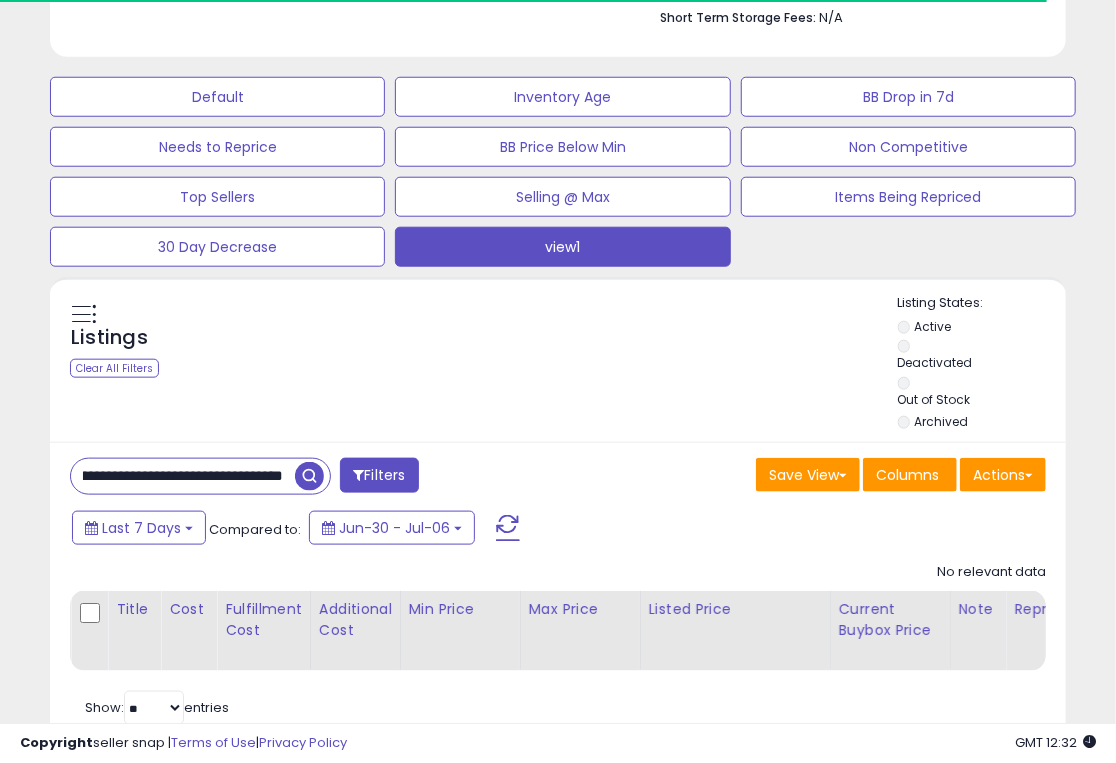 paste on "*" 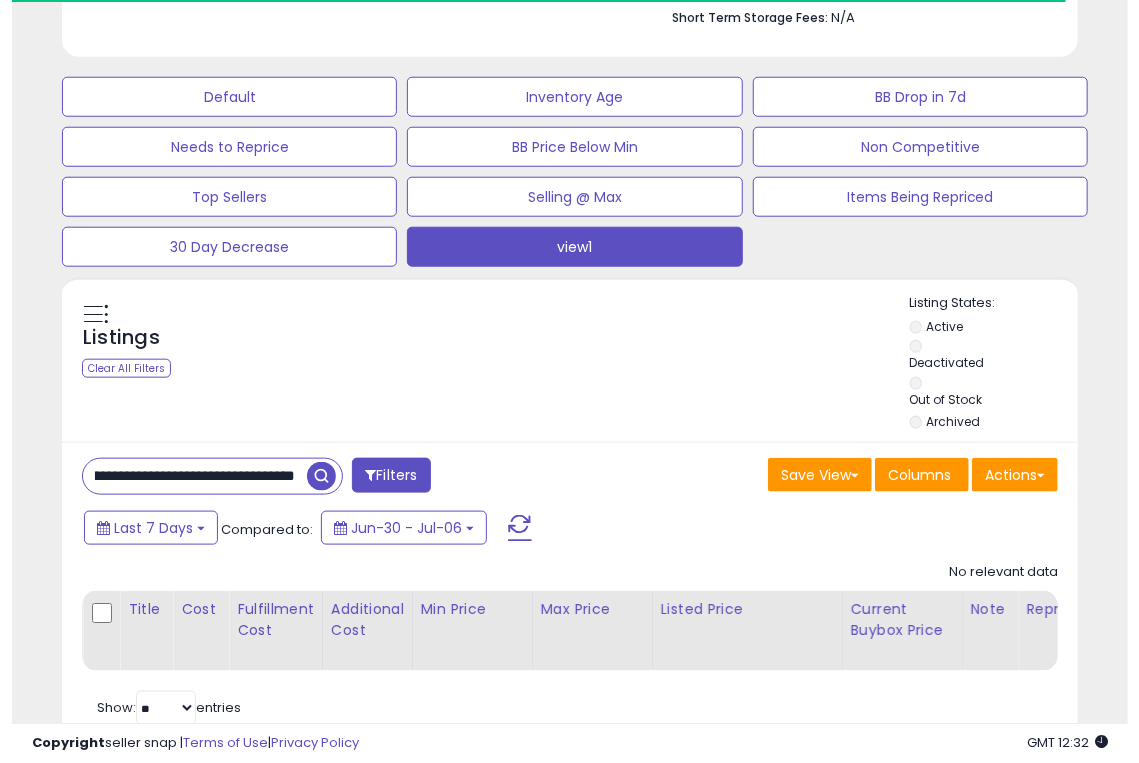 scroll, scrollTop: 0, scrollLeft: 110, axis: horizontal 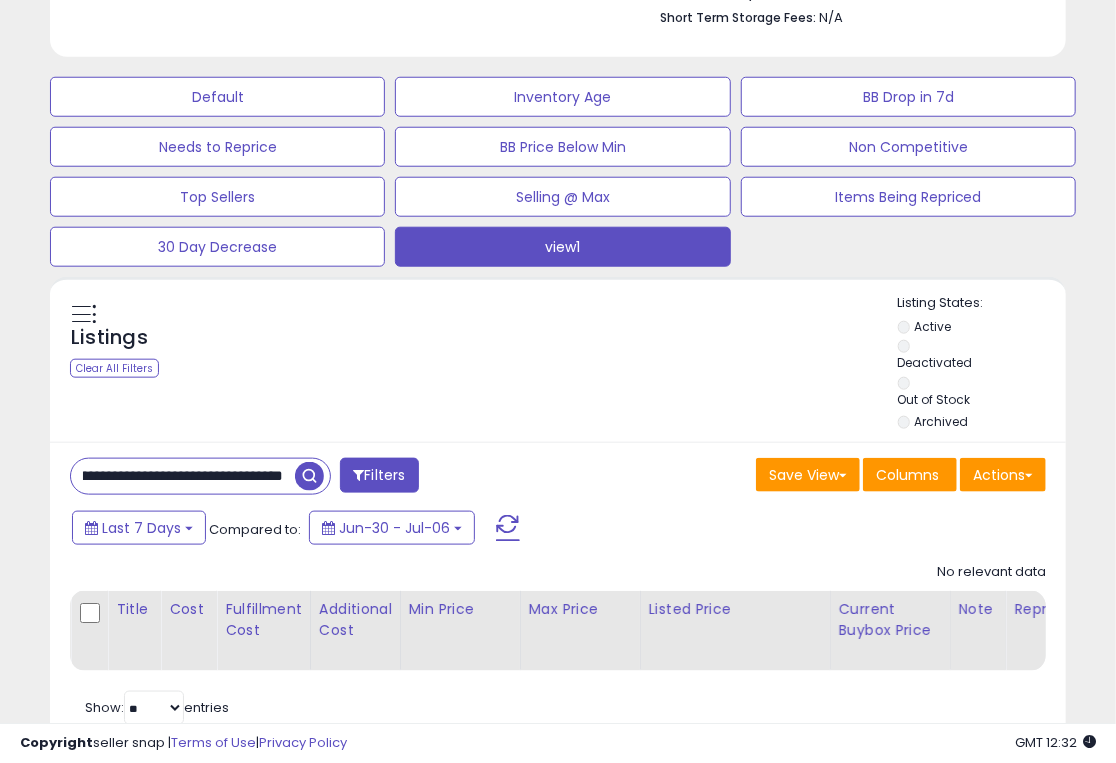 drag, startPoint x: 71, startPoint y: 390, endPoint x: 364, endPoint y: 393, distance: 293.01535 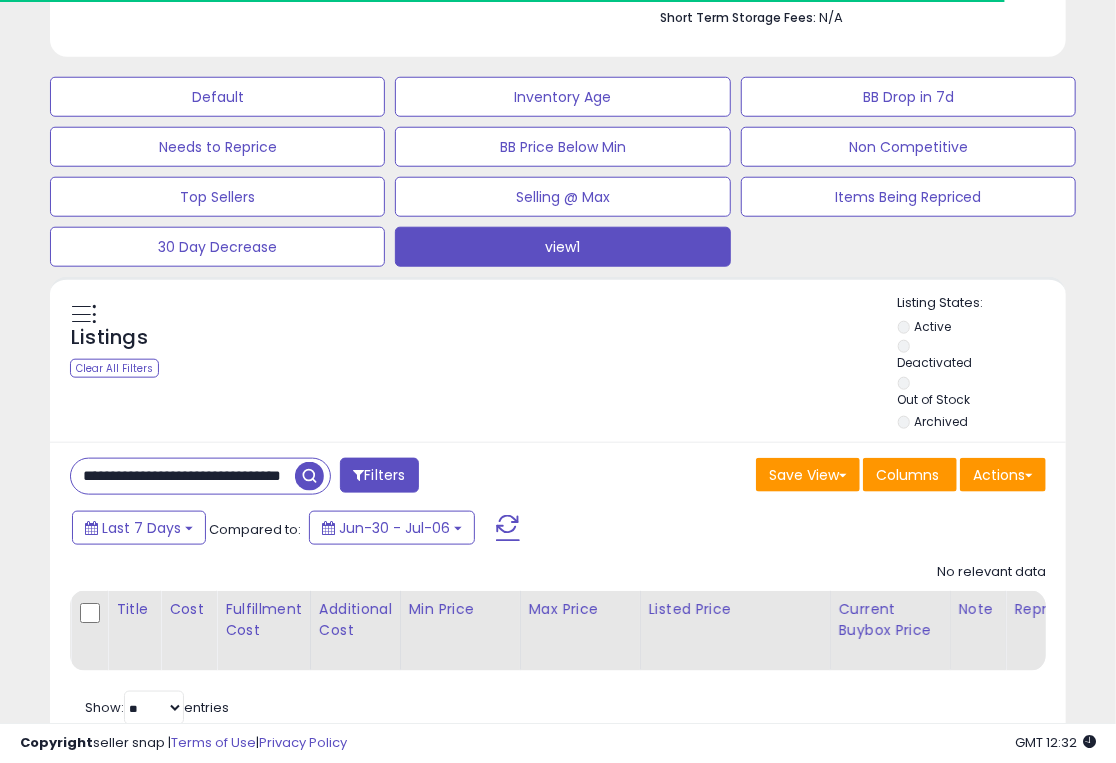 drag, startPoint x: 80, startPoint y: 385, endPoint x: 381, endPoint y: 385, distance: 301 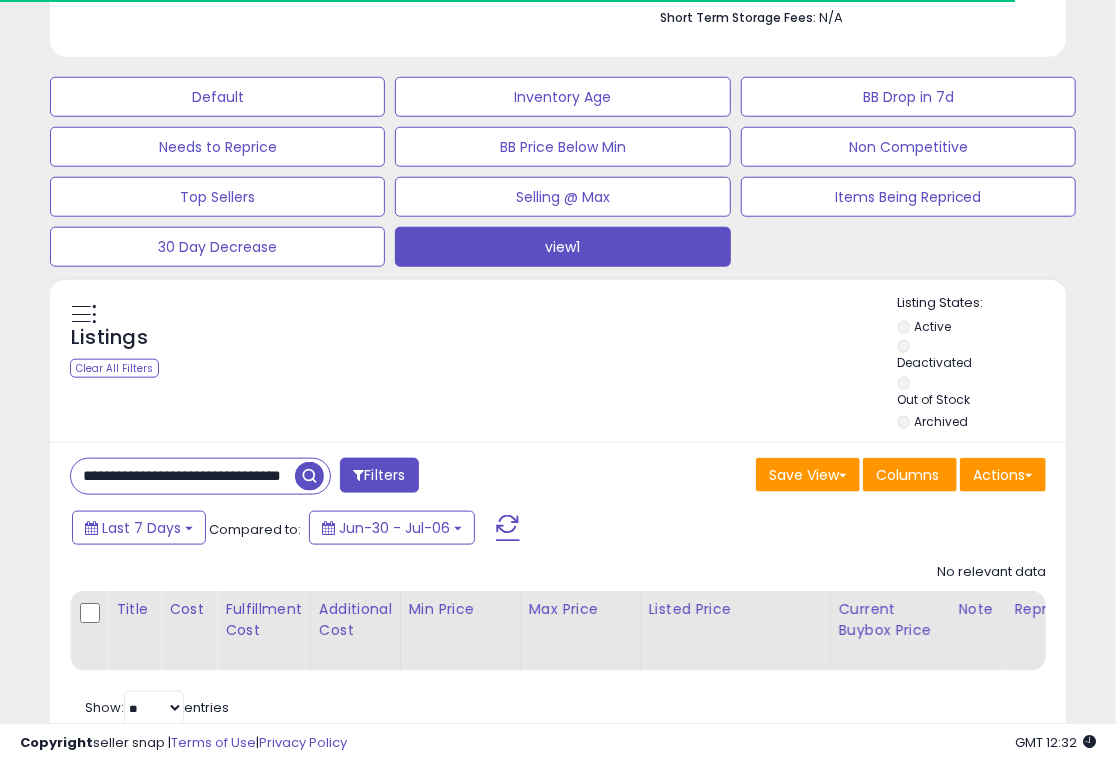 paste 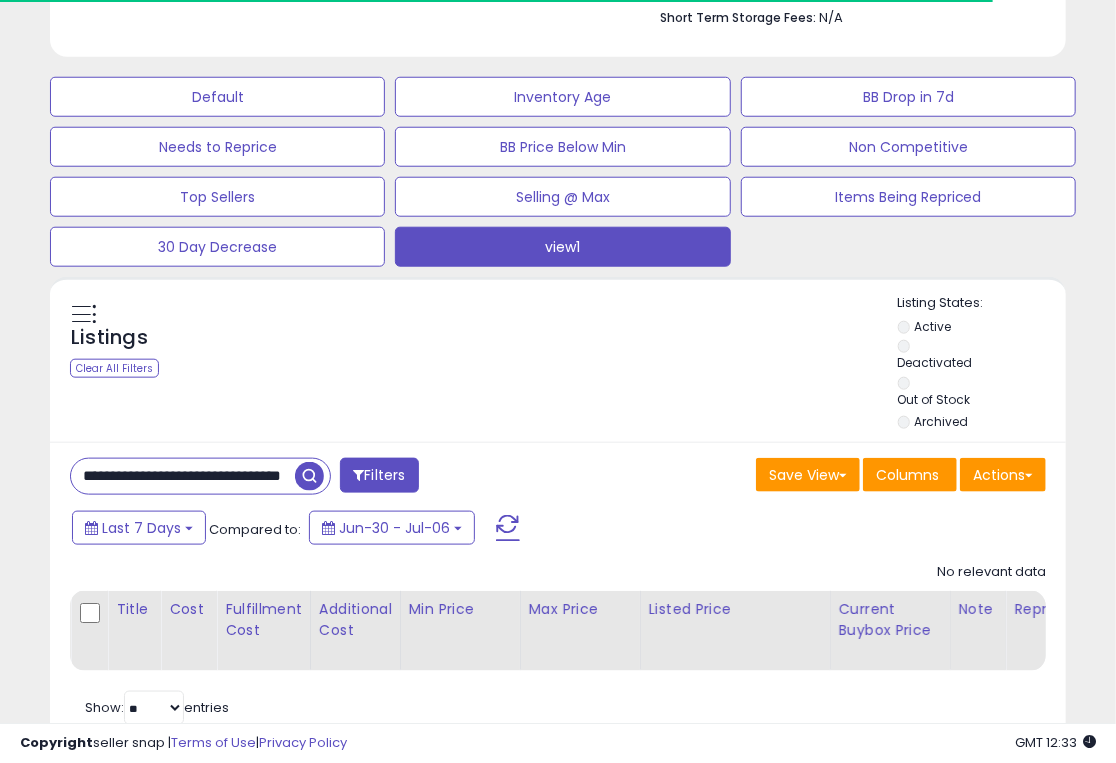 drag, startPoint x: 74, startPoint y: 391, endPoint x: 305, endPoint y: 391, distance: 231 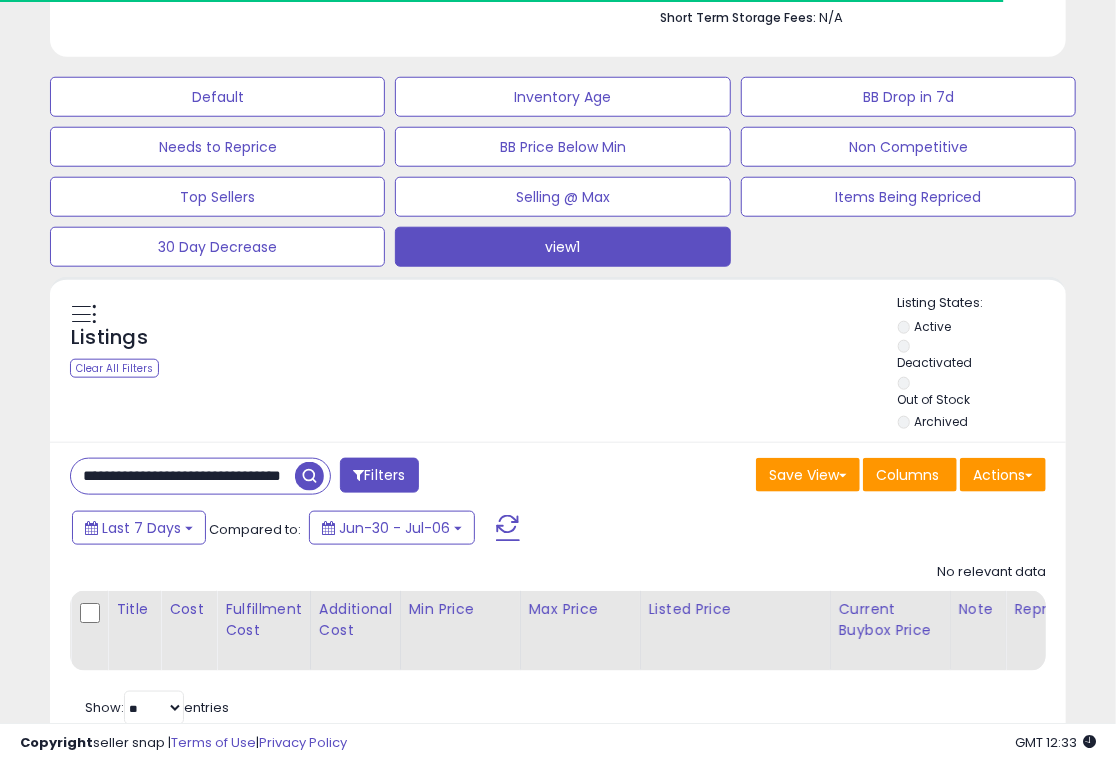 paste on "****" 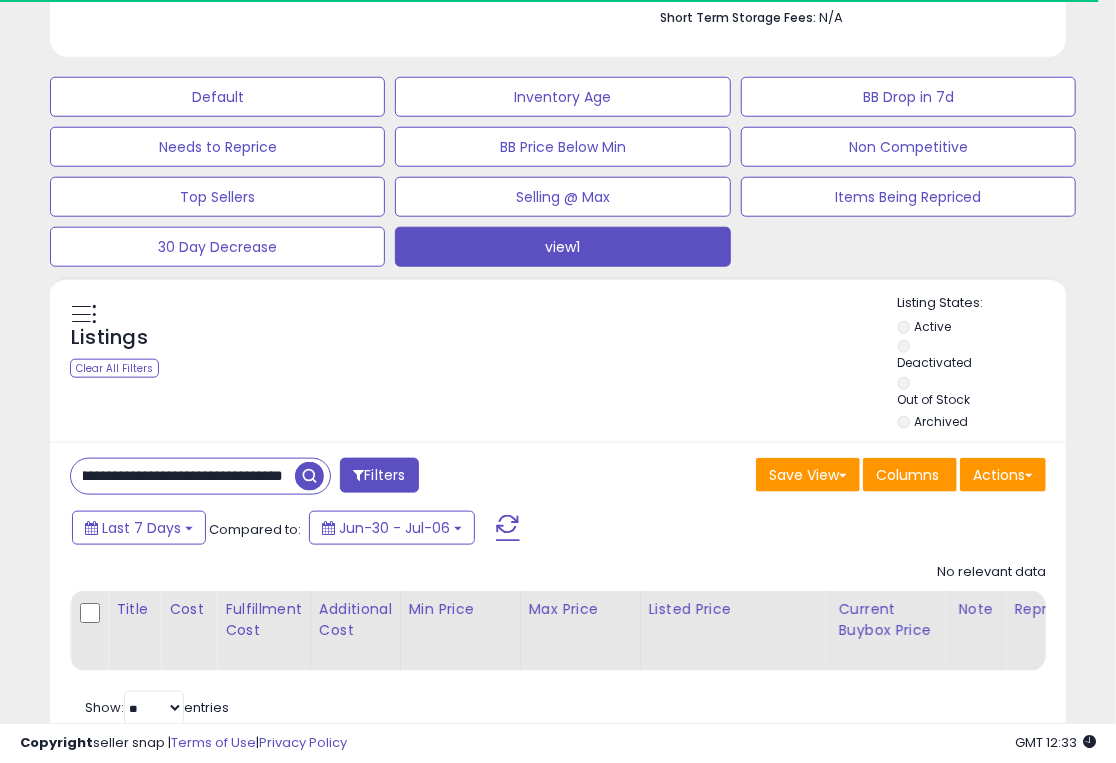 drag, startPoint x: 76, startPoint y: 392, endPoint x: 318, endPoint y: 400, distance: 242.1322 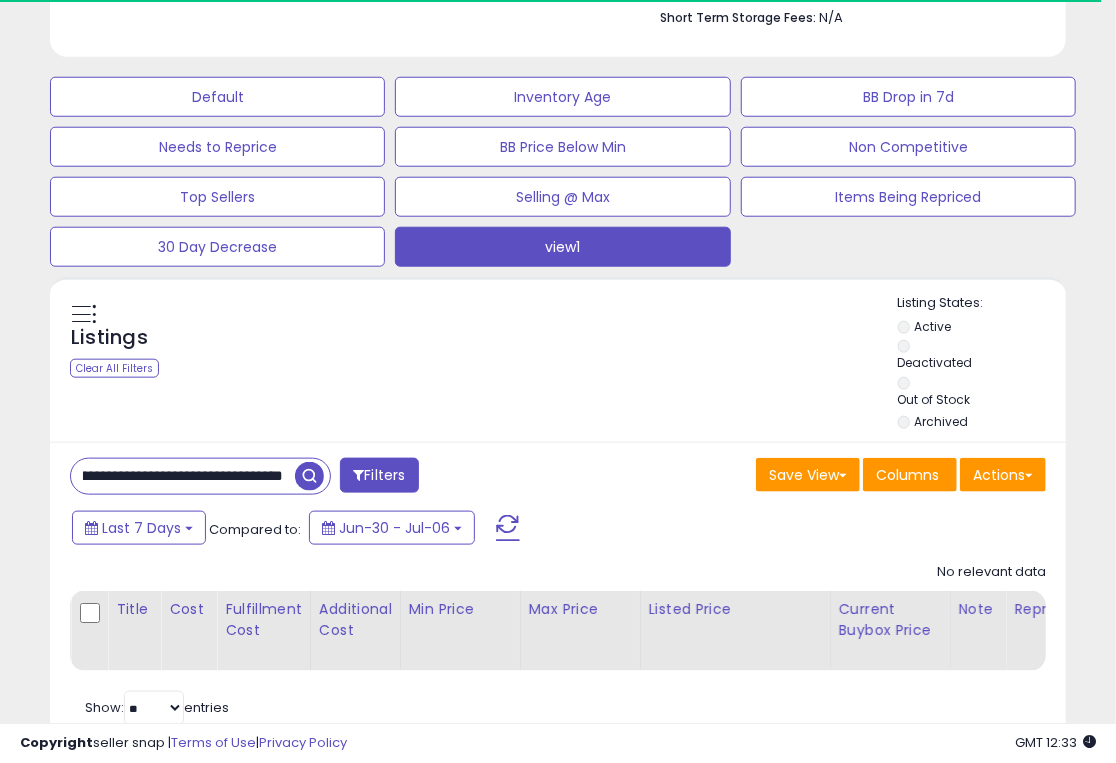 paste 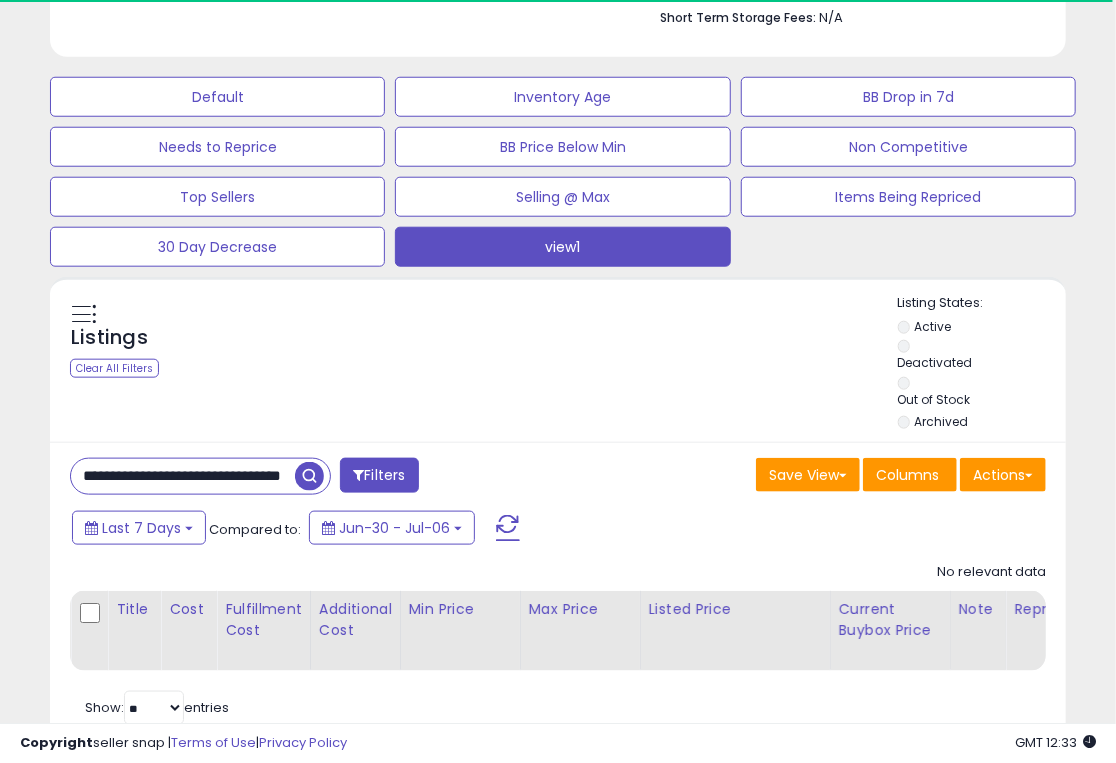 drag, startPoint x: 75, startPoint y: 393, endPoint x: 324, endPoint y: 402, distance: 249.1626 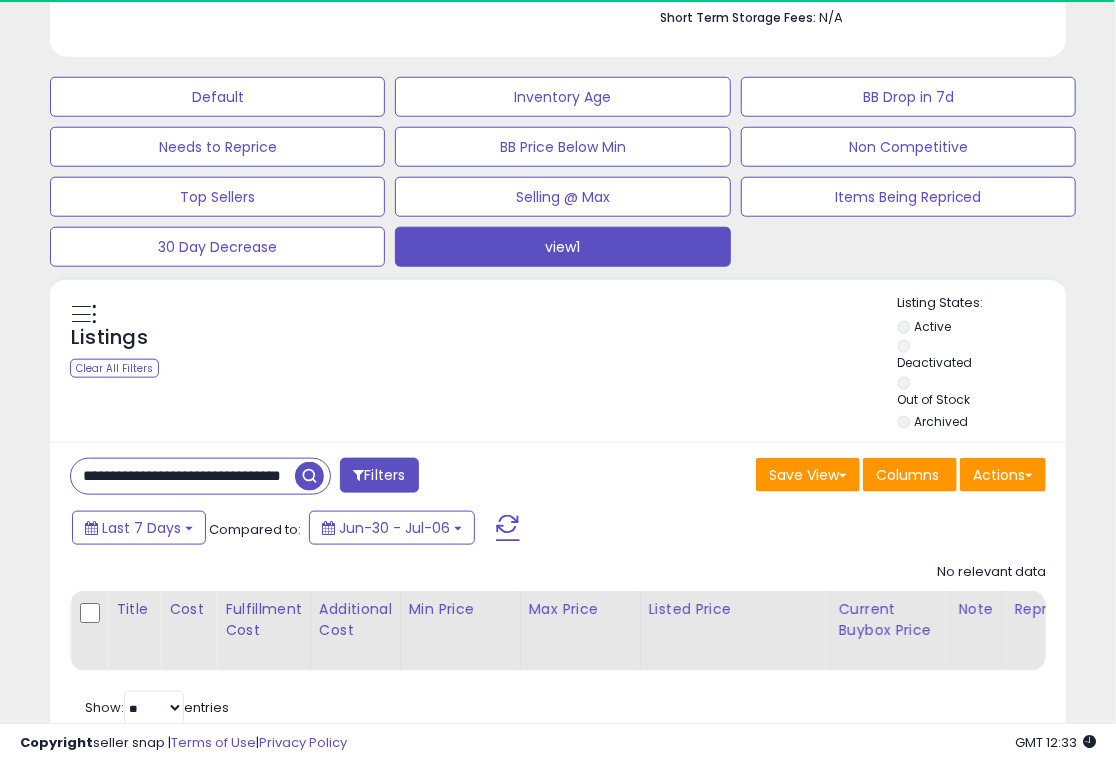 paste on "*" 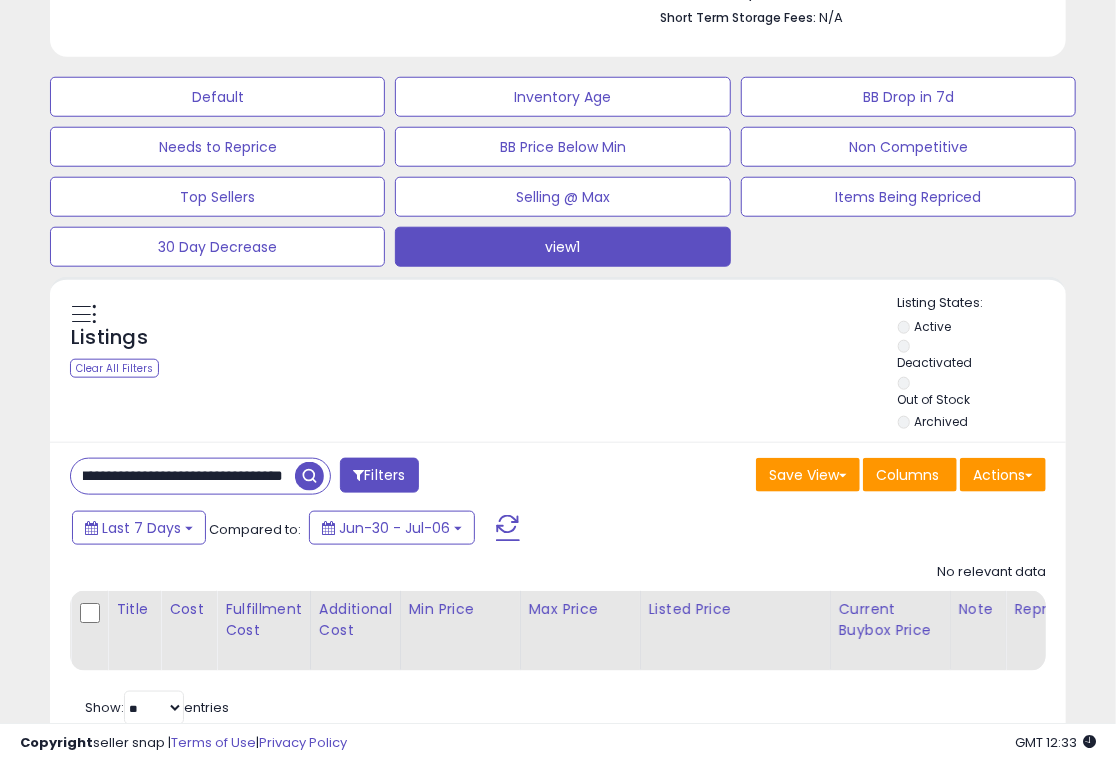 drag, startPoint x: 83, startPoint y: 393, endPoint x: 360, endPoint y: 403, distance: 277.18045 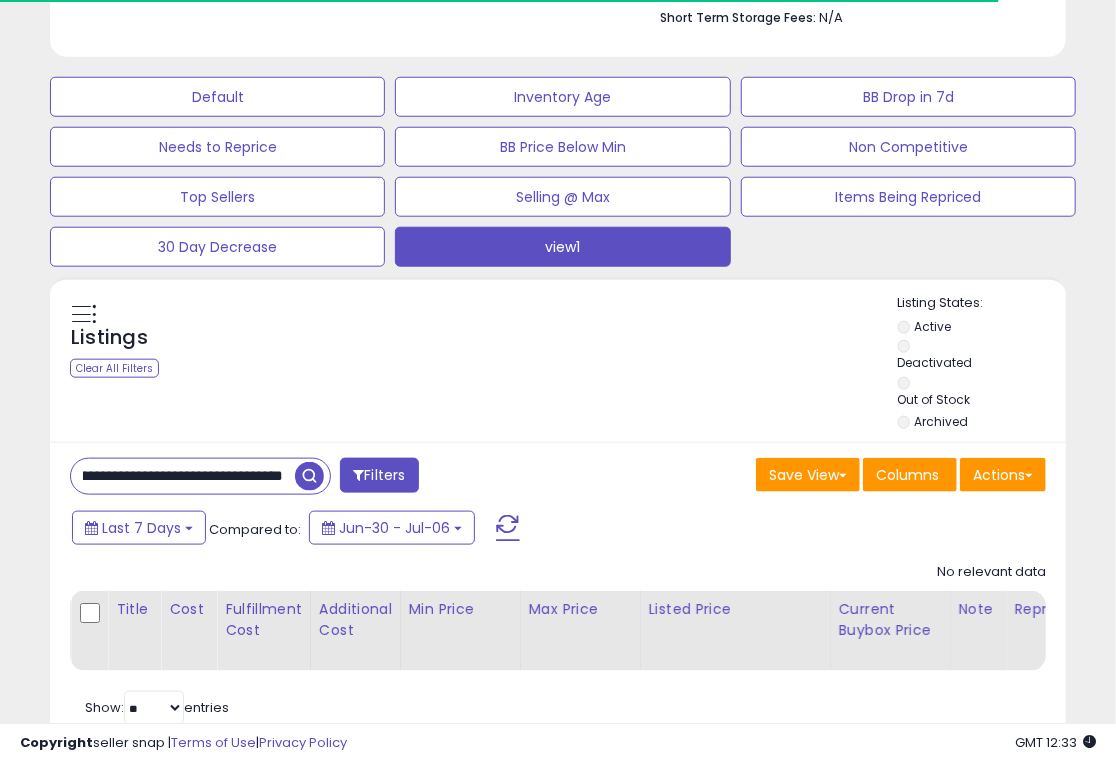 drag, startPoint x: 81, startPoint y: 392, endPoint x: 320, endPoint y: 394, distance: 239.00836 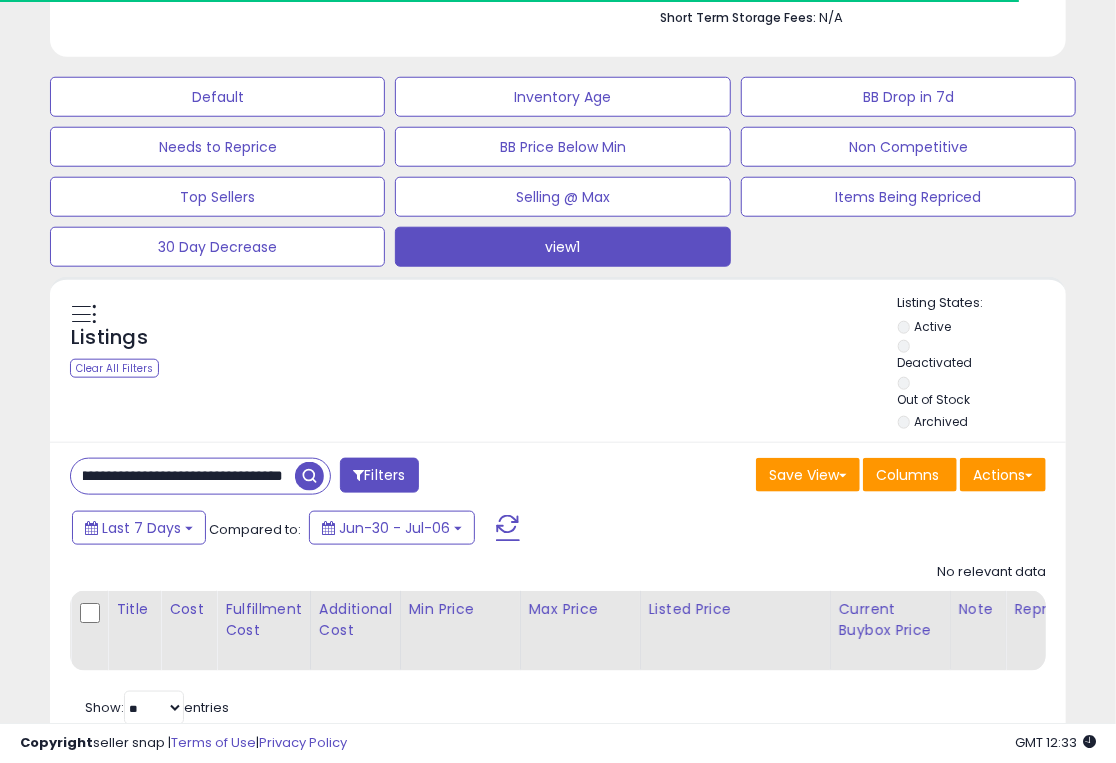 paste 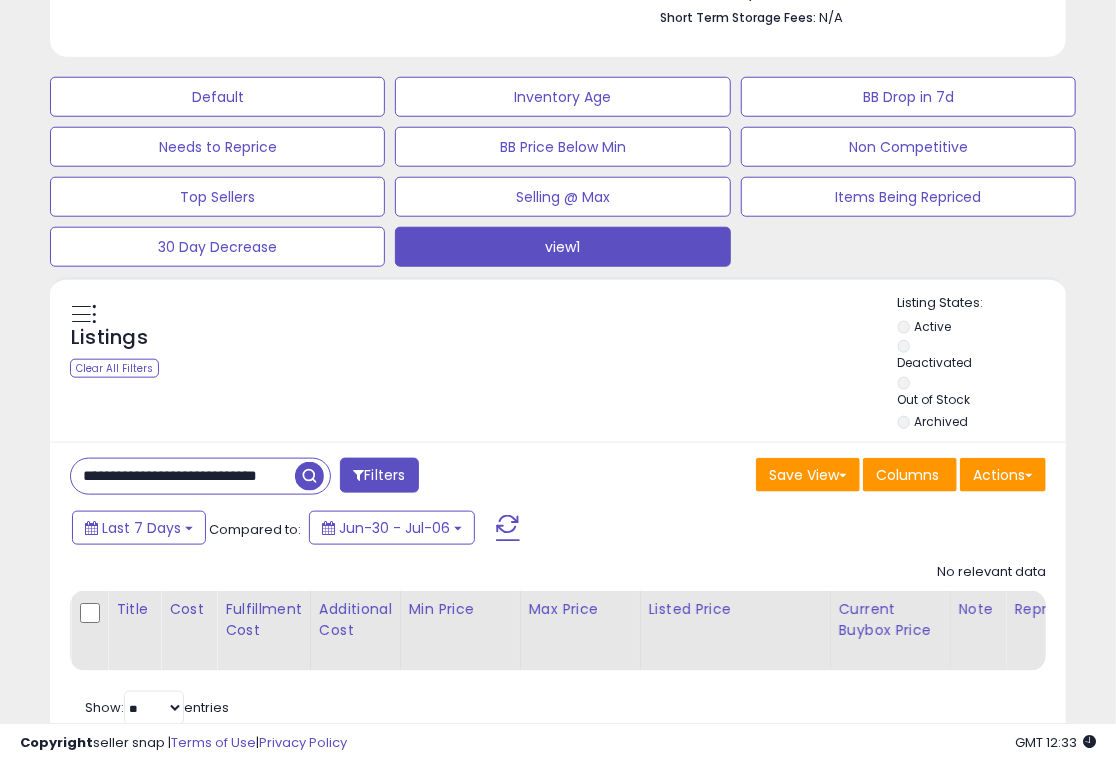 drag, startPoint x: 80, startPoint y: 387, endPoint x: 329, endPoint y: 390, distance: 249.01807 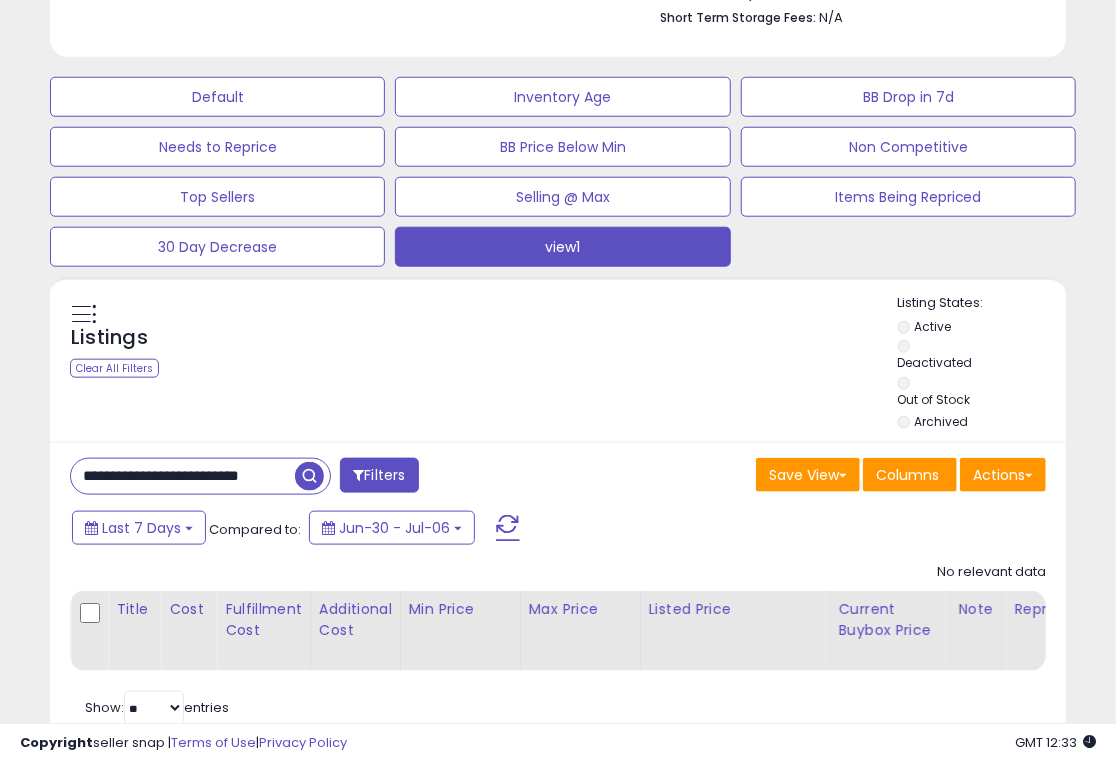 click at bounding box center (309, 476) 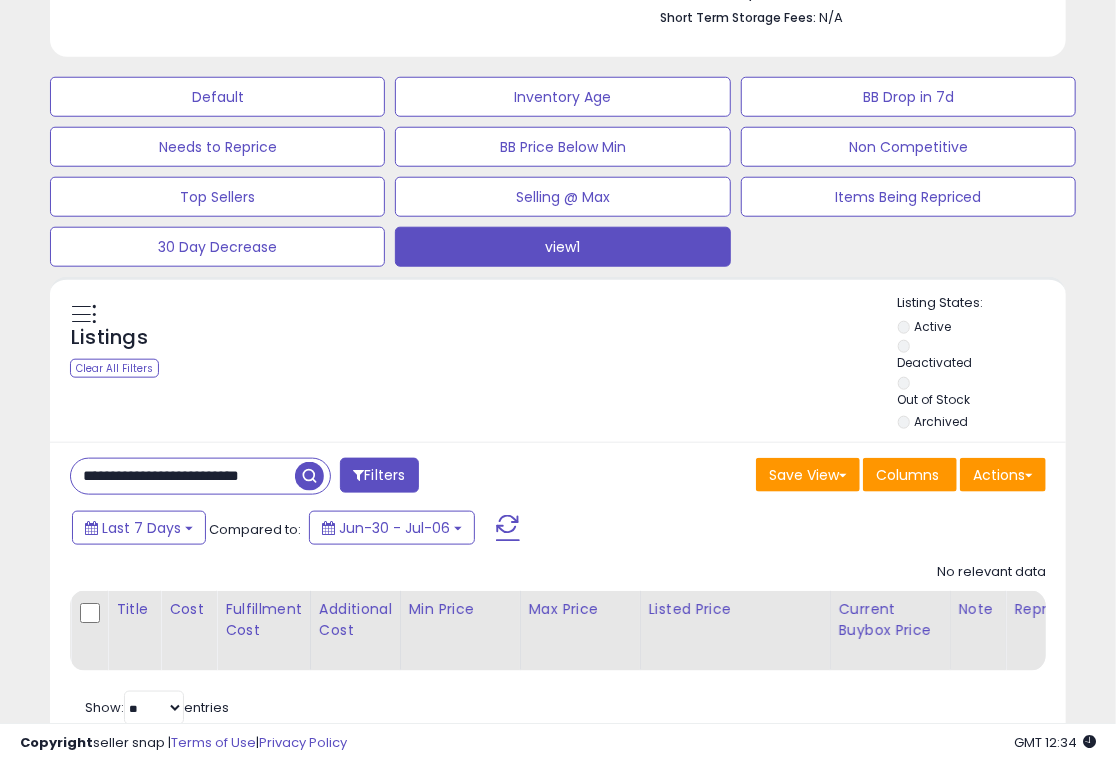 drag, startPoint x: 80, startPoint y: 391, endPoint x: 343, endPoint y: 391, distance: 263 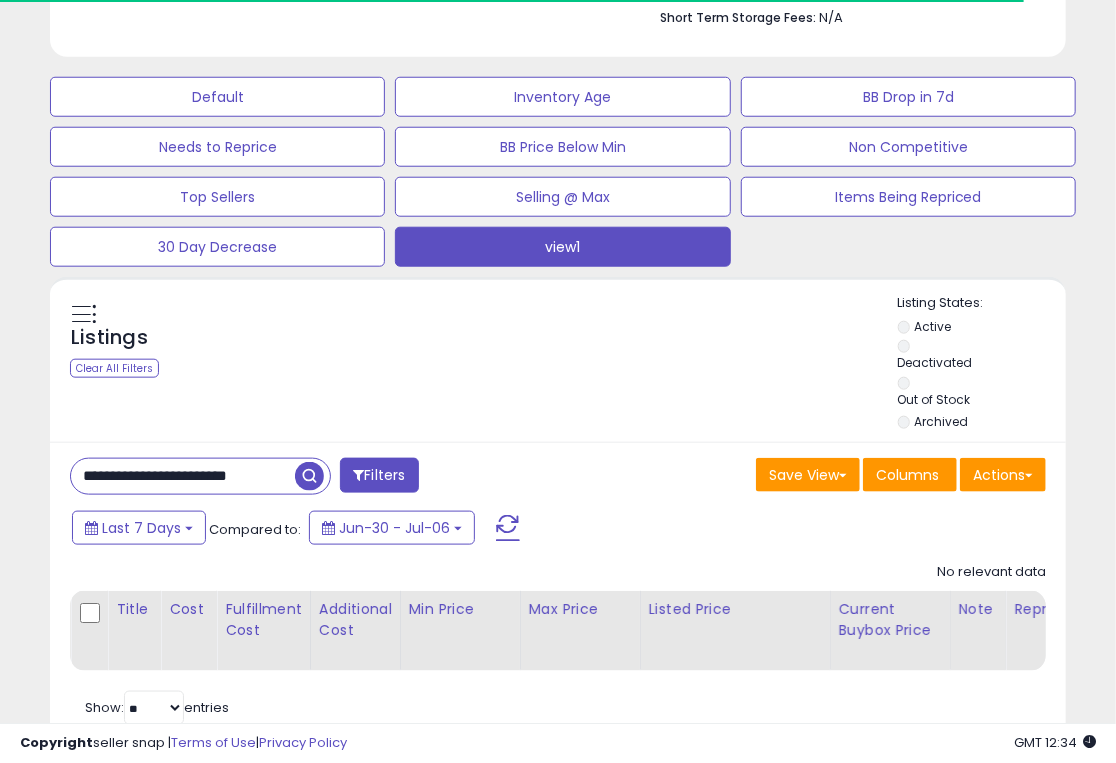 drag, startPoint x: 80, startPoint y: 395, endPoint x: 307, endPoint y: 393, distance: 227.0088 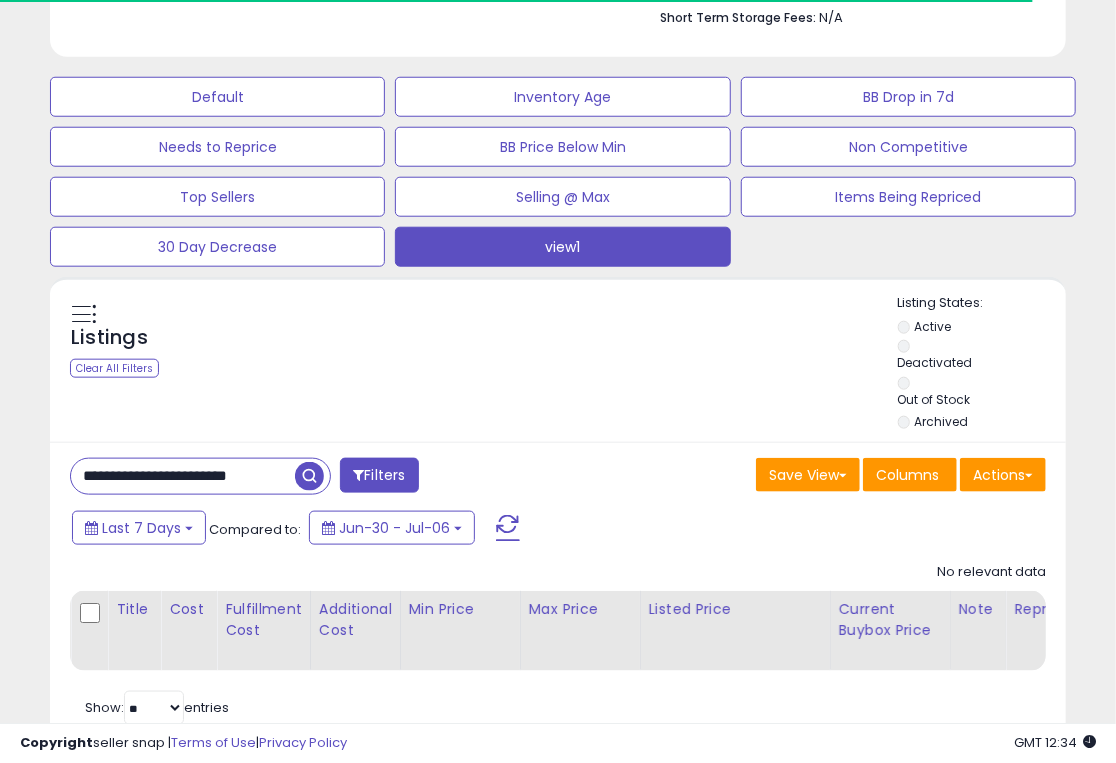 paste on "**********" 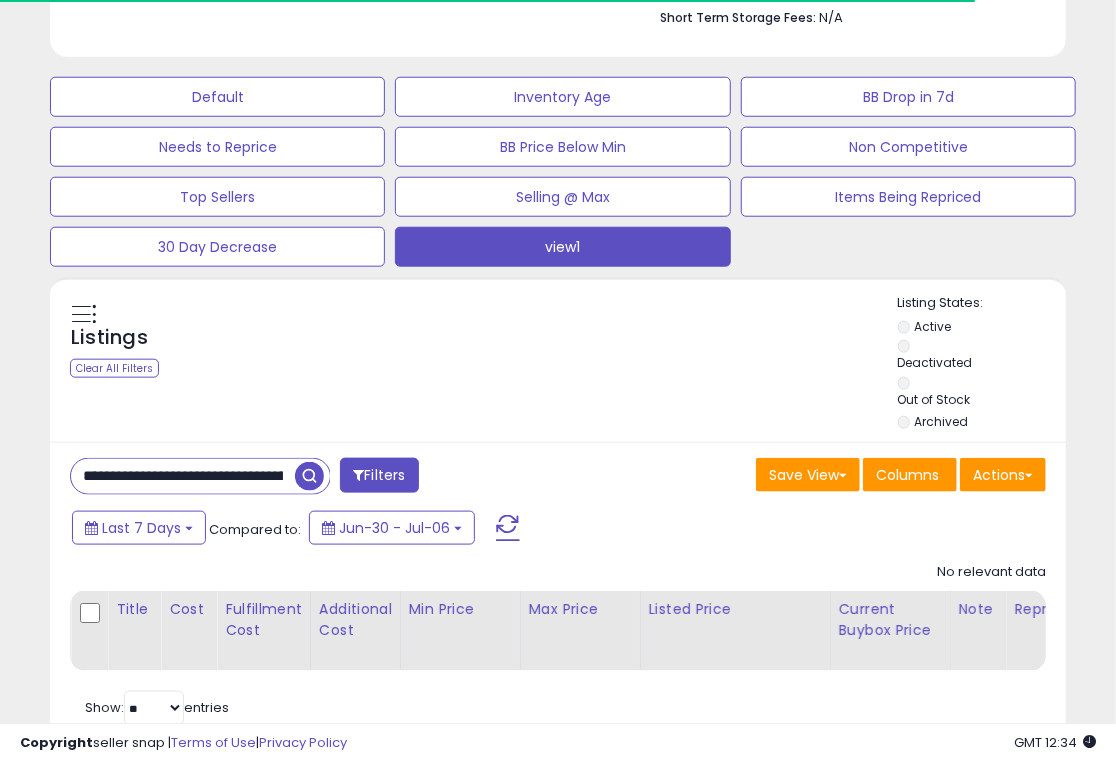 click on "**********" at bounding box center (183, 476) 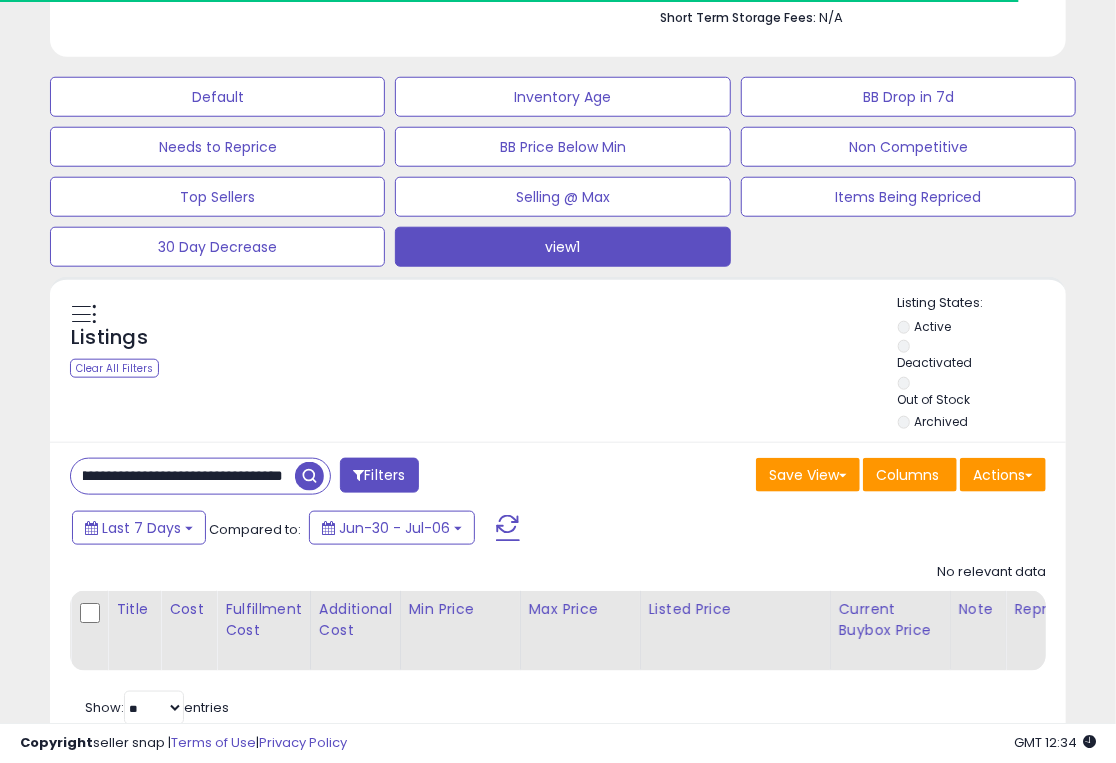 drag, startPoint x: 79, startPoint y: 393, endPoint x: 331, endPoint y: 393, distance: 252 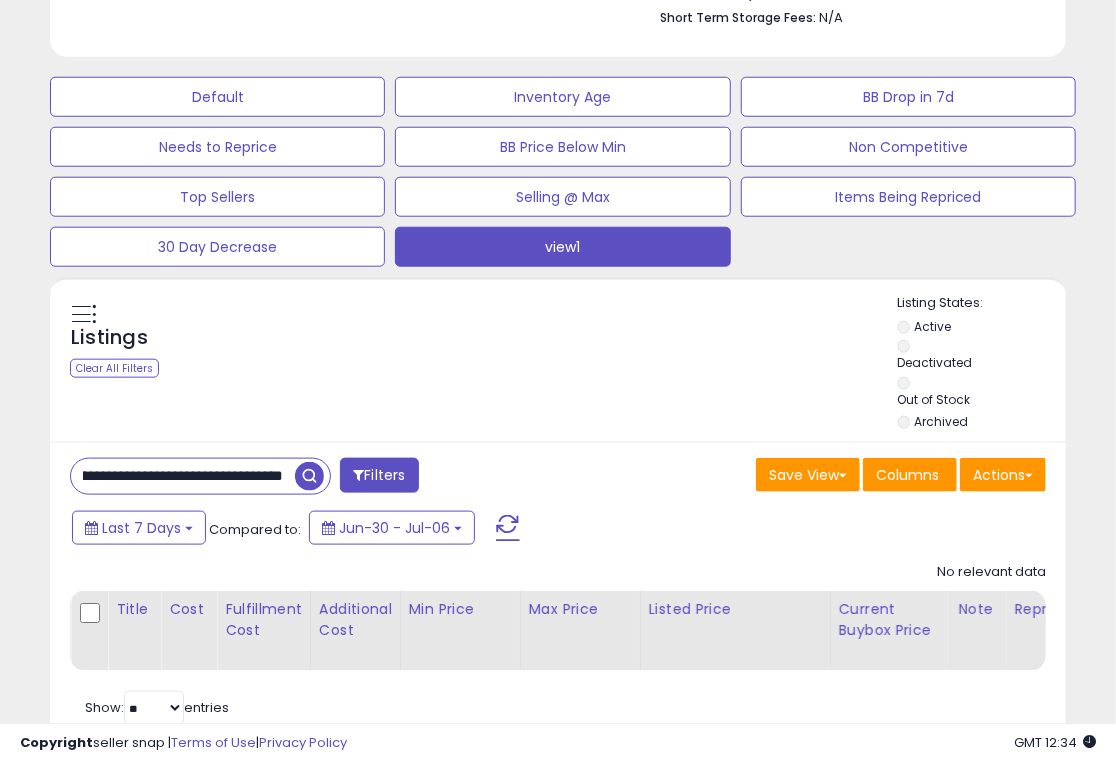 paste on "****" 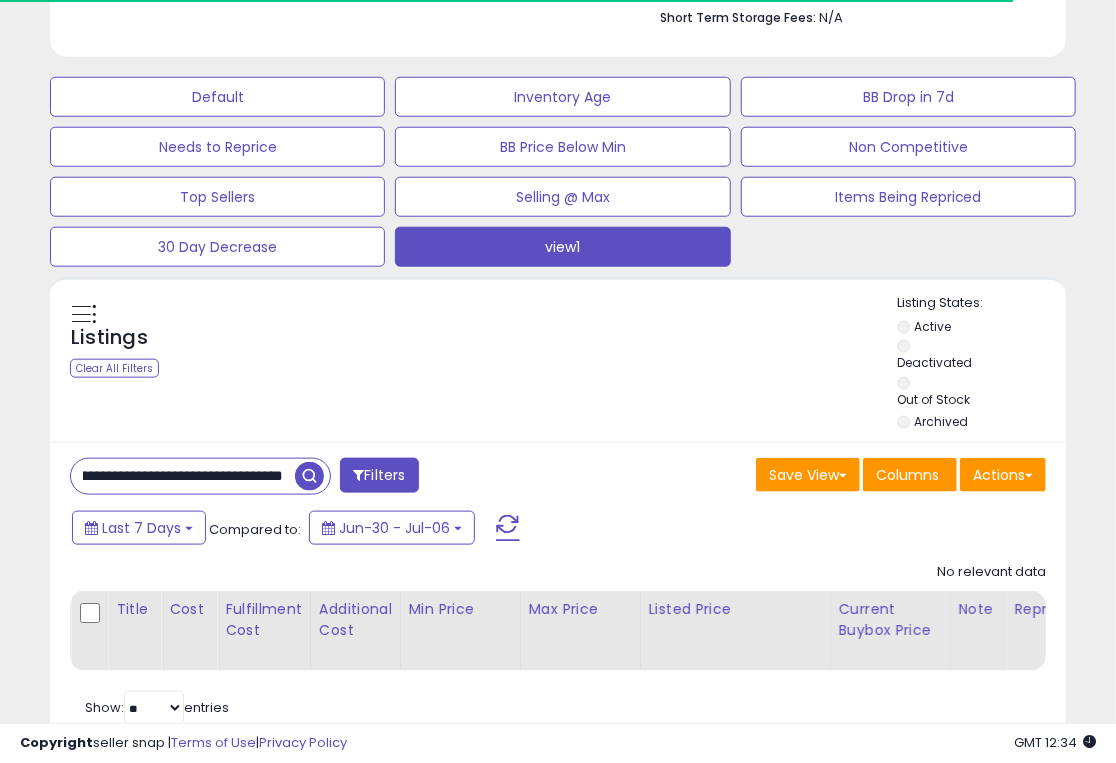 drag, startPoint x: 76, startPoint y: 393, endPoint x: 454, endPoint y: 393, distance: 378 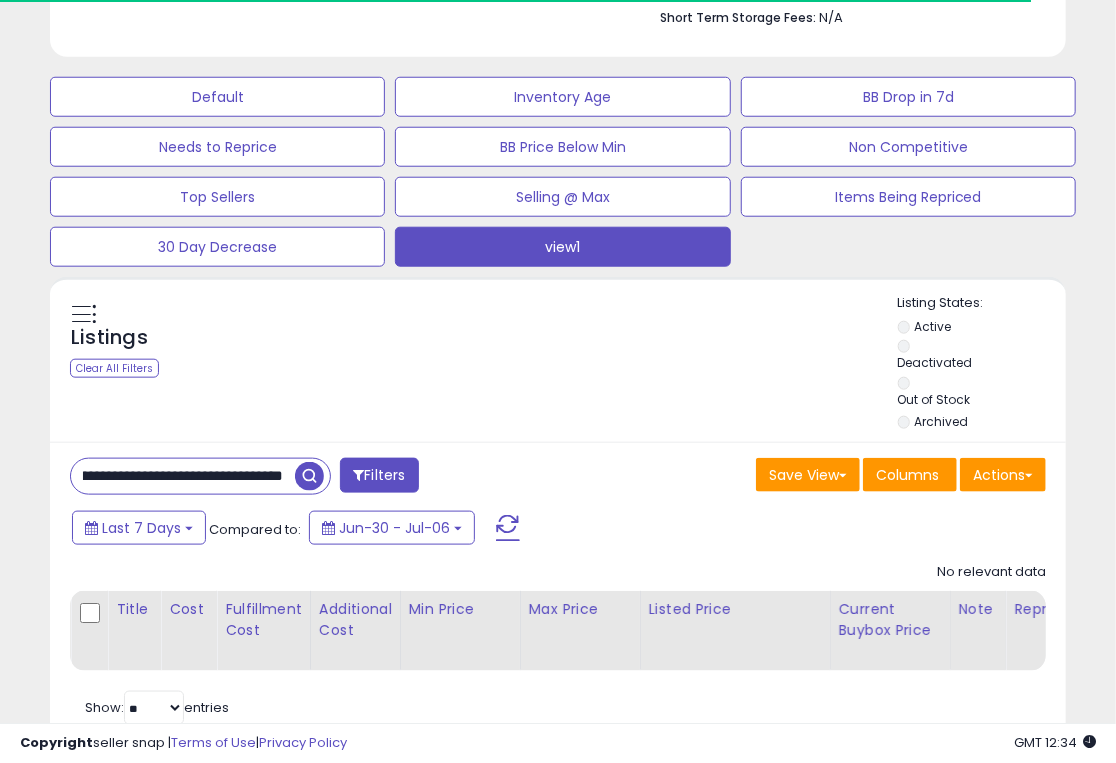 paste 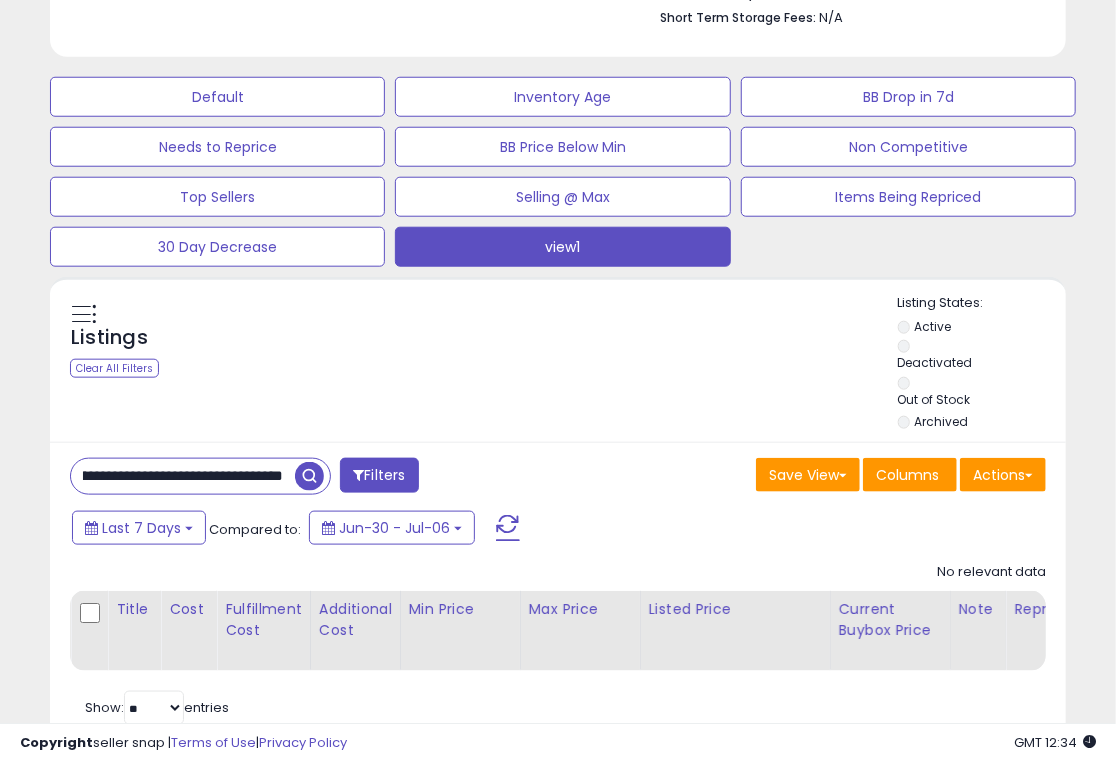 drag, startPoint x: 76, startPoint y: 395, endPoint x: 367, endPoint y: 395, distance: 291 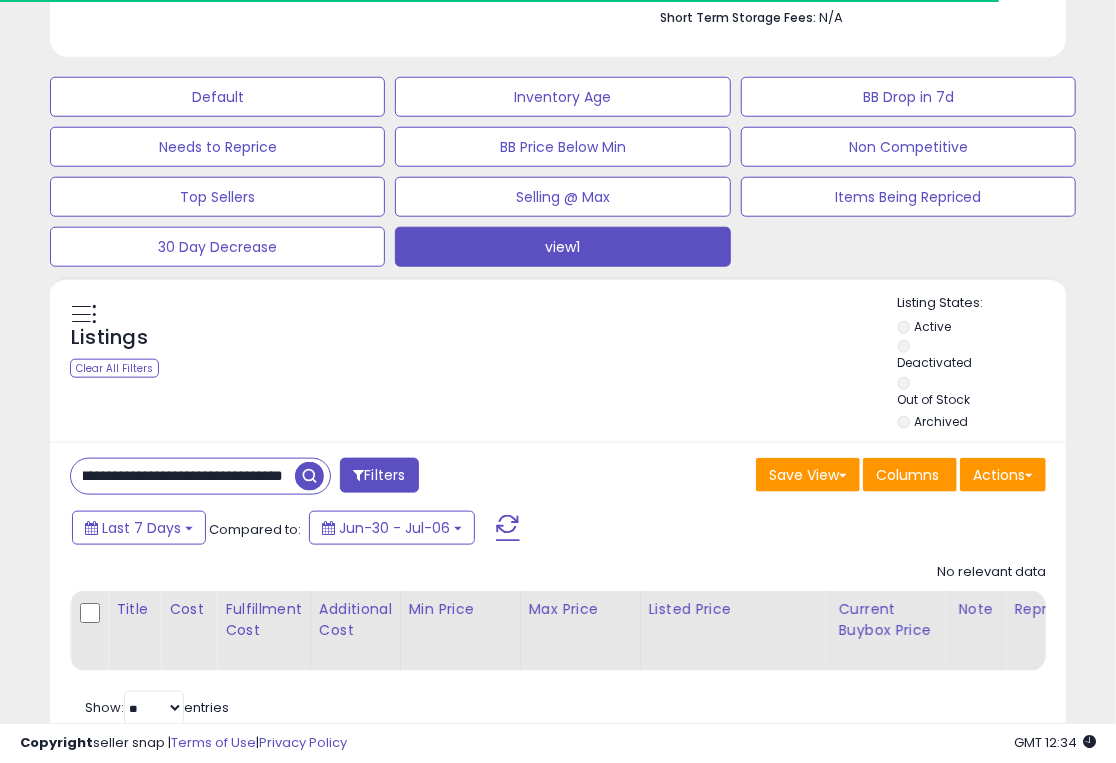 drag, startPoint x: 79, startPoint y: 388, endPoint x: 410, endPoint y: 388, distance: 331 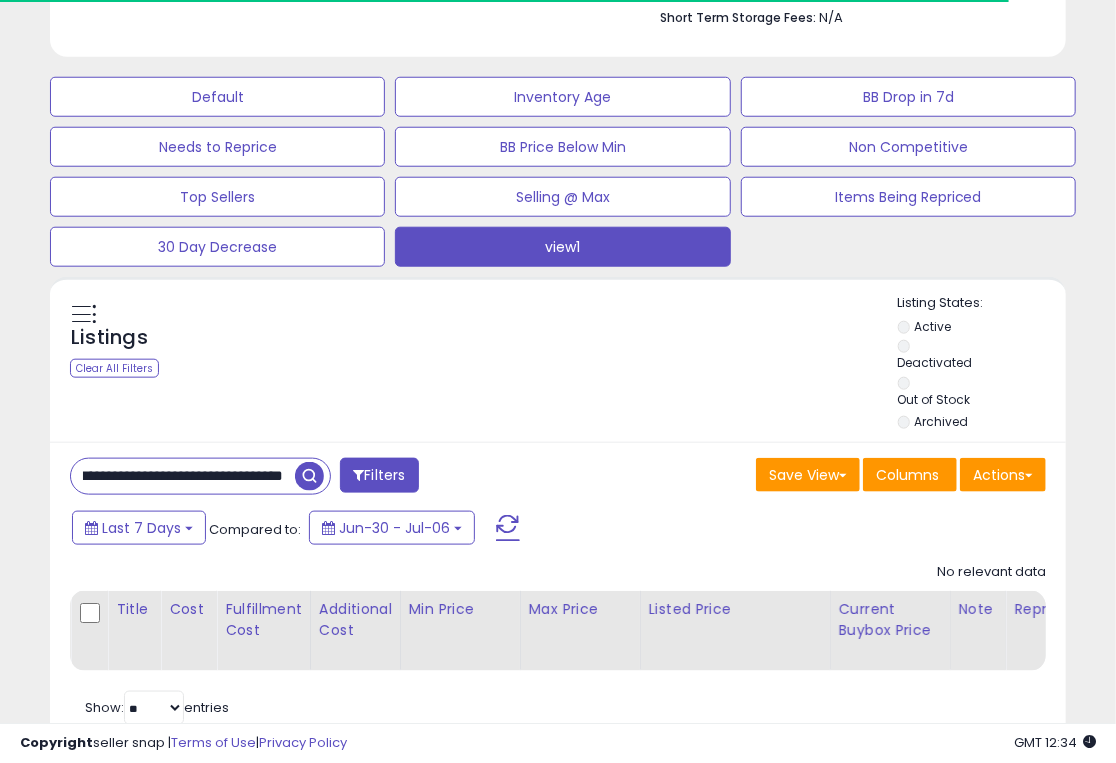 paste 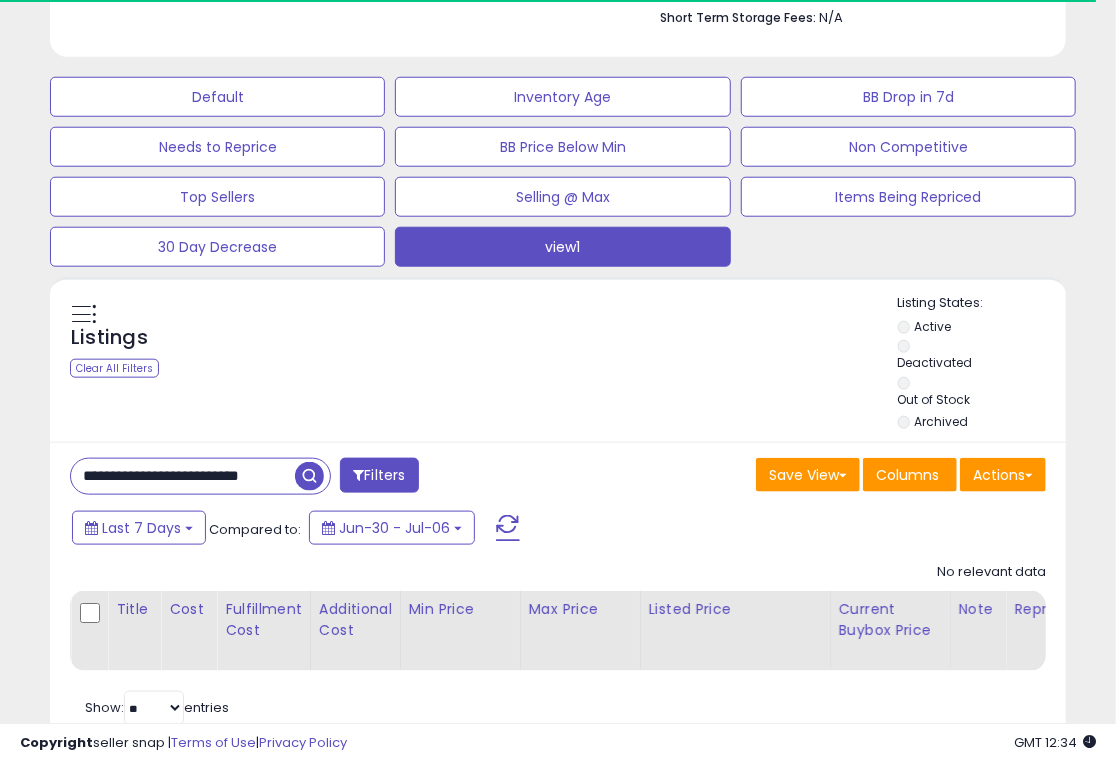 drag, startPoint x: 199, startPoint y: 397, endPoint x: 420, endPoint y: 403, distance: 221.08144 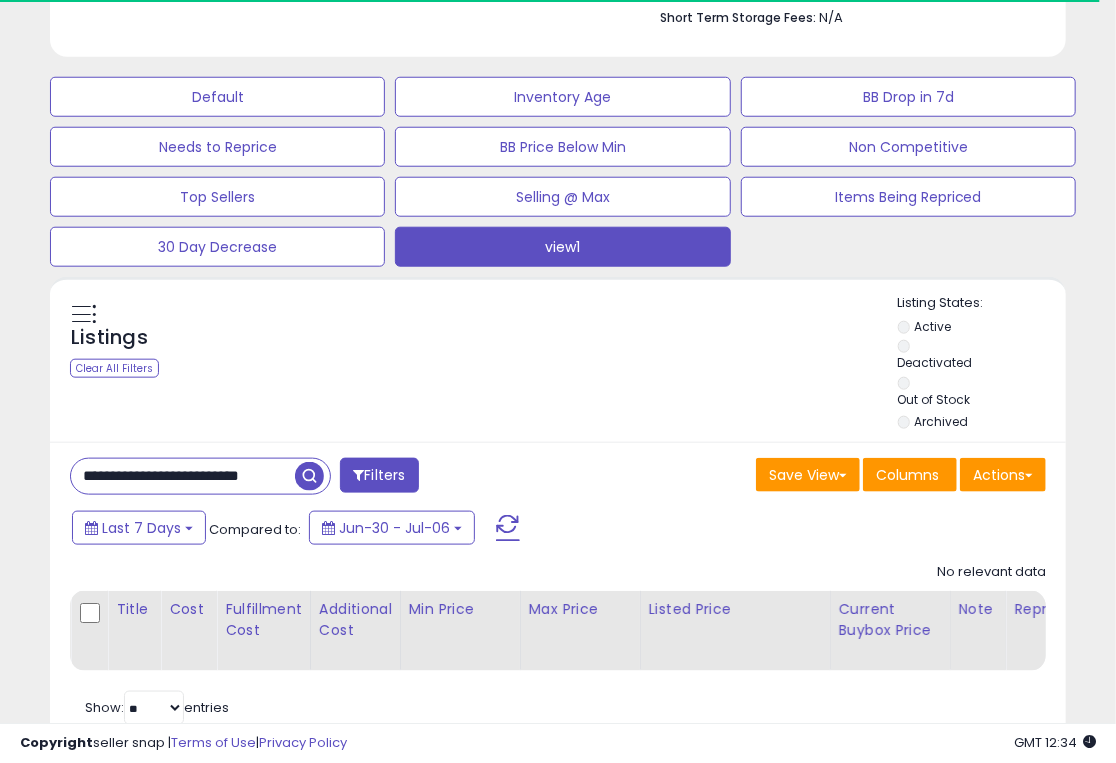 paste on "**********" 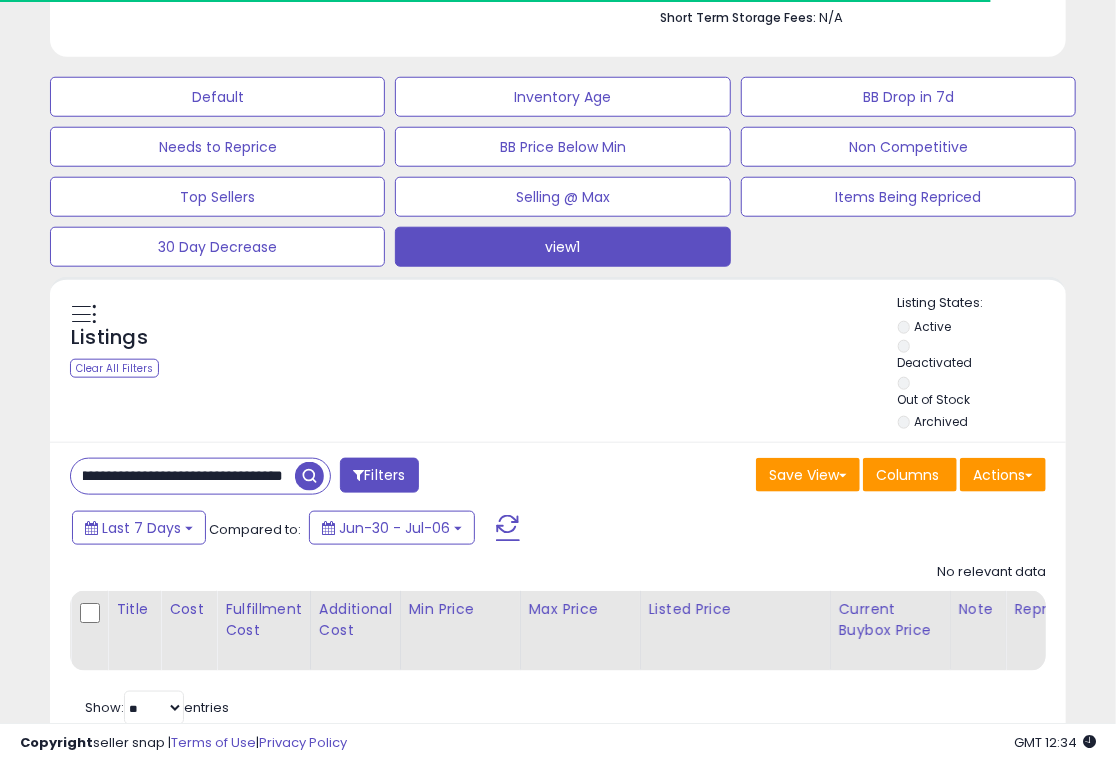 drag, startPoint x: 77, startPoint y: 389, endPoint x: 540, endPoint y: 367, distance: 463.52237 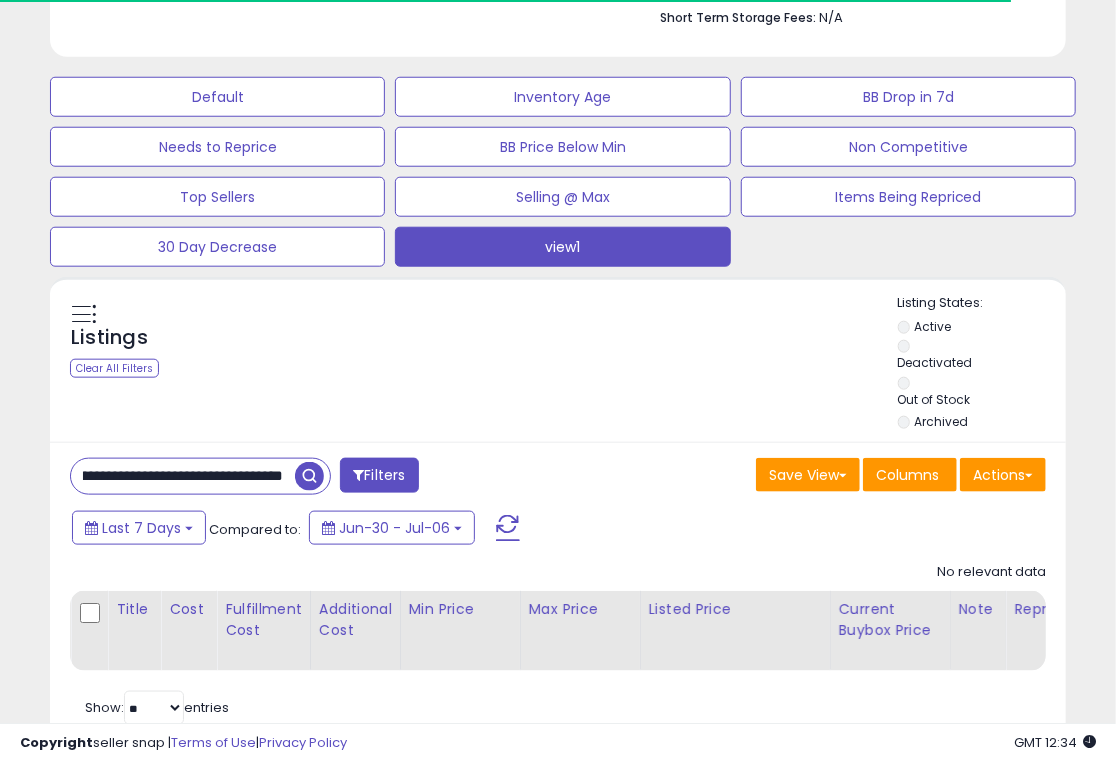 paste on "*" 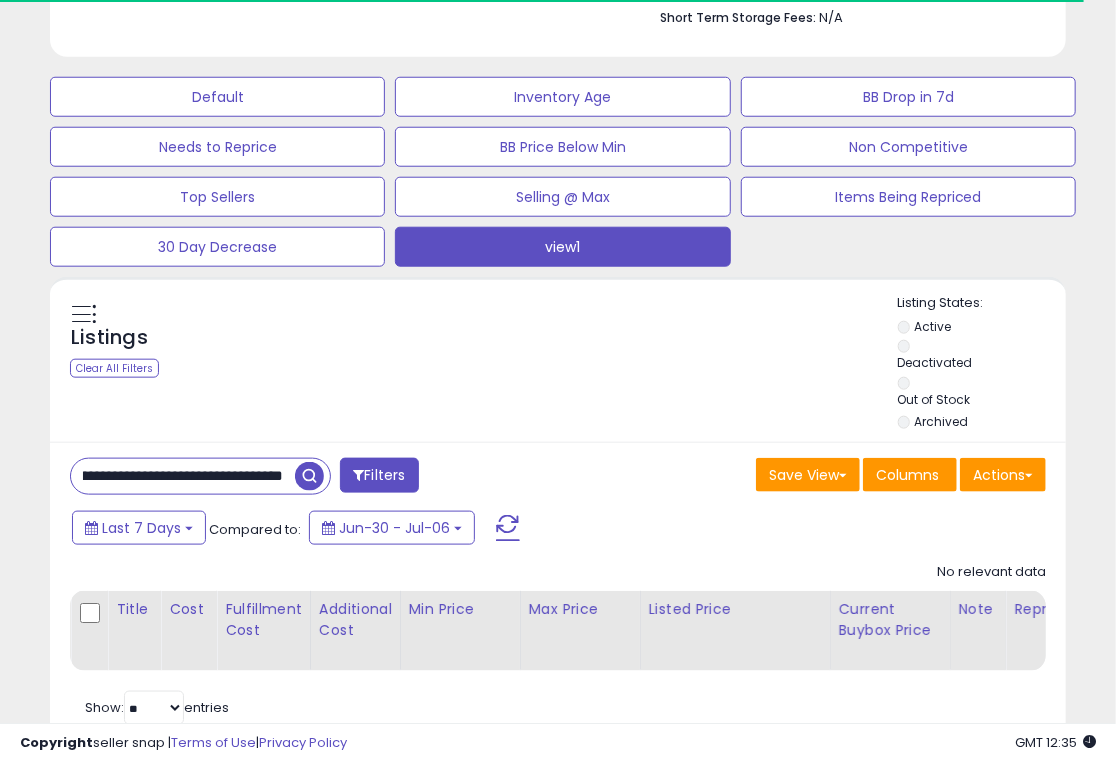 drag, startPoint x: 77, startPoint y: 400, endPoint x: 360, endPoint y: 400, distance: 283 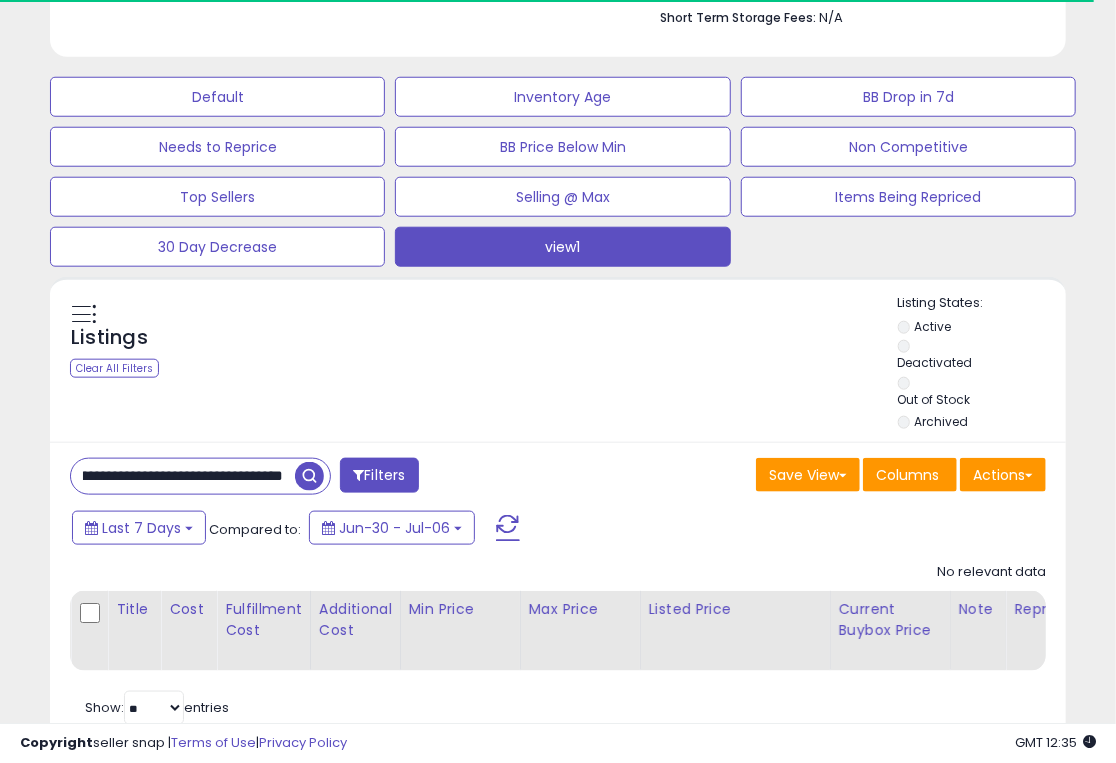 paste 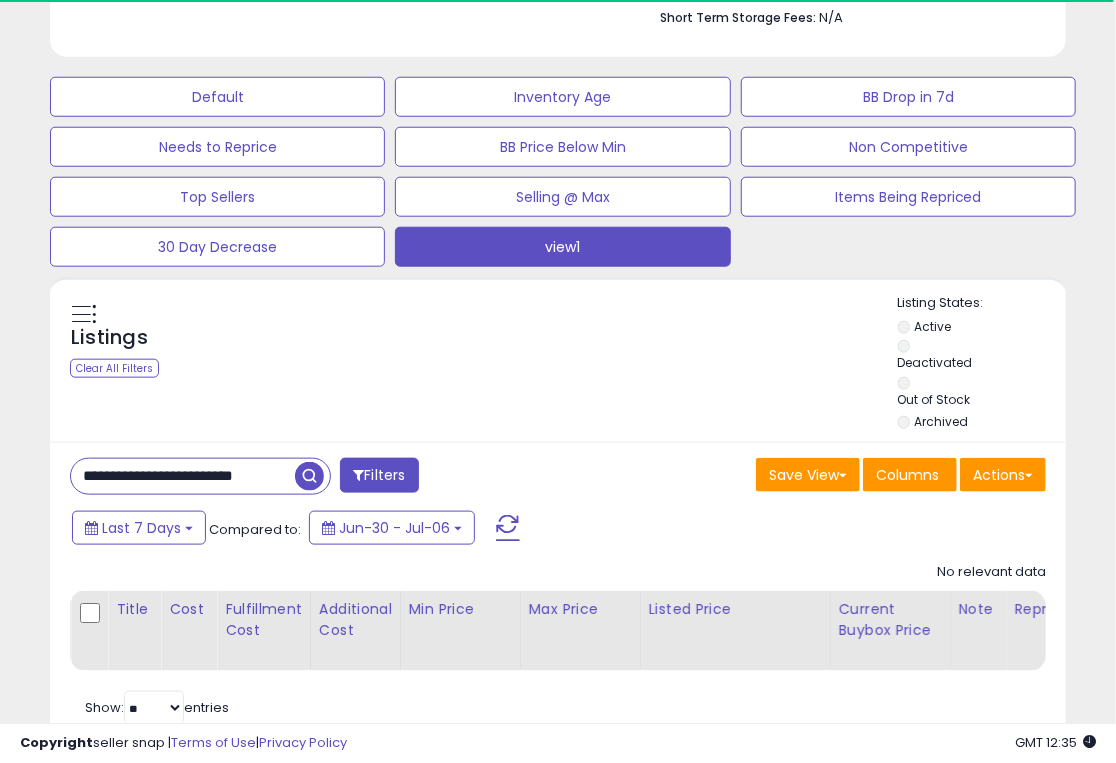 drag, startPoint x: 82, startPoint y: 390, endPoint x: 379, endPoint y: 392, distance: 297.00674 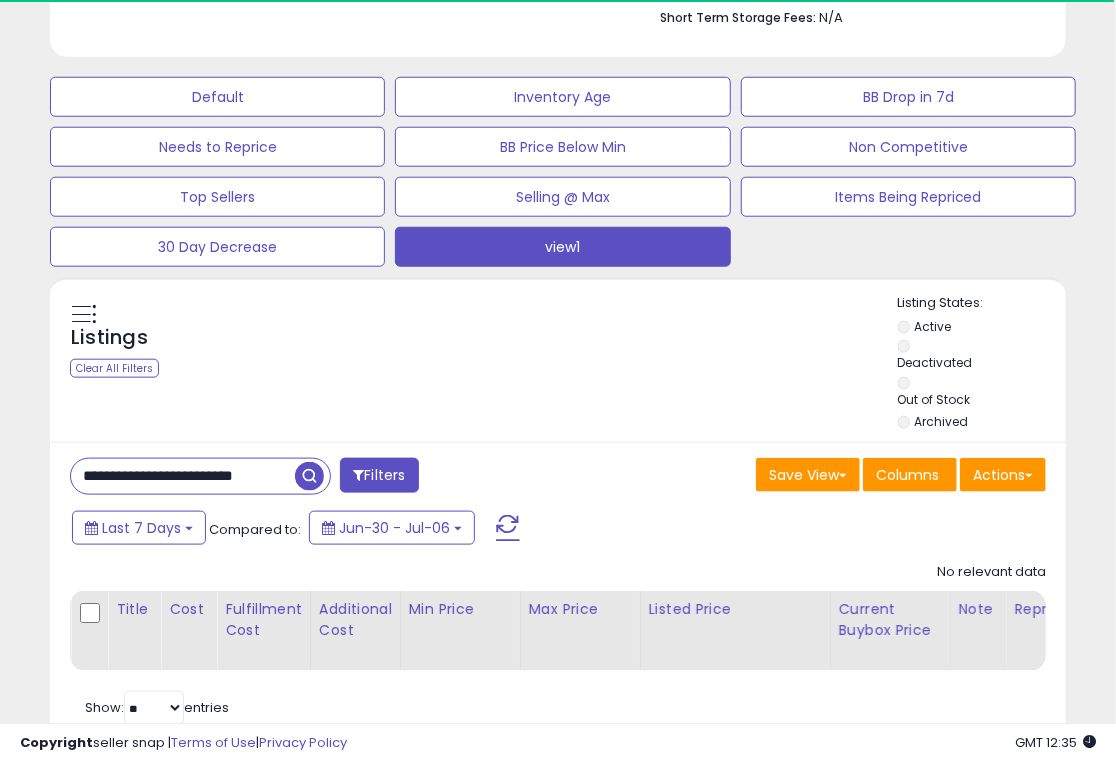 paste on "**********" 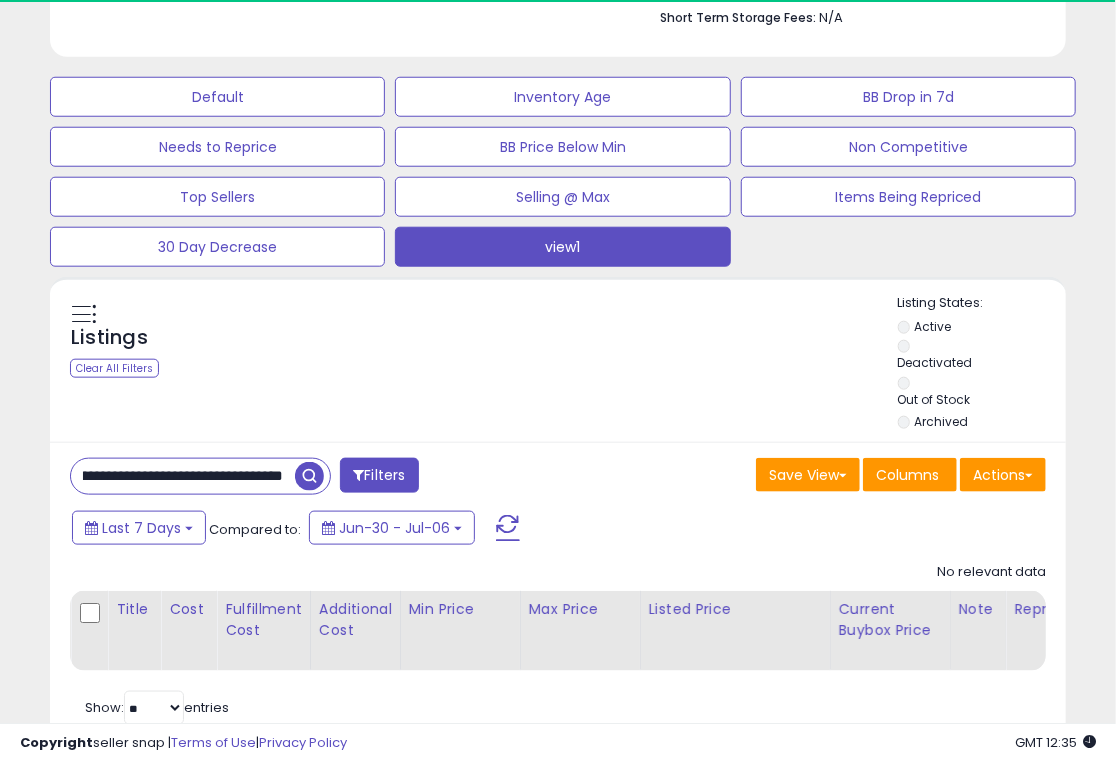 drag, startPoint x: 78, startPoint y: 393, endPoint x: 379, endPoint y: 395, distance: 301.00665 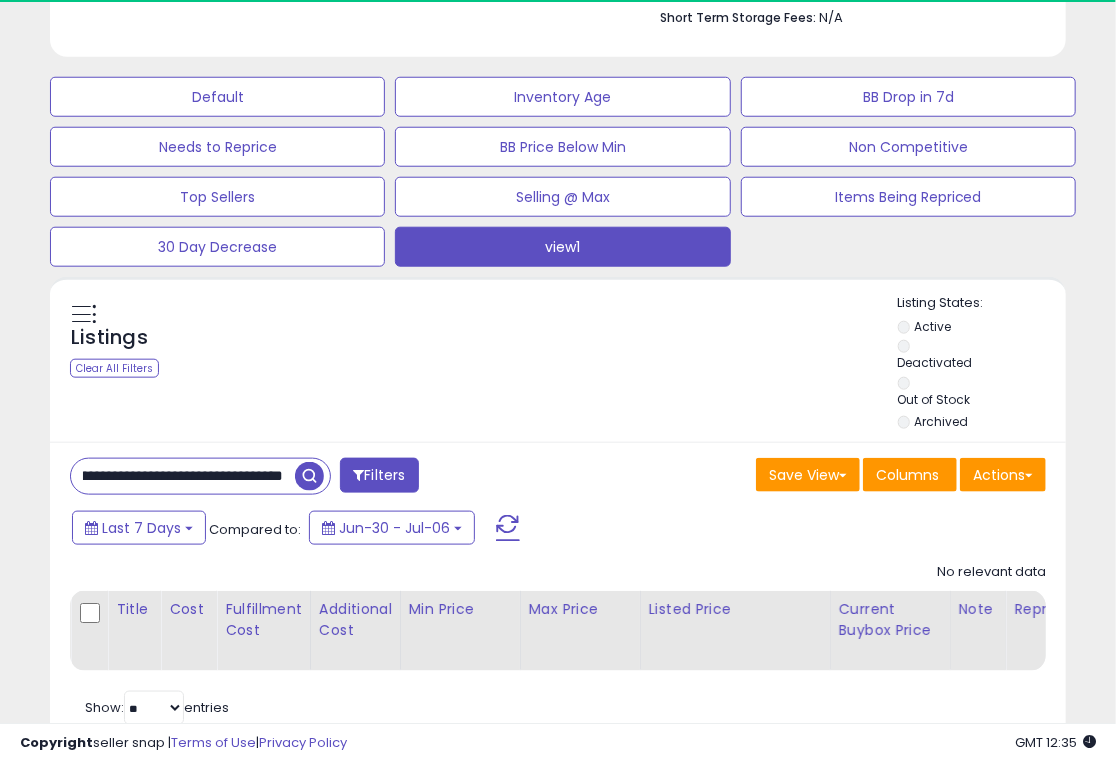 paste 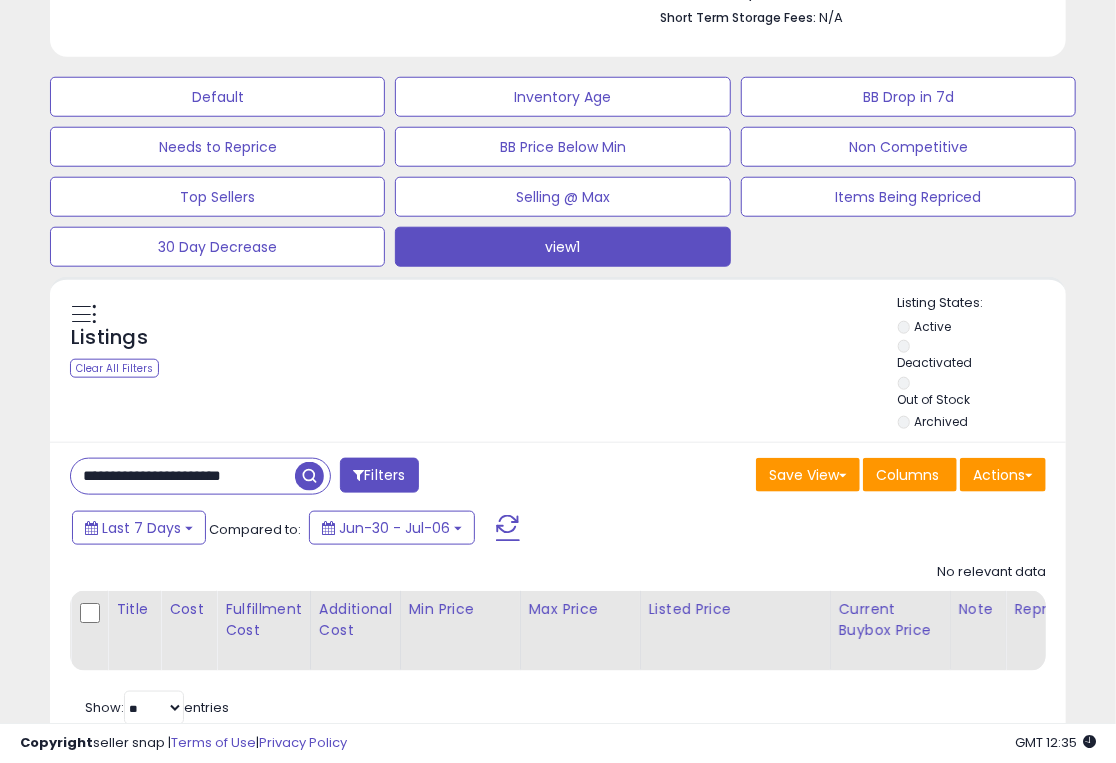 drag, startPoint x: 79, startPoint y: 396, endPoint x: 325, endPoint y: 396, distance: 246 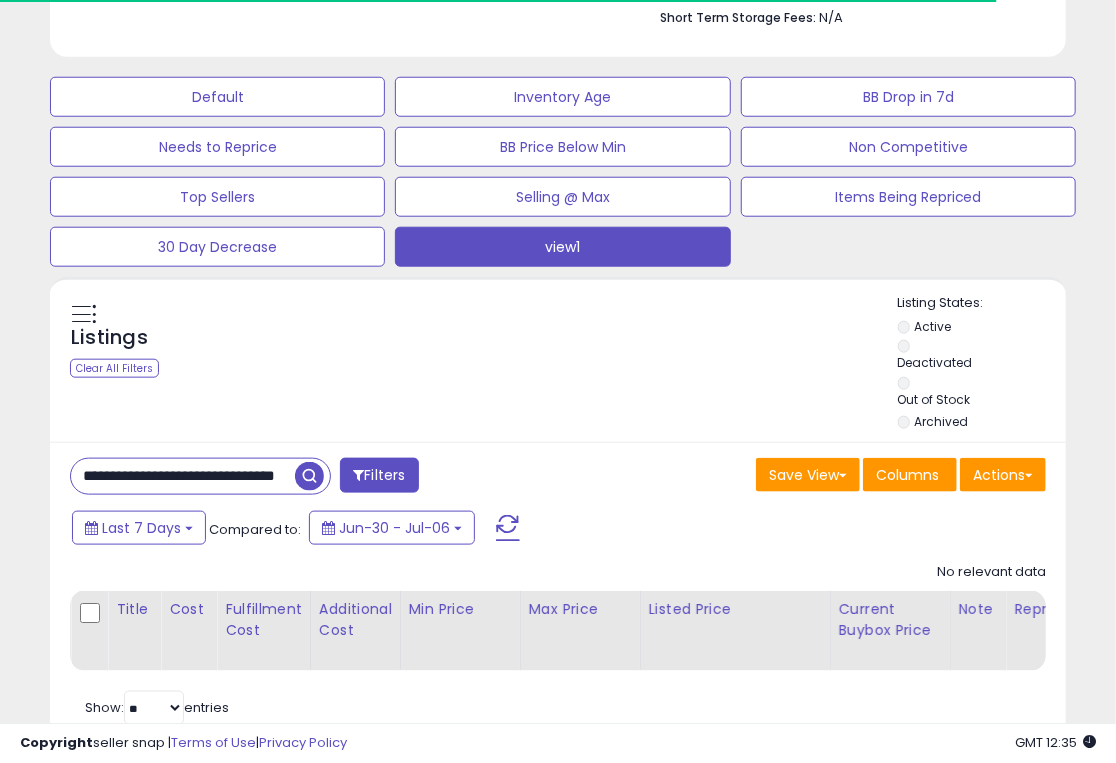 drag, startPoint x: 76, startPoint y: 393, endPoint x: 327, endPoint y: 398, distance: 251.04979 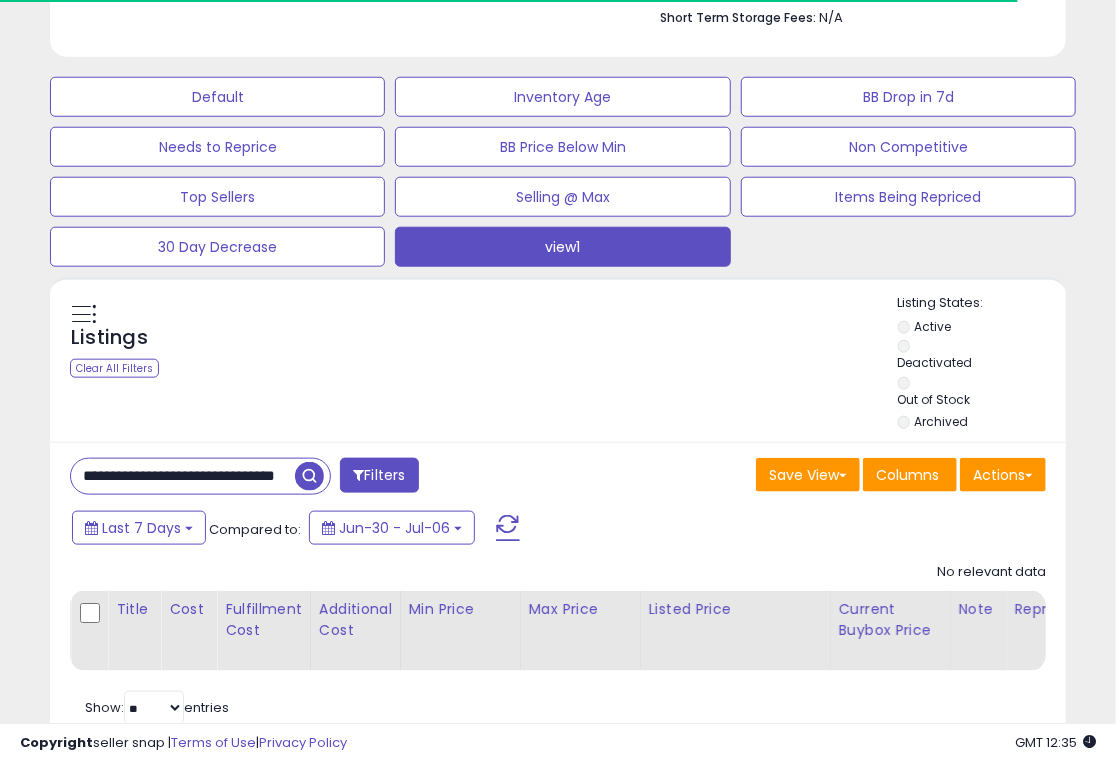 paste on "*****" 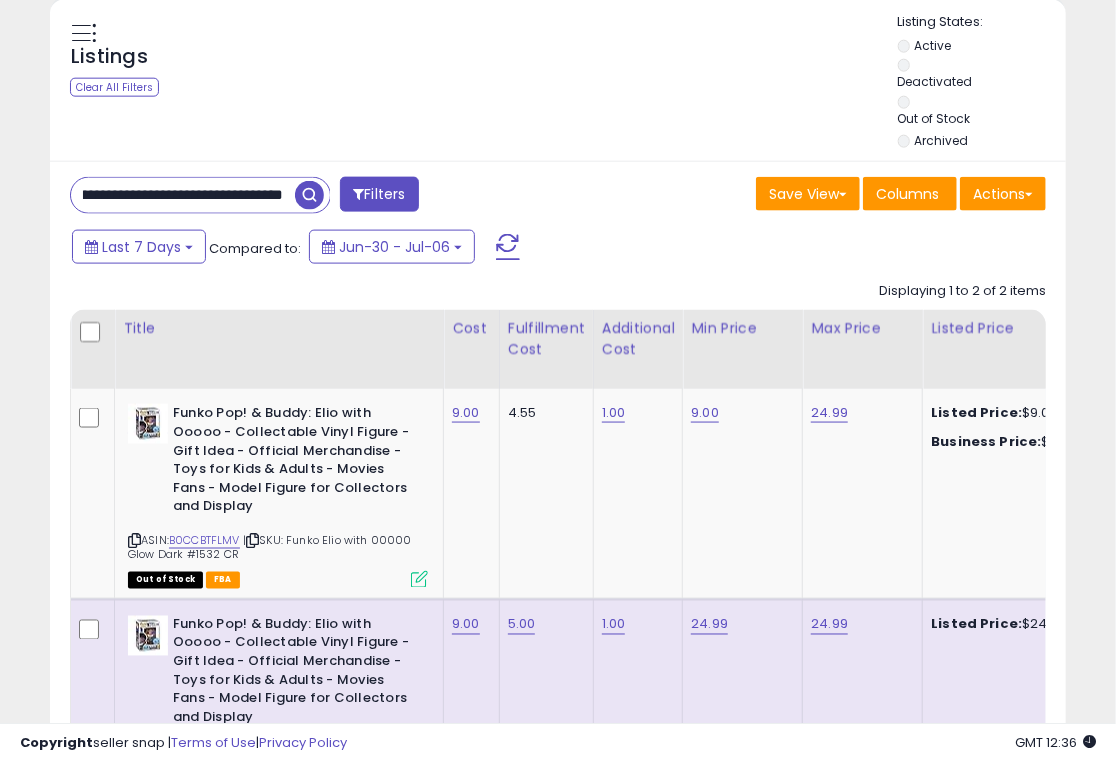 scroll, scrollTop: 0, scrollLeft: 0, axis: both 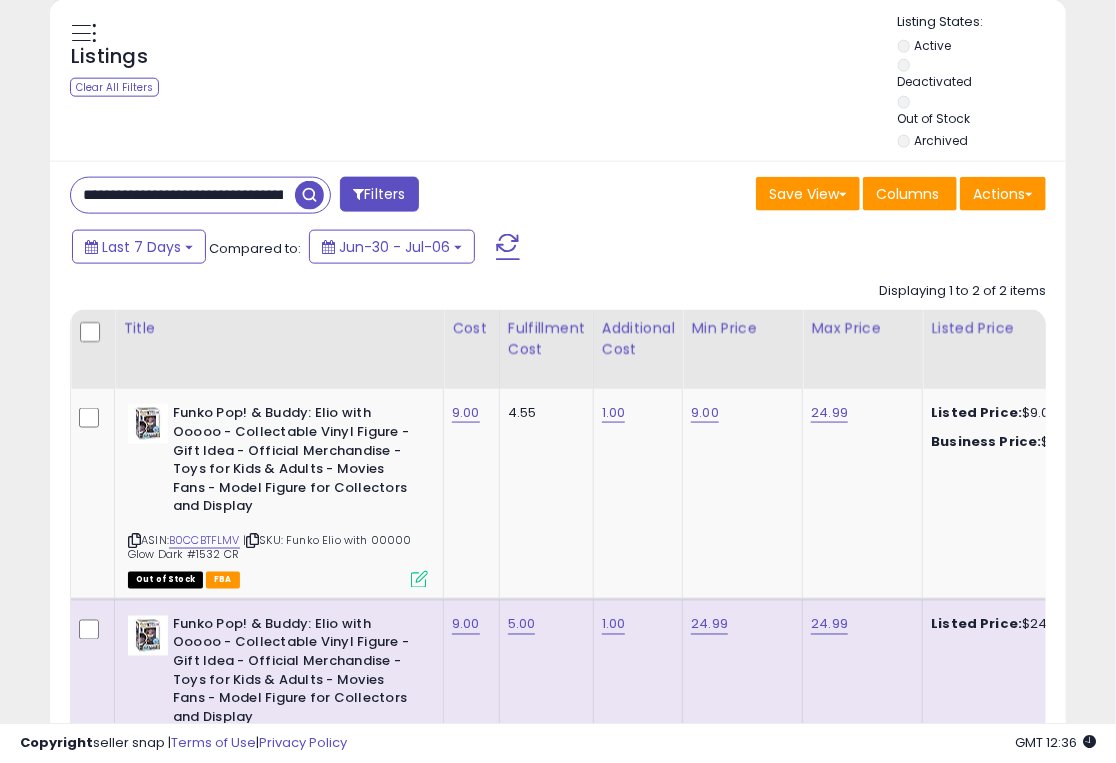 click on "**********" at bounding box center [558, 526] 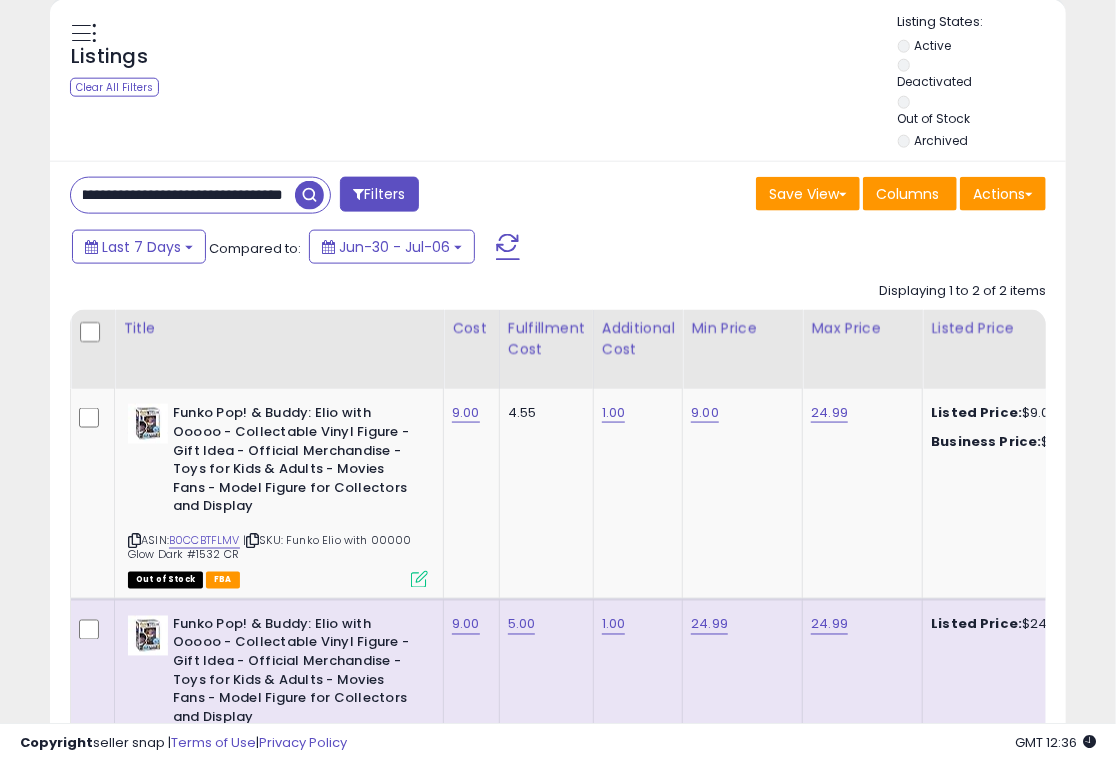drag, startPoint x: 79, startPoint y: 116, endPoint x: 326, endPoint y: 119, distance: 247.01822 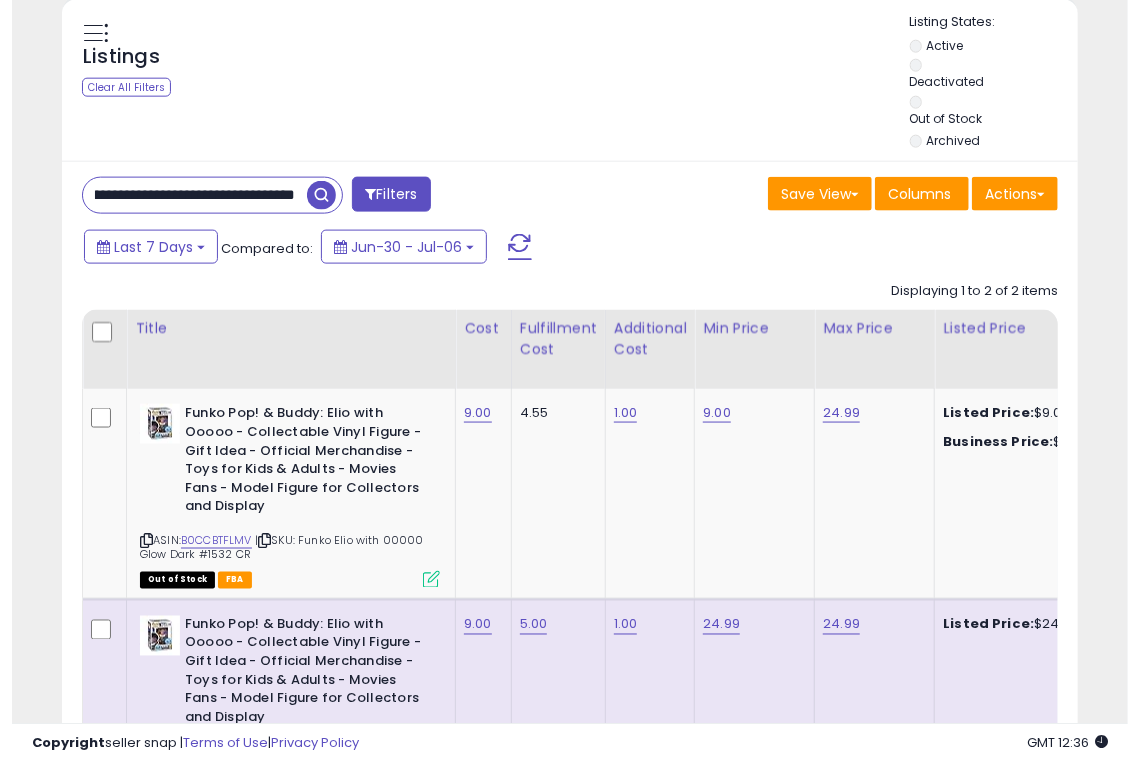 scroll, scrollTop: 693, scrollLeft: 0, axis: vertical 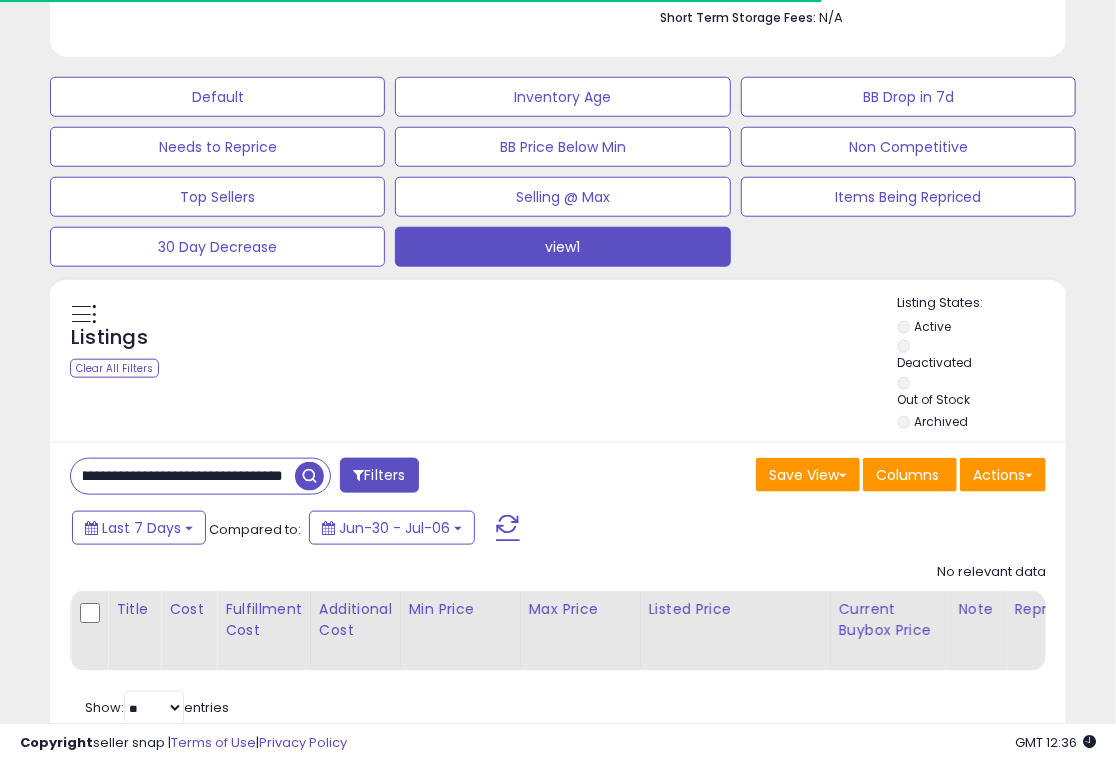 click on "**********" at bounding box center (183, 476) 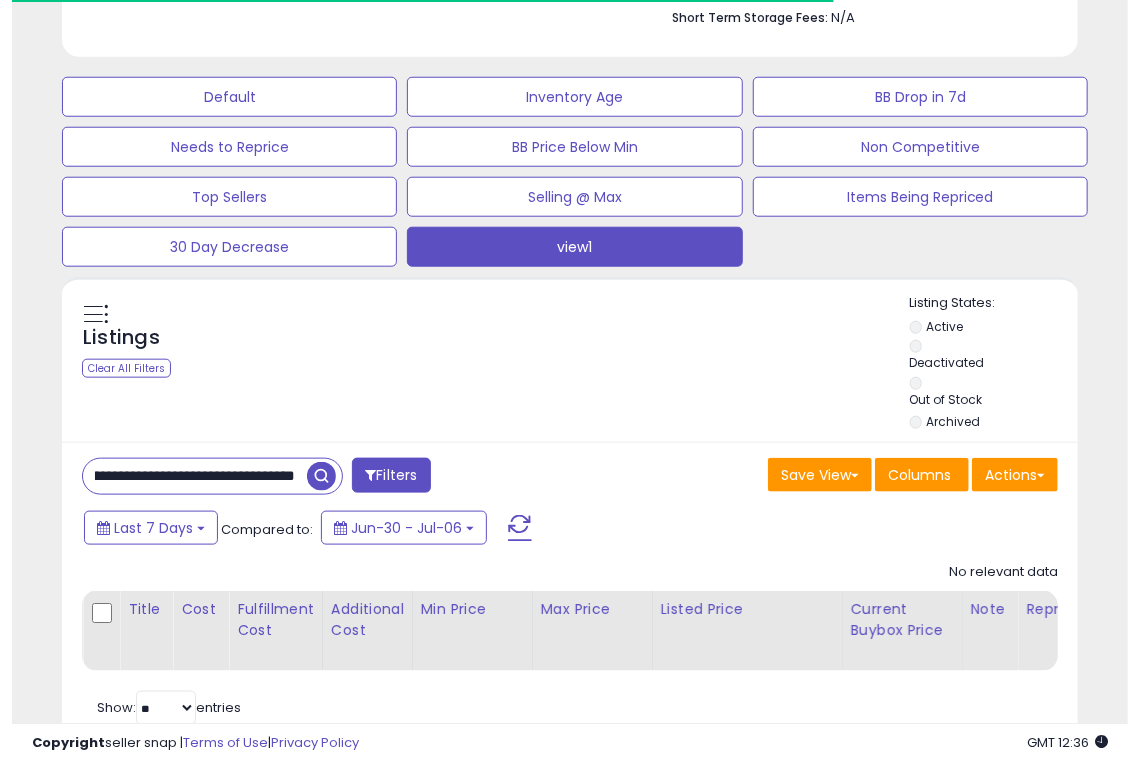 scroll, scrollTop: 410, scrollLeft: 587, axis: both 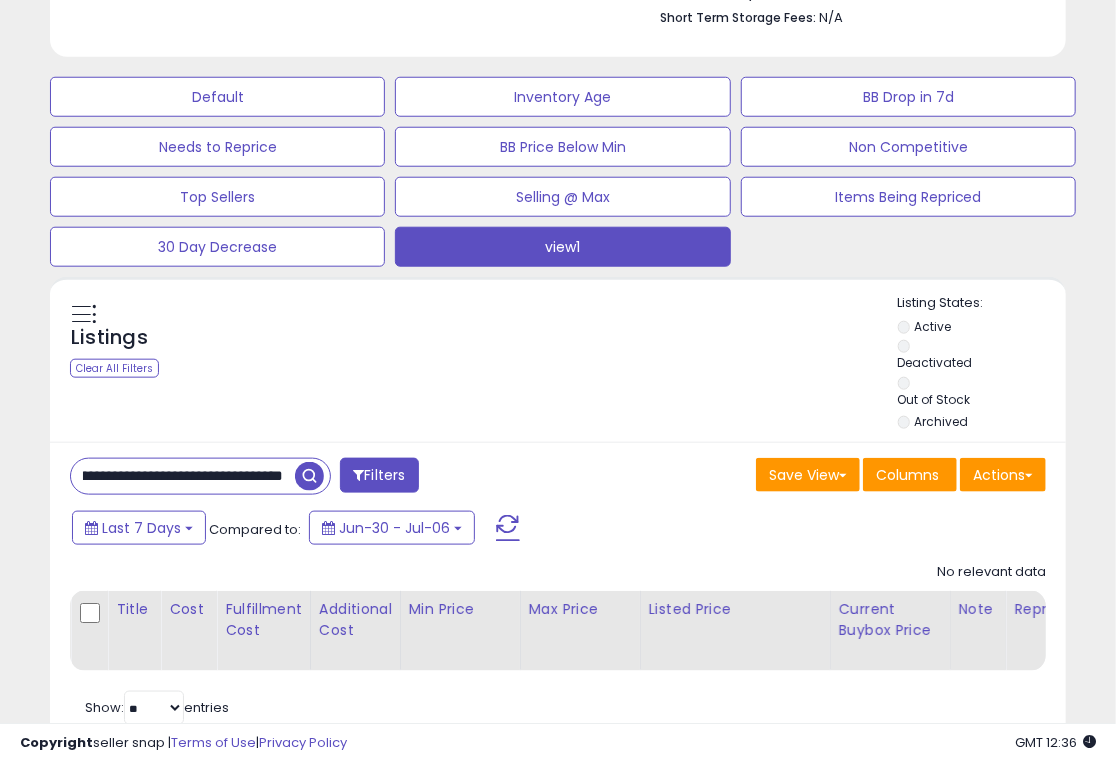 drag, startPoint x: 77, startPoint y: 393, endPoint x: 289, endPoint y: 397, distance: 212.03773 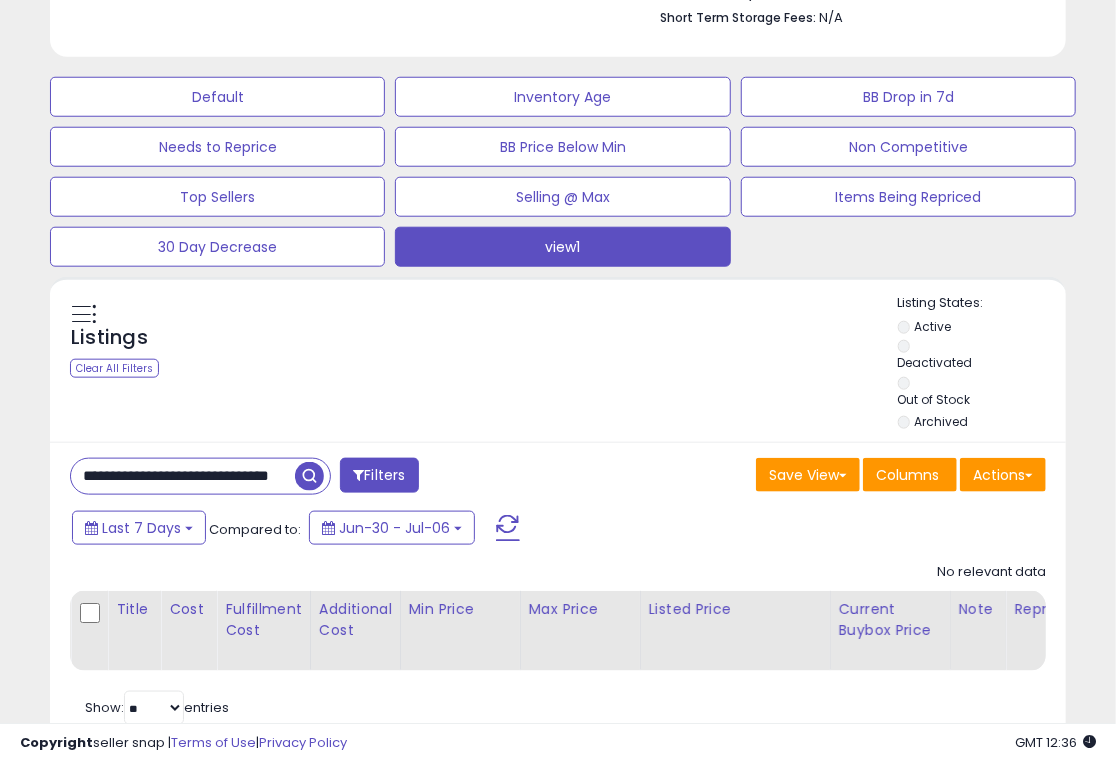 scroll, scrollTop: 0, scrollLeft: 50, axis: horizontal 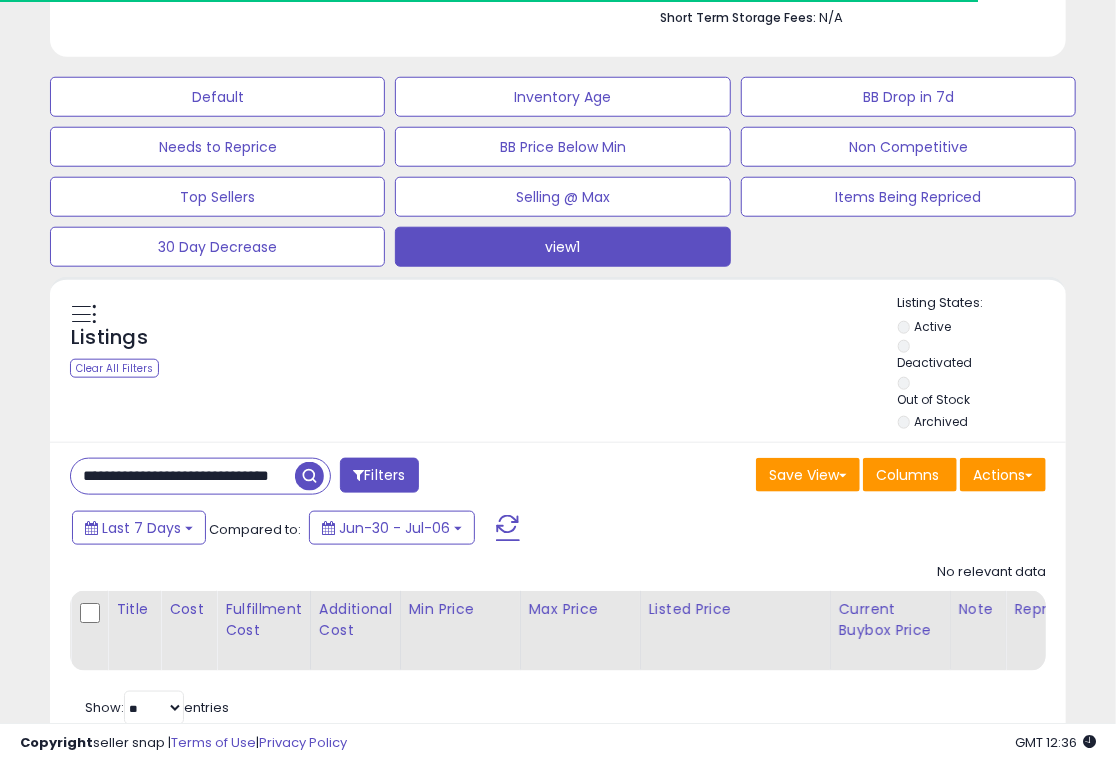 drag, startPoint x: 74, startPoint y: 391, endPoint x: 339, endPoint y: 392, distance: 265.0019 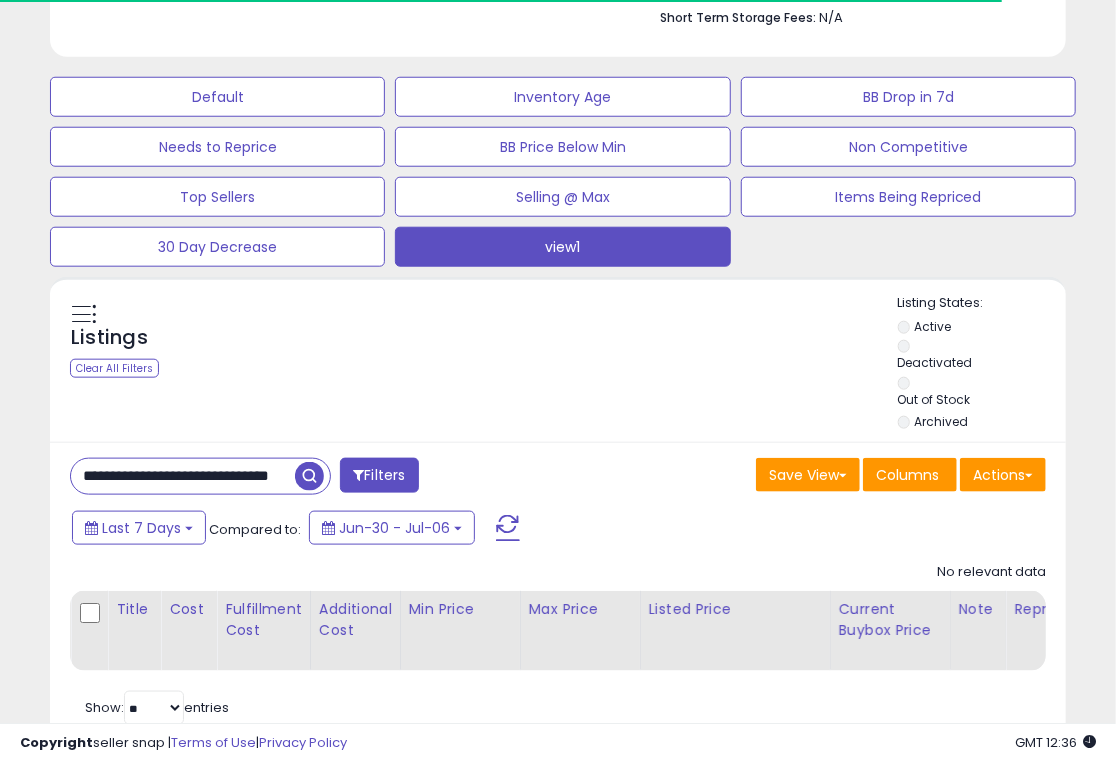 paste 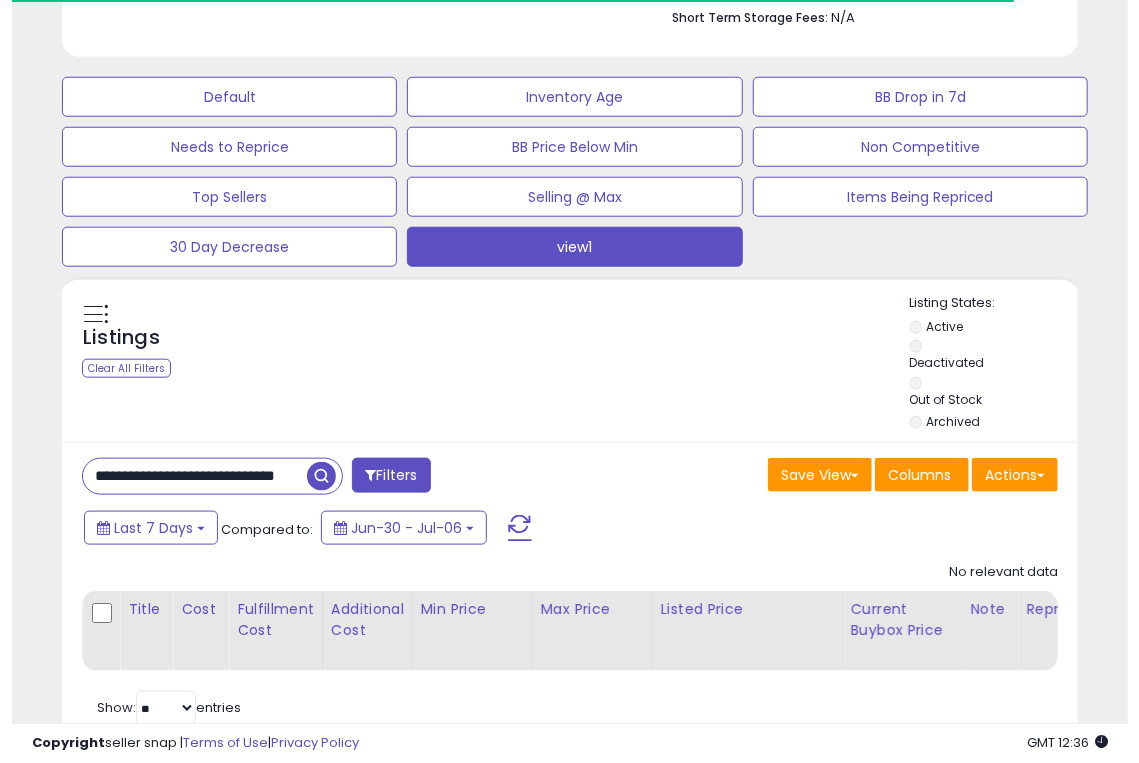 scroll, scrollTop: 0, scrollLeft: 36, axis: horizontal 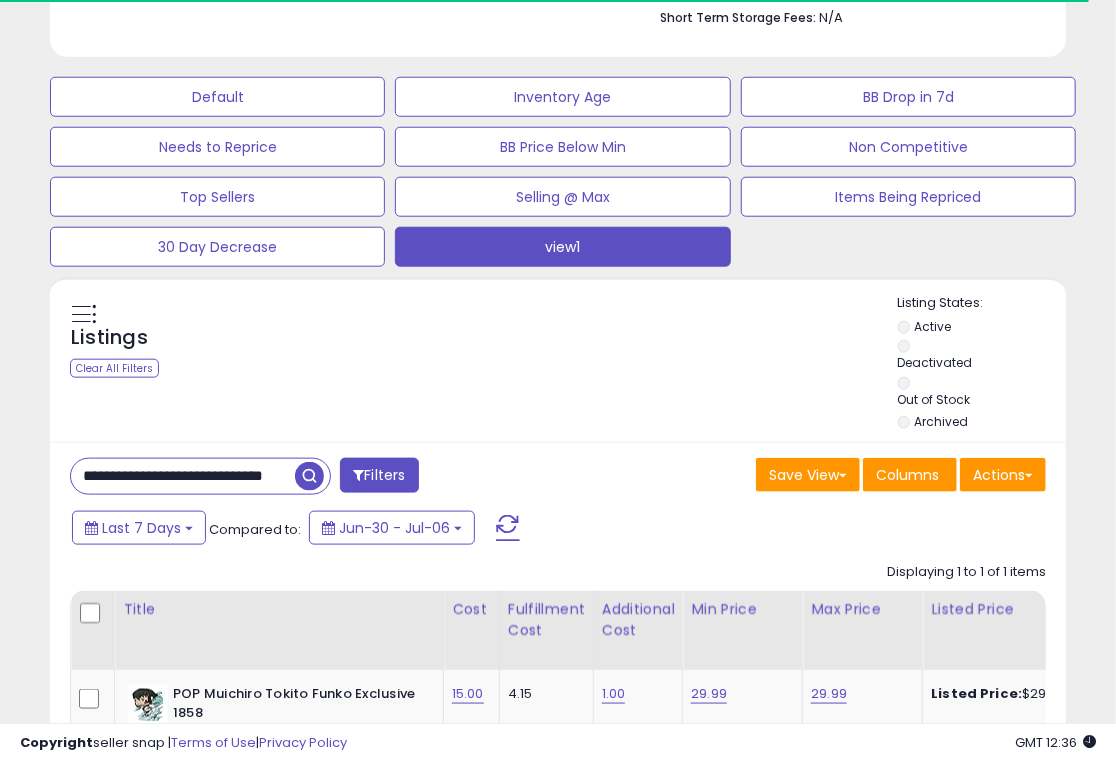 drag, startPoint x: 79, startPoint y: 394, endPoint x: 336, endPoint y: 391, distance: 257.01752 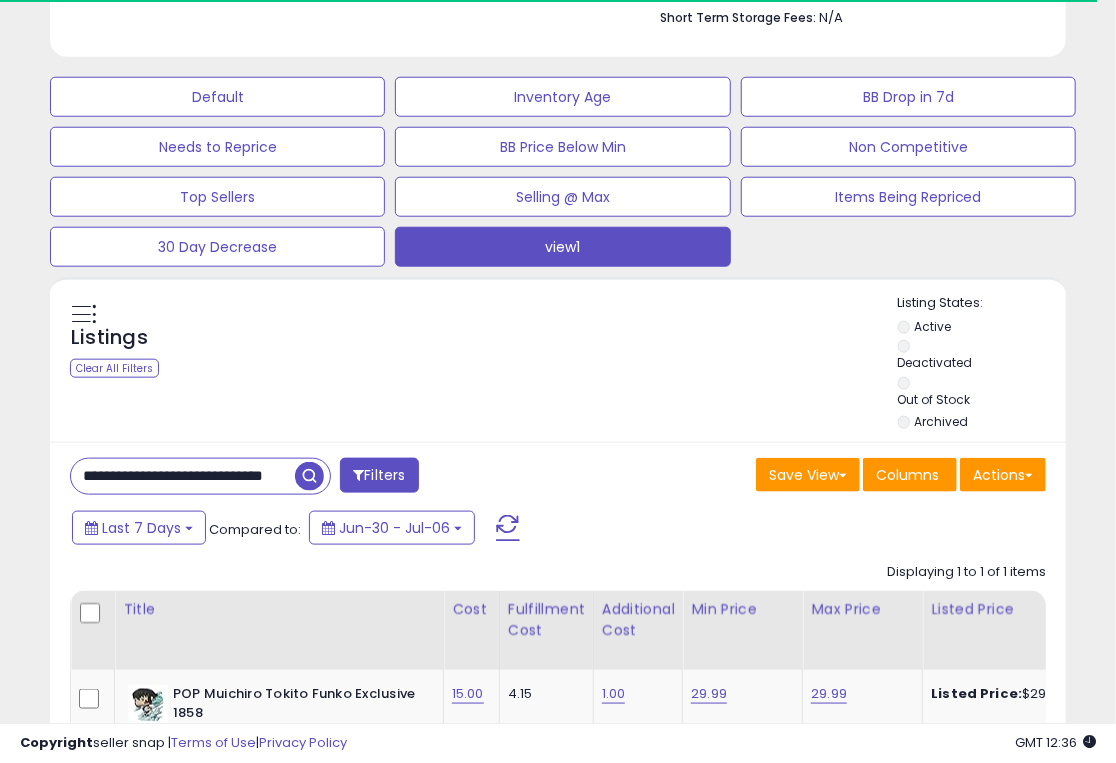 paste on "******" 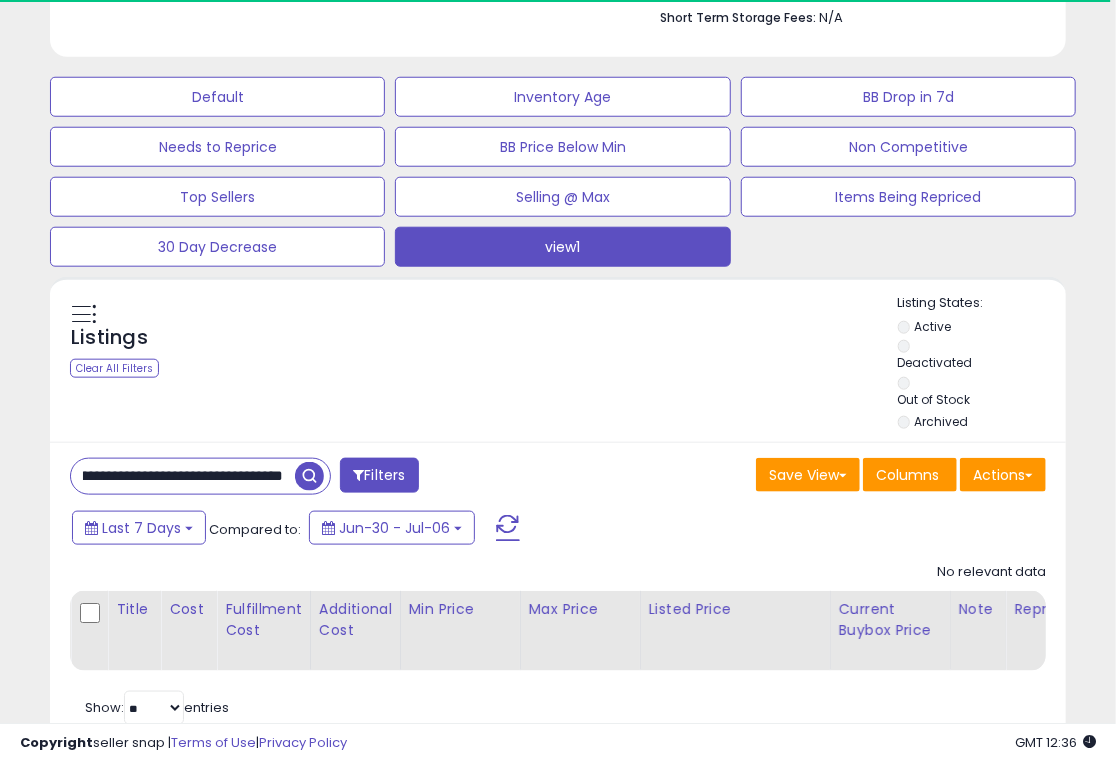 drag, startPoint x: 78, startPoint y: 398, endPoint x: 358, endPoint y: 403, distance: 280.04465 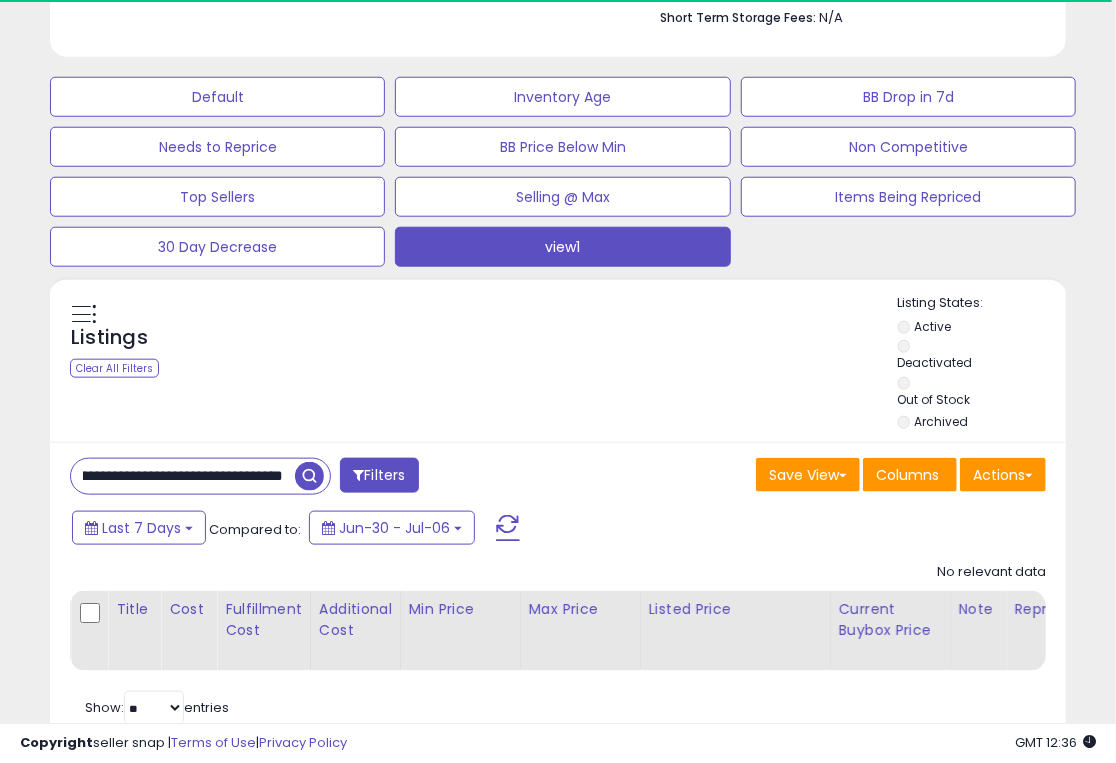 paste on "*" 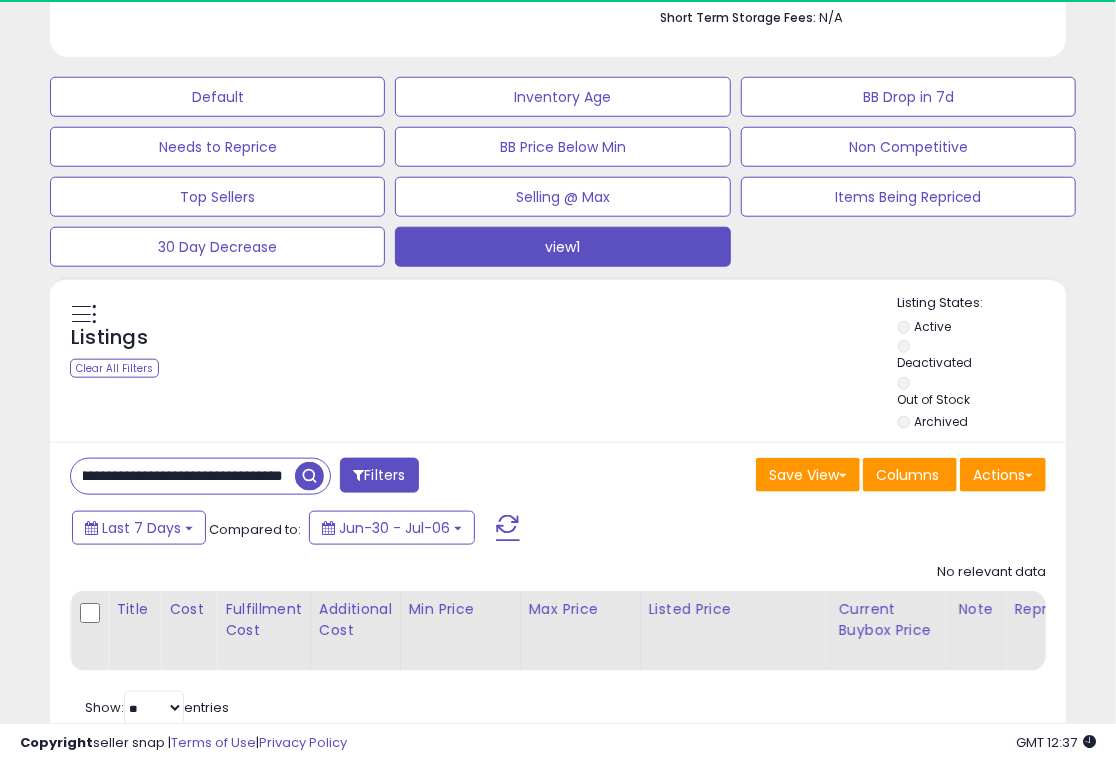 drag, startPoint x: 71, startPoint y: 391, endPoint x: 368, endPoint y: 411, distance: 297.67264 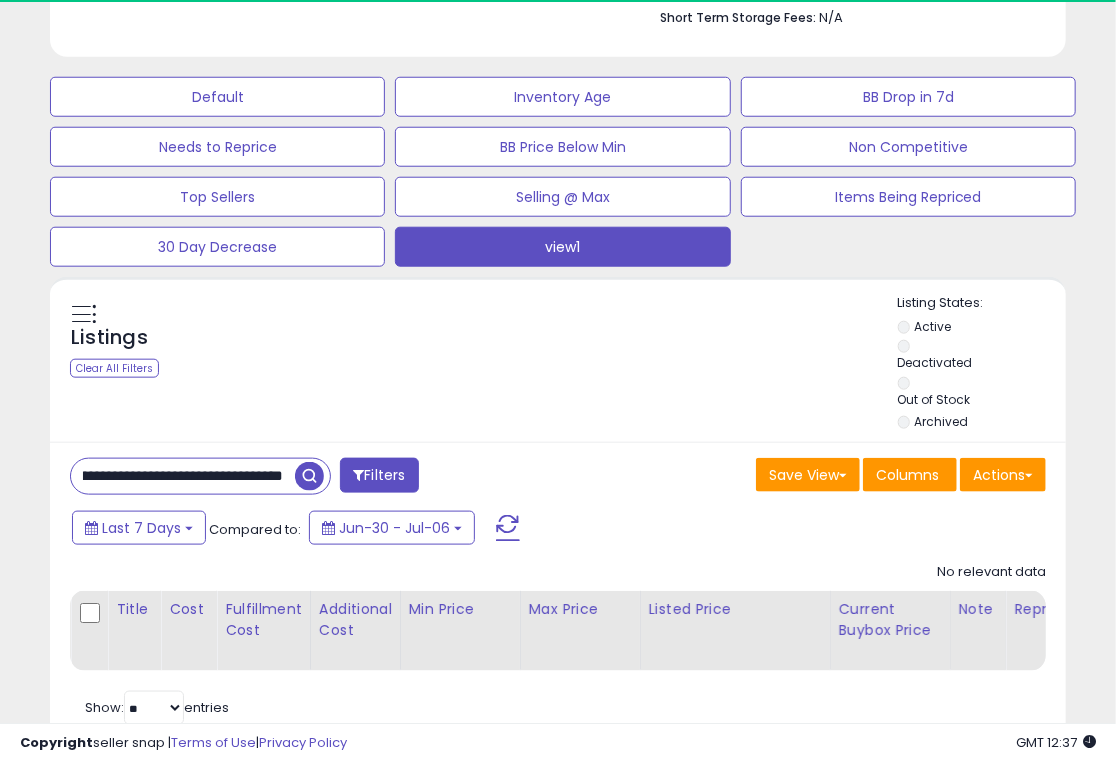 paste 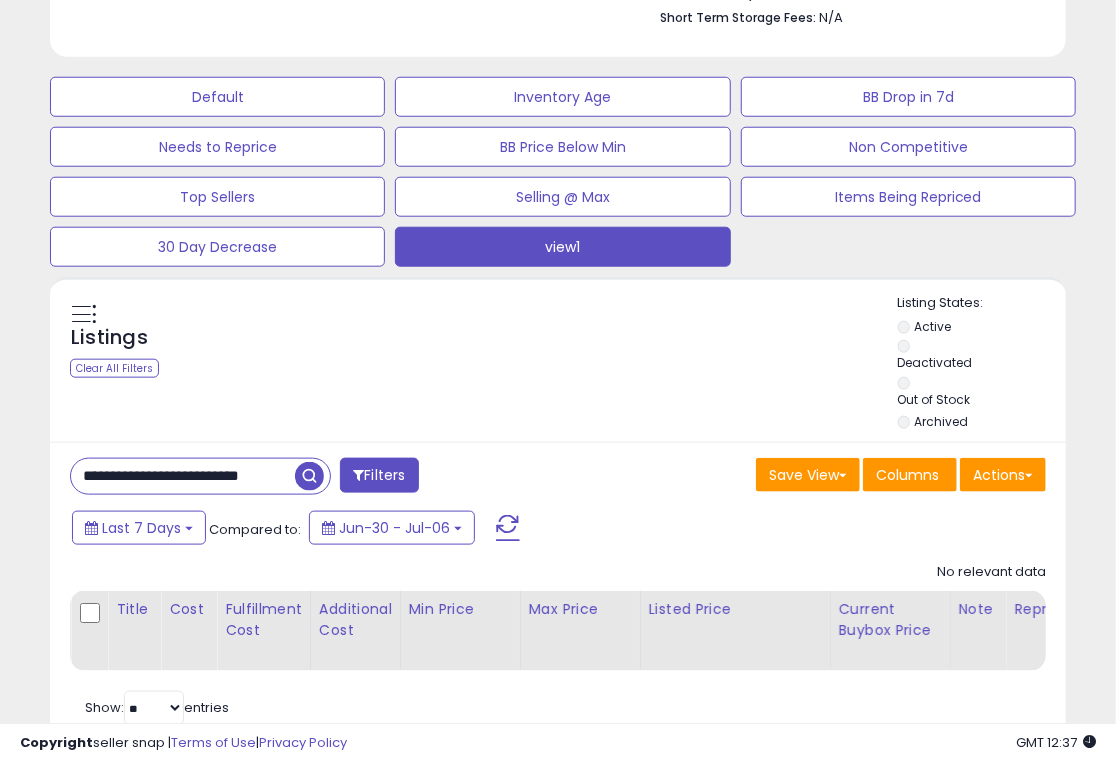 drag, startPoint x: 75, startPoint y: 391, endPoint x: 338, endPoint y: 386, distance: 263.04752 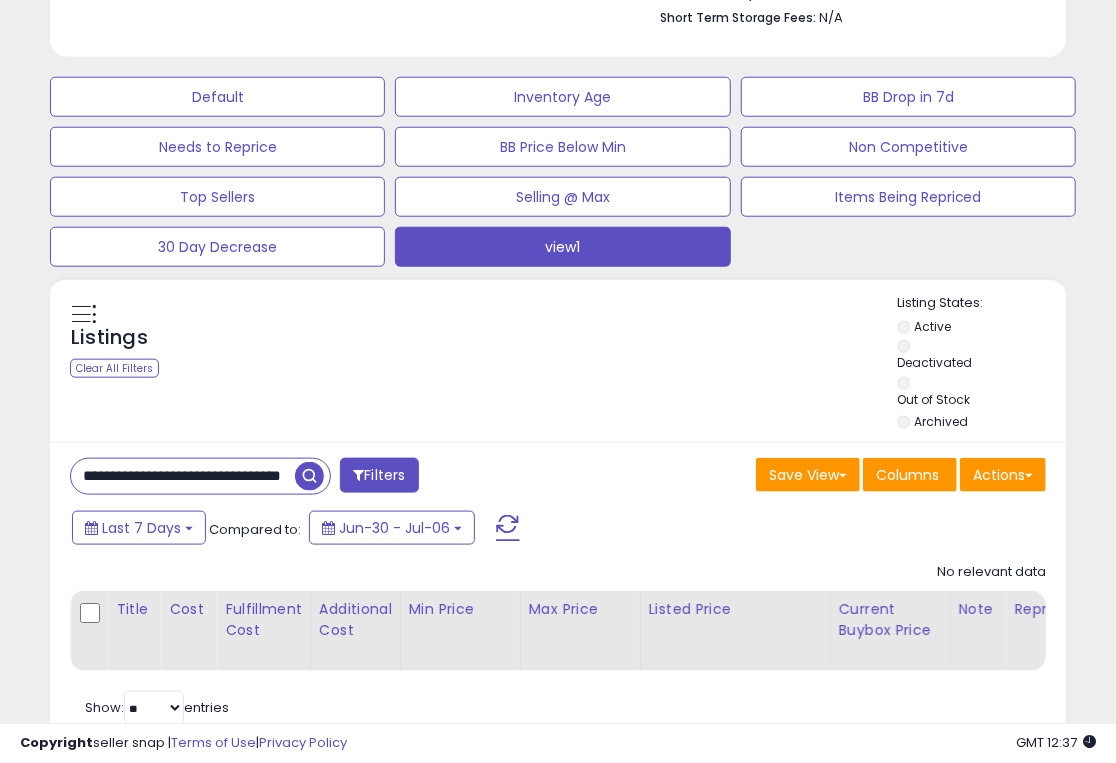 drag, startPoint x: 80, startPoint y: 391, endPoint x: 317, endPoint y: 395, distance: 237.03375 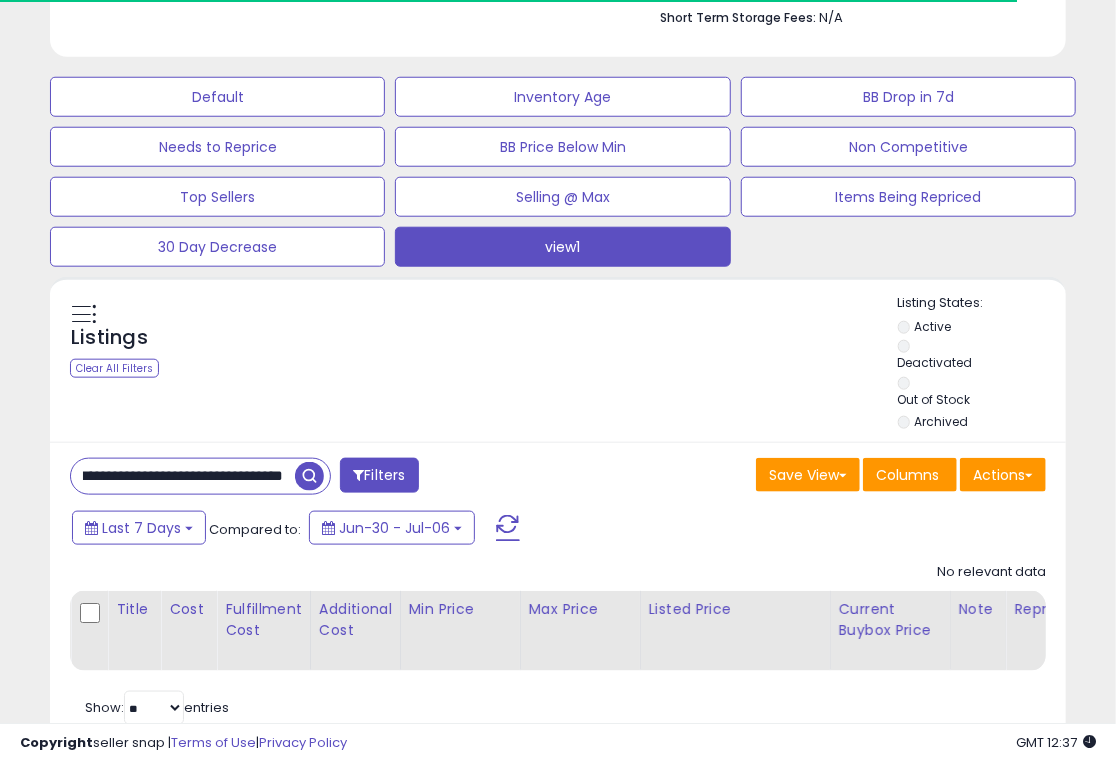 drag, startPoint x: 81, startPoint y: 392, endPoint x: 301, endPoint y: 394, distance: 220.0091 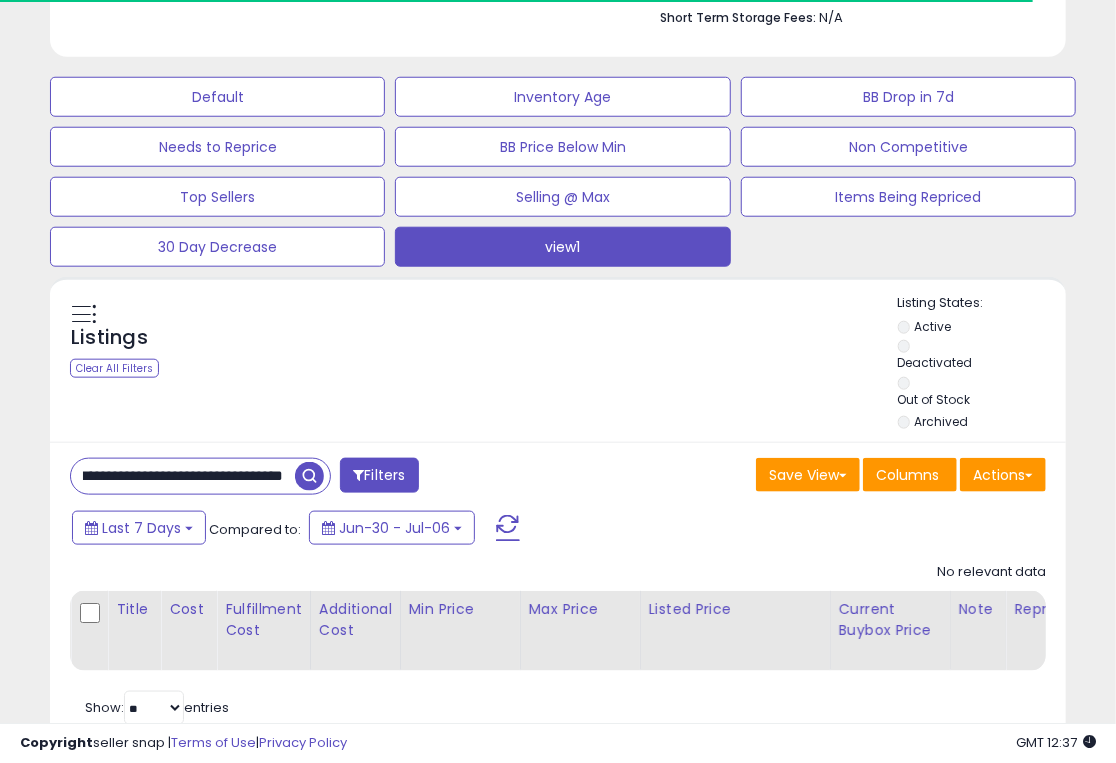 paste on "******" 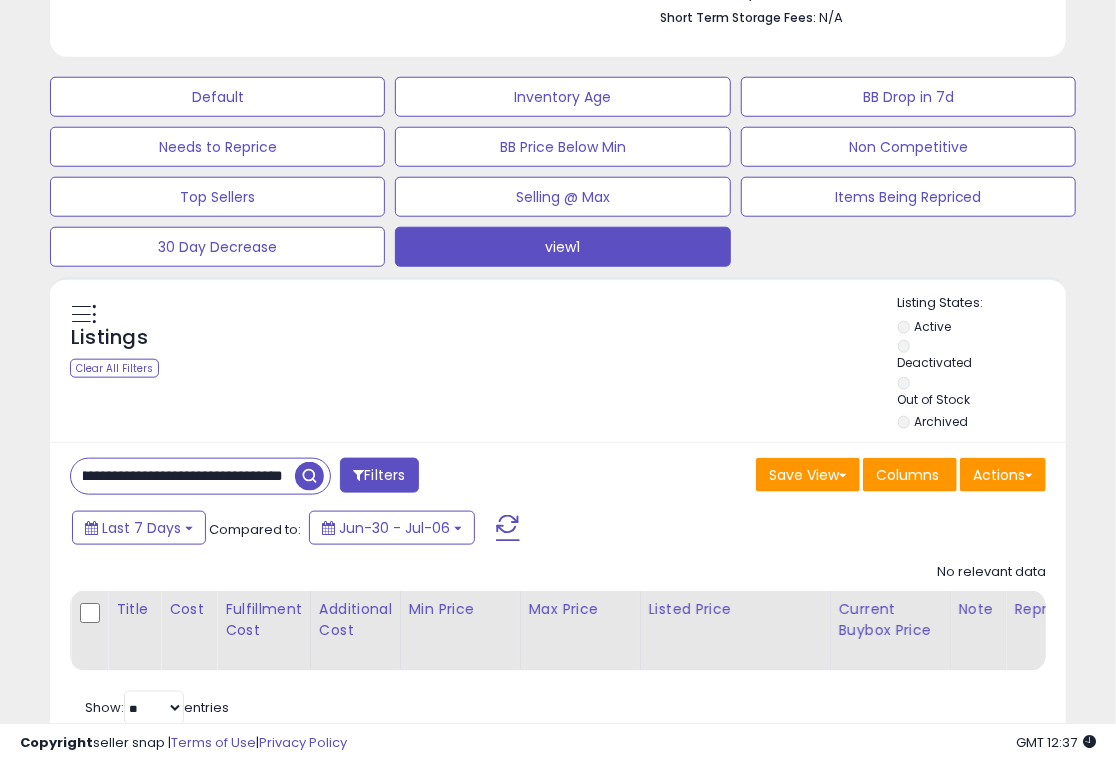 drag, startPoint x: 79, startPoint y: 383, endPoint x: 352, endPoint y: 383, distance: 273 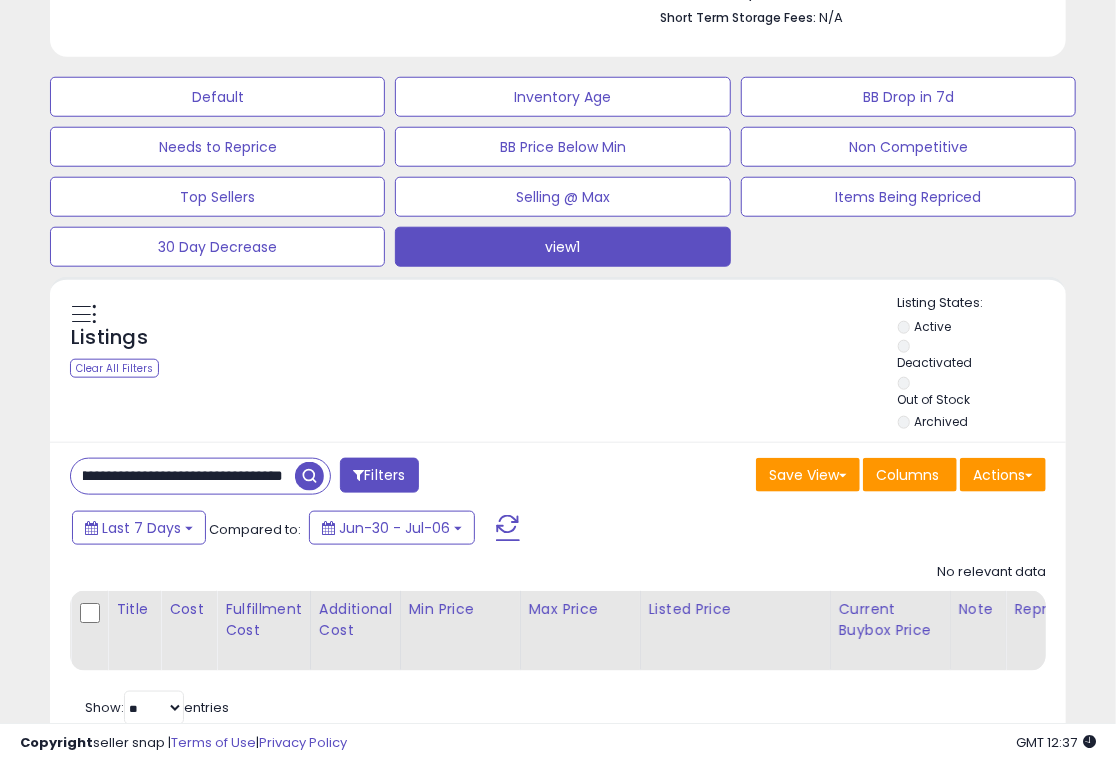 drag, startPoint x: 80, startPoint y: 393, endPoint x: 336, endPoint y: 396, distance: 256.01758 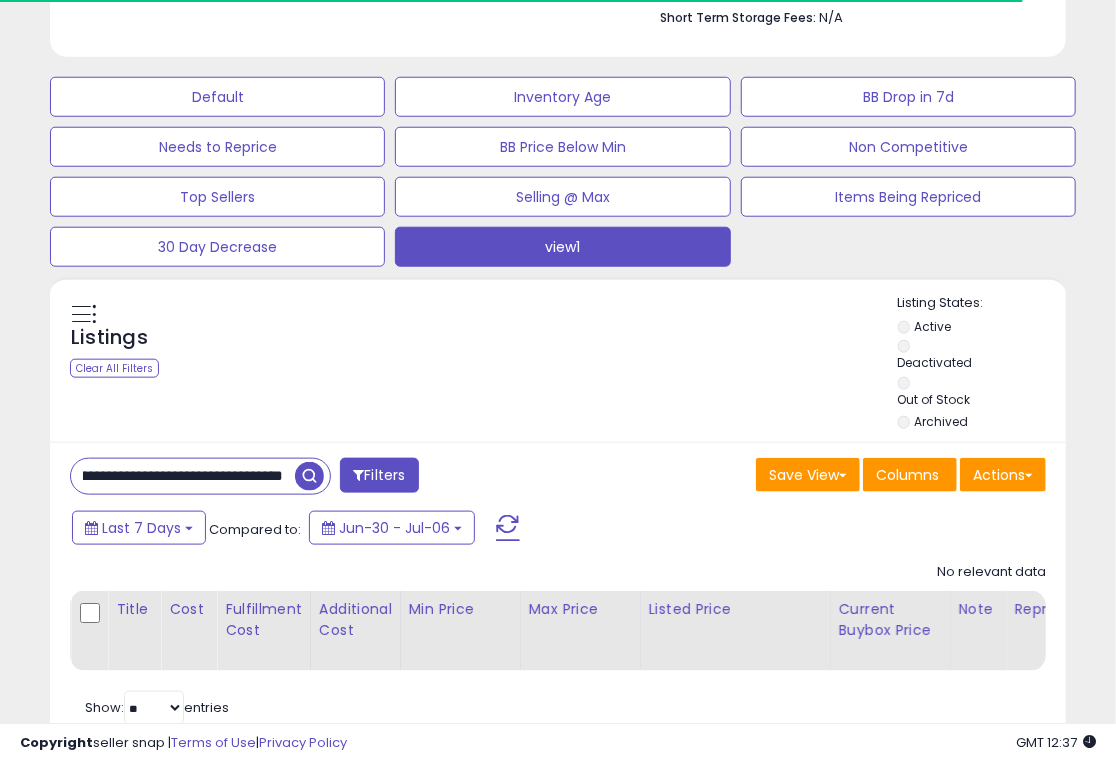 drag, startPoint x: 80, startPoint y: 392, endPoint x: 469, endPoint y: 392, distance: 389 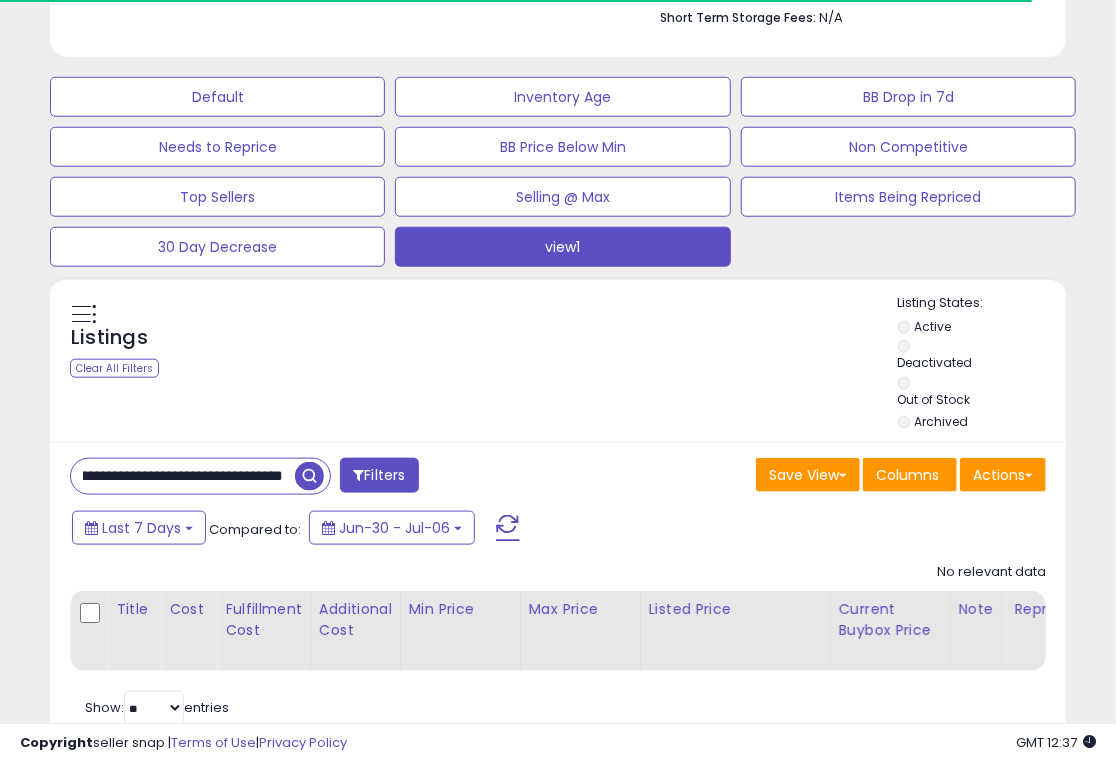 paste 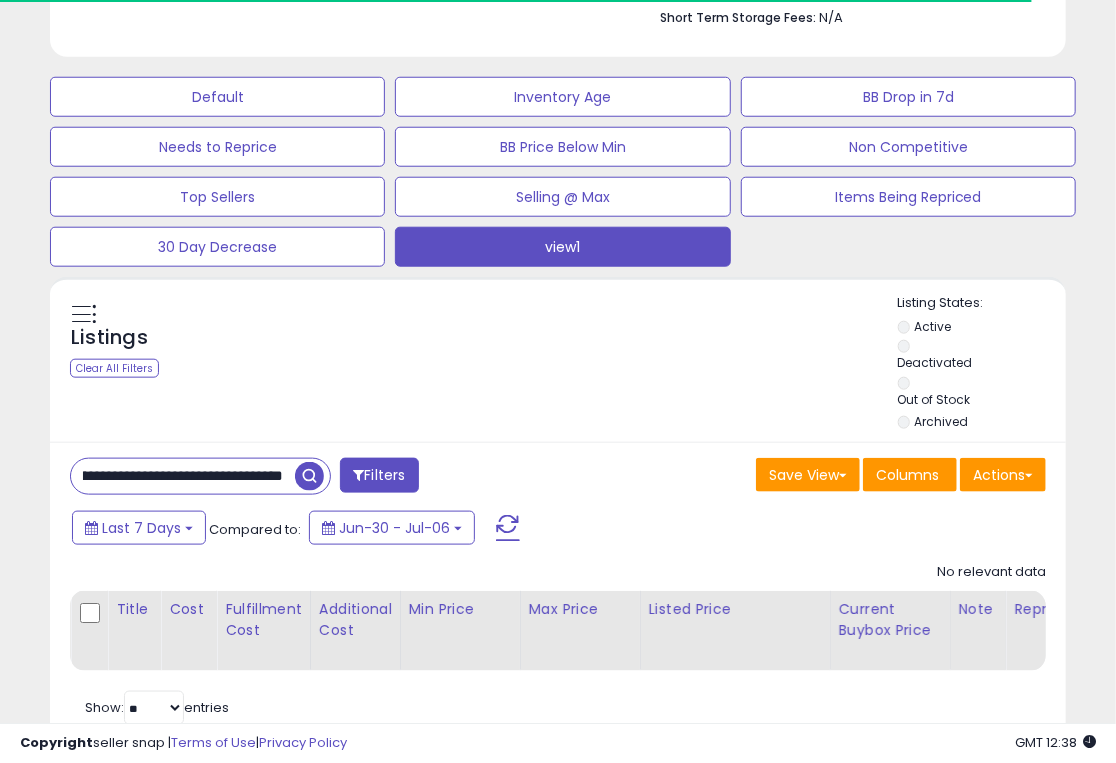 drag, startPoint x: 79, startPoint y: 395, endPoint x: 338, endPoint y: 396, distance: 259.00192 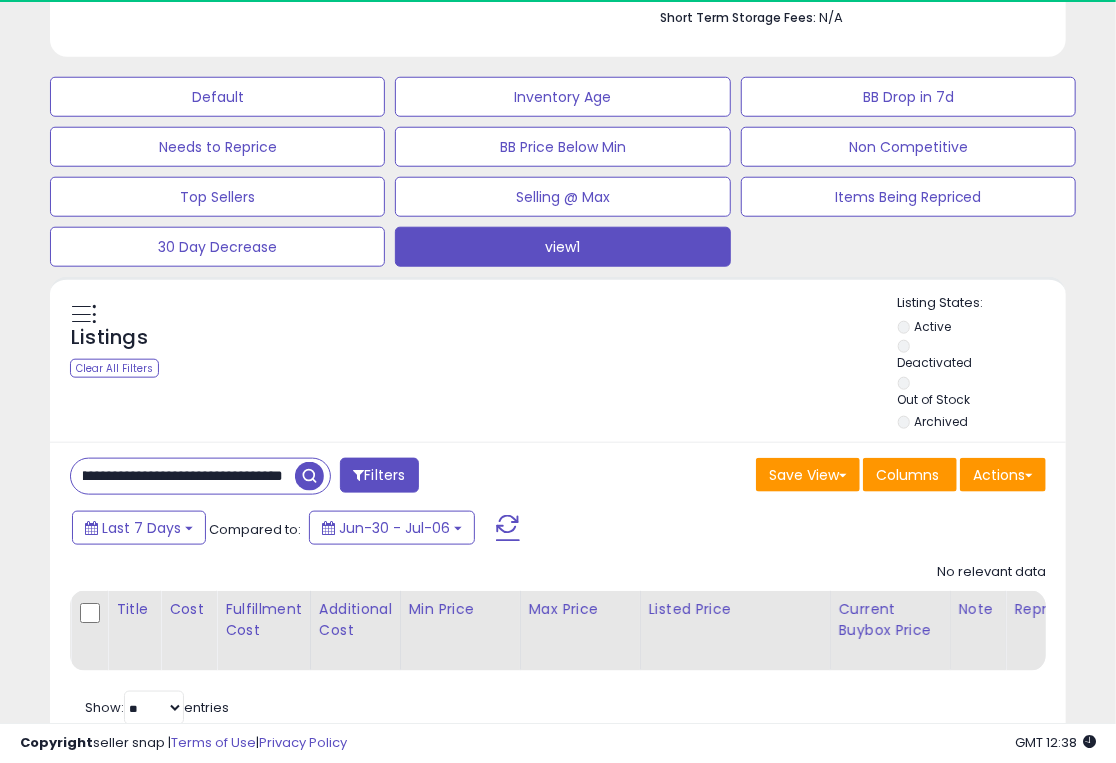 paste 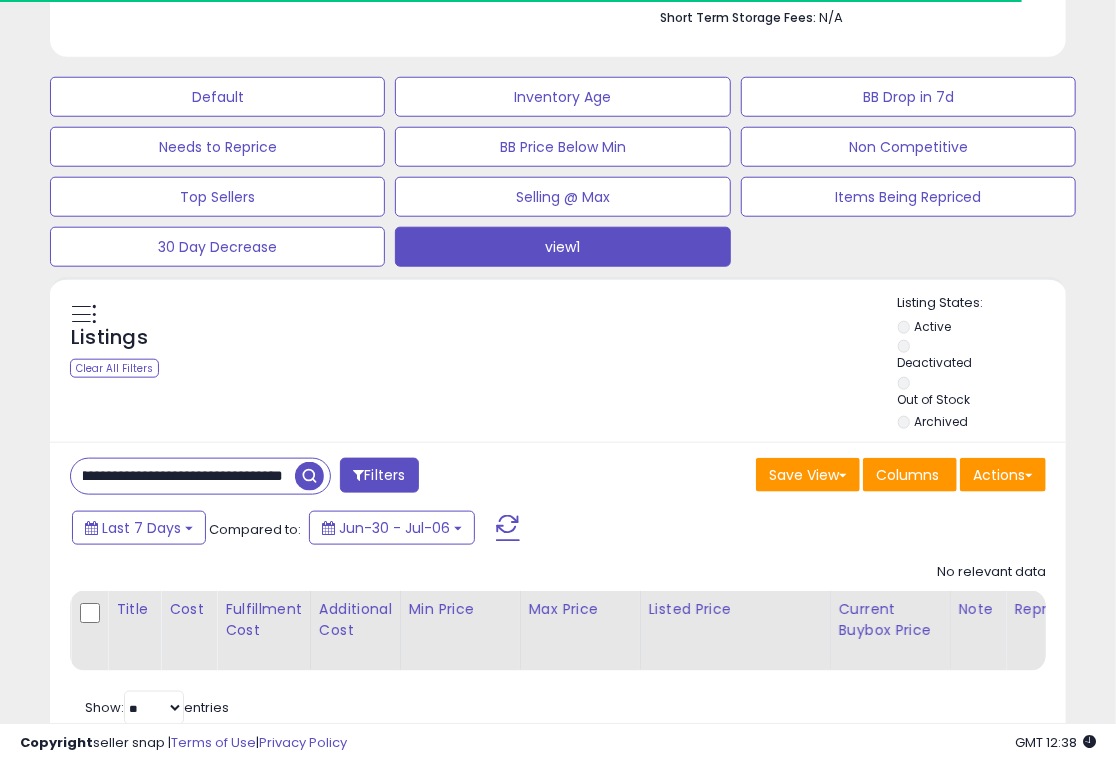 drag, startPoint x: 80, startPoint y: 392, endPoint x: 317, endPoint y: 392, distance: 237 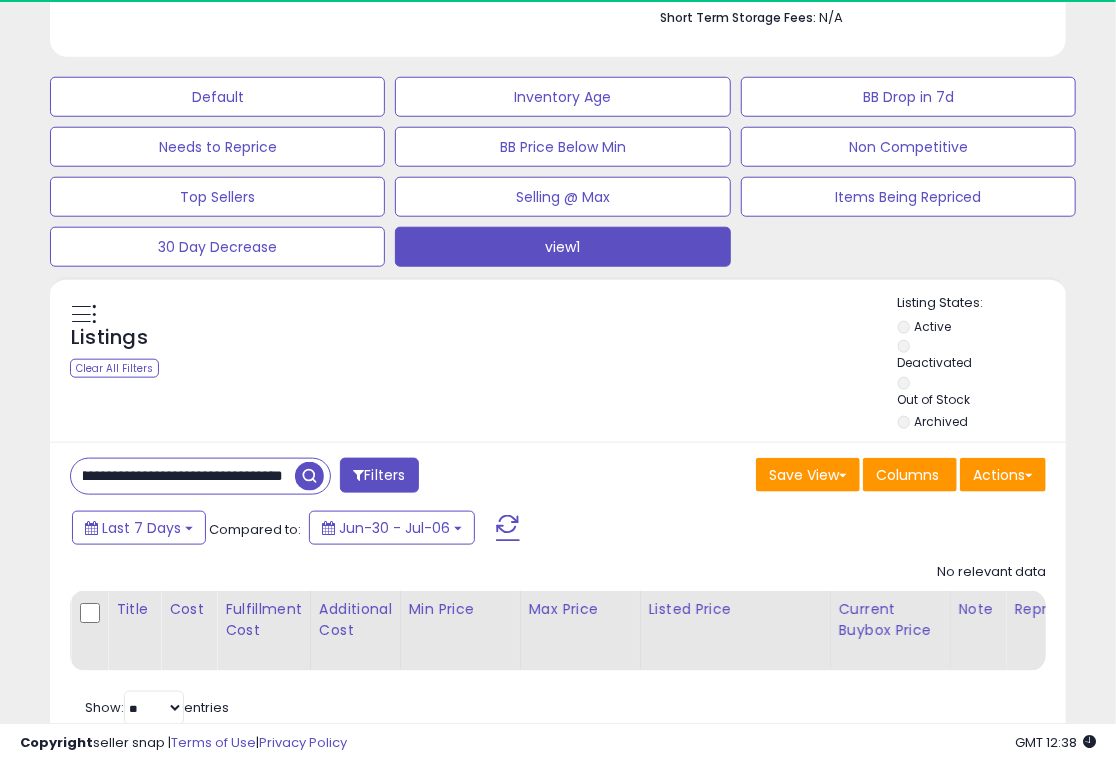 paste 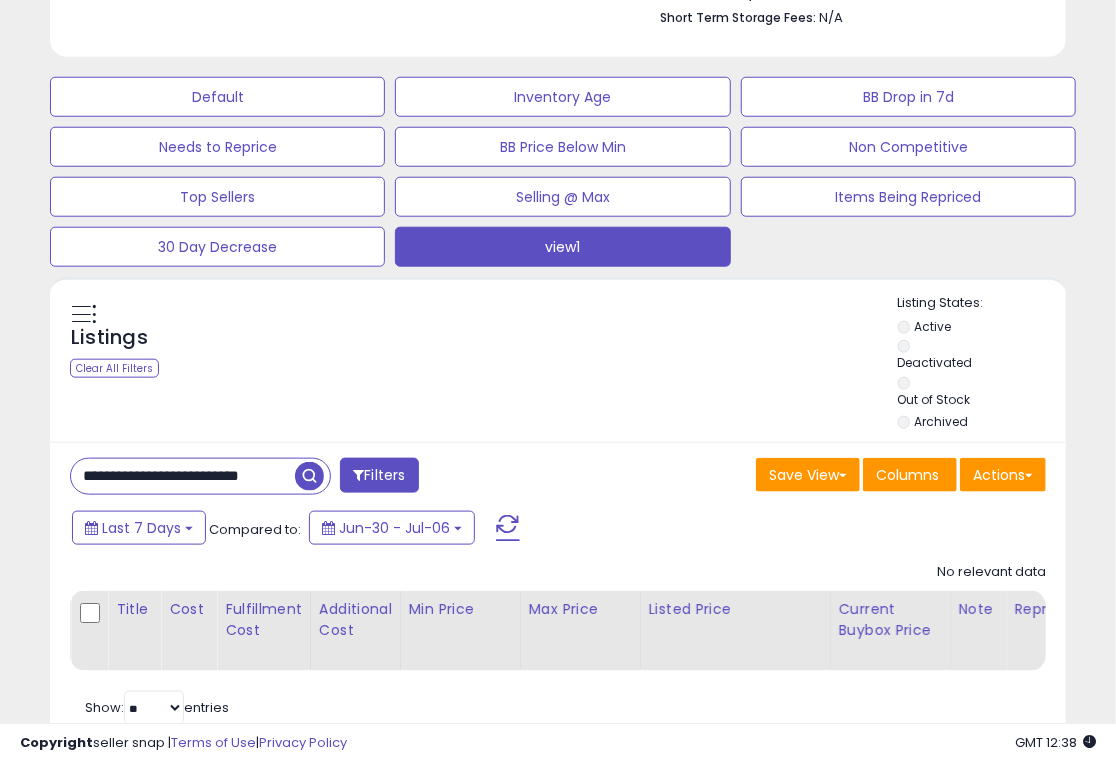 drag, startPoint x: 92, startPoint y: 394, endPoint x: 300, endPoint y: 394, distance: 208 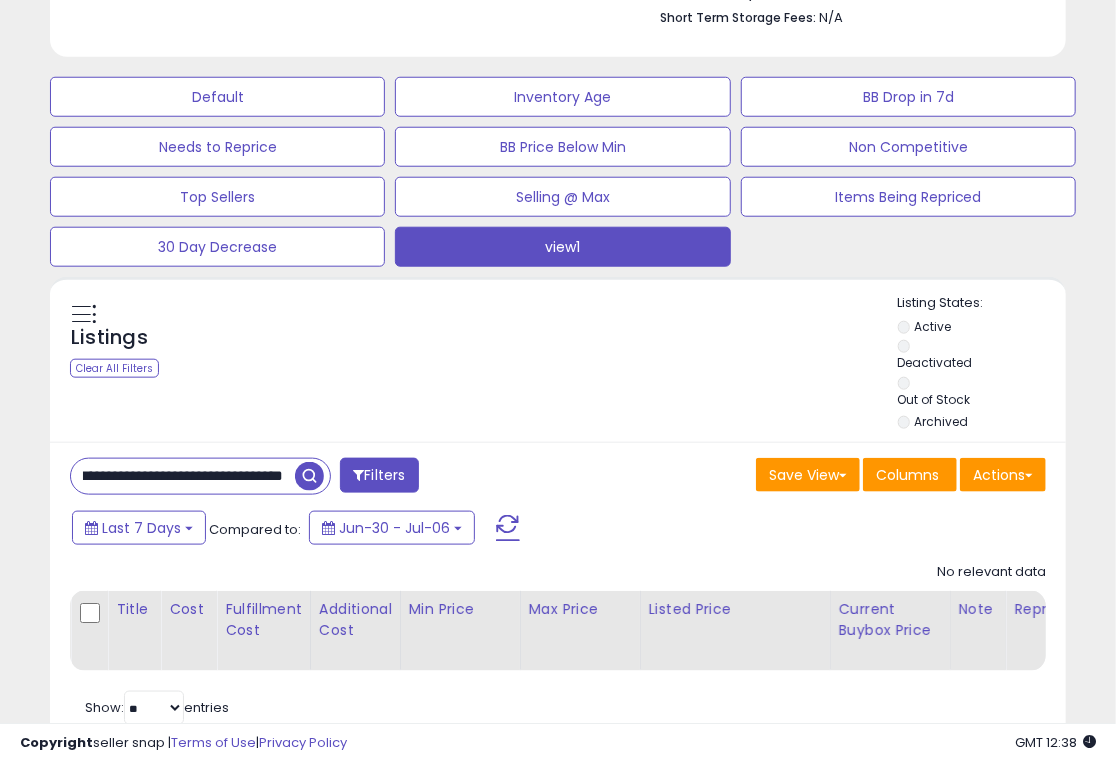 drag, startPoint x: 75, startPoint y: 383, endPoint x: 320, endPoint y: 393, distance: 245.204 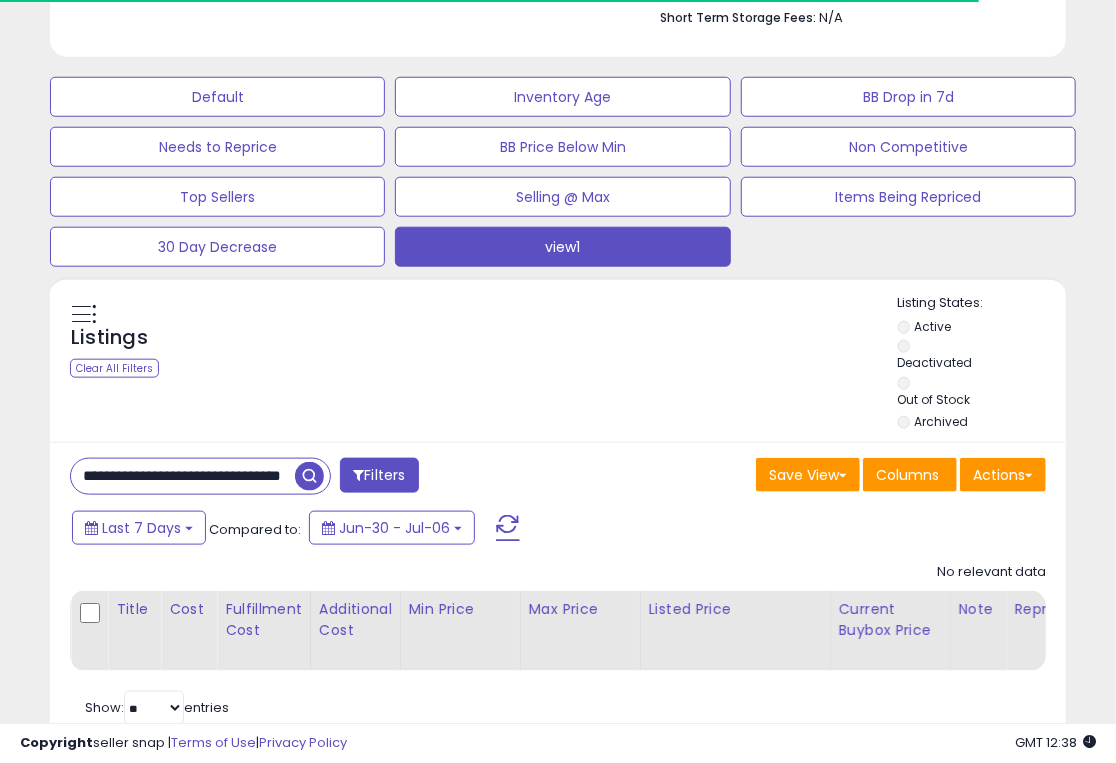 click on "**********" at bounding box center [183, 476] 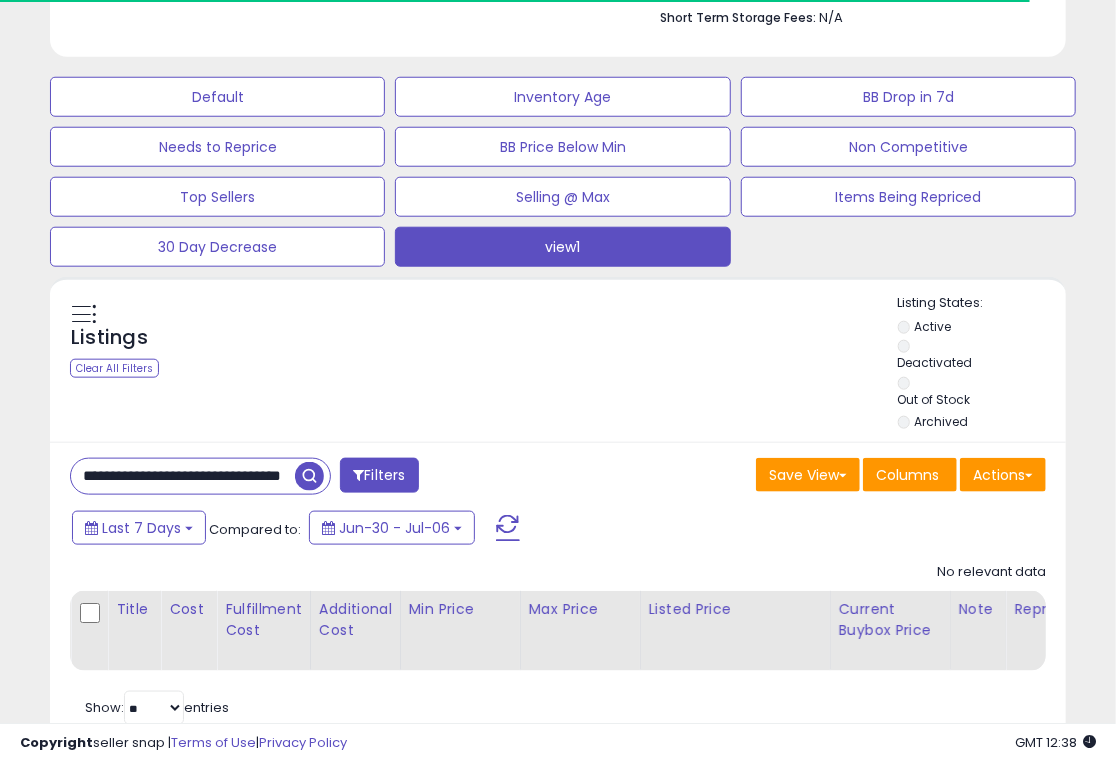 drag, startPoint x: 80, startPoint y: 388, endPoint x: 324, endPoint y: 388, distance: 244 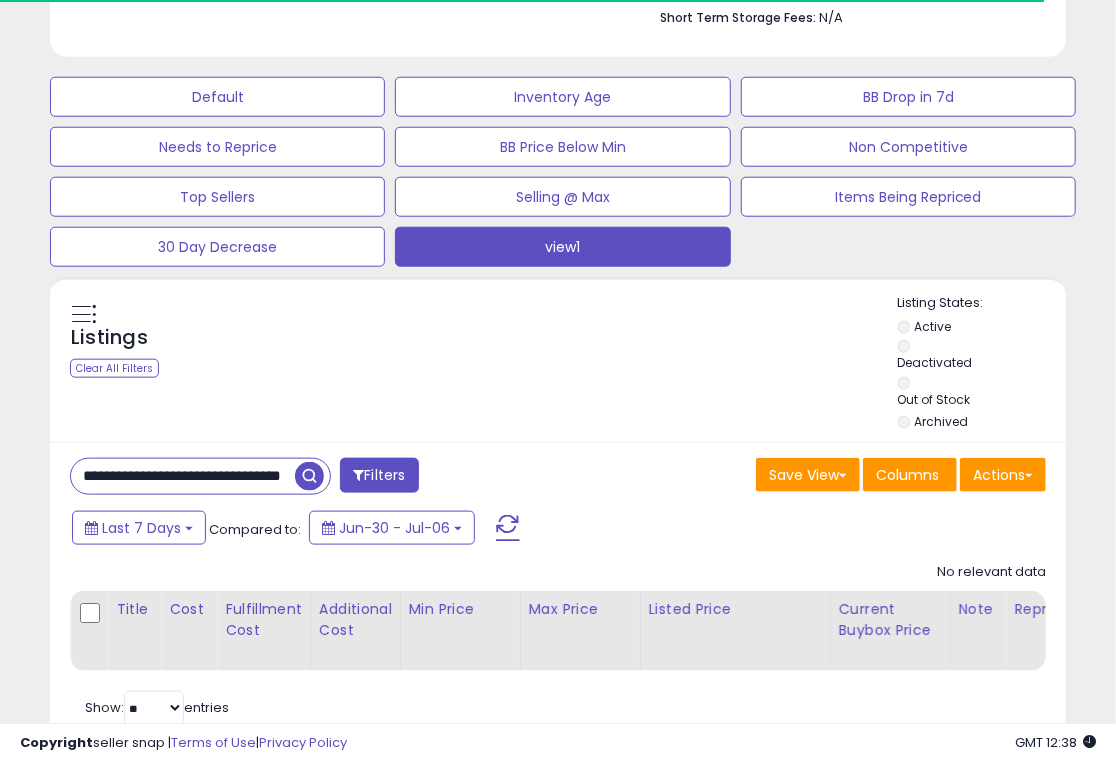 paste on "***" 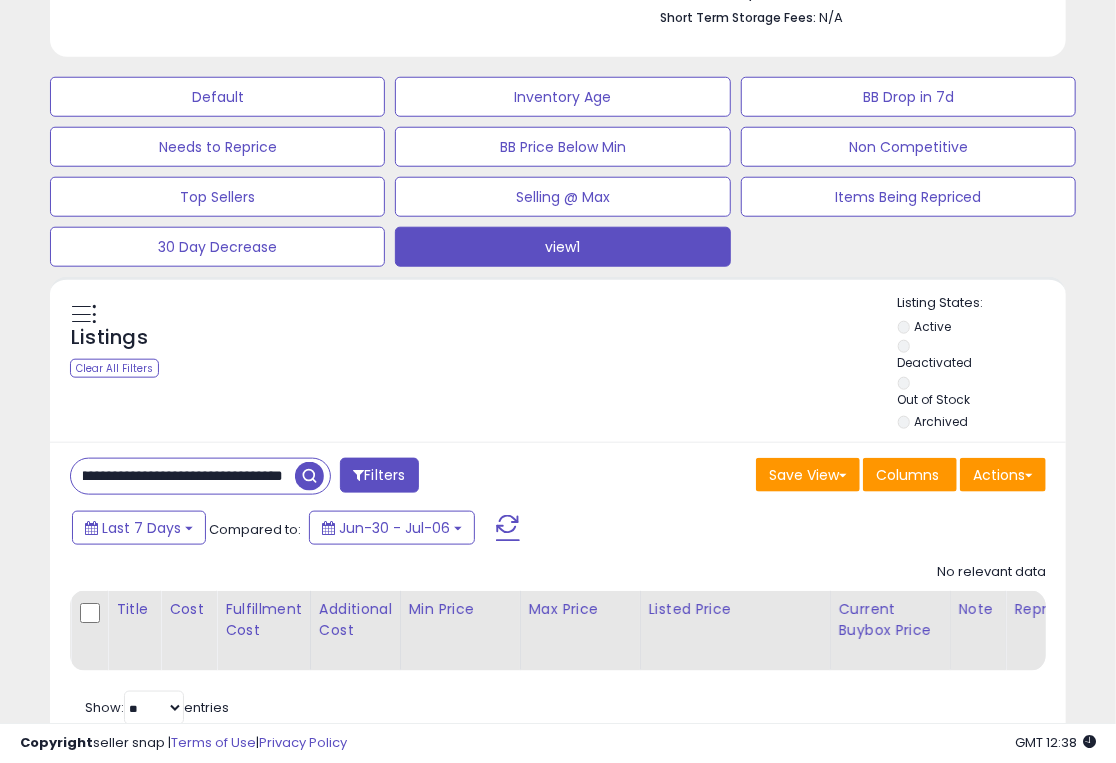 drag, startPoint x: 82, startPoint y: 395, endPoint x: 338, endPoint y: 395, distance: 256 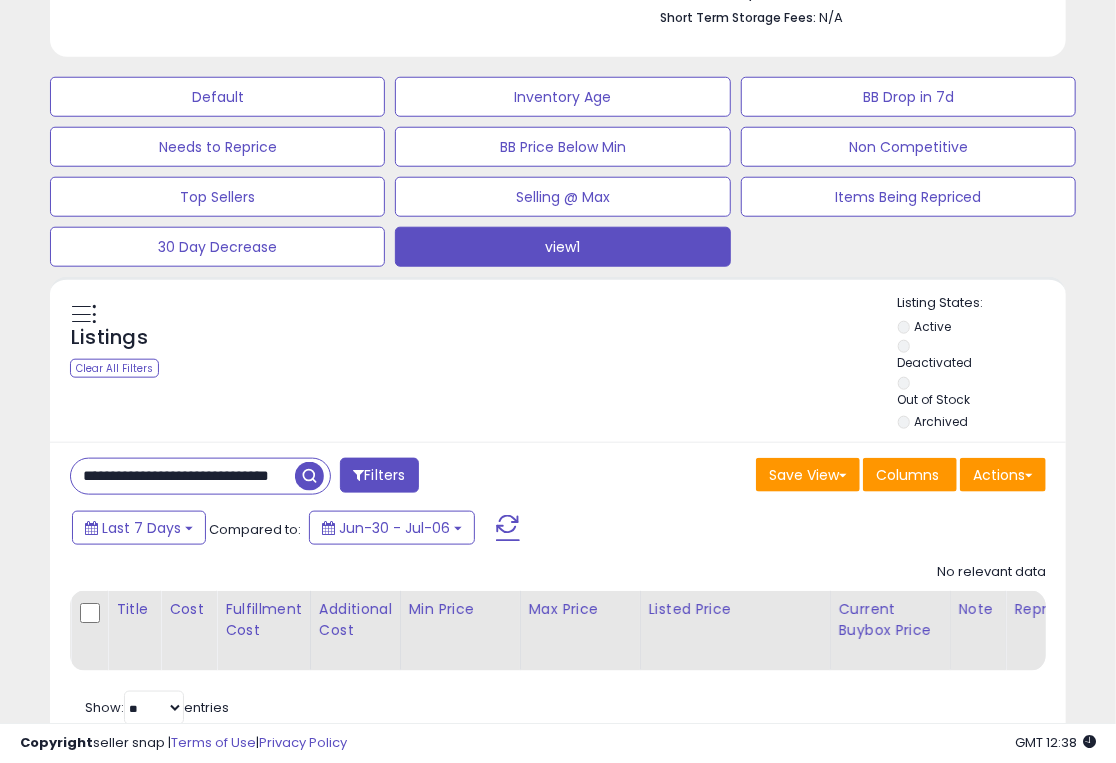 drag, startPoint x: 80, startPoint y: 395, endPoint x: 297, endPoint y: 394, distance: 217.0023 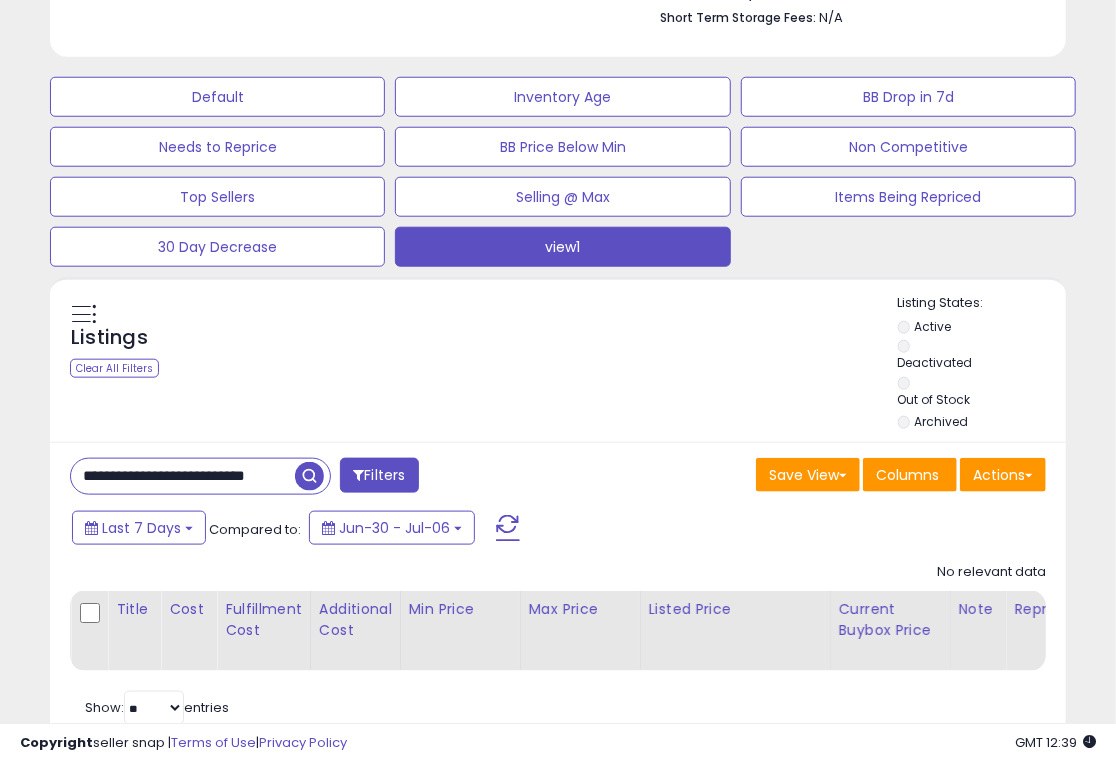 drag, startPoint x: 83, startPoint y: 393, endPoint x: 343, endPoint y: 392, distance: 260.00192 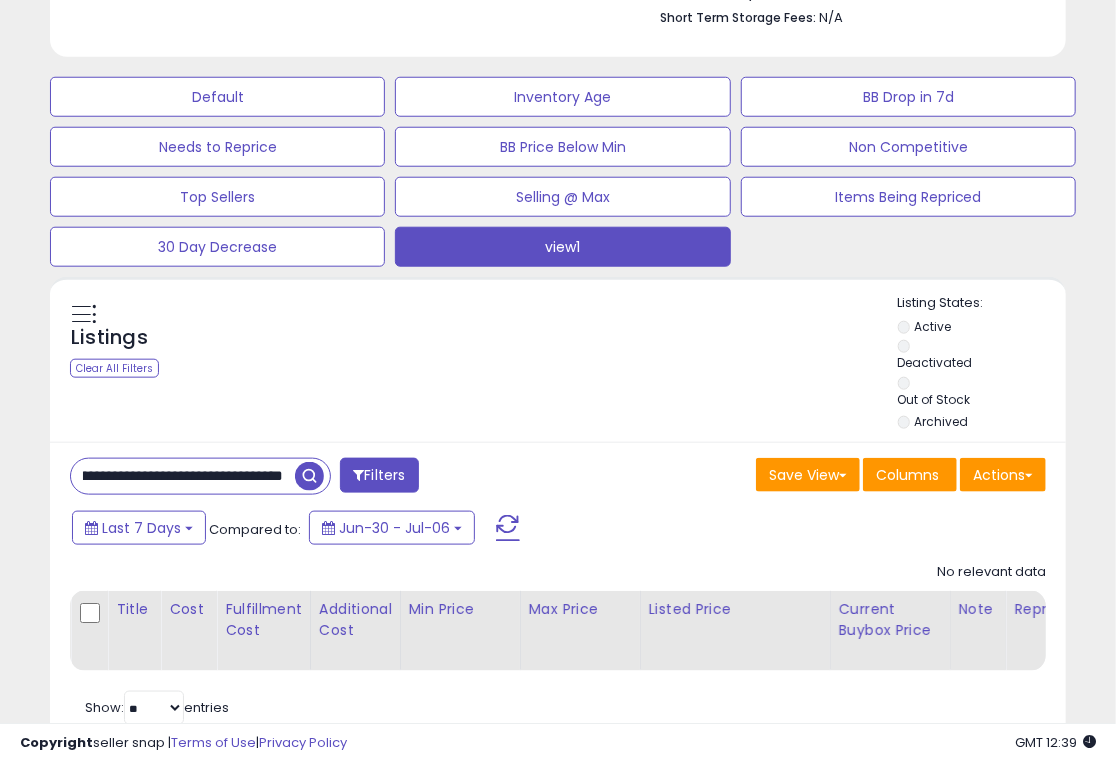 drag, startPoint x: 81, startPoint y: 391, endPoint x: 334, endPoint y: 391, distance: 253 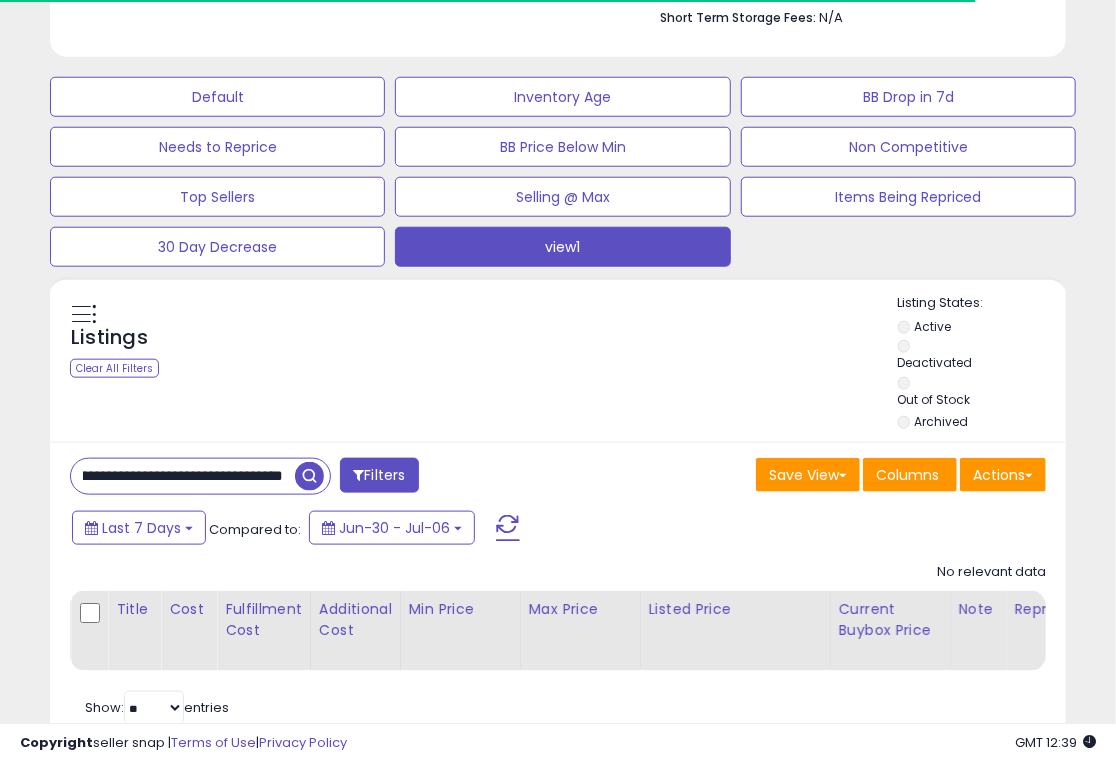 drag, startPoint x: 78, startPoint y: 390, endPoint x: 308, endPoint y: 393, distance: 230.01956 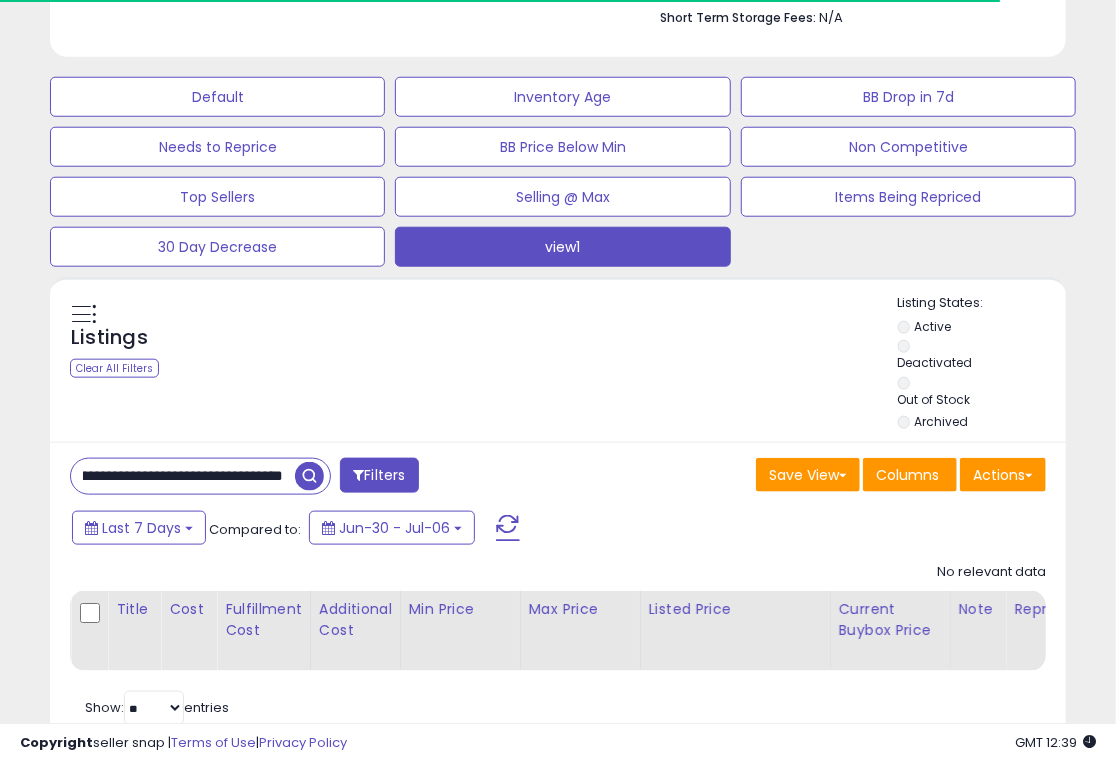 paste 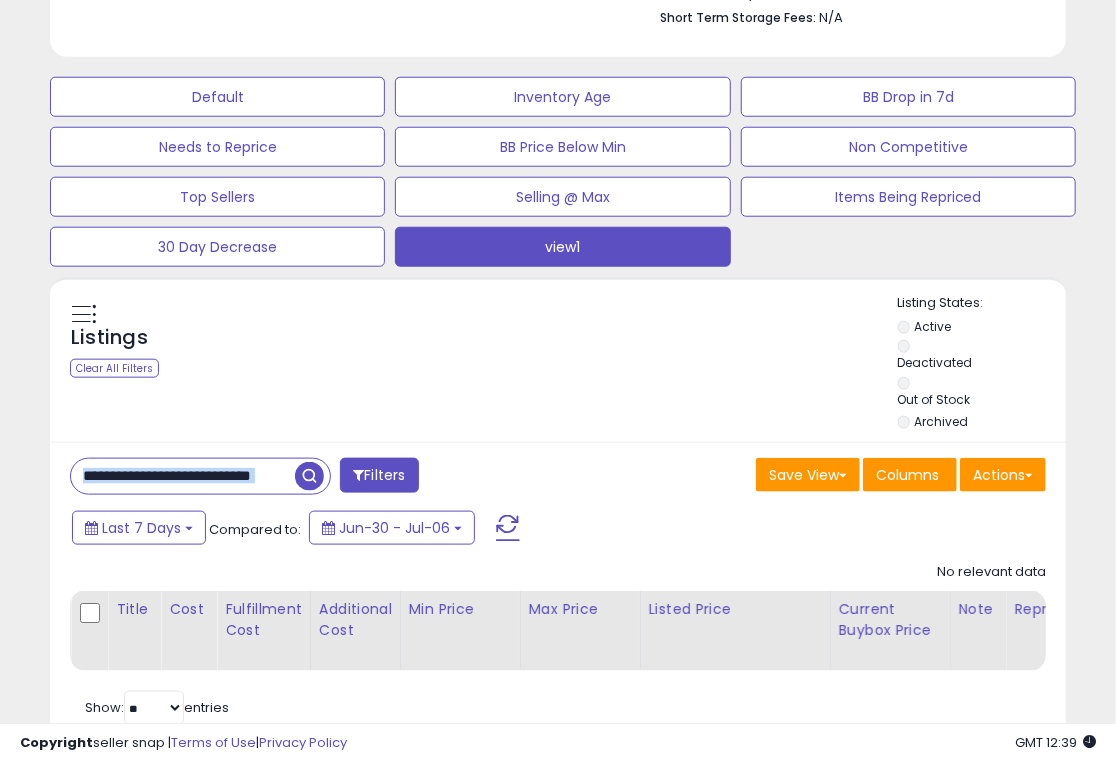 drag, startPoint x: 70, startPoint y: 392, endPoint x: 331, endPoint y: 392, distance: 261 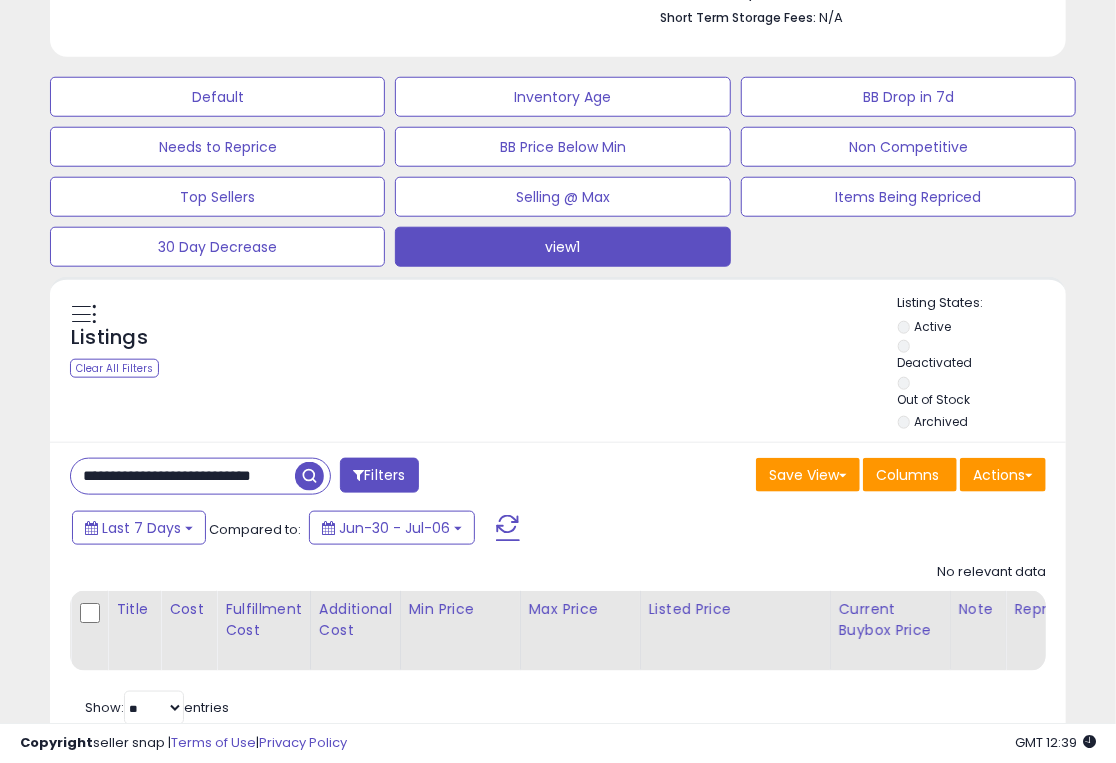 drag, startPoint x: 79, startPoint y: 392, endPoint x: 341, endPoint y: 393, distance: 262.00192 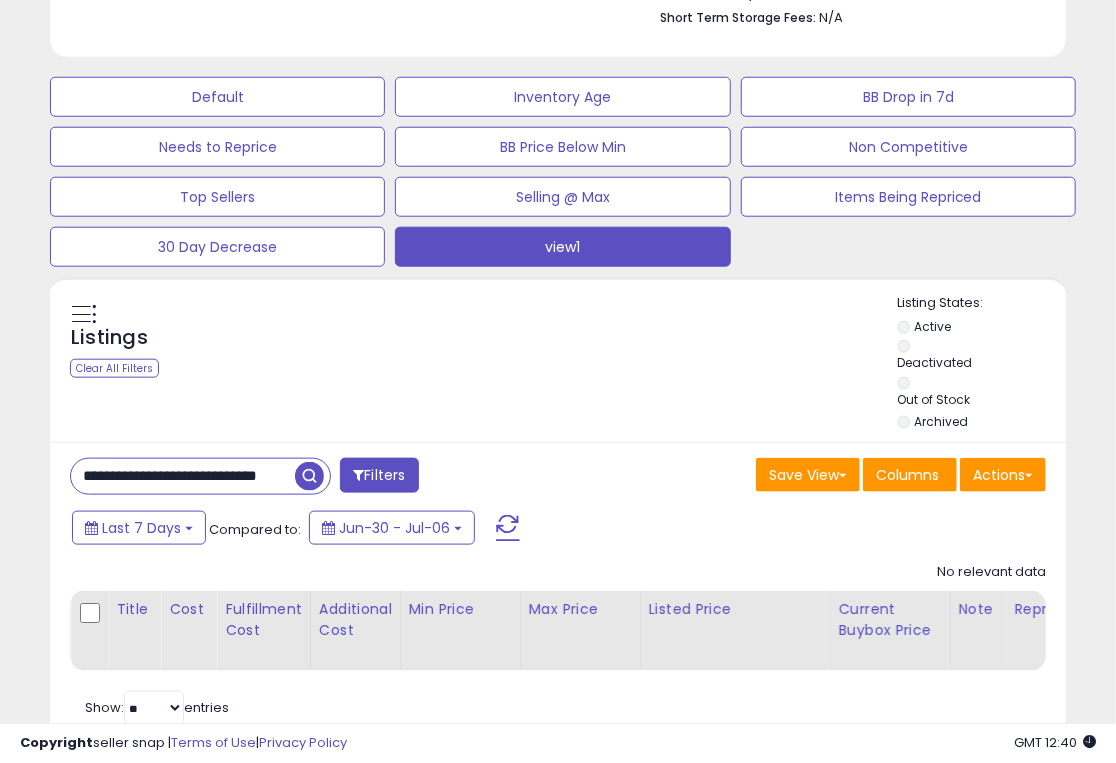 scroll, scrollTop: 0, scrollLeft: 0, axis: both 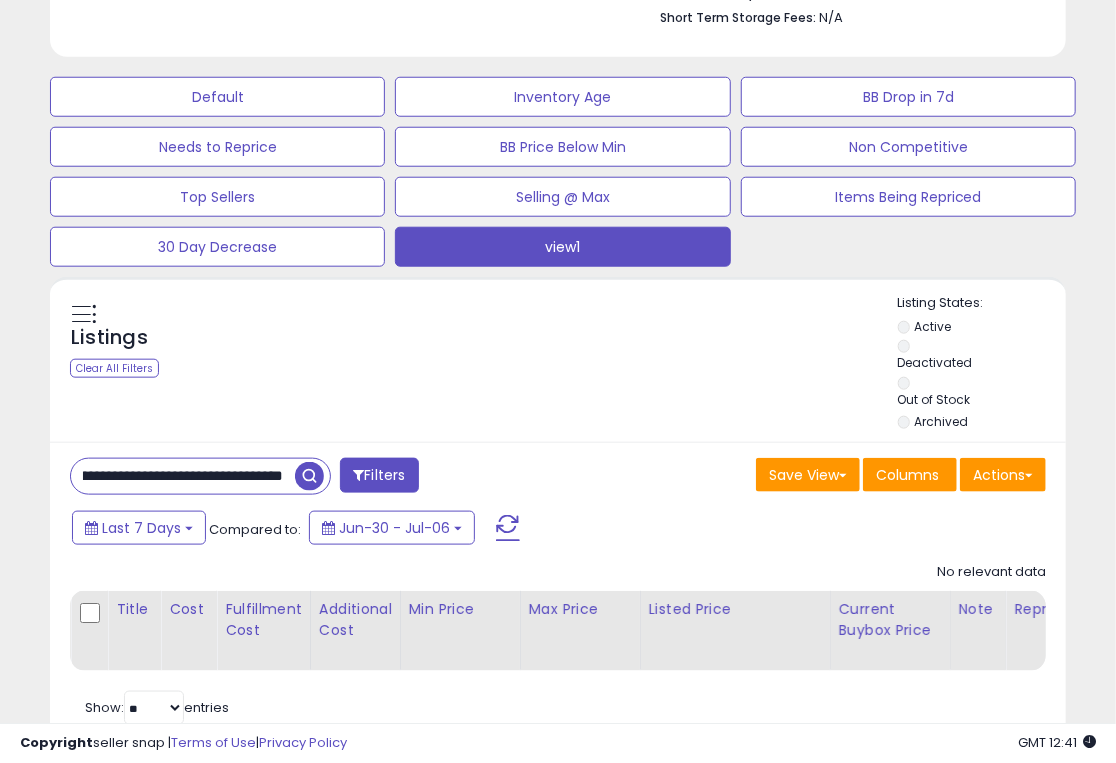 drag, startPoint x: 81, startPoint y: 388, endPoint x: 344, endPoint y: 392, distance: 263.03043 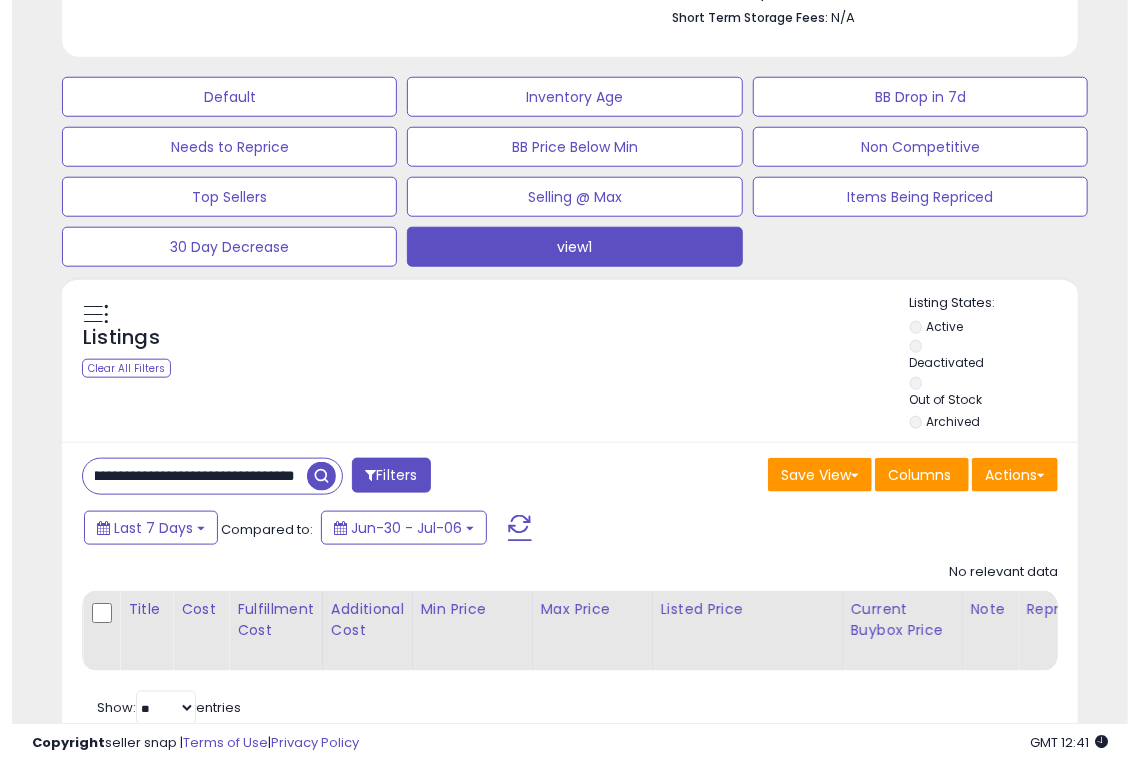 scroll, scrollTop: 0, scrollLeft: 105, axis: horizontal 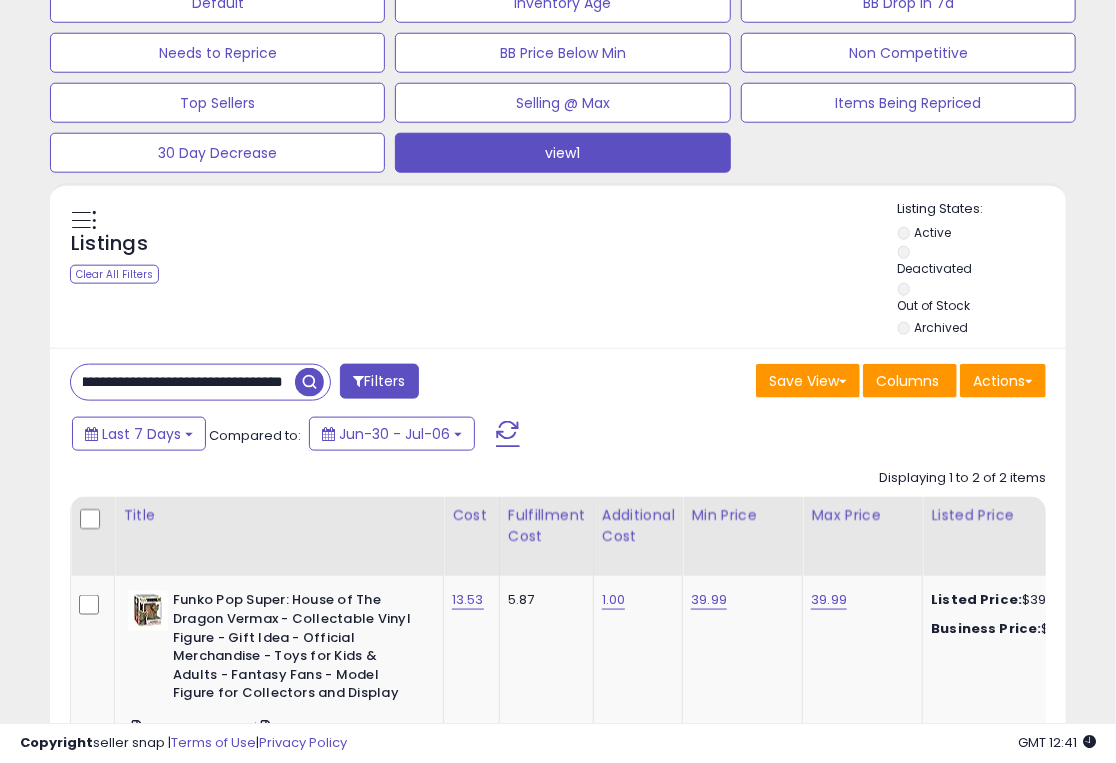 drag, startPoint x: 74, startPoint y: 295, endPoint x: 324, endPoint y: 299, distance: 250.032 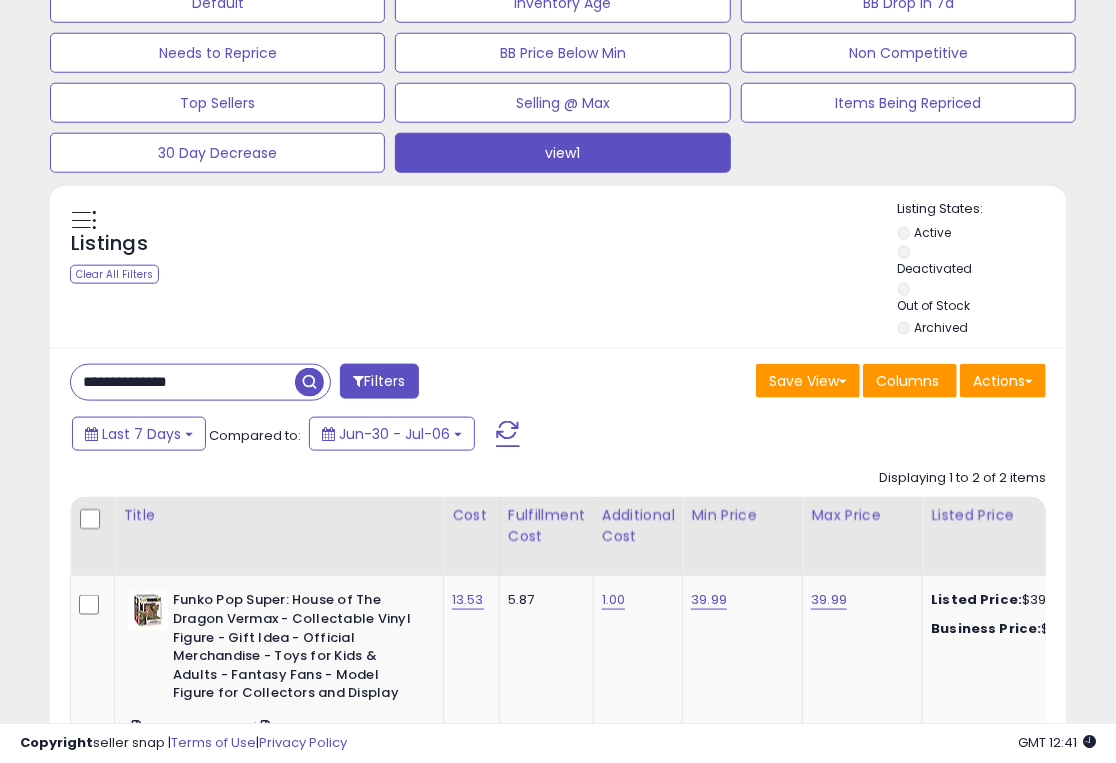 scroll, scrollTop: 0, scrollLeft: 0, axis: both 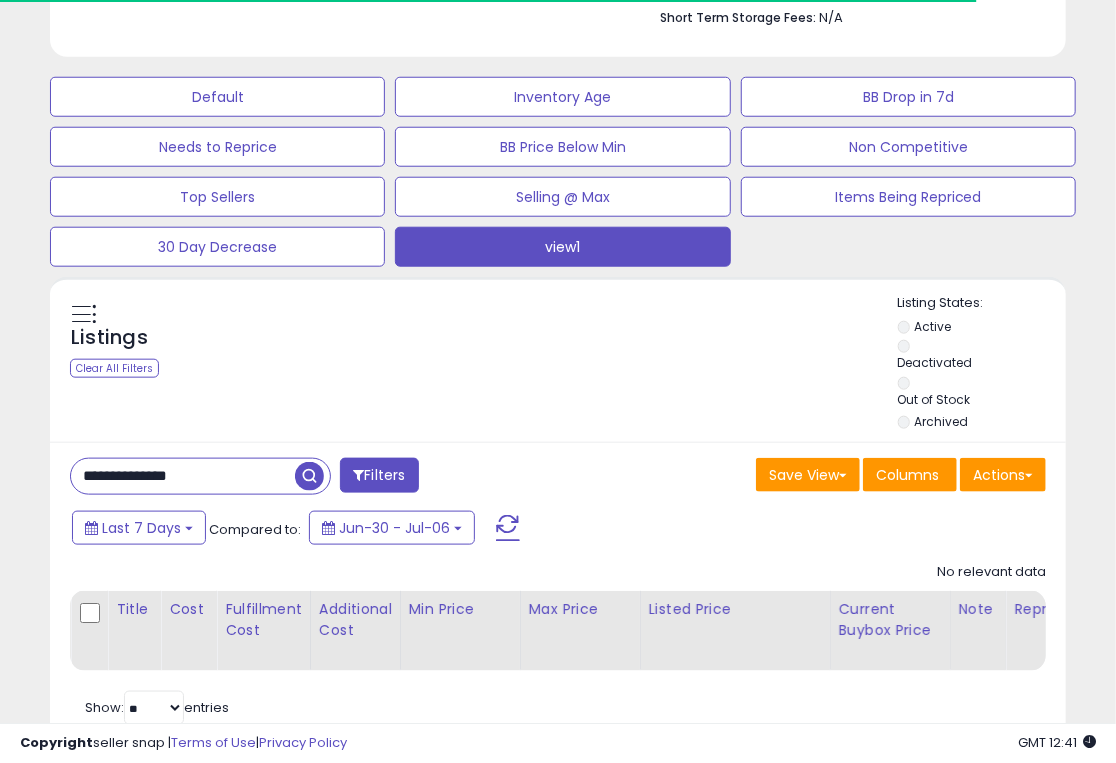 drag, startPoint x: 255, startPoint y: 393, endPoint x: -6, endPoint y: 358, distance: 263.33627 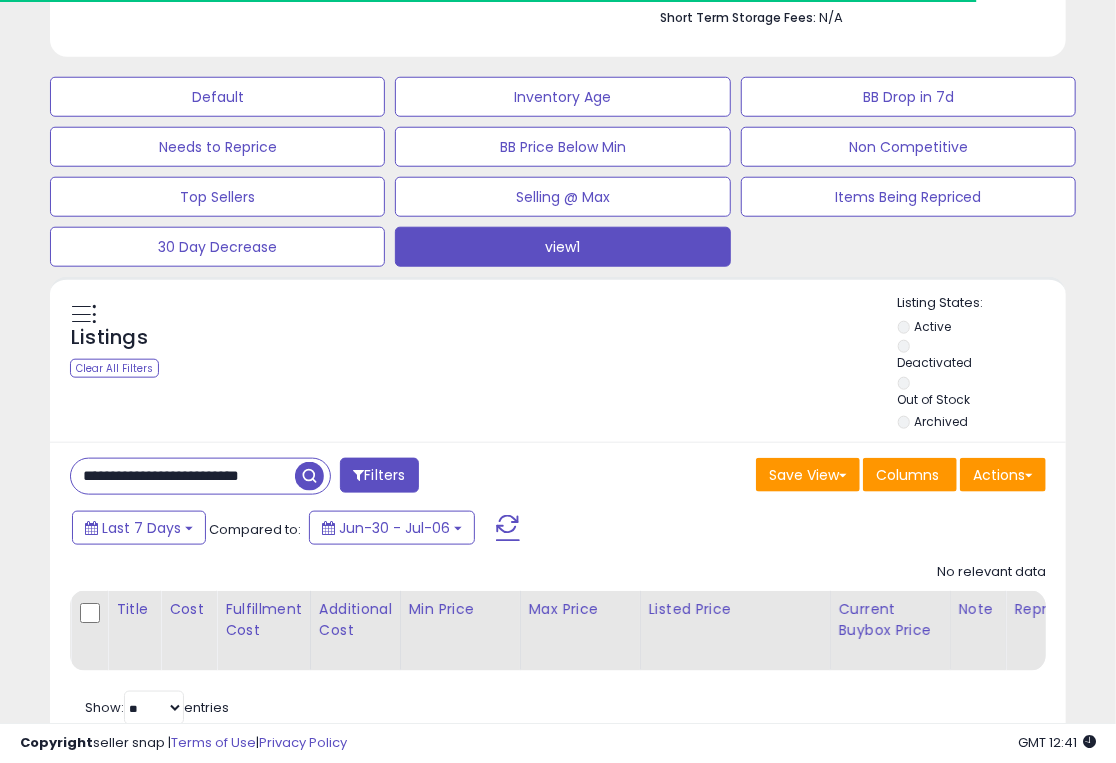 scroll, scrollTop: 0, scrollLeft: 12, axis: horizontal 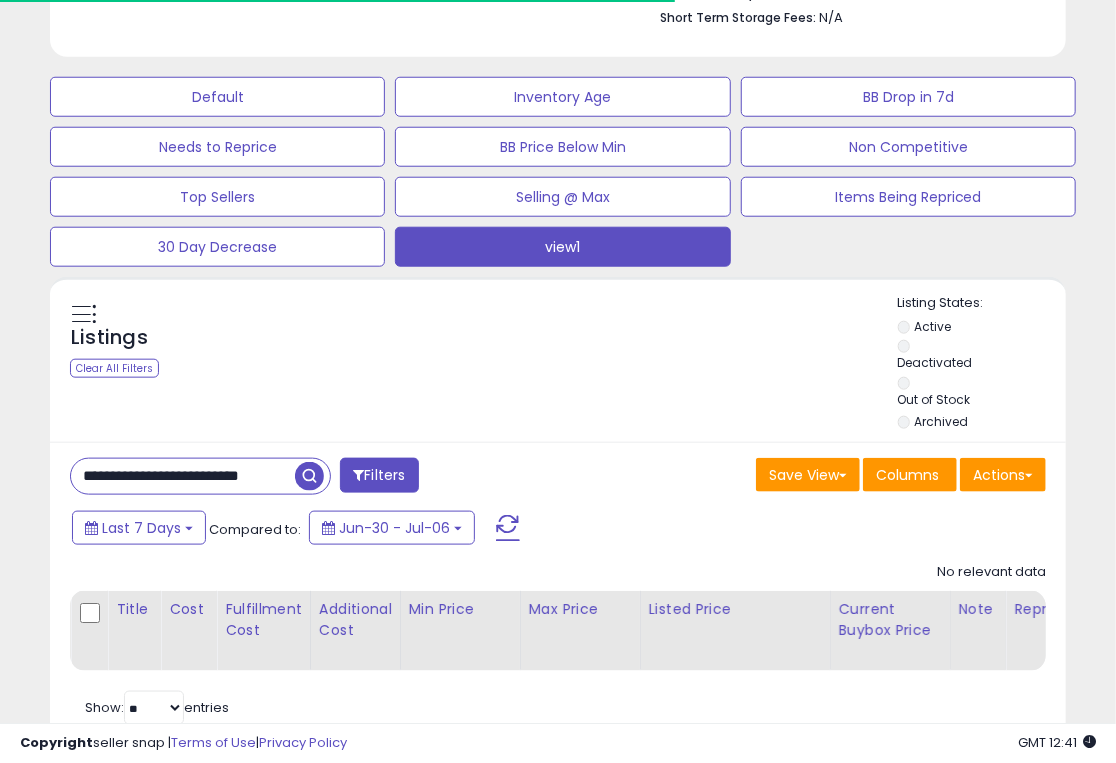 click on "**********" at bounding box center (183, 476) 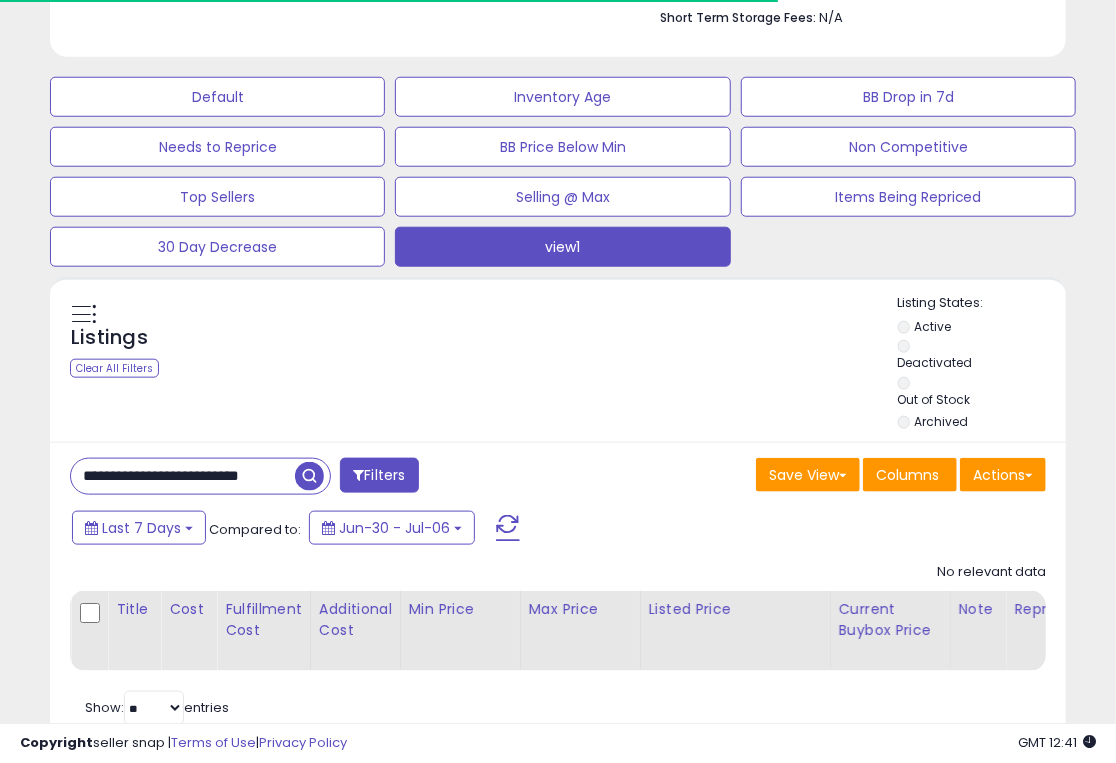 scroll, scrollTop: 0, scrollLeft: 0, axis: both 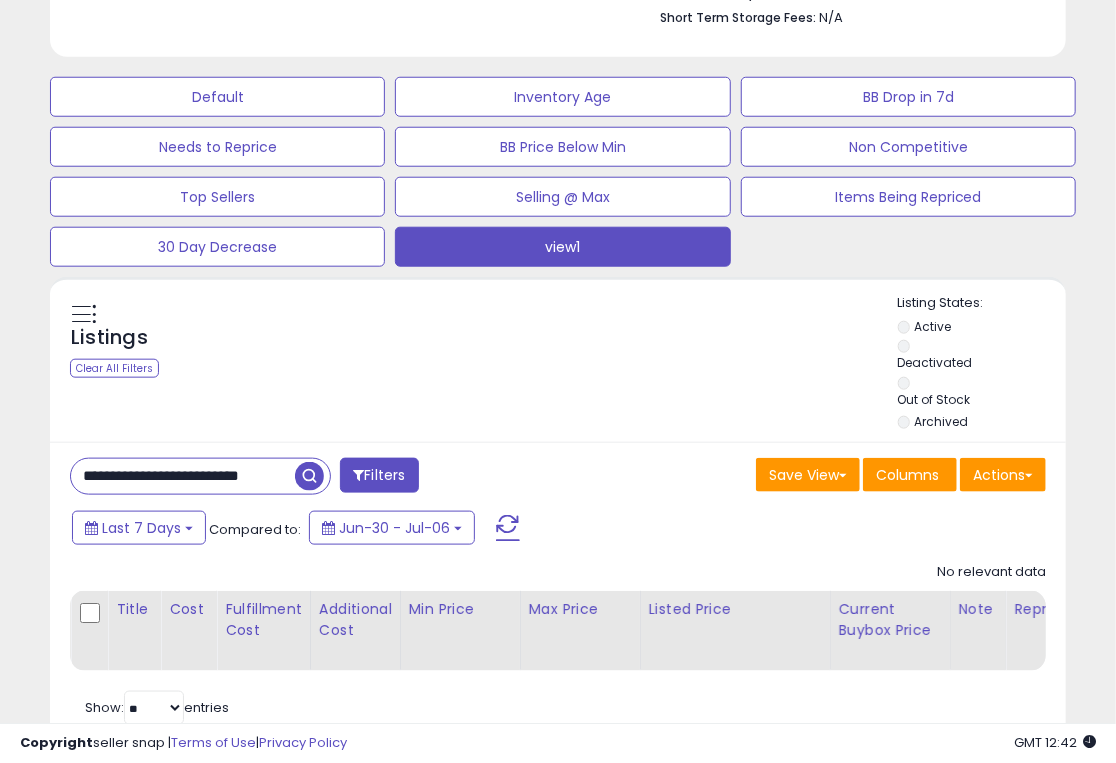drag, startPoint x: 80, startPoint y: 391, endPoint x: 327, endPoint y: 392, distance: 247.00203 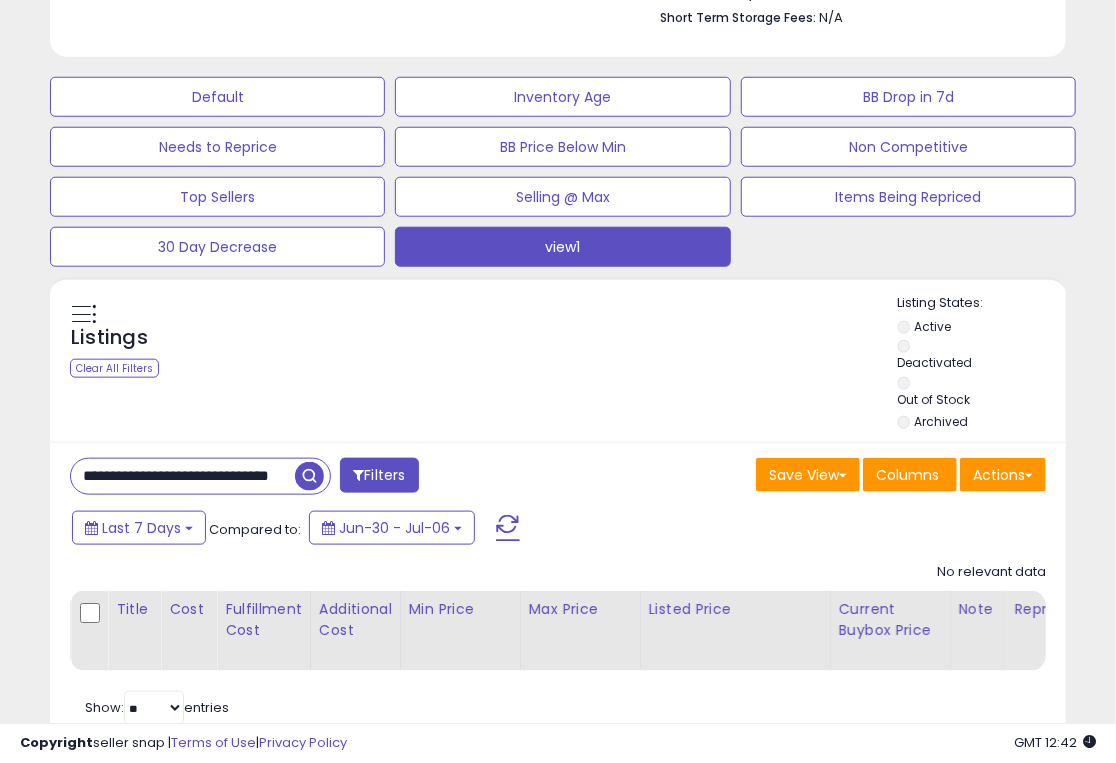 scroll, scrollTop: 0, scrollLeft: 43, axis: horizontal 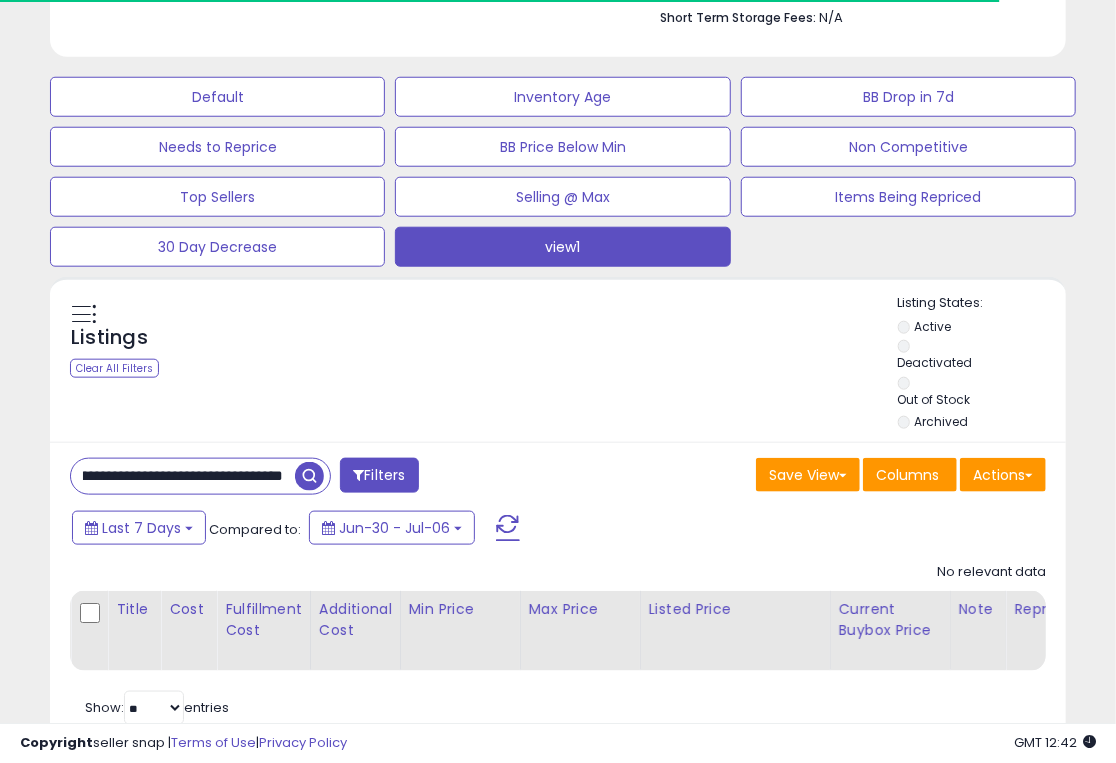 drag, startPoint x: 77, startPoint y: 397, endPoint x: 311, endPoint y: 396, distance: 234.00214 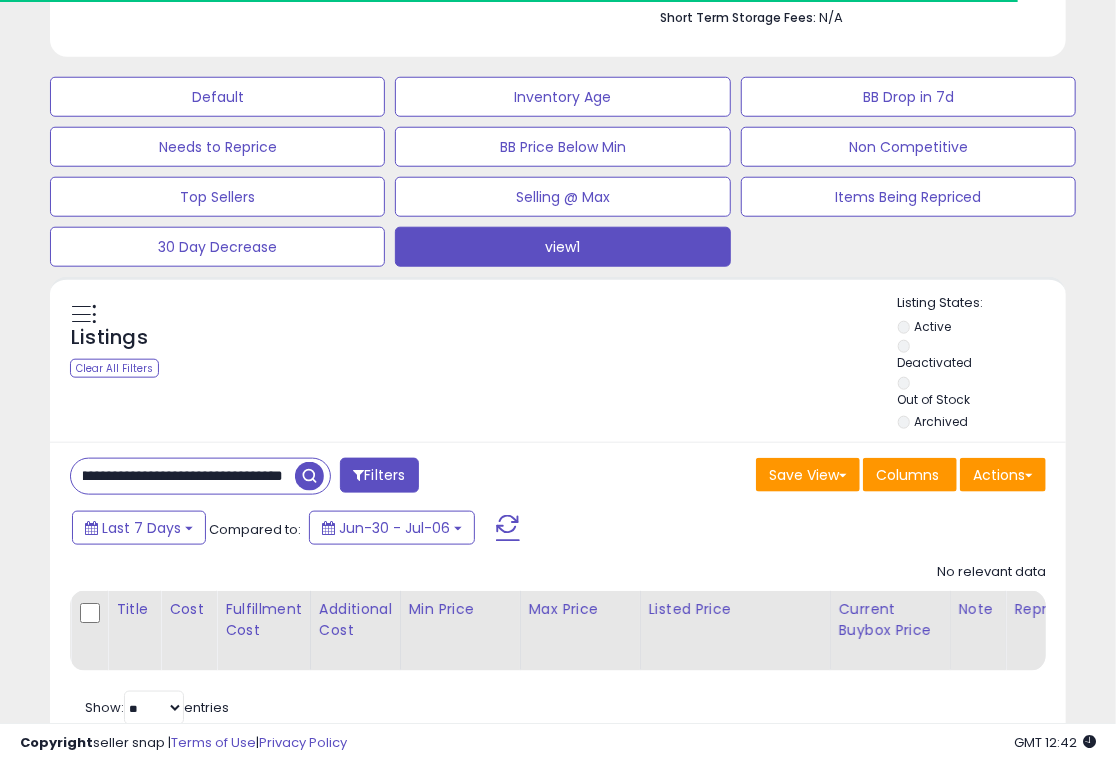 paste on "****" 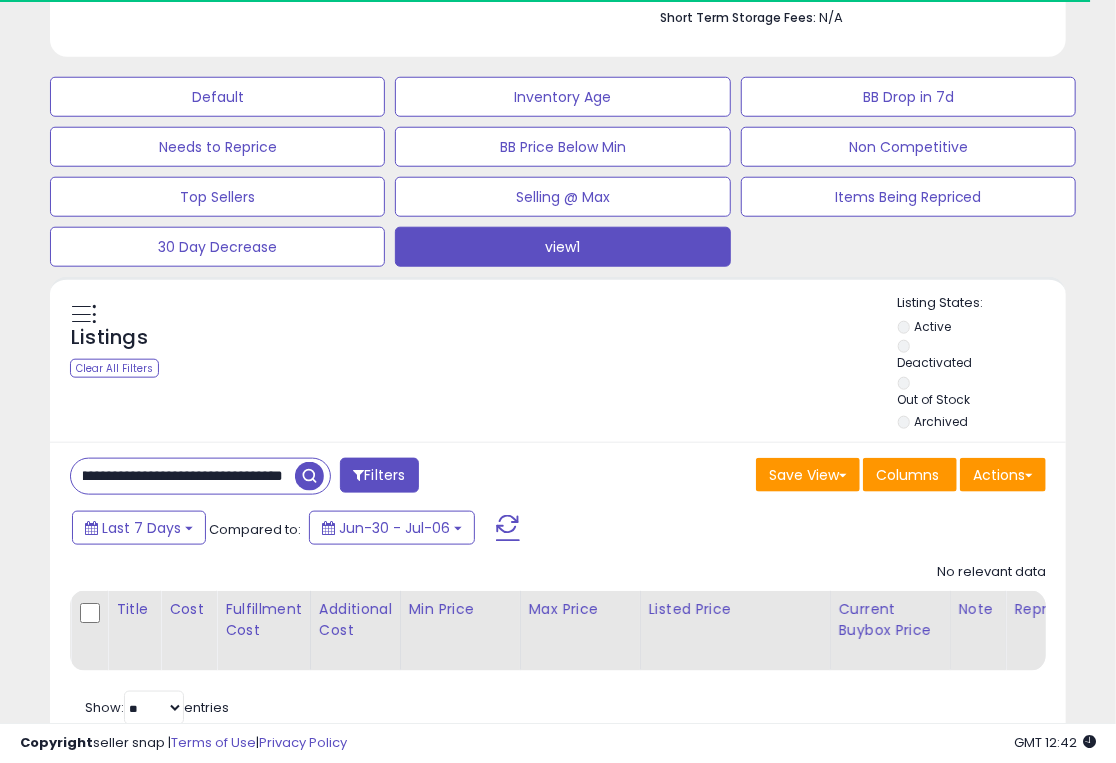 drag, startPoint x: 78, startPoint y: 391, endPoint x: 364, endPoint y: 390, distance: 286.00174 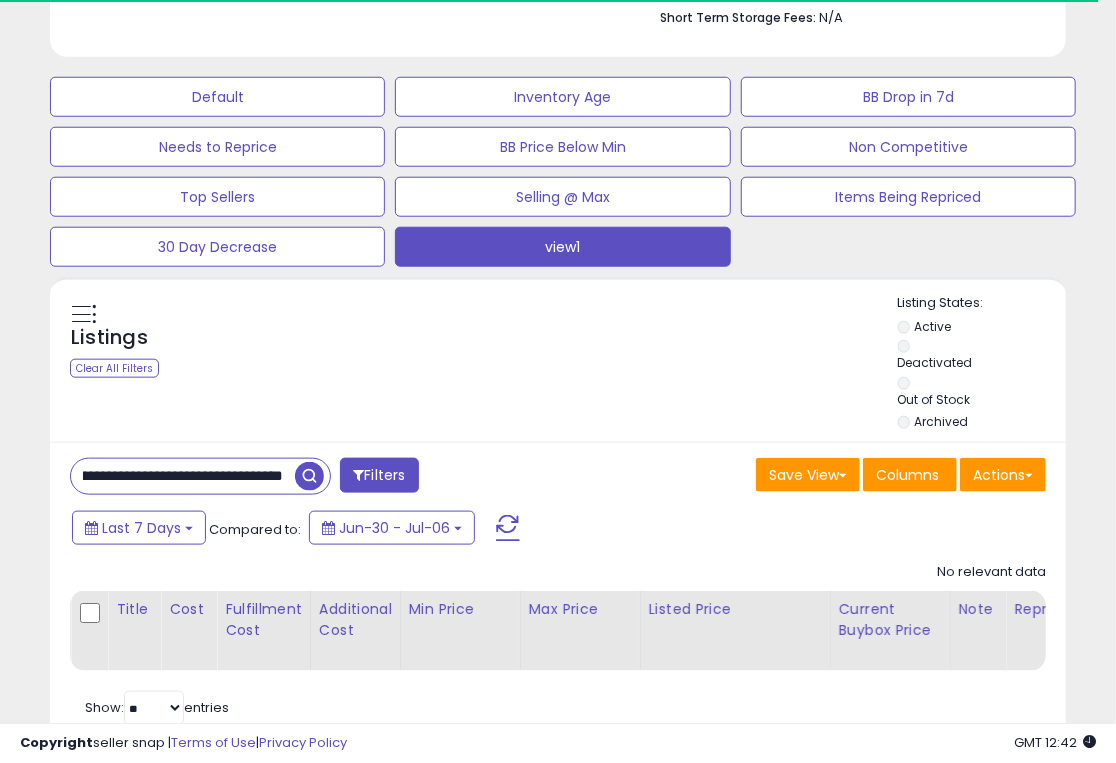 paste 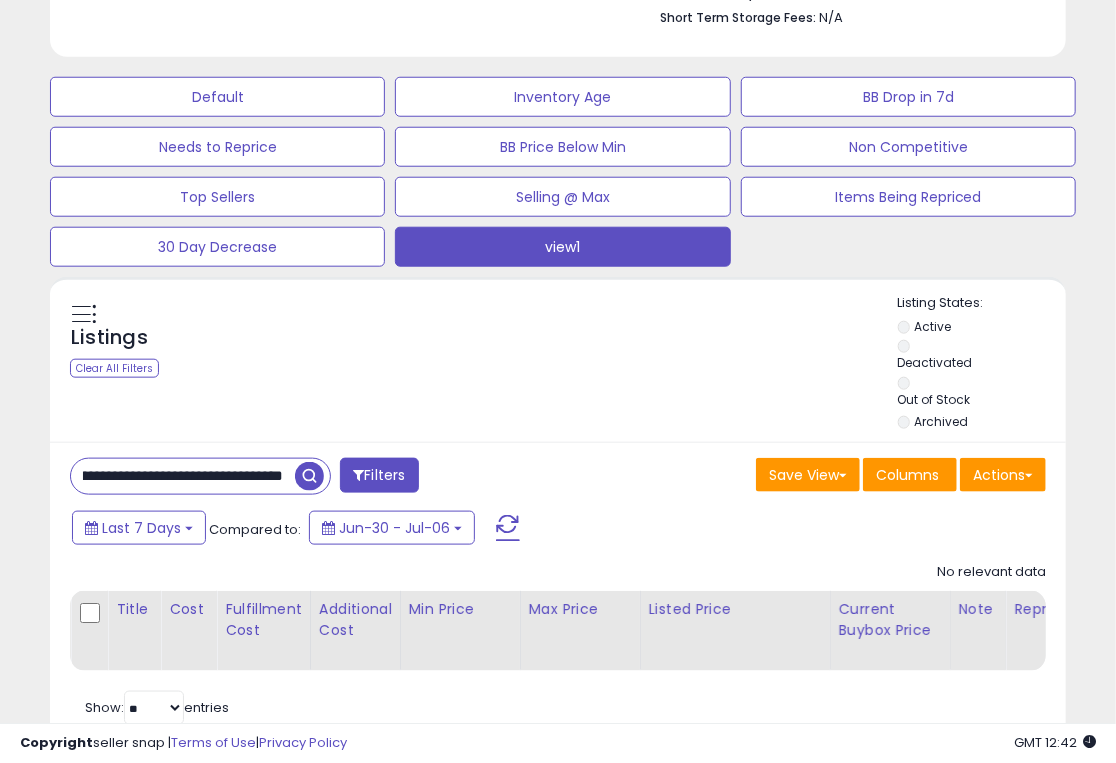 drag, startPoint x: 78, startPoint y: 393, endPoint x: 310, endPoint y: 393, distance: 232 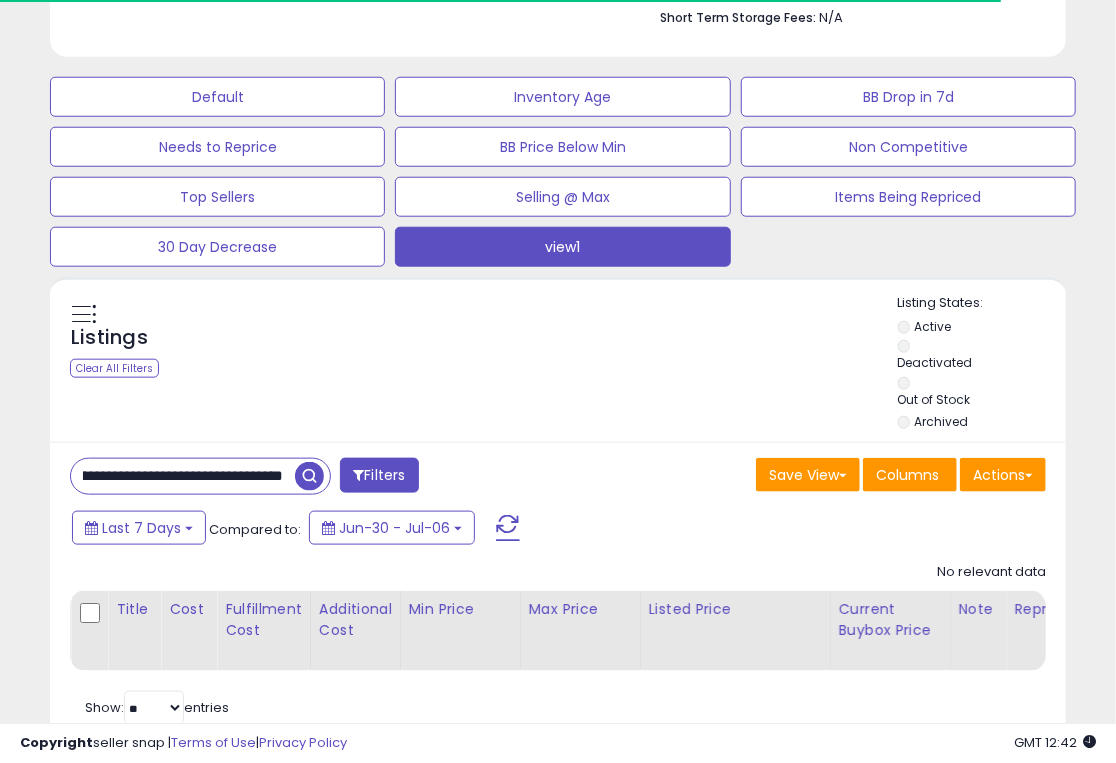 drag, startPoint x: 79, startPoint y: 383, endPoint x: 347, endPoint y: 386, distance: 268.01678 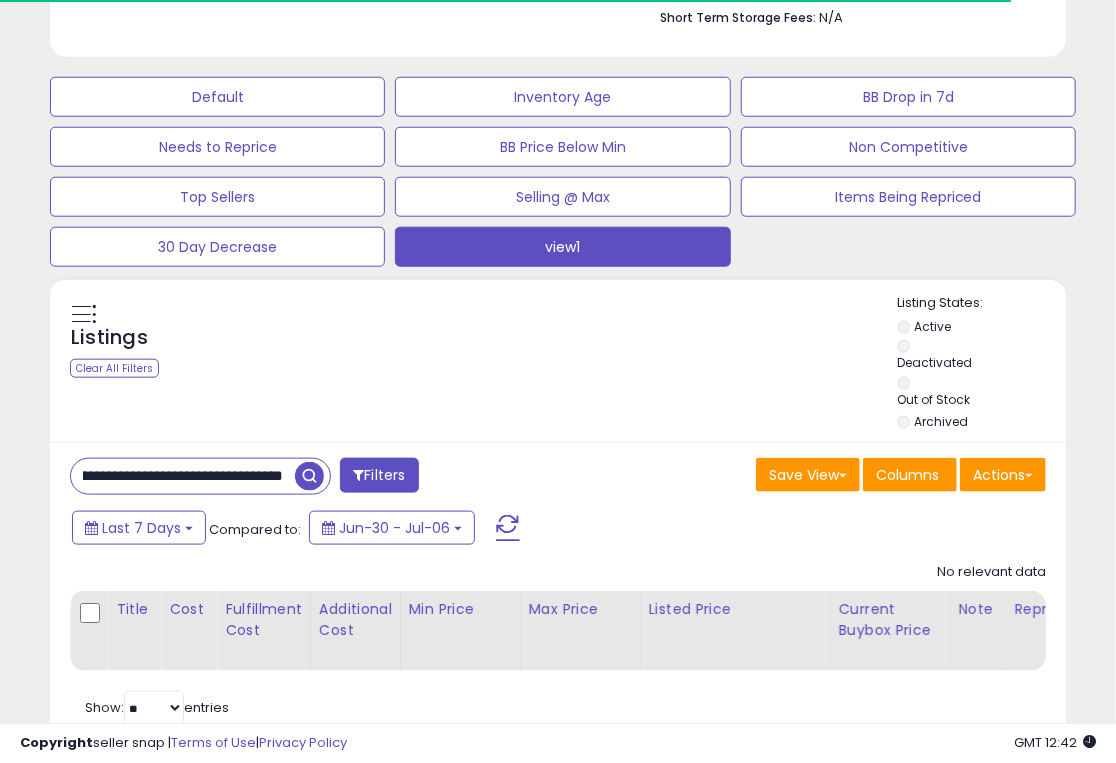 paste 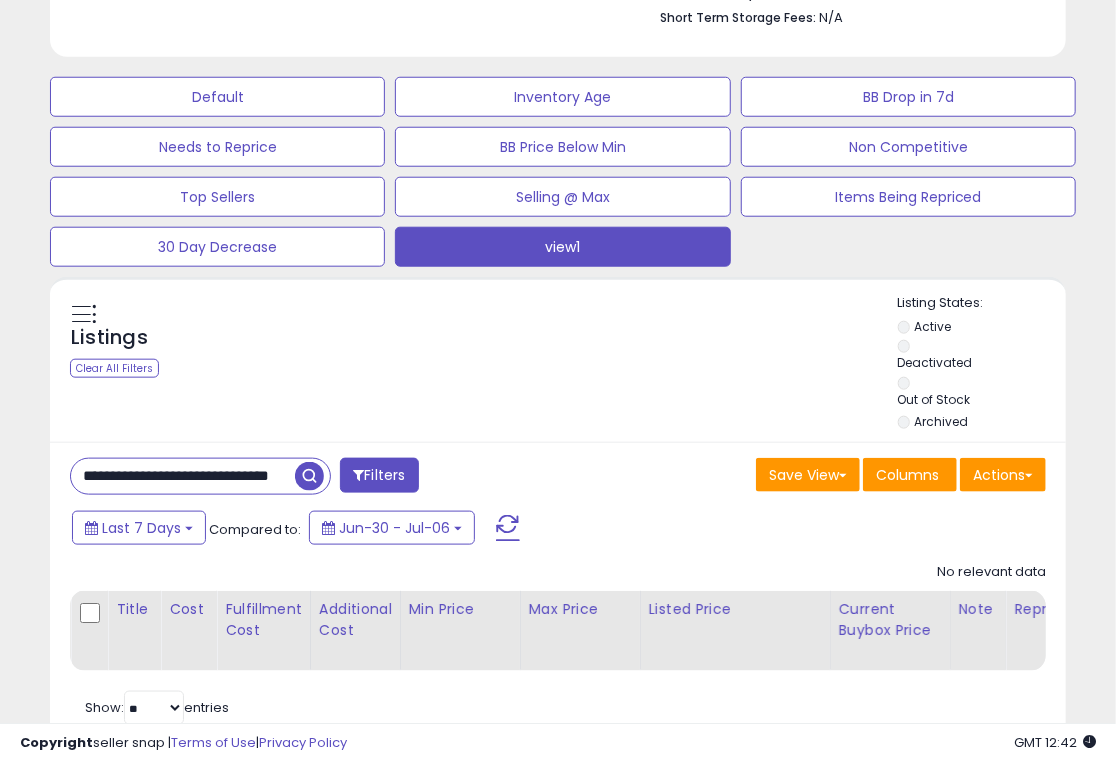 drag, startPoint x: 76, startPoint y: 386, endPoint x: 352, endPoint y: 386, distance: 276 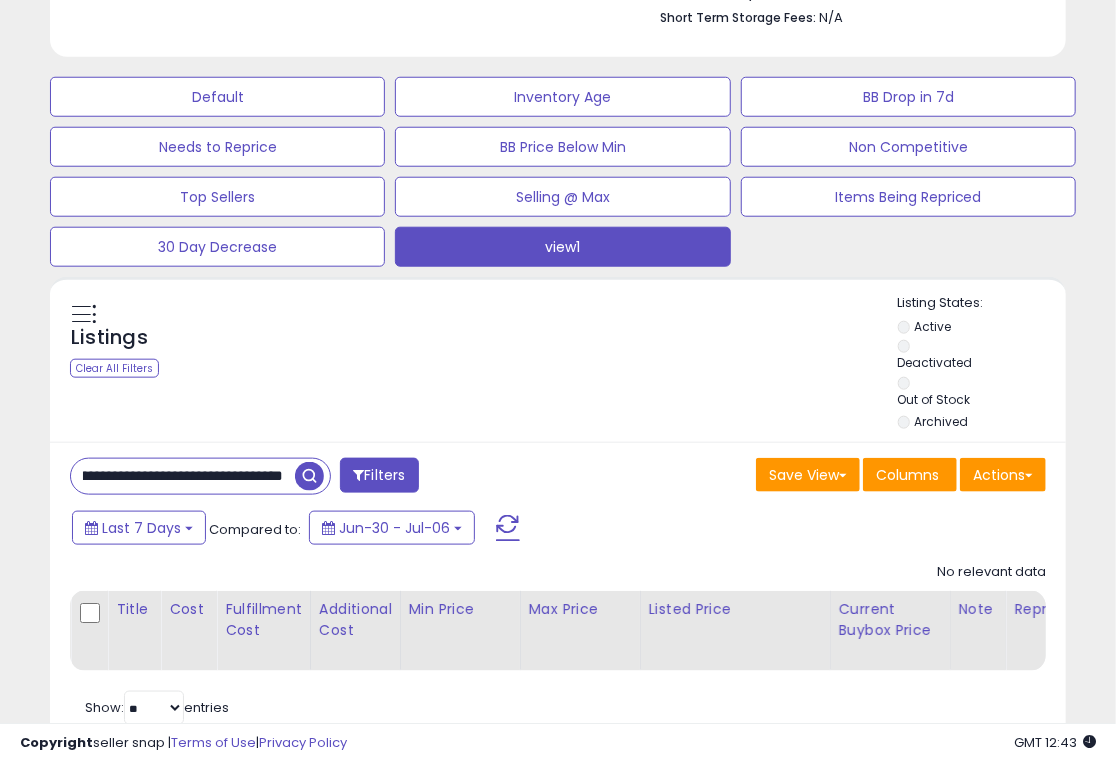 drag, startPoint x: 96, startPoint y: 388, endPoint x: 355, endPoint y: 388, distance: 259 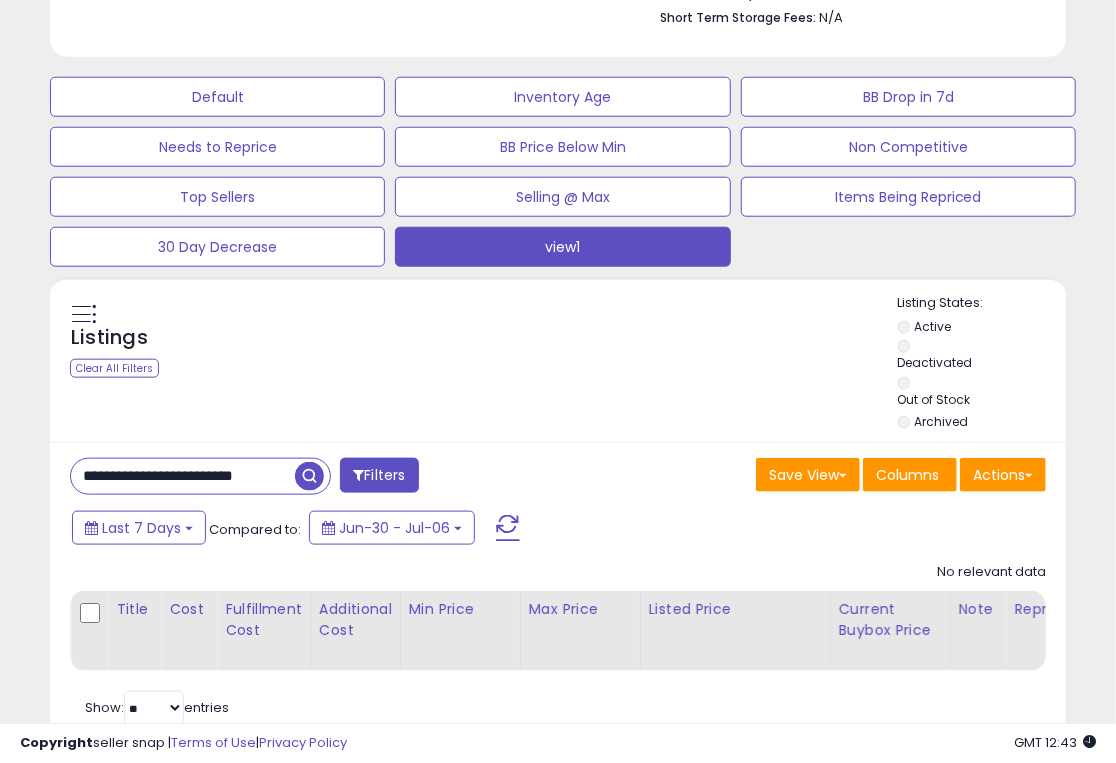 drag, startPoint x: 74, startPoint y: 390, endPoint x: 344, endPoint y: 390, distance: 270 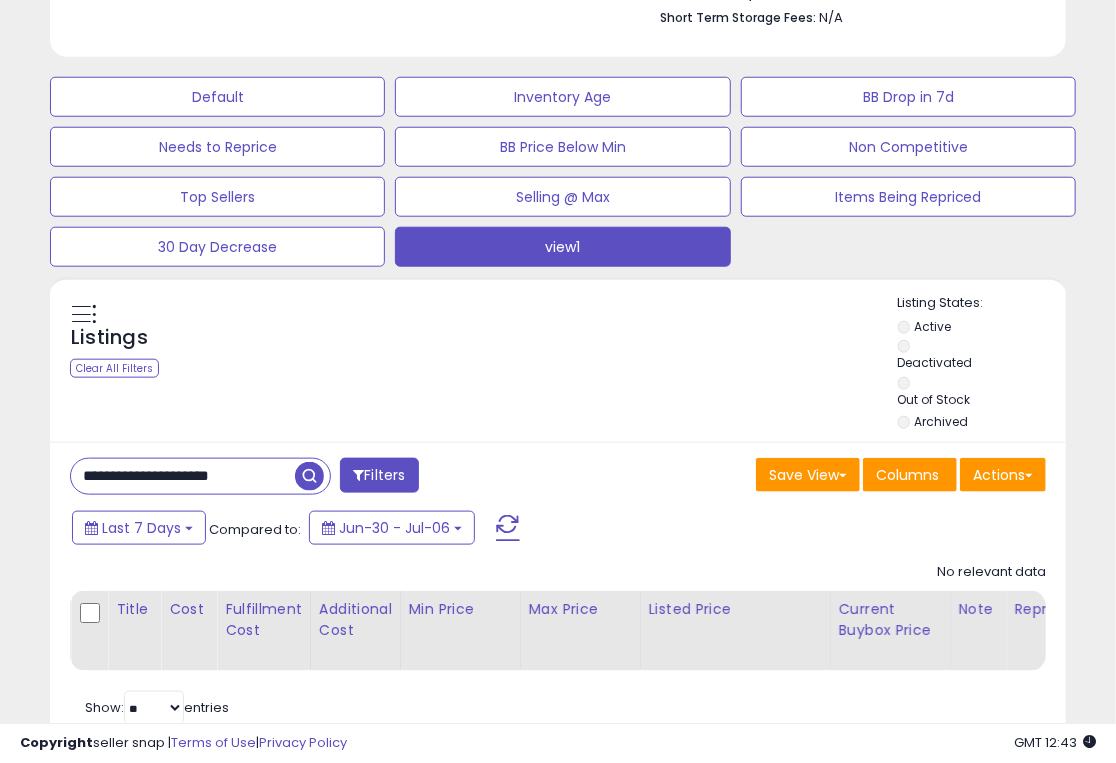 drag, startPoint x: 271, startPoint y: 388, endPoint x: -6, endPoint y: 350, distance: 279.59436 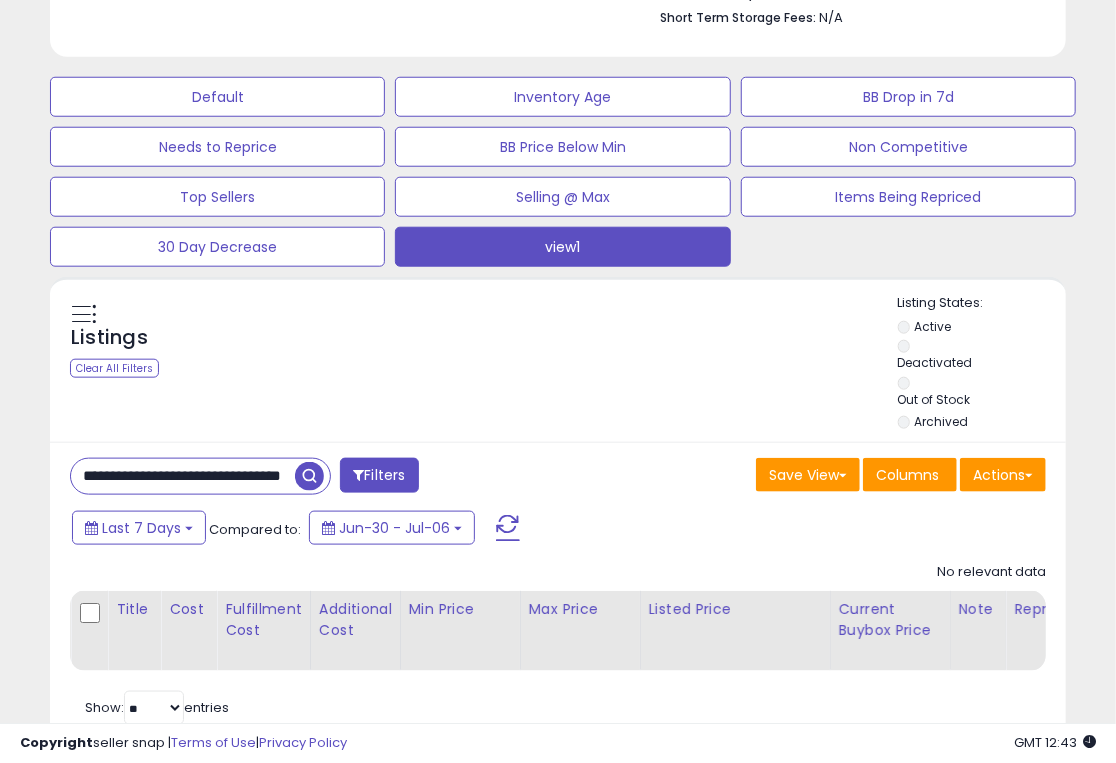 drag, startPoint x: 79, startPoint y: 388, endPoint x: 324, endPoint y: 392, distance: 245.03265 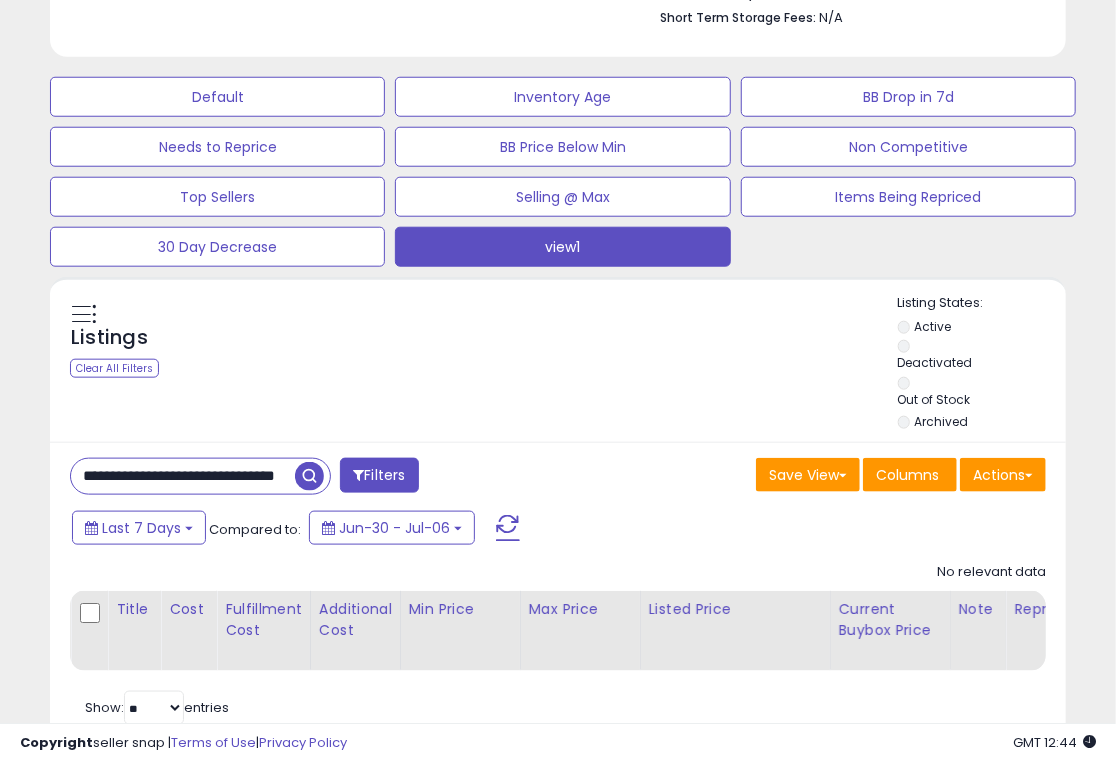 drag, startPoint x: 79, startPoint y: 385, endPoint x: 311, endPoint y: 384, distance: 232.00215 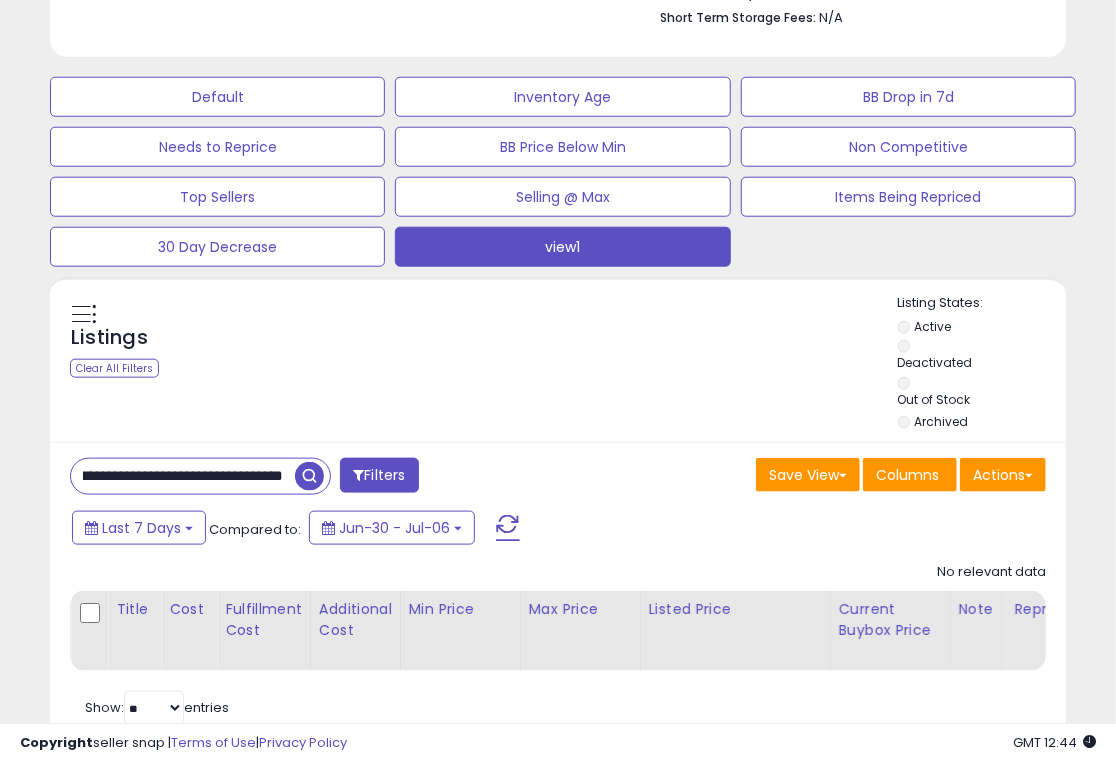 drag, startPoint x: 80, startPoint y: 393, endPoint x: 299, endPoint y: 392, distance: 219.00229 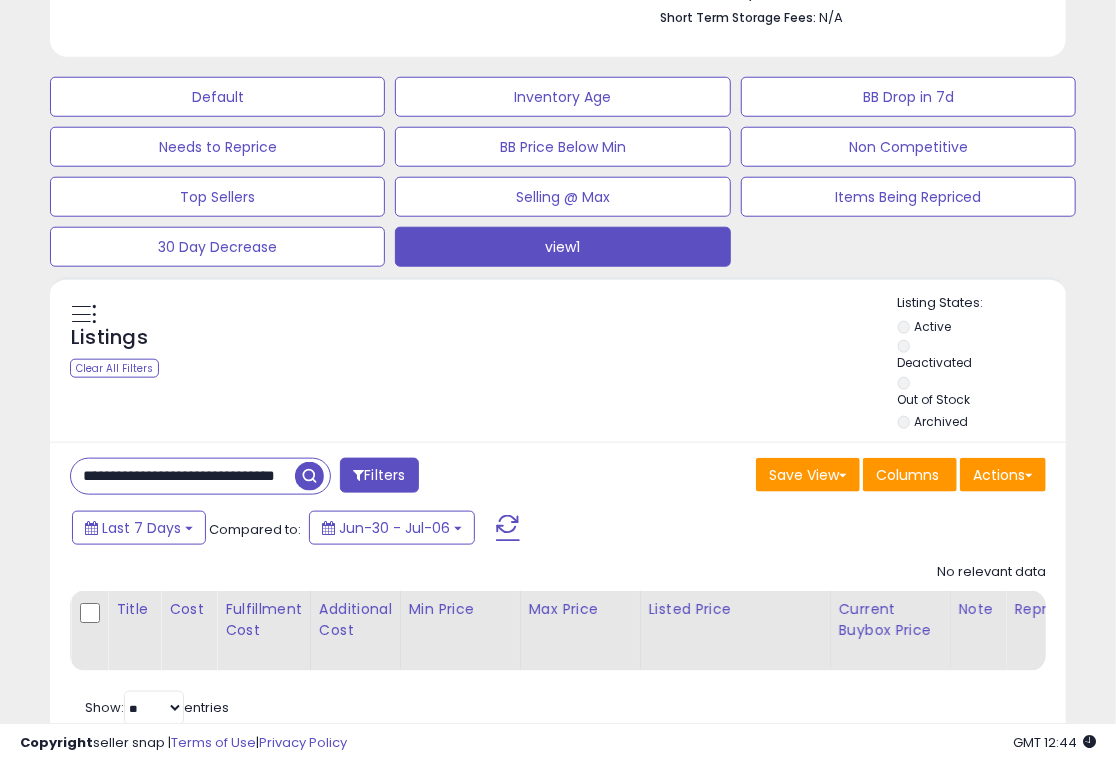 drag, startPoint x: 79, startPoint y: 394, endPoint x: 301, endPoint y: 394, distance: 222 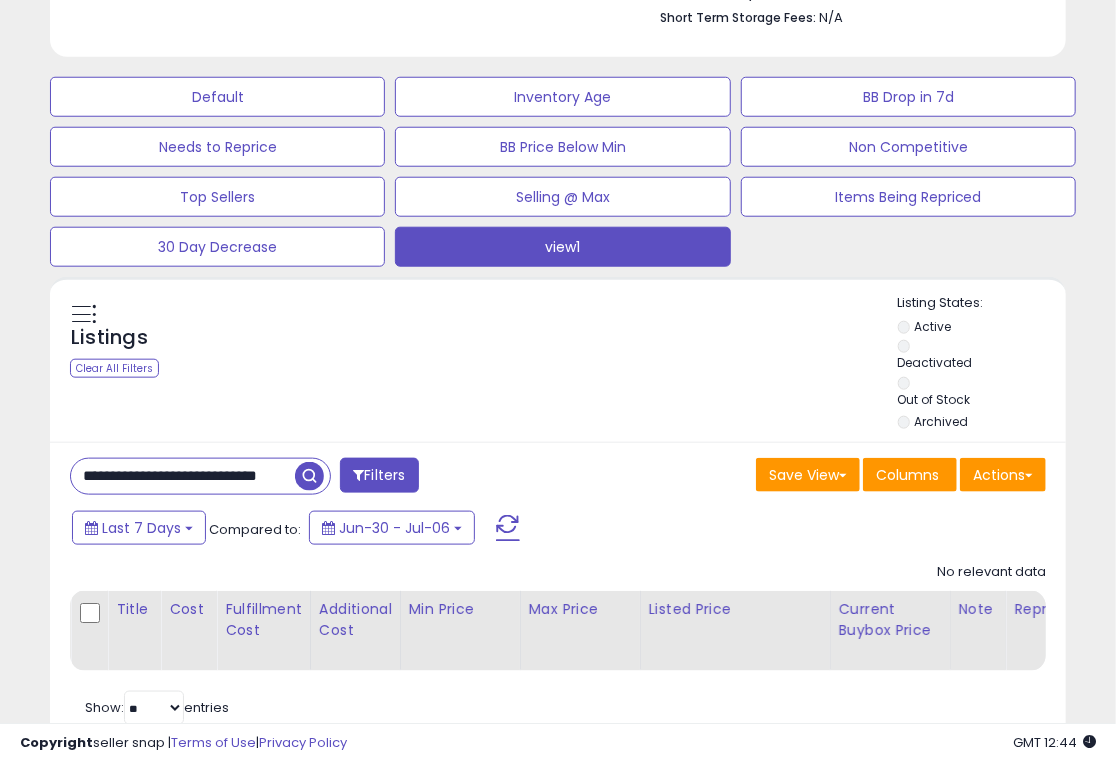 drag, startPoint x: 79, startPoint y: 385, endPoint x: 329, endPoint y: 306, distance: 262.18506 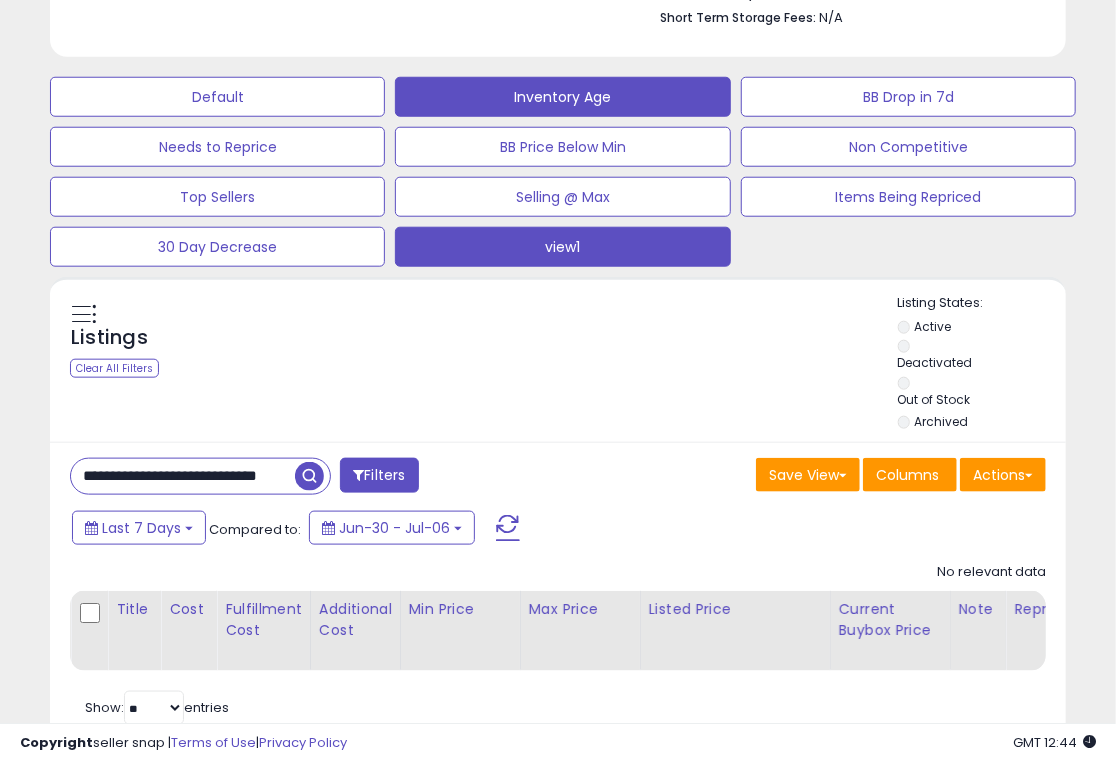 paste on "*" 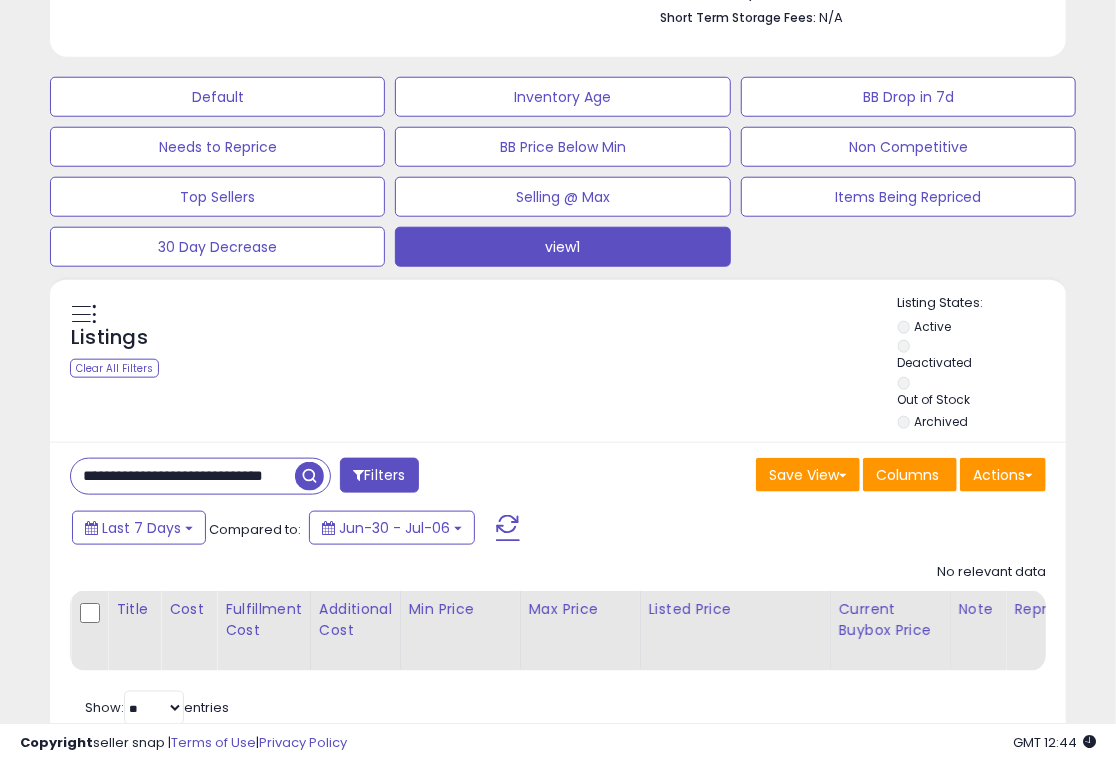 drag, startPoint x: 75, startPoint y: 383, endPoint x: 351, endPoint y: 383, distance: 276 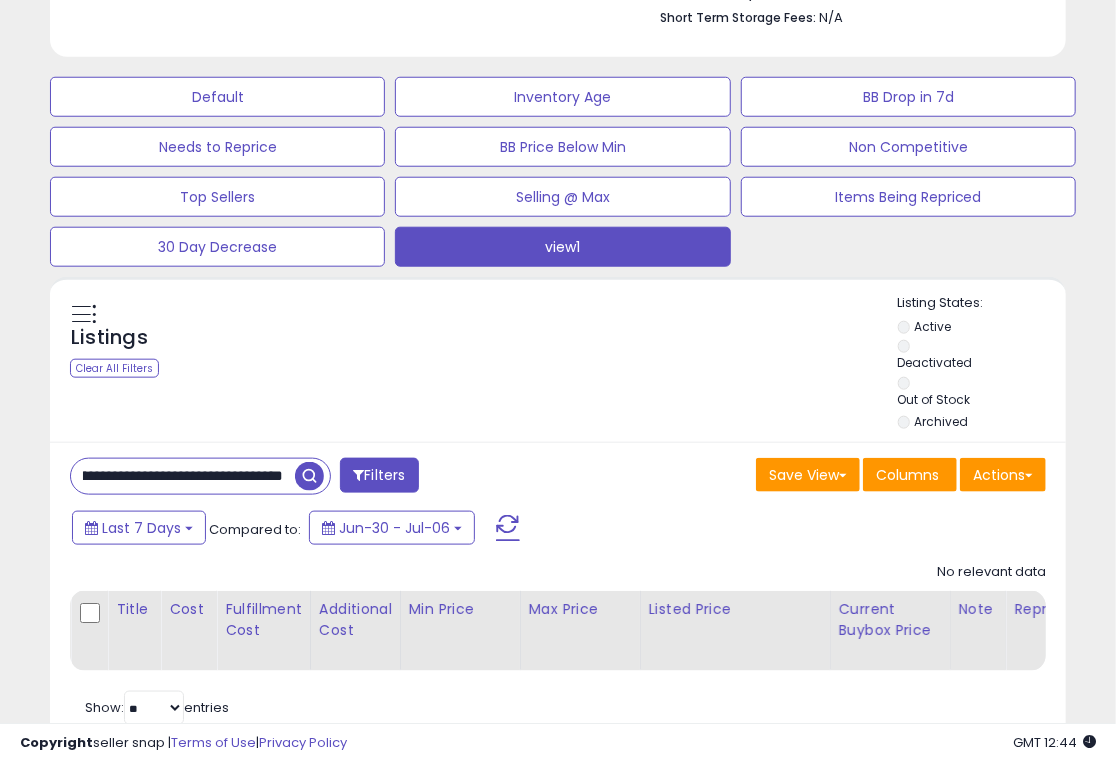 click at bounding box center [309, 476] 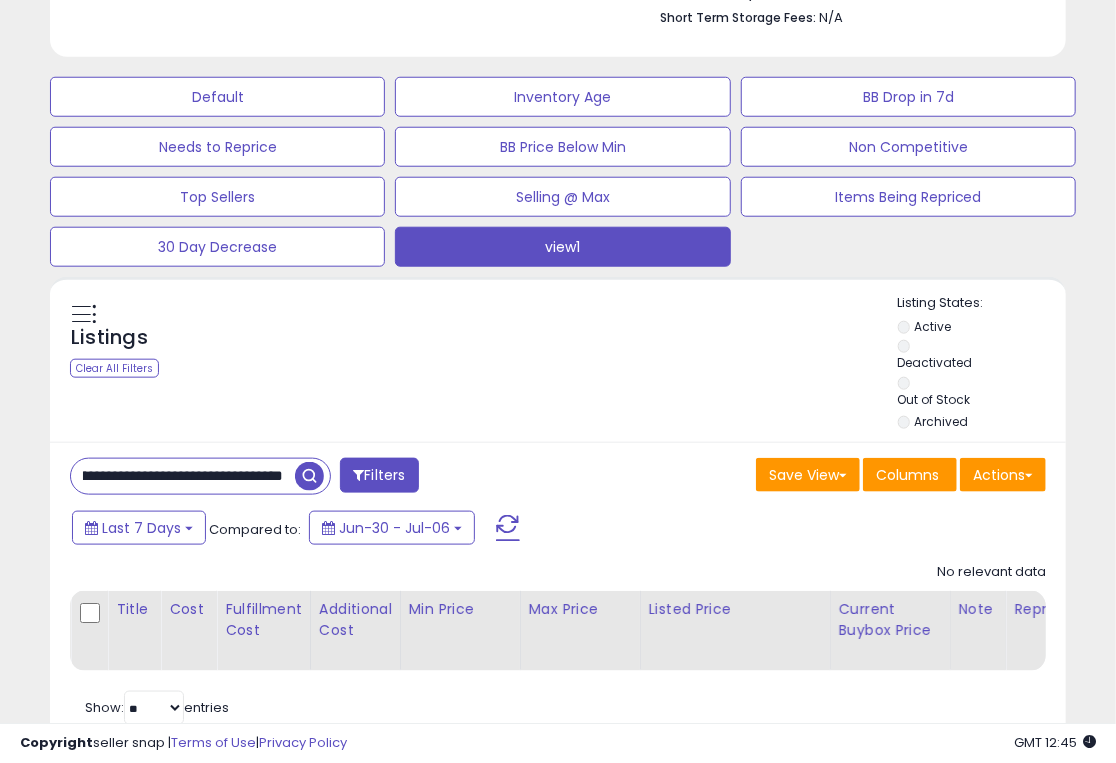 drag, startPoint x: 74, startPoint y: 385, endPoint x: 324, endPoint y: 387, distance: 250.008 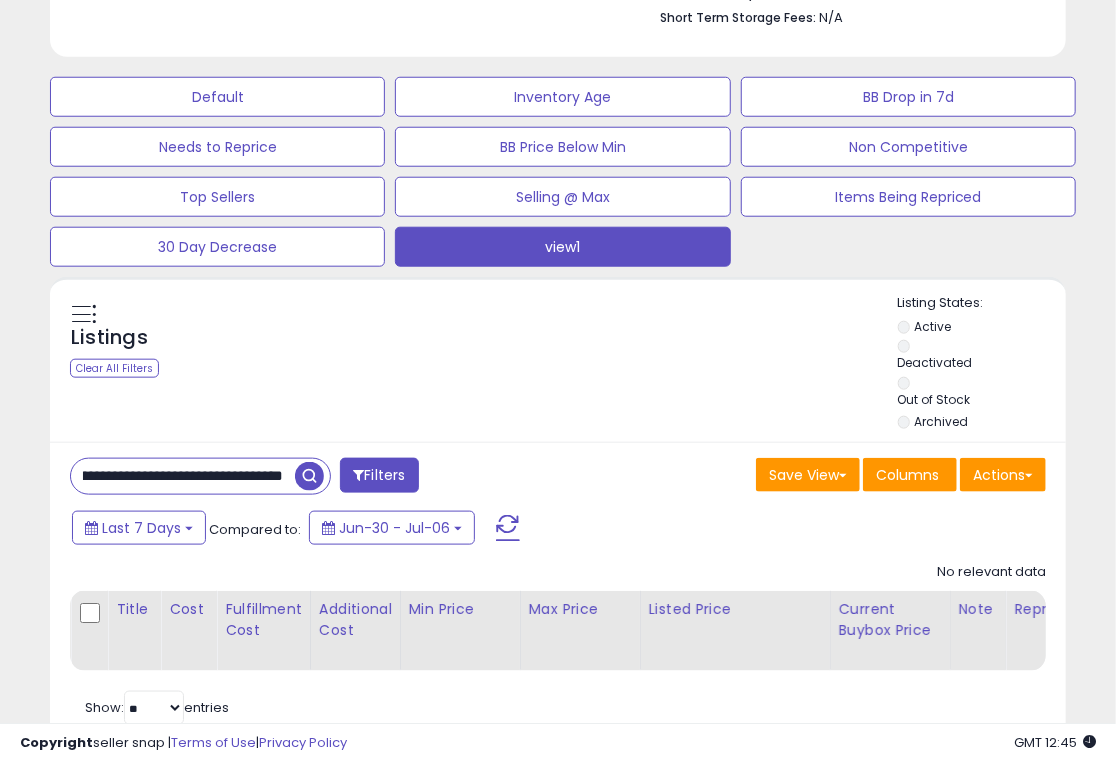click at bounding box center (309, 476) 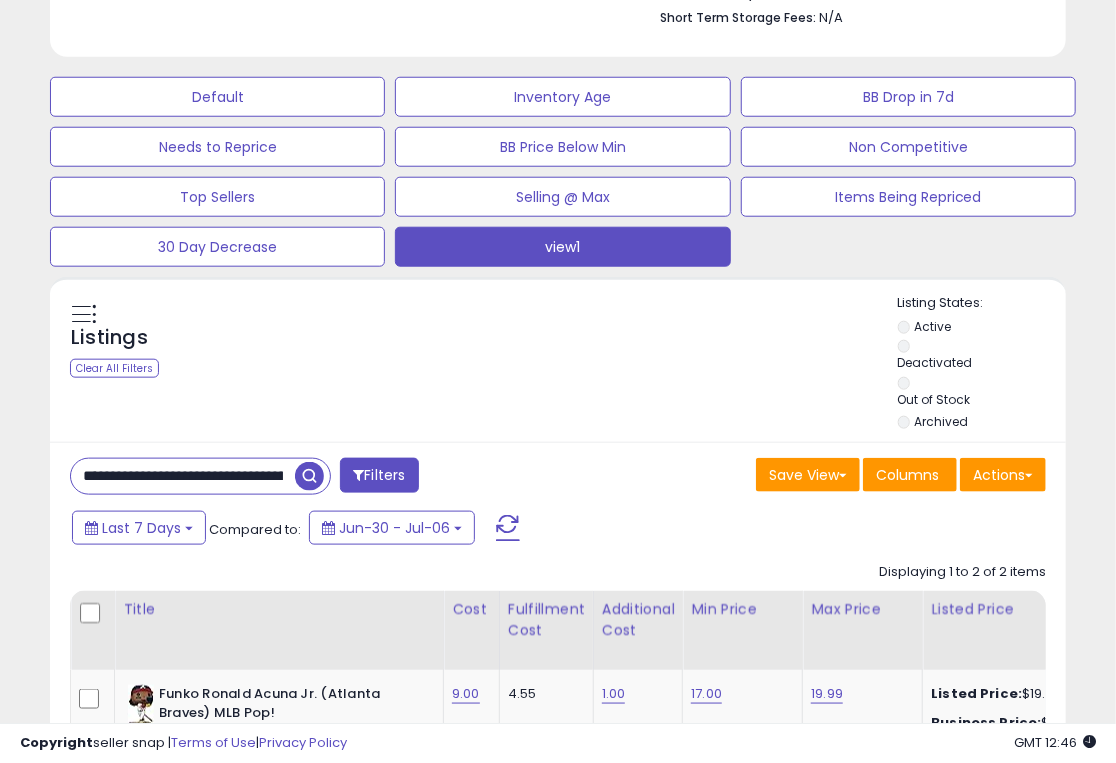 click on "**********" at bounding box center [183, 476] 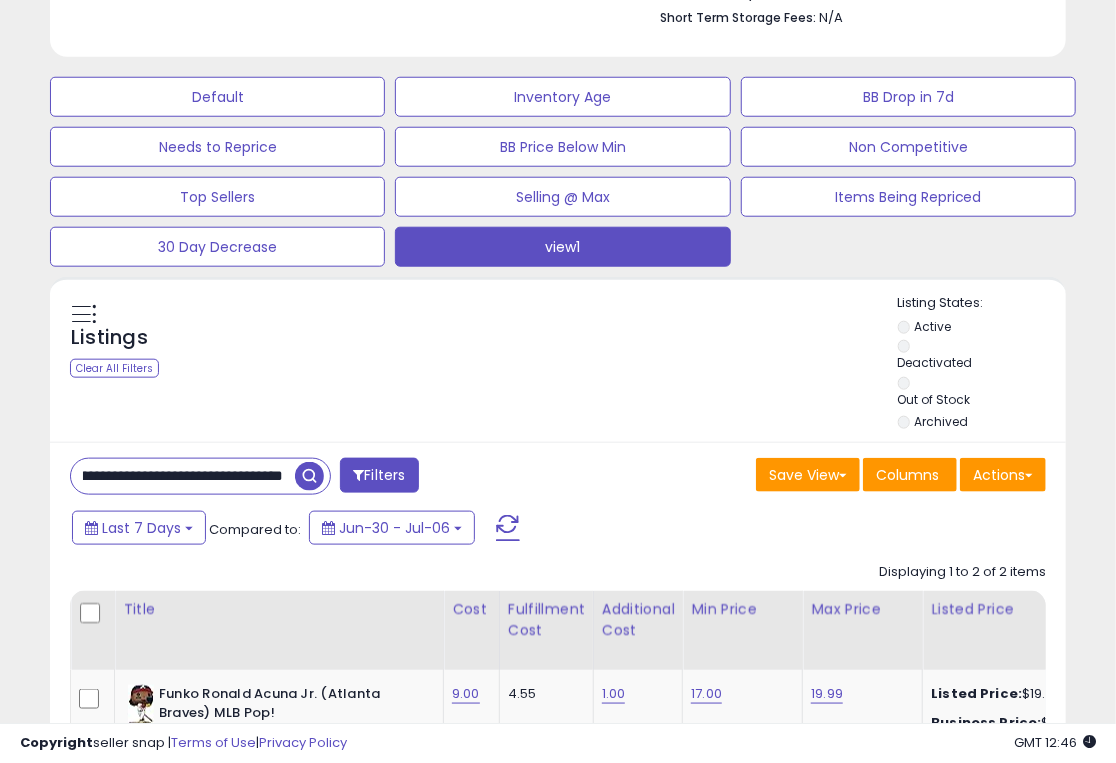 drag, startPoint x: 79, startPoint y: 392, endPoint x: 317, endPoint y: 391, distance: 238.0021 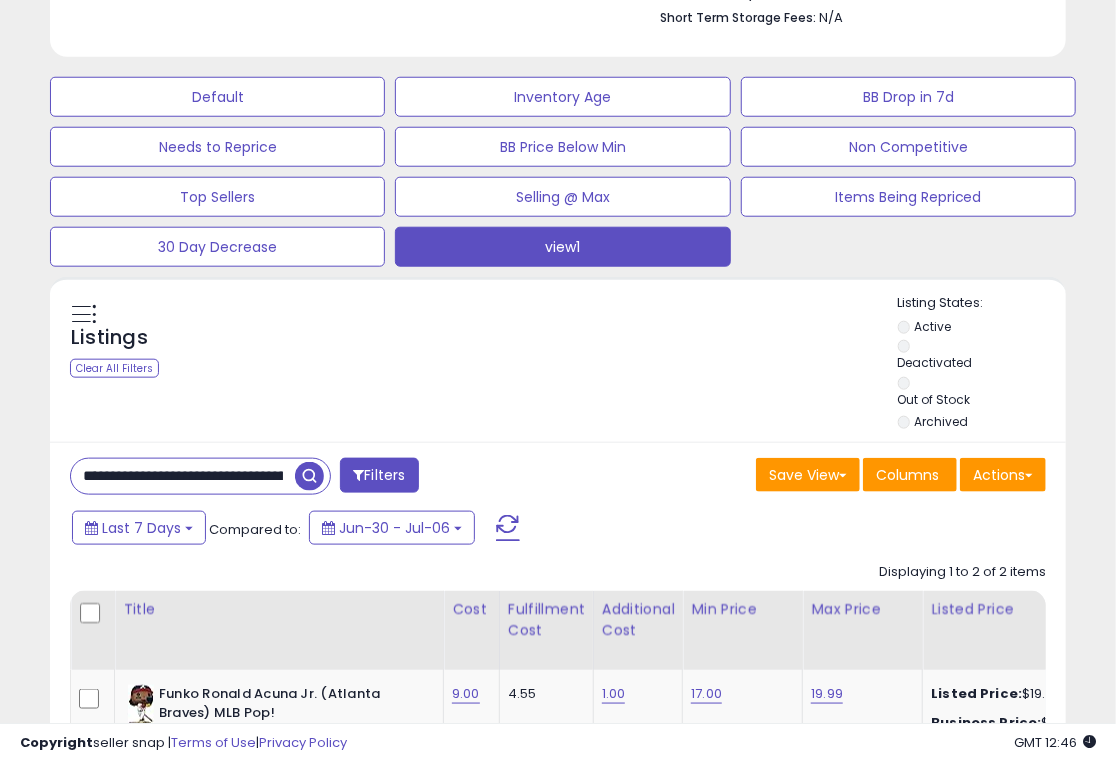 paste 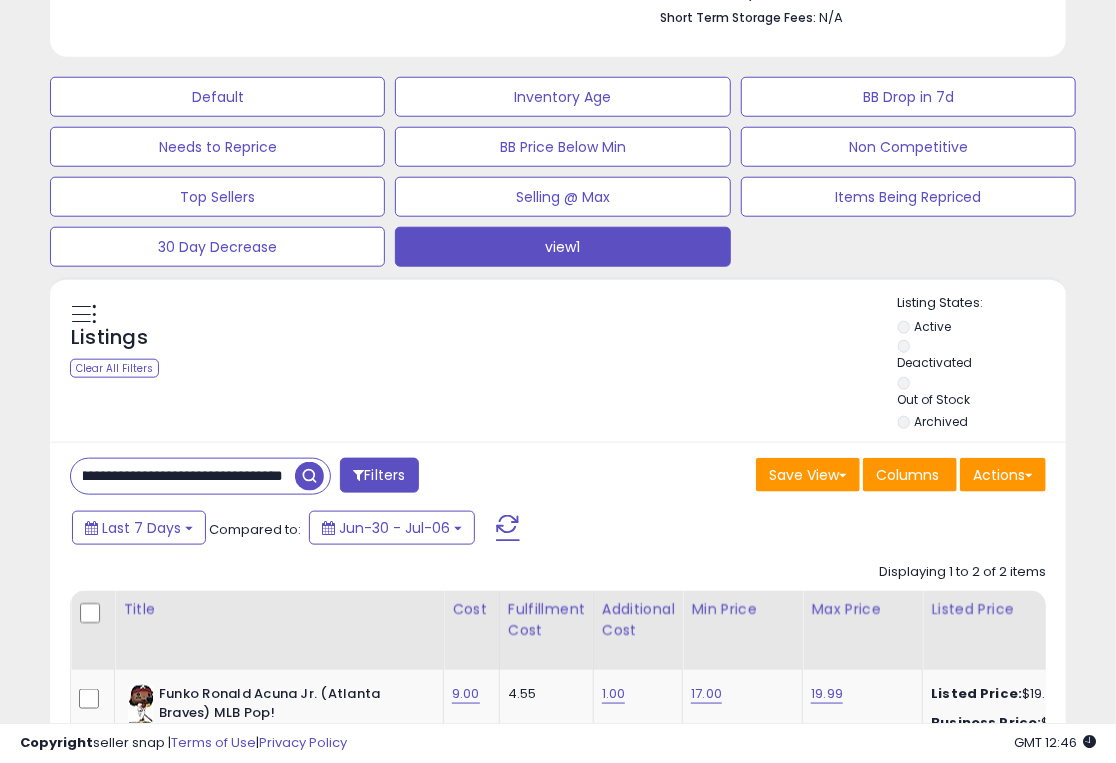 click at bounding box center (309, 476) 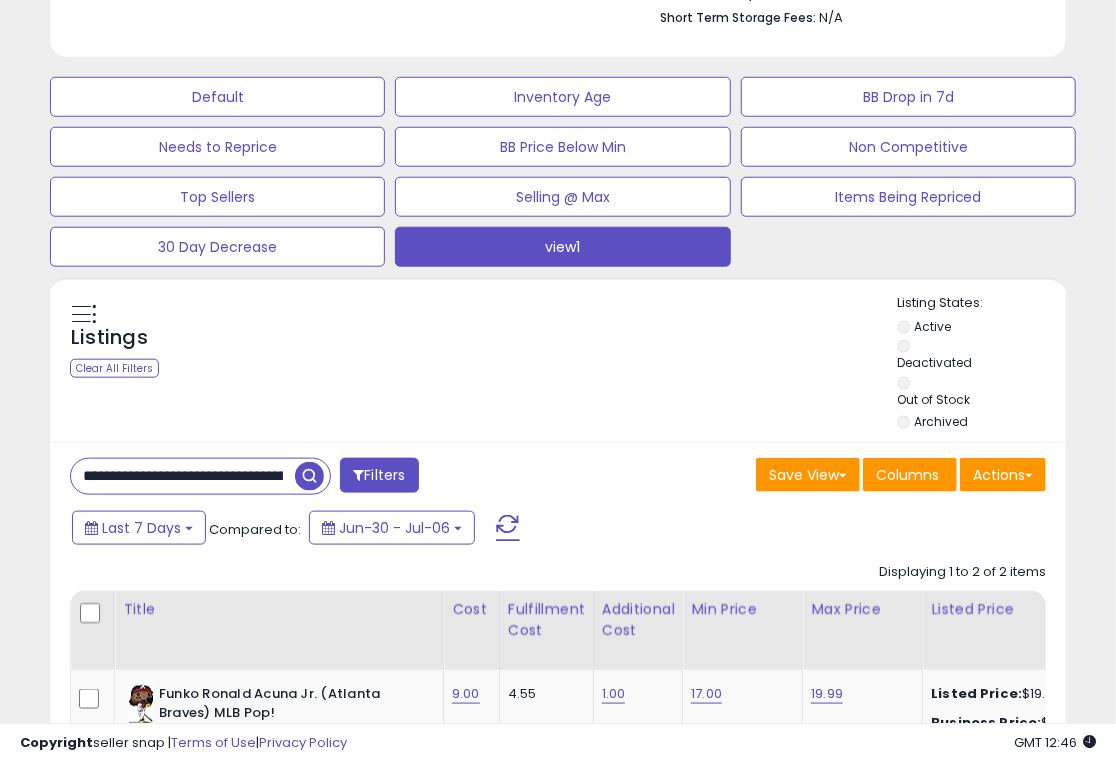 scroll, scrollTop: 999590, scrollLeft: 999400, axis: both 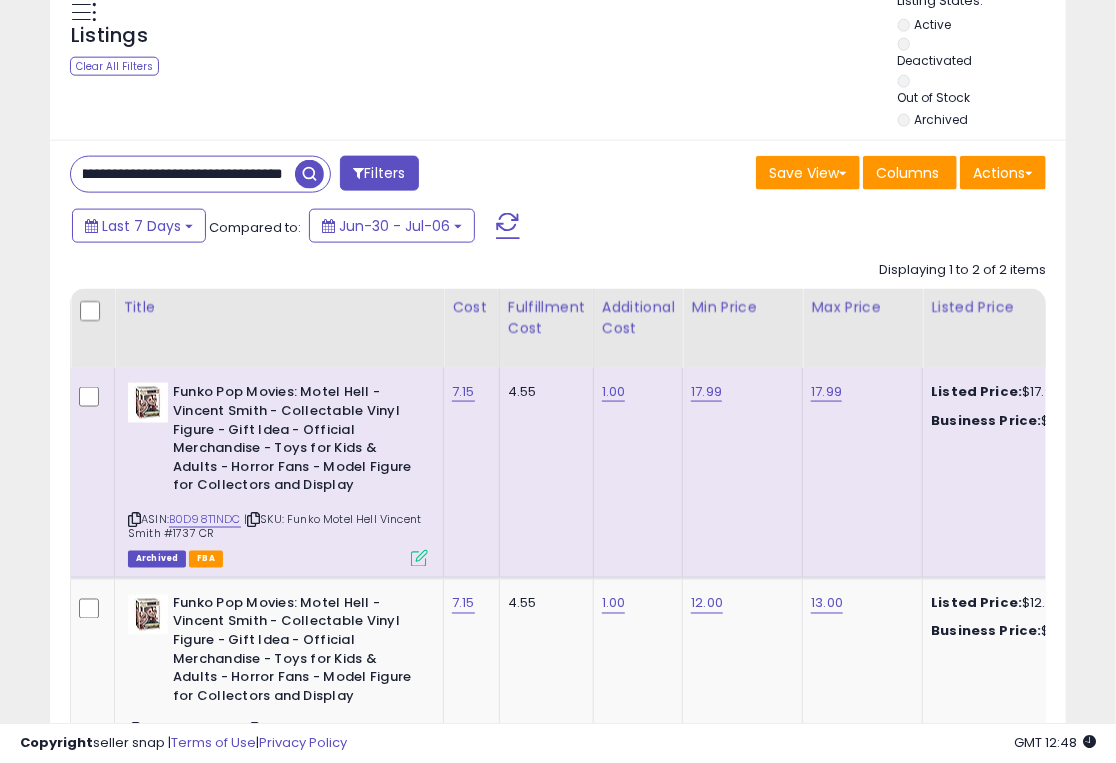 drag, startPoint x: 76, startPoint y: 87, endPoint x: 296, endPoint y: 87, distance: 220 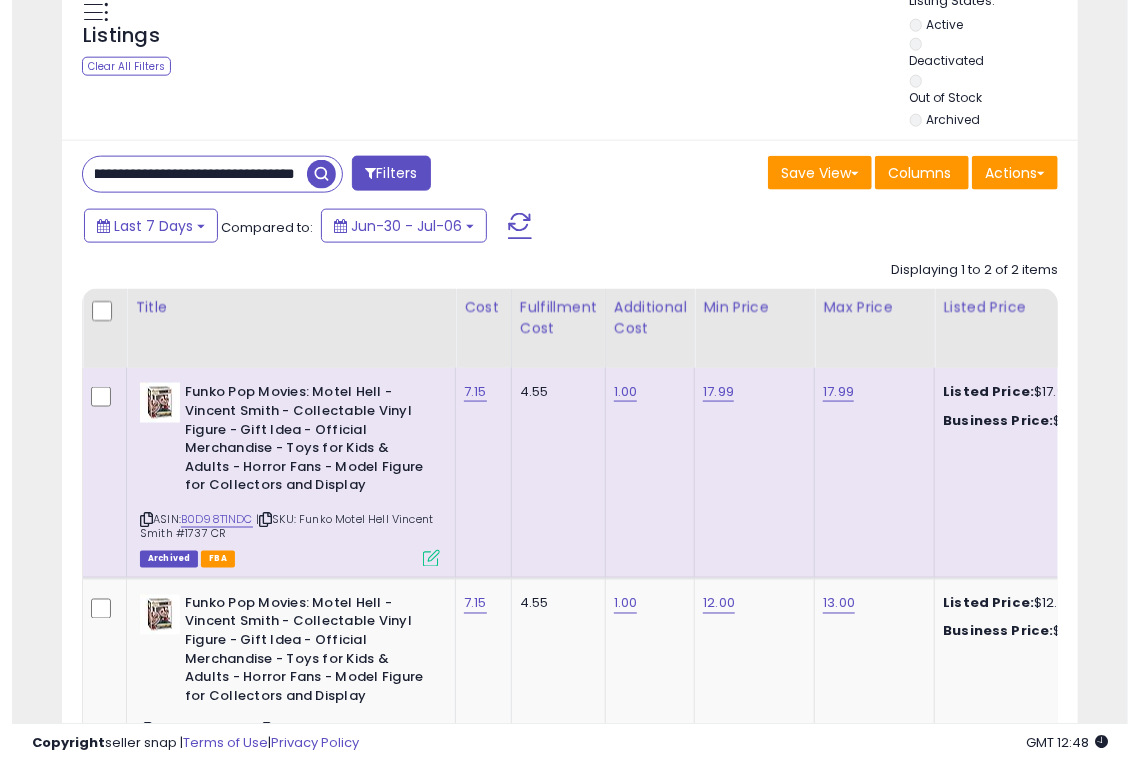 scroll, scrollTop: 693, scrollLeft: 0, axis: vertical 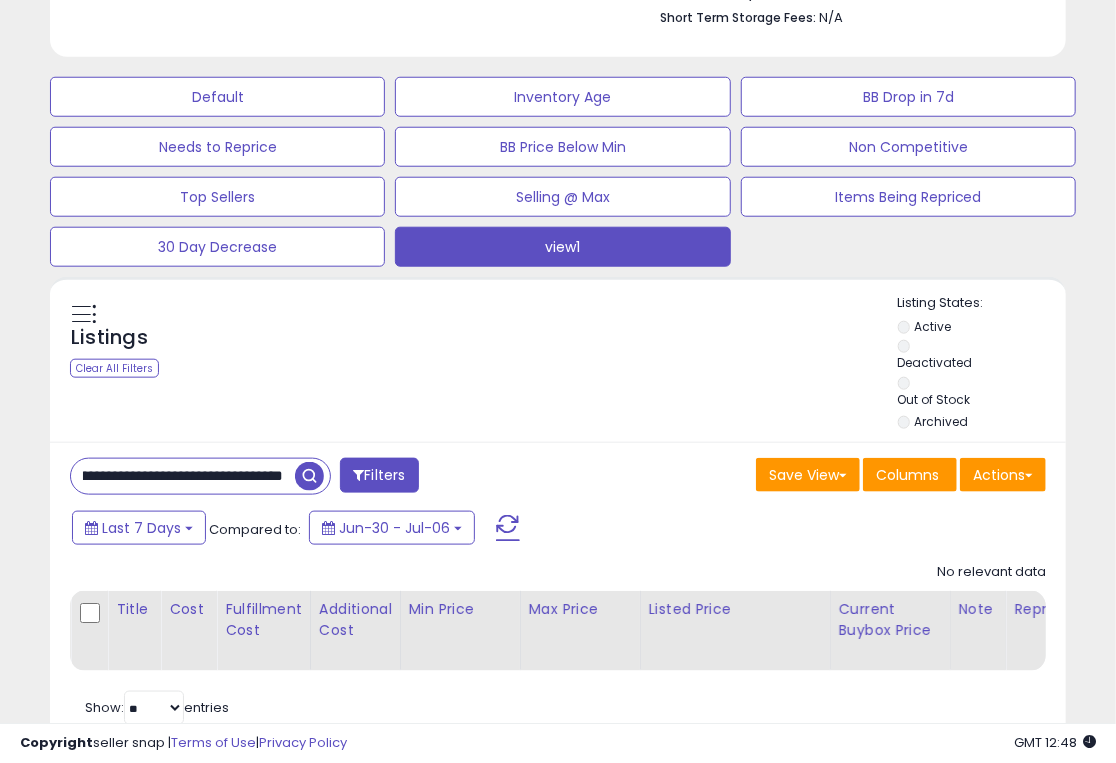 drag, startPoint x: 82, startPoint y: 393, endPoint x: 340, endPoint y: 391, distance: 258.00775 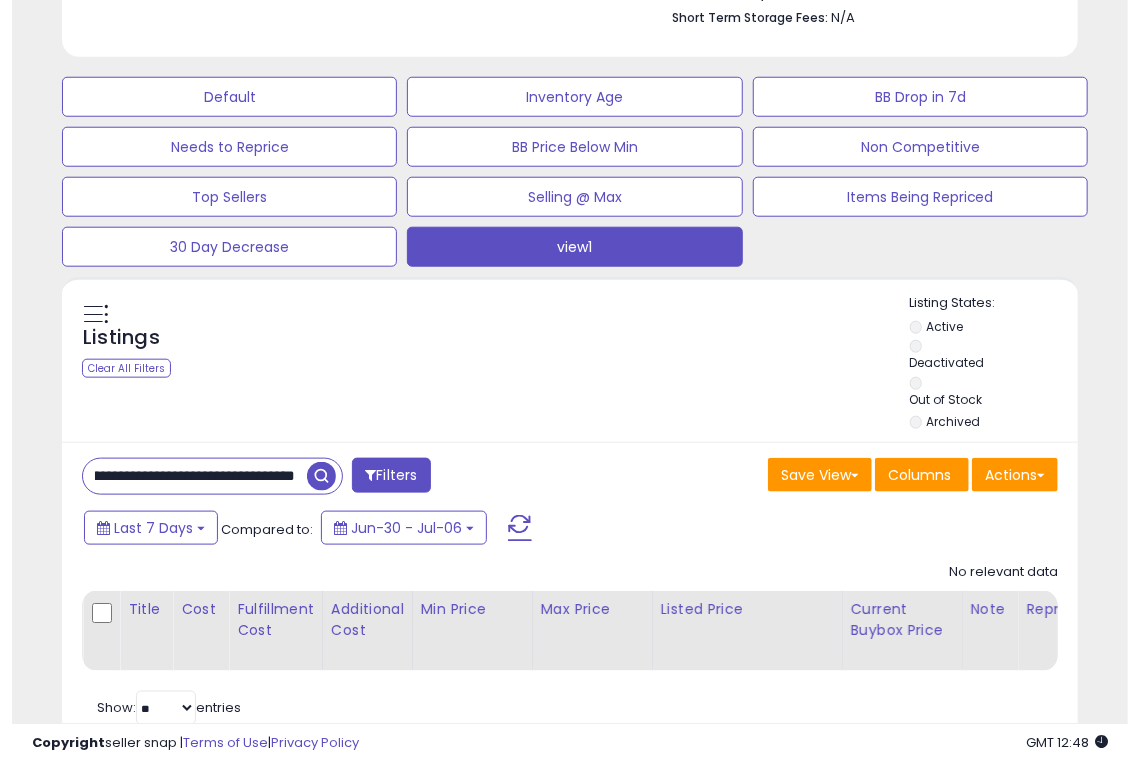 scroll, scrollTop: 0, scrollLeft: 88, axis: horizontal 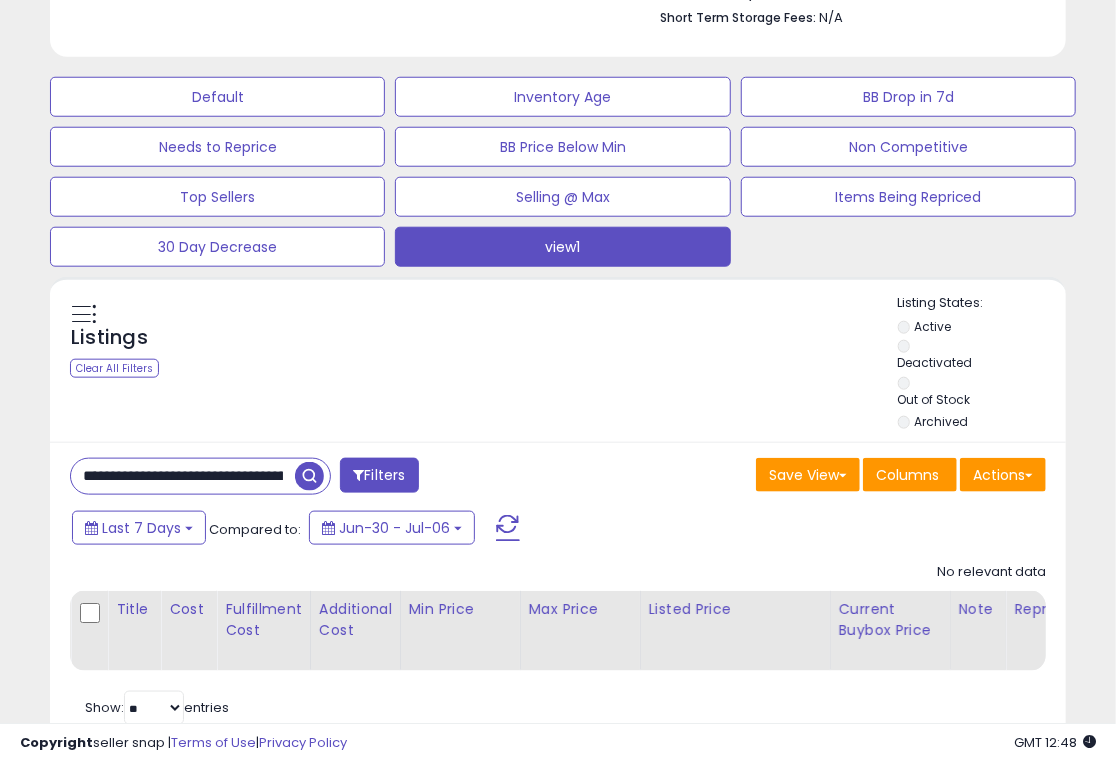 click on "**********" at bounding box center (183, 476) 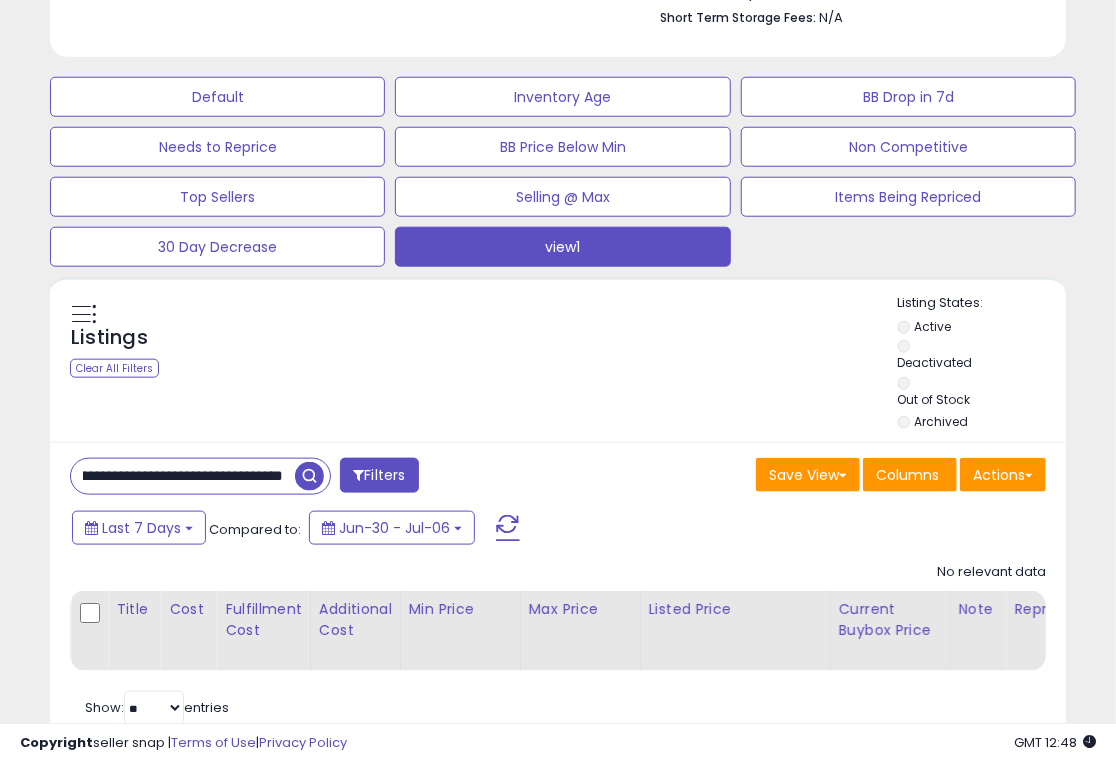 drag, startPoint x: 70, startPoint y: 393, endPoint x: 306, endPoint y: 393, distance: 236 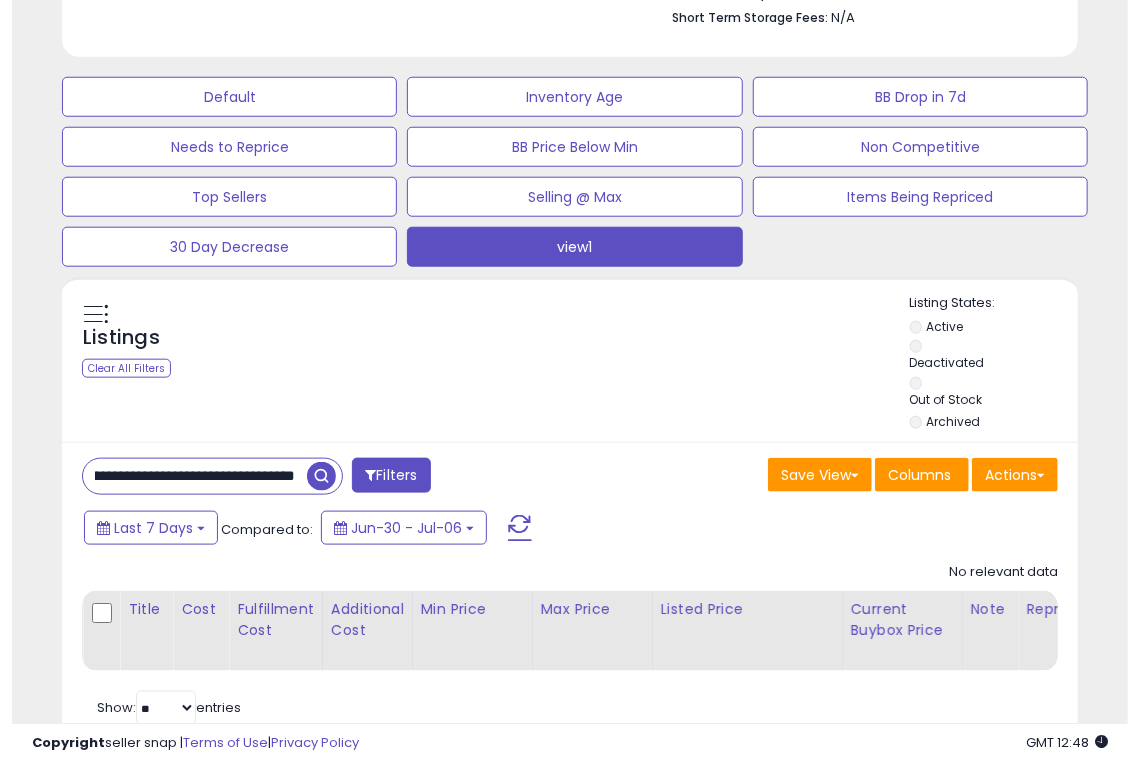 scroll, scrollTop: 0, scrollLeft: 99, axis: horizontal 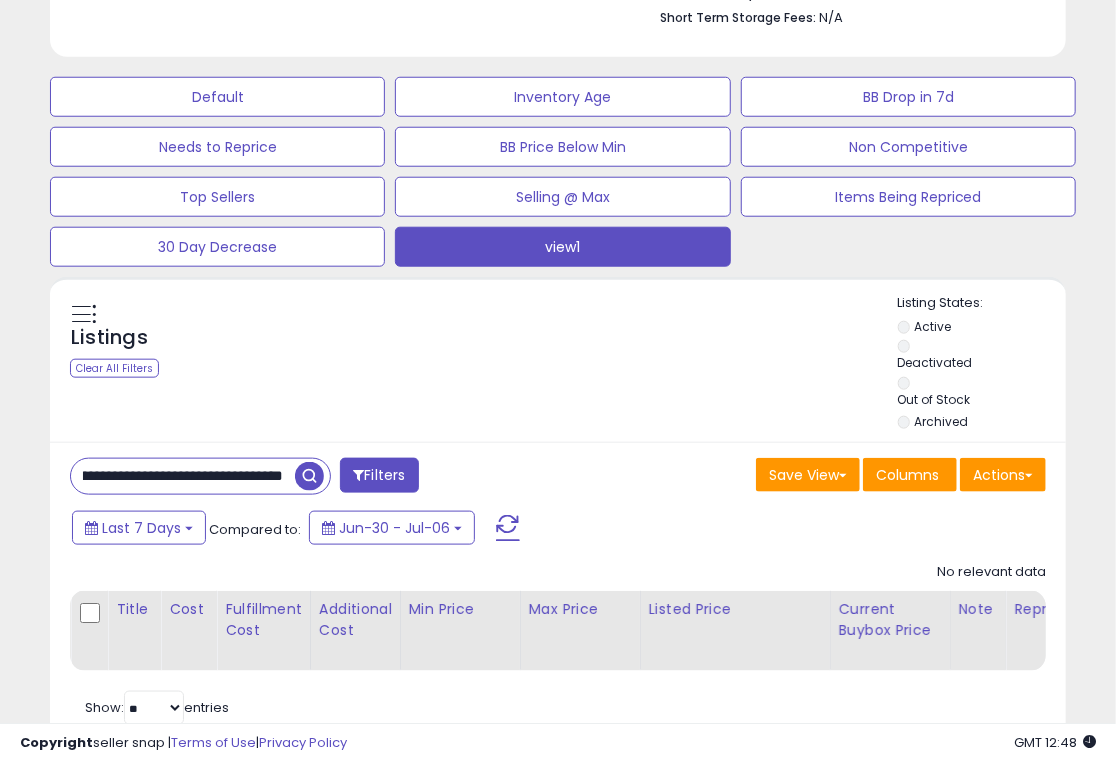 drag, startPoint x: 79, startPoint y: 392, endPoint x: 311, endPoint y: 392, distance: 232 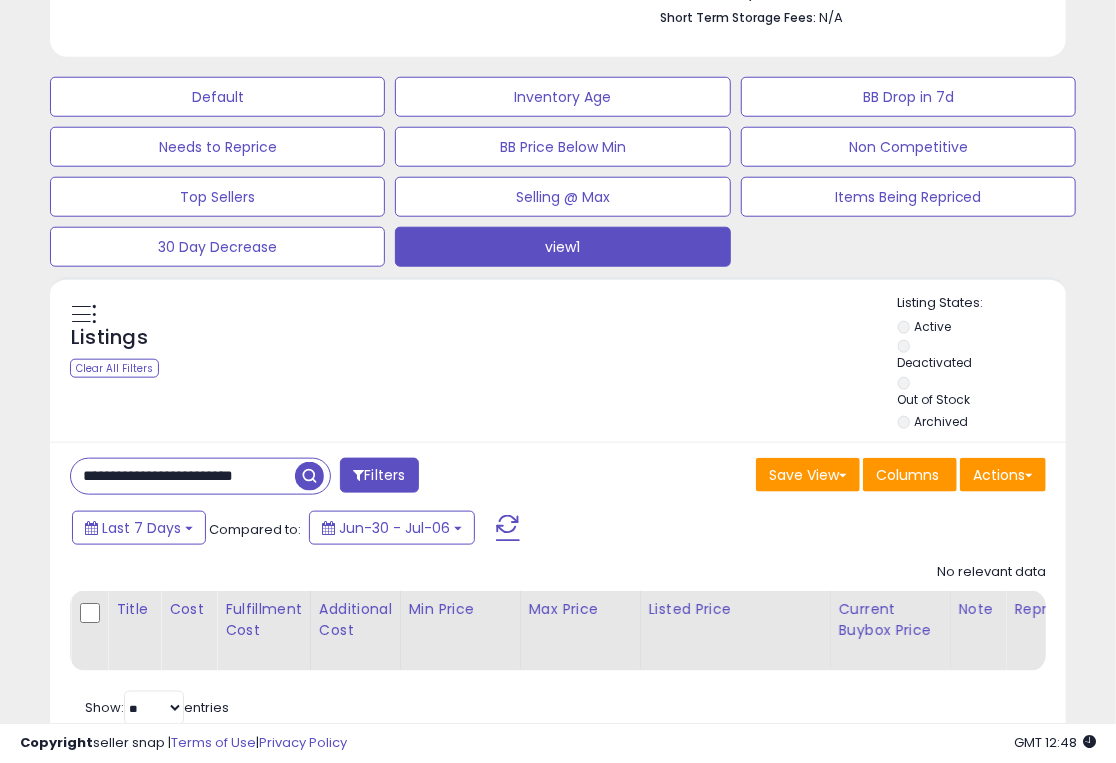 scroll, scrollTop: 0, scrollLeft: 20, axis: horizontal 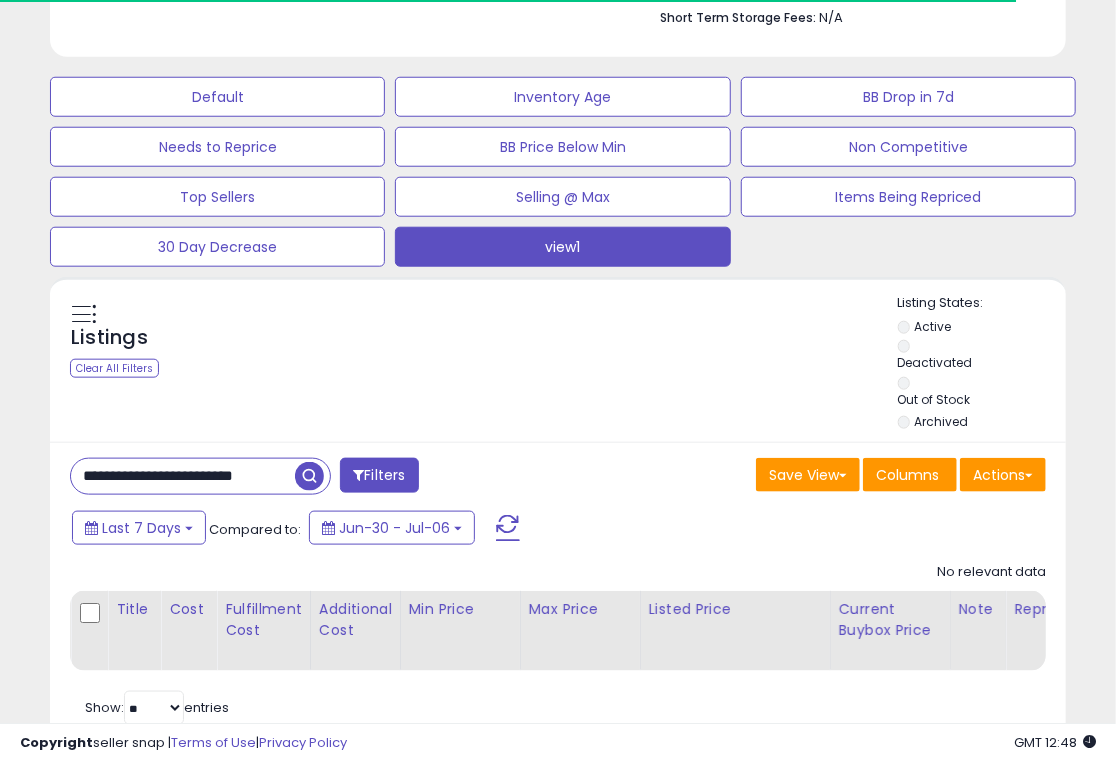 drag, startPoint x: 86, startPoint y: 392, endPoint x: 354, endPoint y: 398, distance: 268.06717 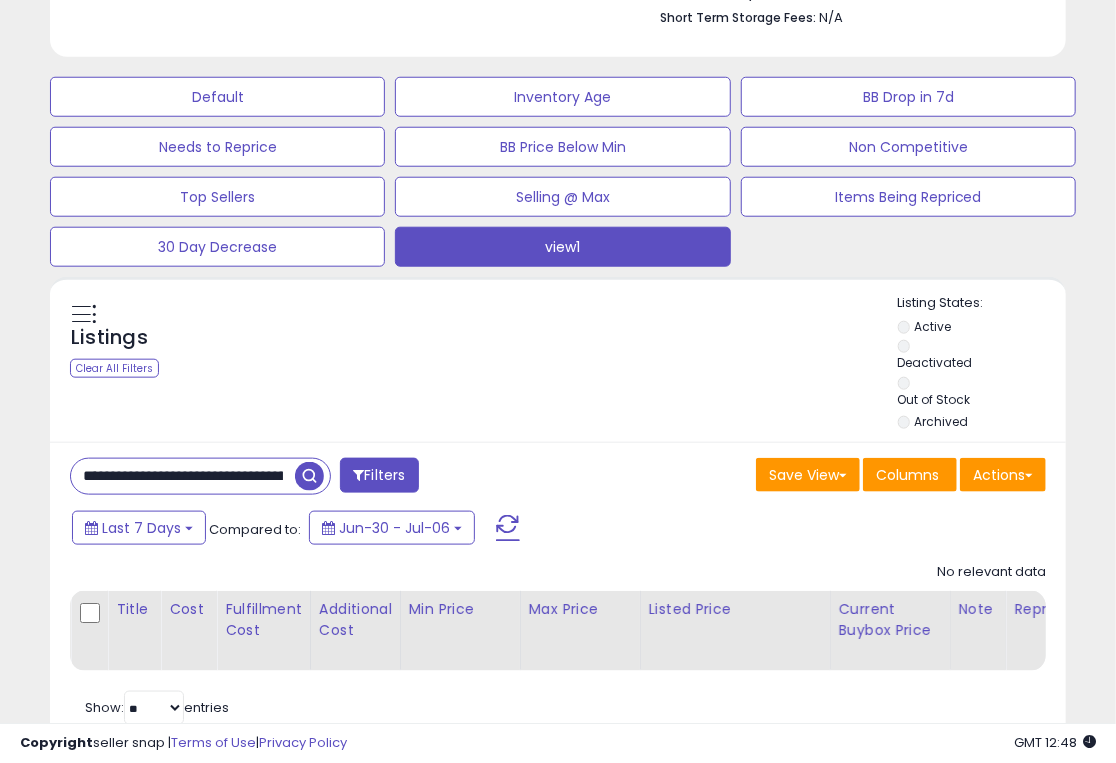 click at bounding box center [309, 476] 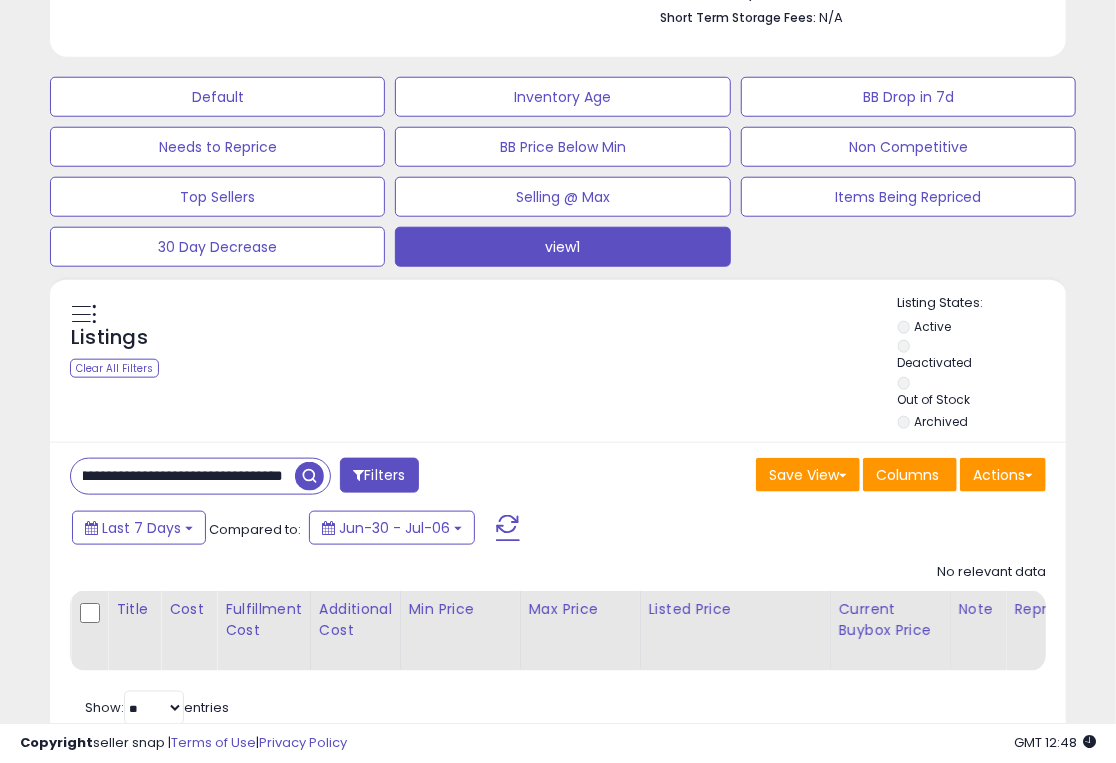 drag, startPoint x: 80, startPoint y: 388, endPoint x: 305, endPoint y: 388, distance: 225 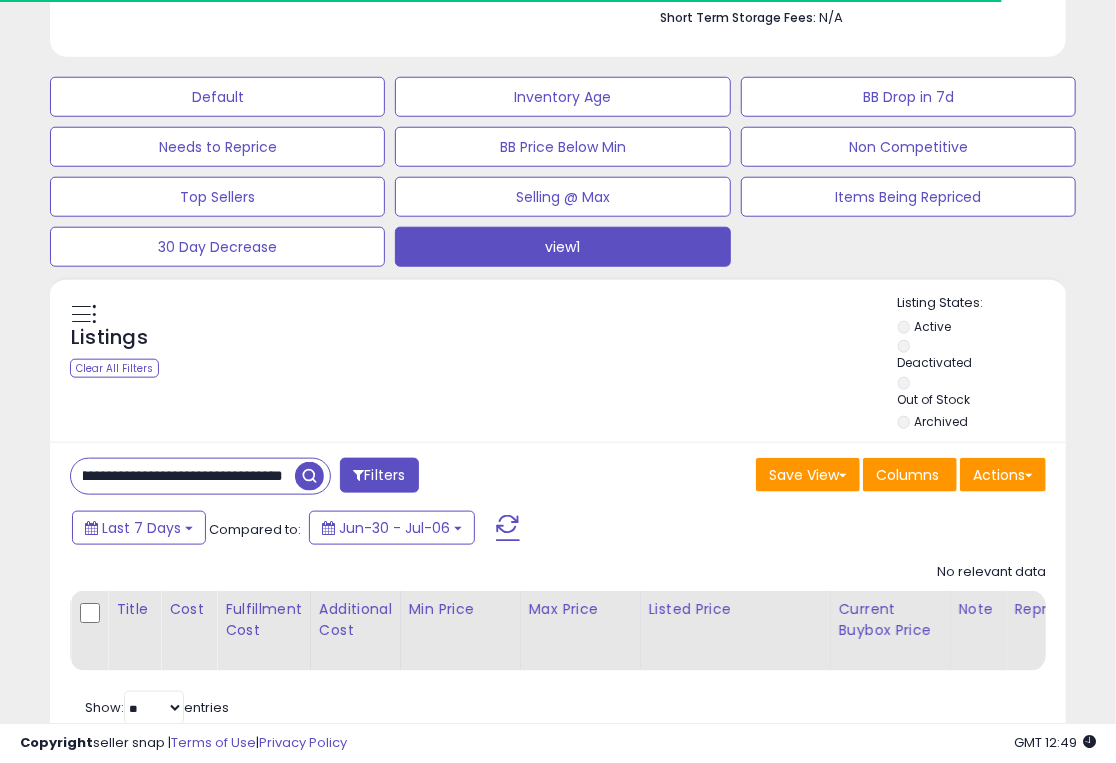 drag, startPoint x: 76, startPoint y: 387, endPoint x: 333, endPoint y: 393, distance: 257.07004 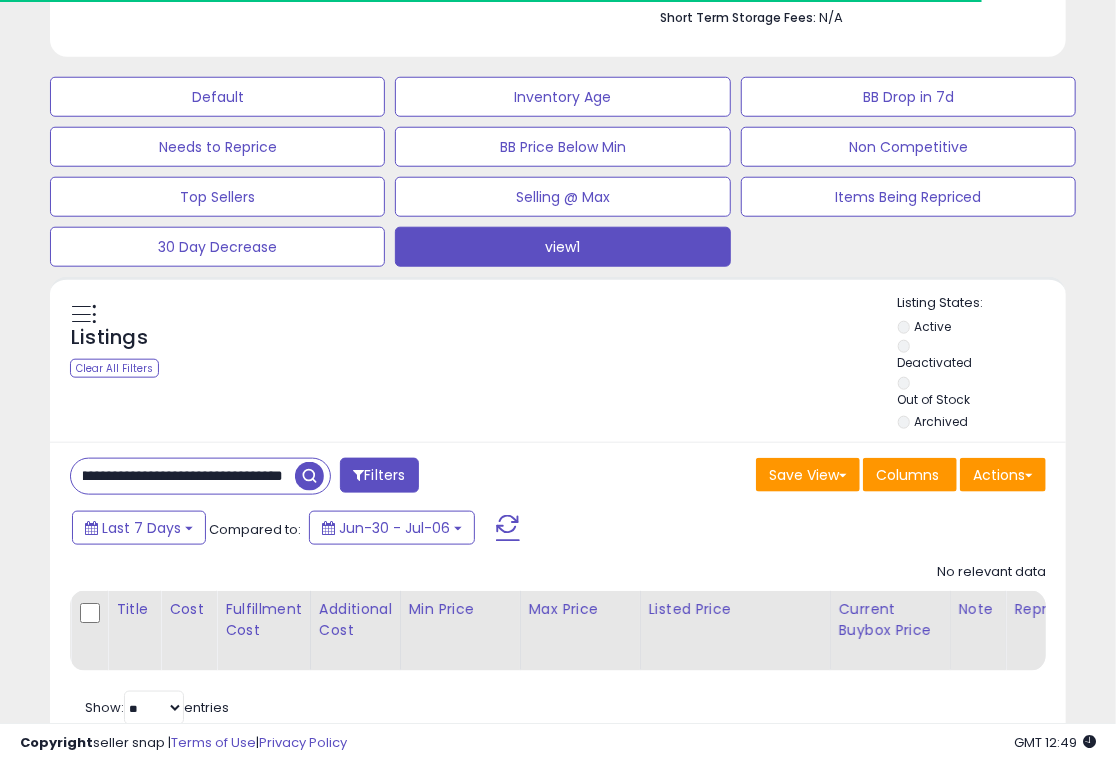 drag, startPoint x: 81, startPoint y: 389, endPoint x: 321, endPoint y: 393, distance: 240.03333 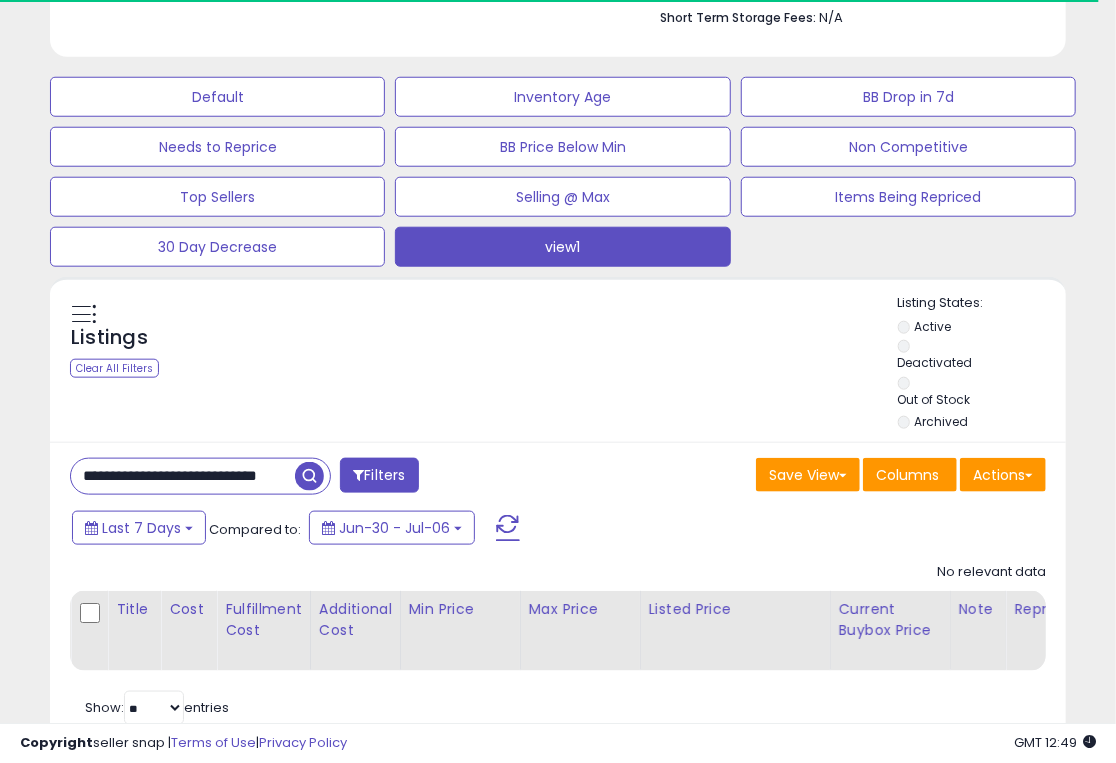 drag, startPoint x: 79, startPoint y: 393, endPoint x: 375, endPoint y: 398, distance: 296.04224 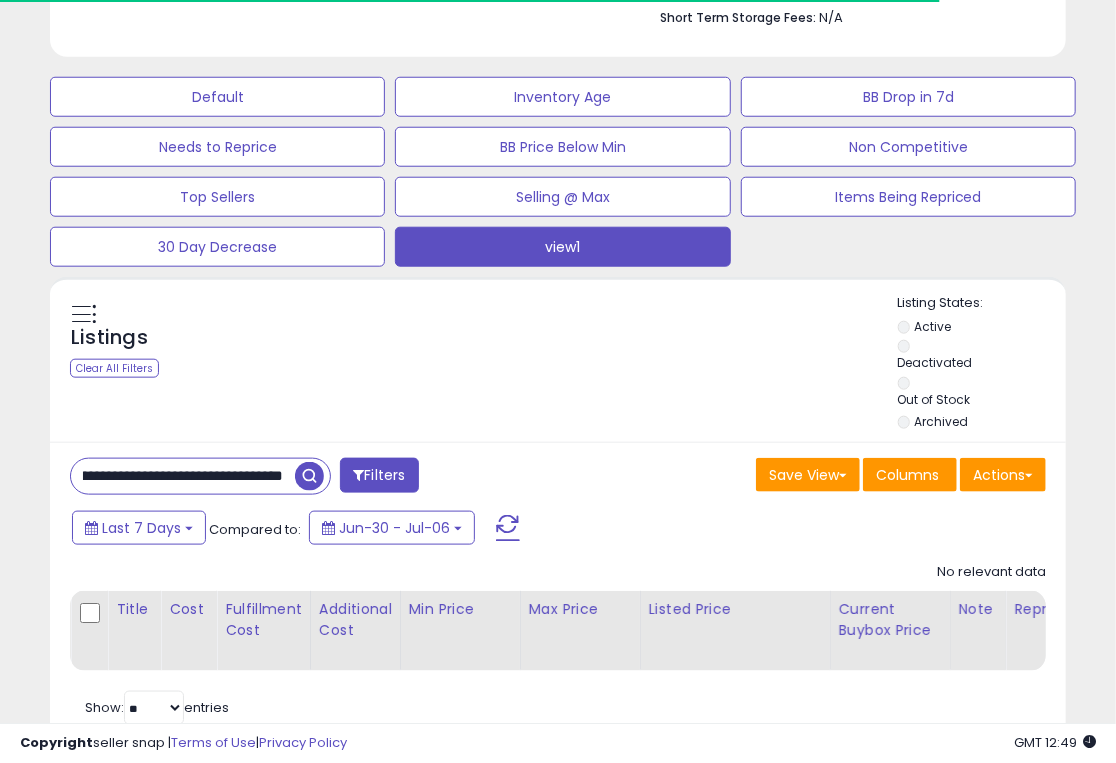 drag, startPoint x: 74, startPoint y: 391, endPoint x: 355, endPoint y: 390, distance: 281.00177 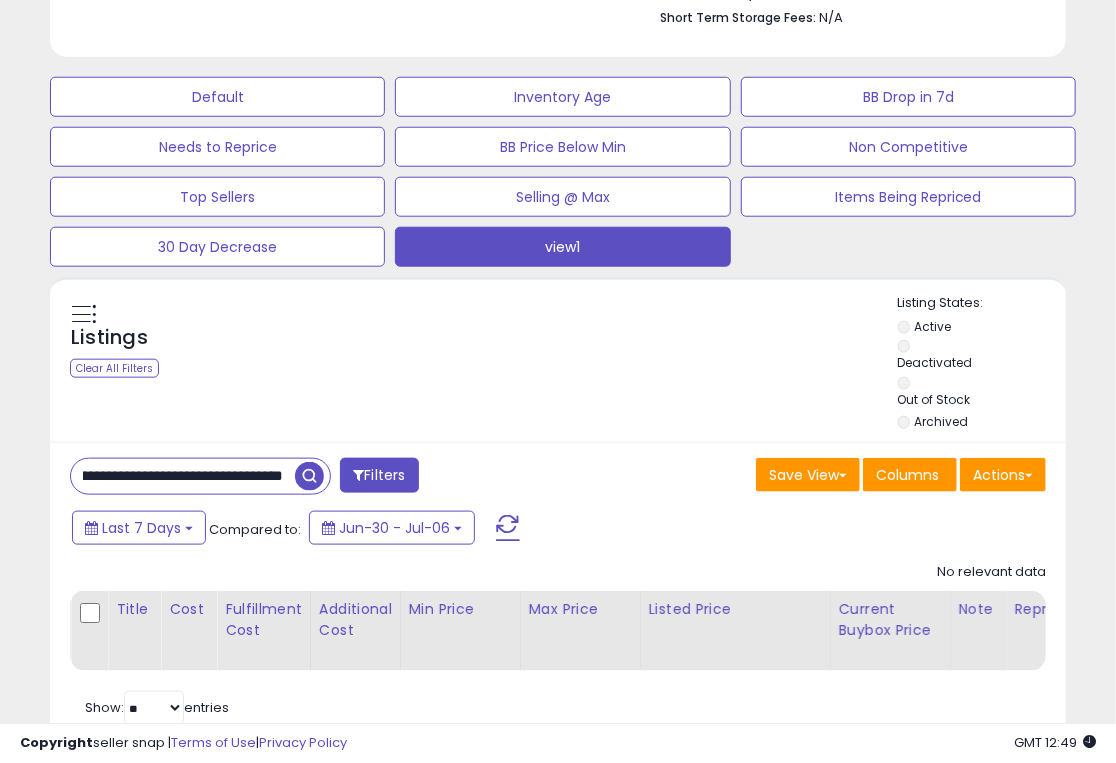 drag, startPoint x: 74, startPoint y: 385, endPoint x: 385, endPoint y: 392, distance: 311.07877 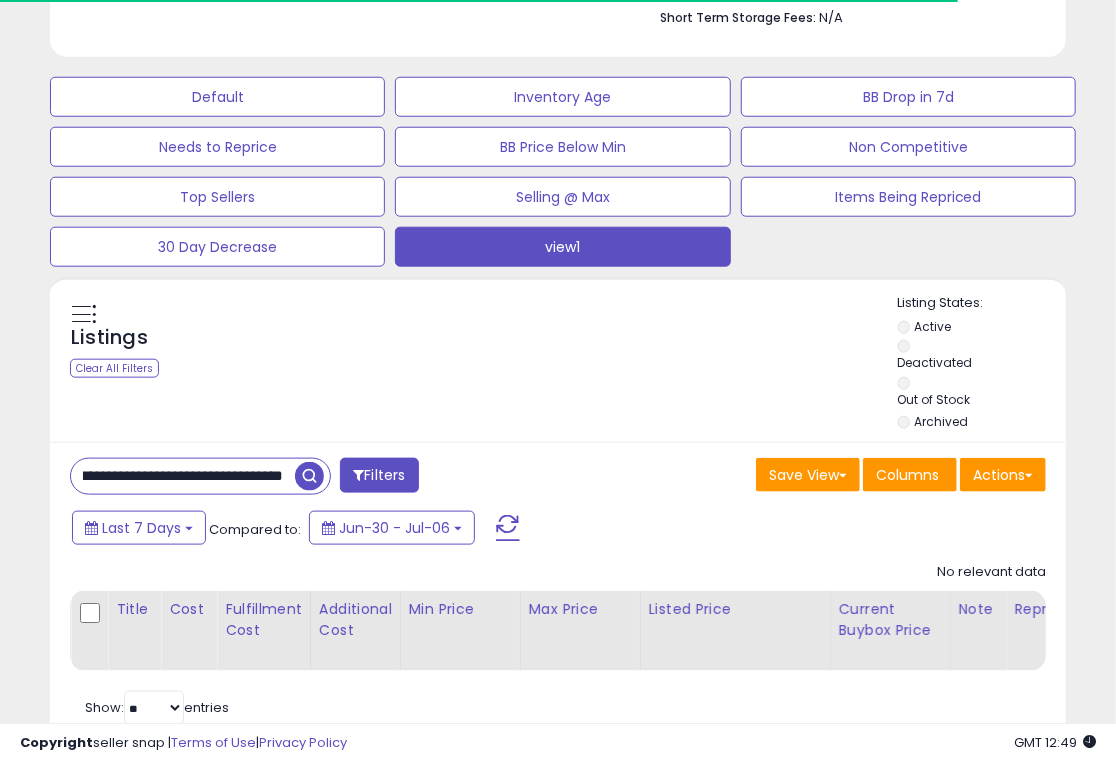 drag, startPoint x: 74, startPoint y: 390, endPoint x: 373, endPoint y: 396, distance: 299.06018 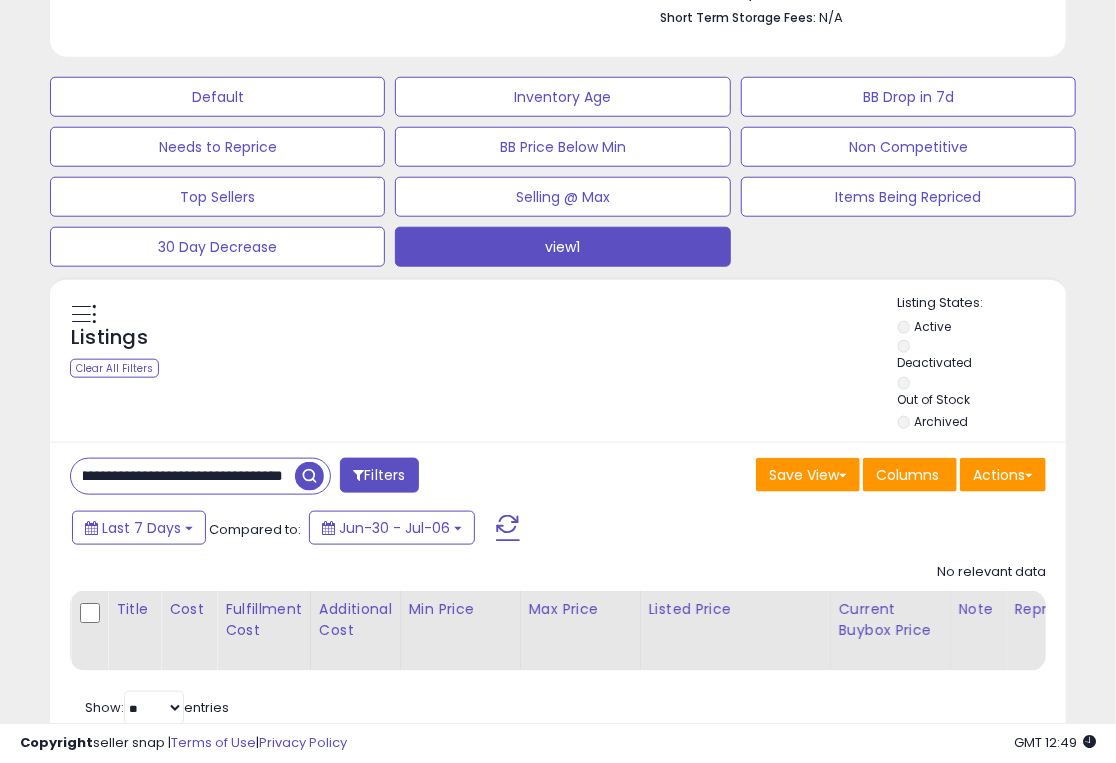 drag, startPoint x: 80, startPoint y: 392, endPoint x: 318, endPoint y: 394, distance: 238.0084 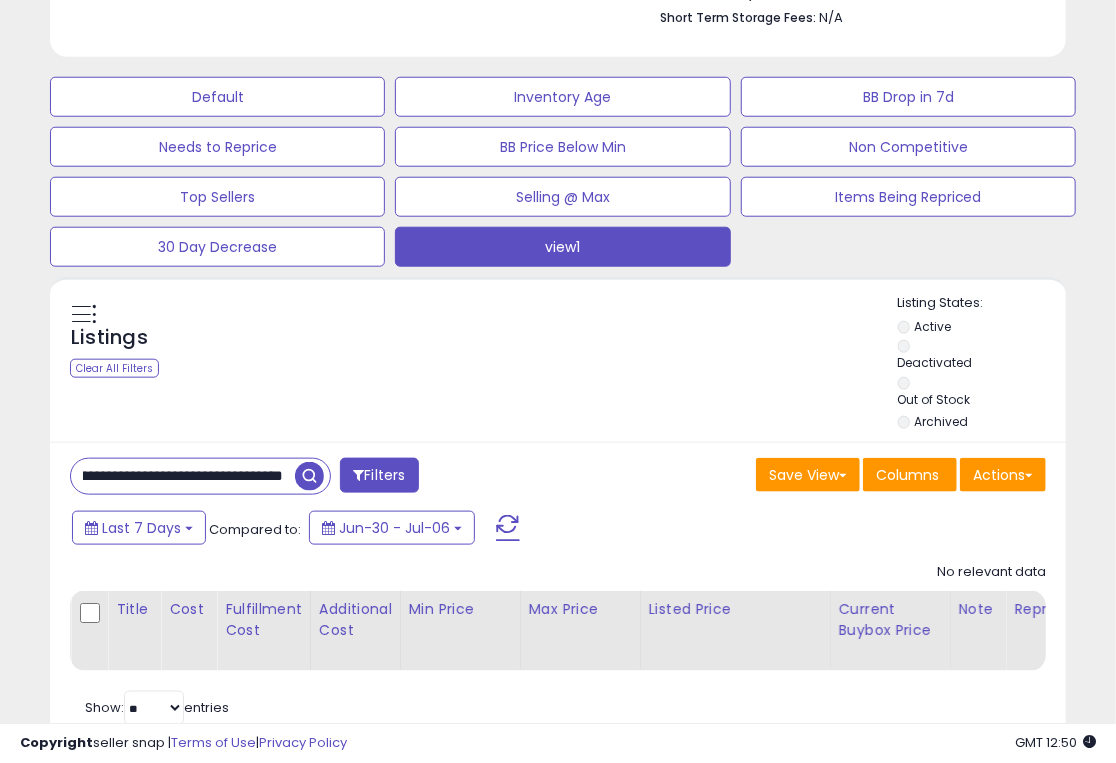 scroll, scrollTop: 0, scrollLeft: 0, axis: both 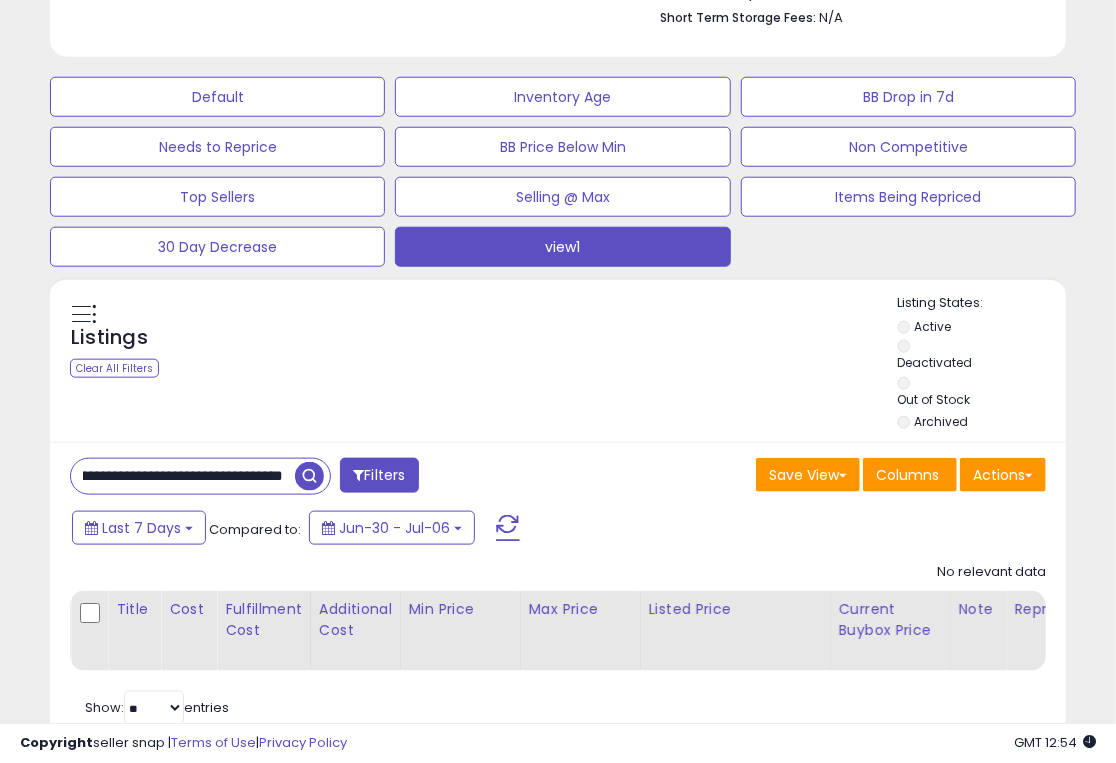 drag, startPoint x: 74, startPoint y: 391, endPoint x: 320, endPoint y: 389, distance: 246.00813 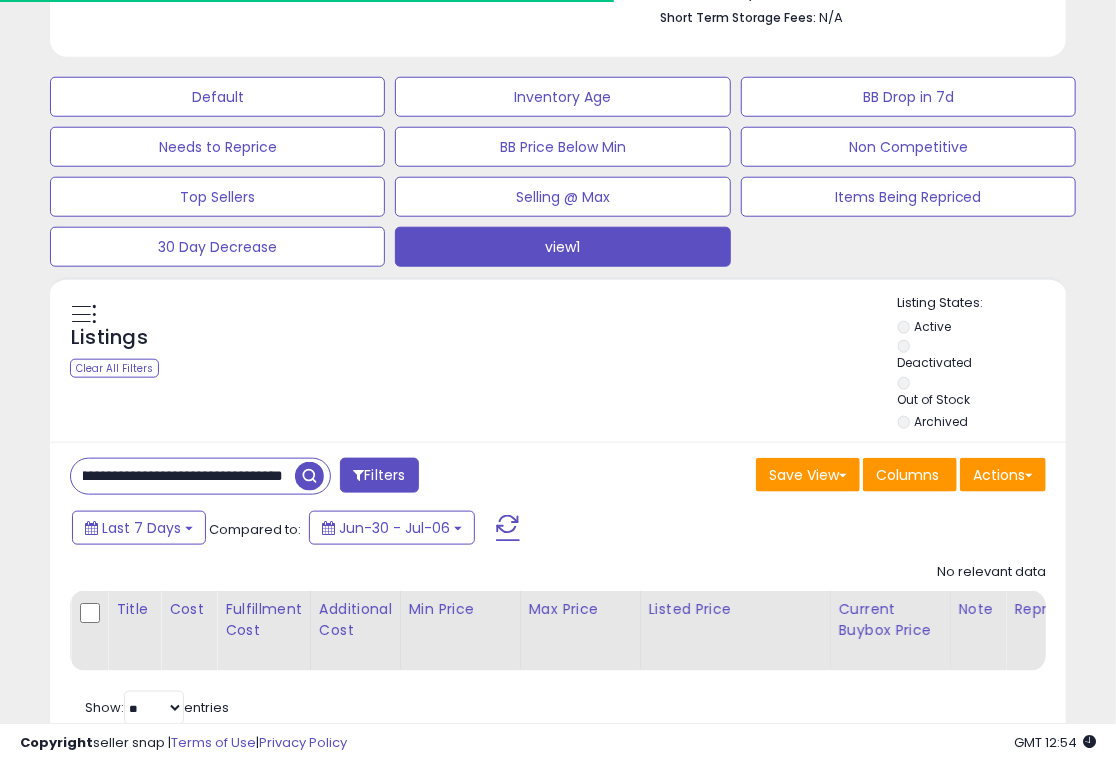 scroll, scrollTop: 410, scrollLeft: 587, axis: both 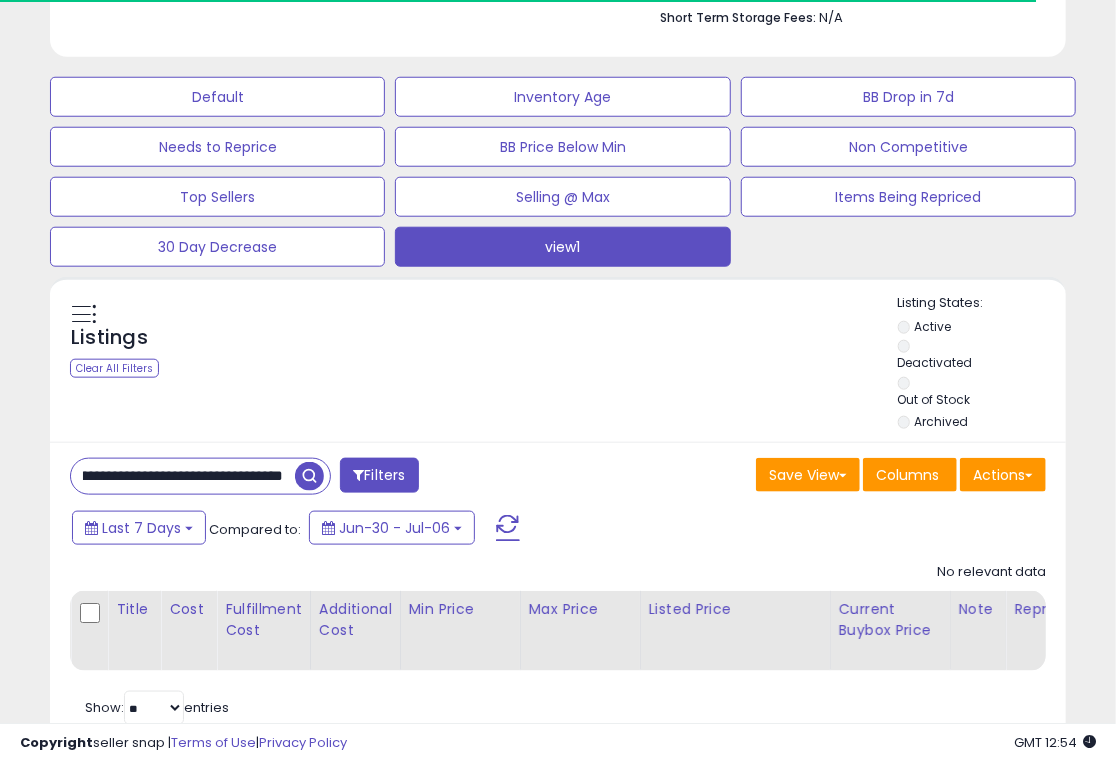 drag, startPoint x: 77, startPoint y: 390, endPoint x: 356, endPoint y: 389, distance: 279.0018 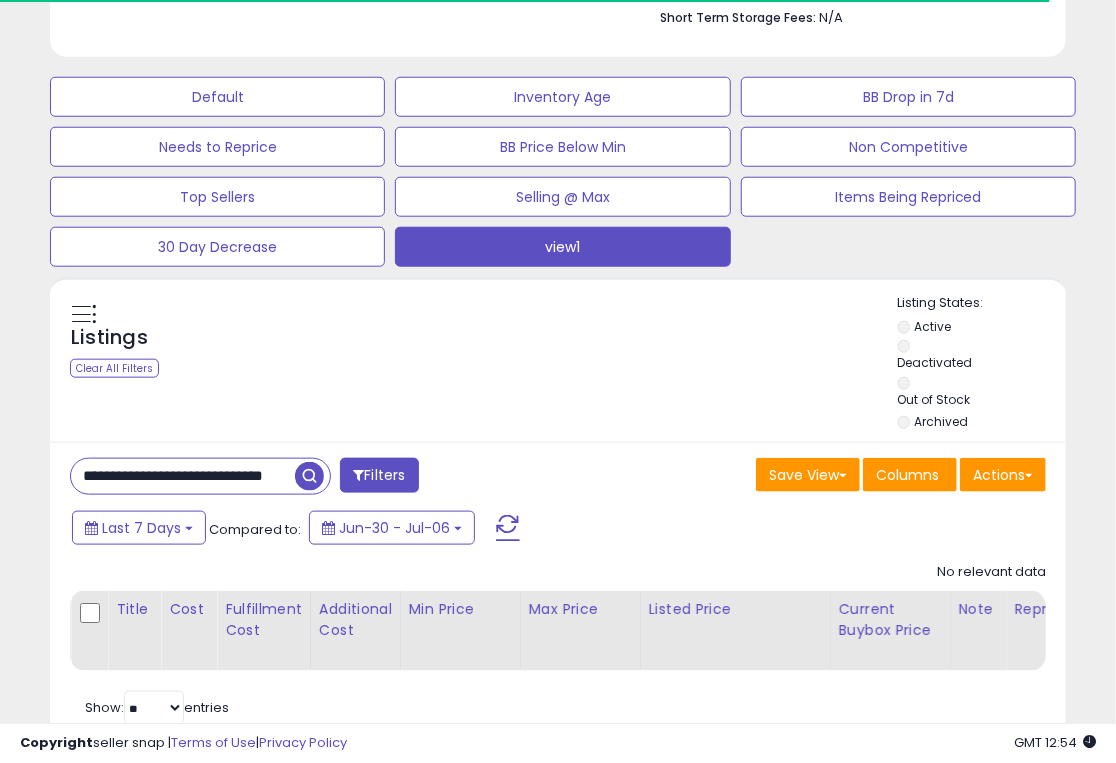 scroll, scrollTop: 0, scrollLeft: 64, axis: horizontal 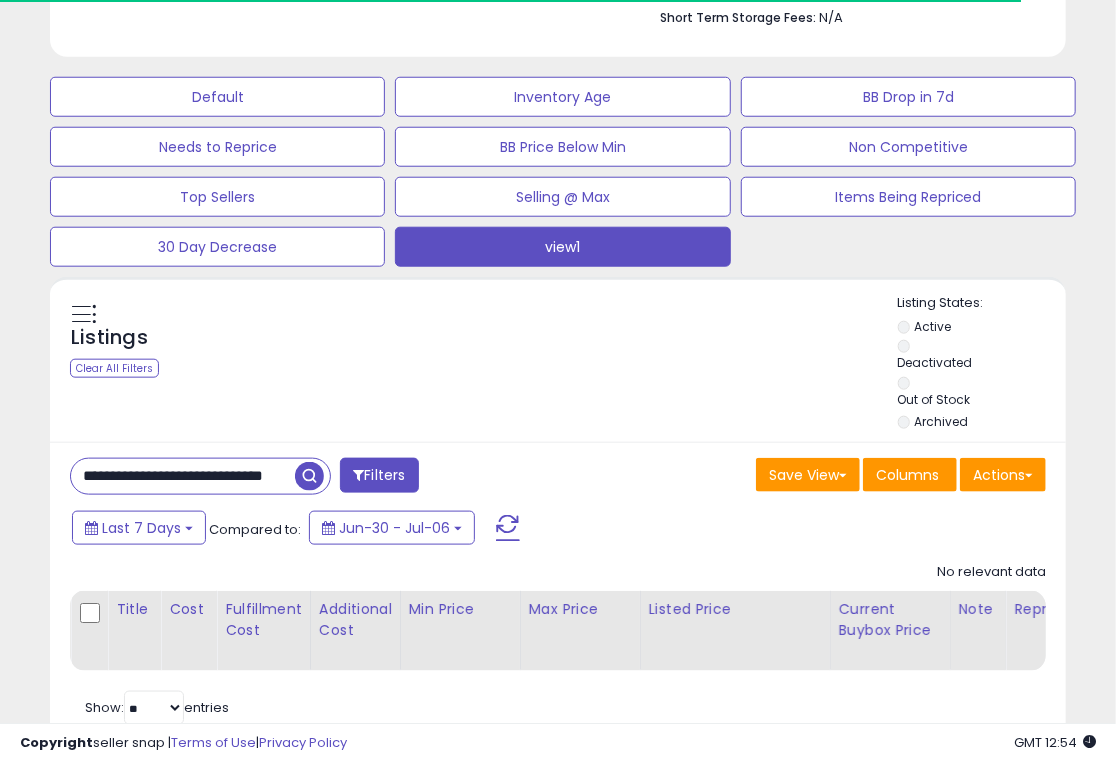 drag, startPoint x: 73, startPoint y: 386, endPoint x: 335, endPoint y: 386, distance: 262 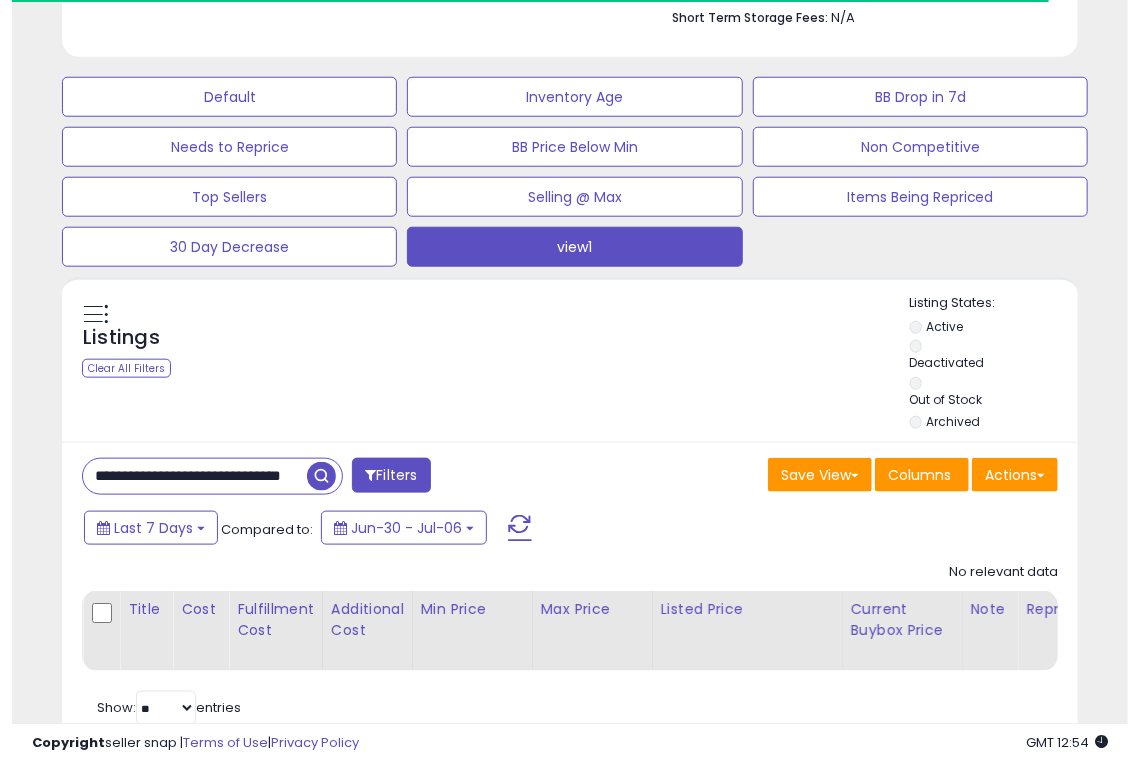 scroll, scrollTop: 0, scrollLeft: 48, axis: horizontal 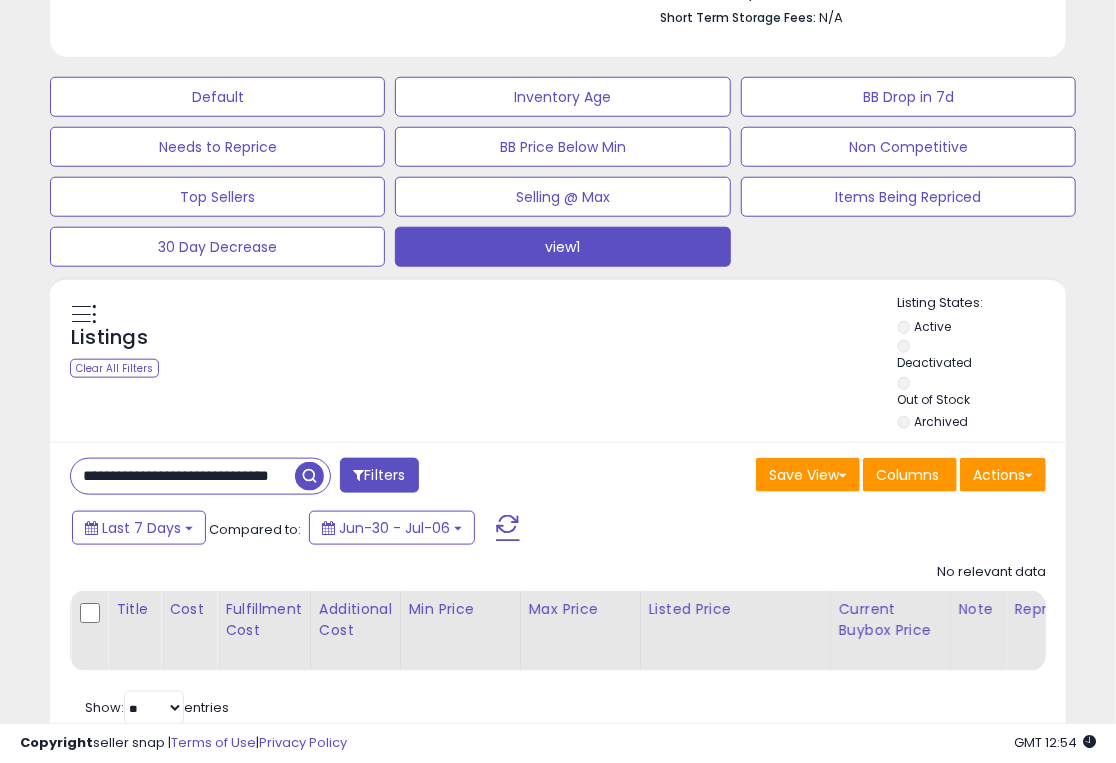drag, startPoint x: 77, startPoint y: 393, endPoint x: 330, endPoint y: 393, distance: 253 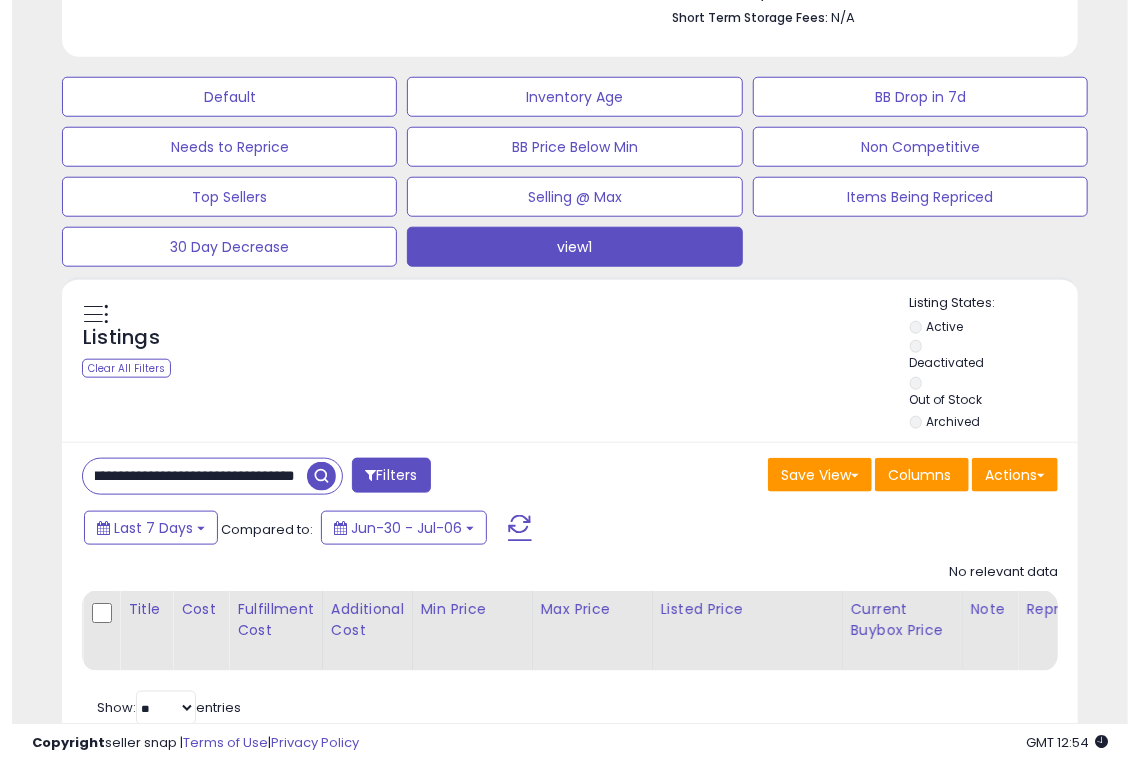 scroll, scrollTop: 0, scrollLeft: 60, axis: horizontal 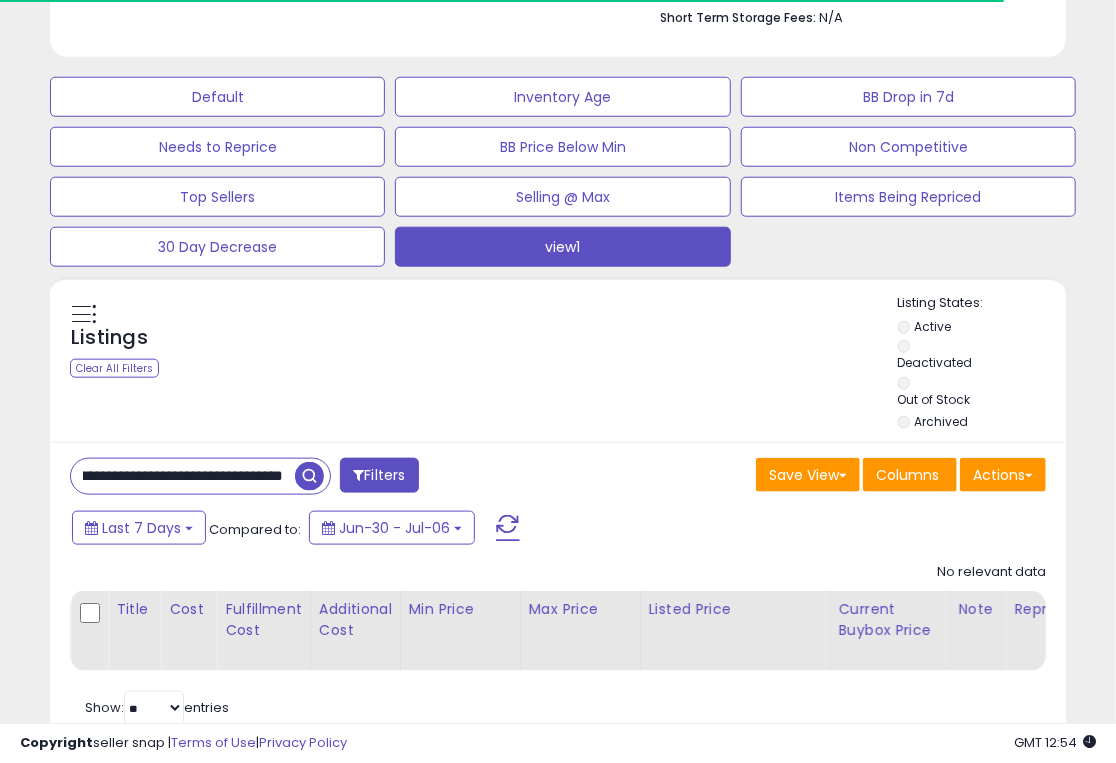 drag, startPoint x: 79, startPoint y: 391, endPoint x: 364, endPoint y: 391, distance: 285 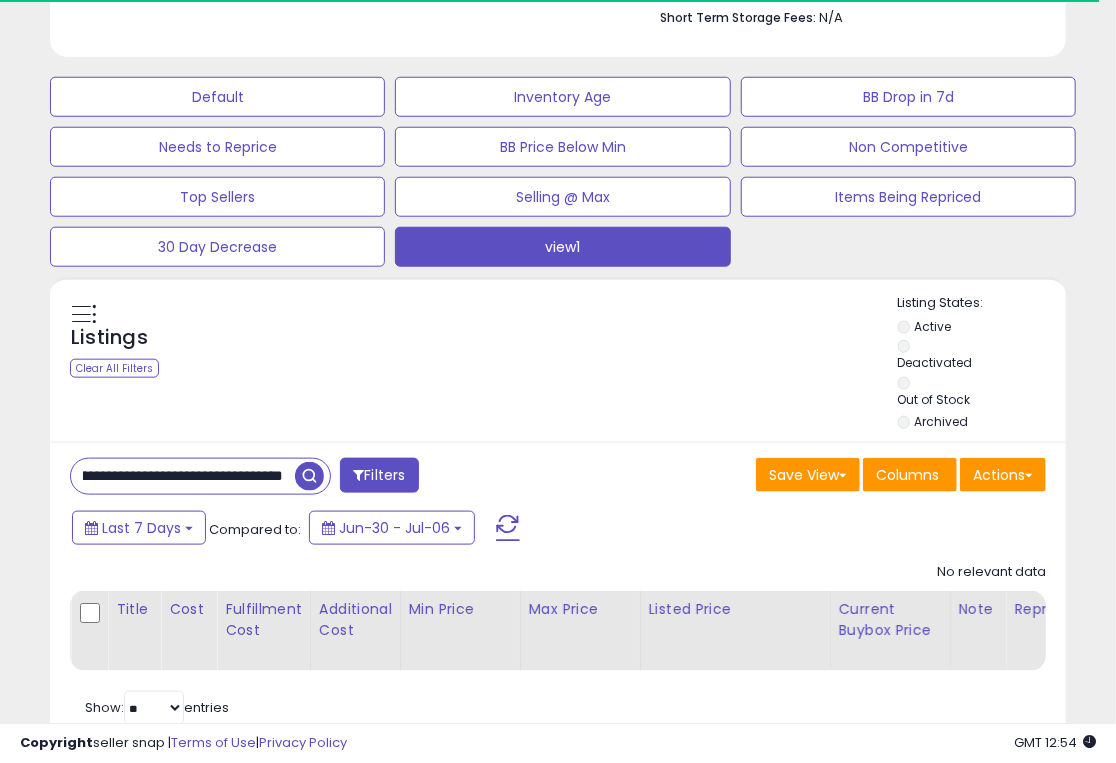drag, startPoint x: 73, startPoint y: 391, endPoint x: 347, endPoint y: 396, distance: 274.04562 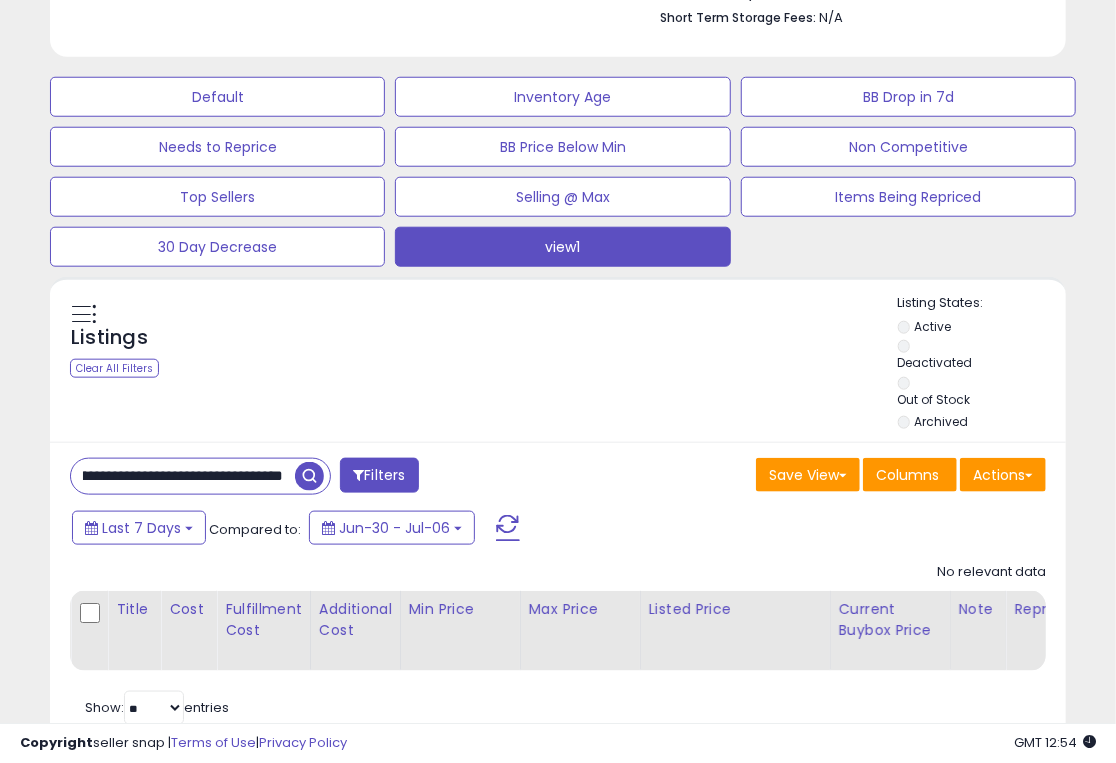 drag, startPoint x: 76, startPoint y: 393, endPoint x: 395, endPoint y: 393, distance: 319 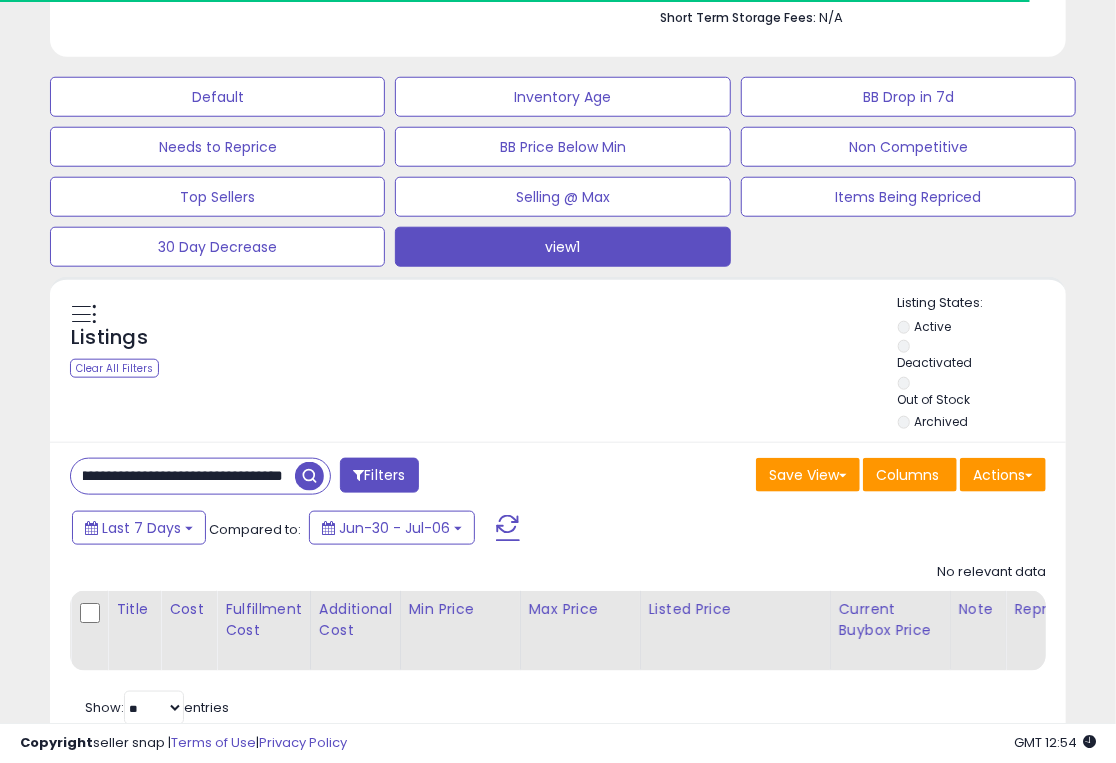 drag, startPoint x: 76, startPoint y: 387, endPoint x: 366, endPoint y: 387, distance: 290 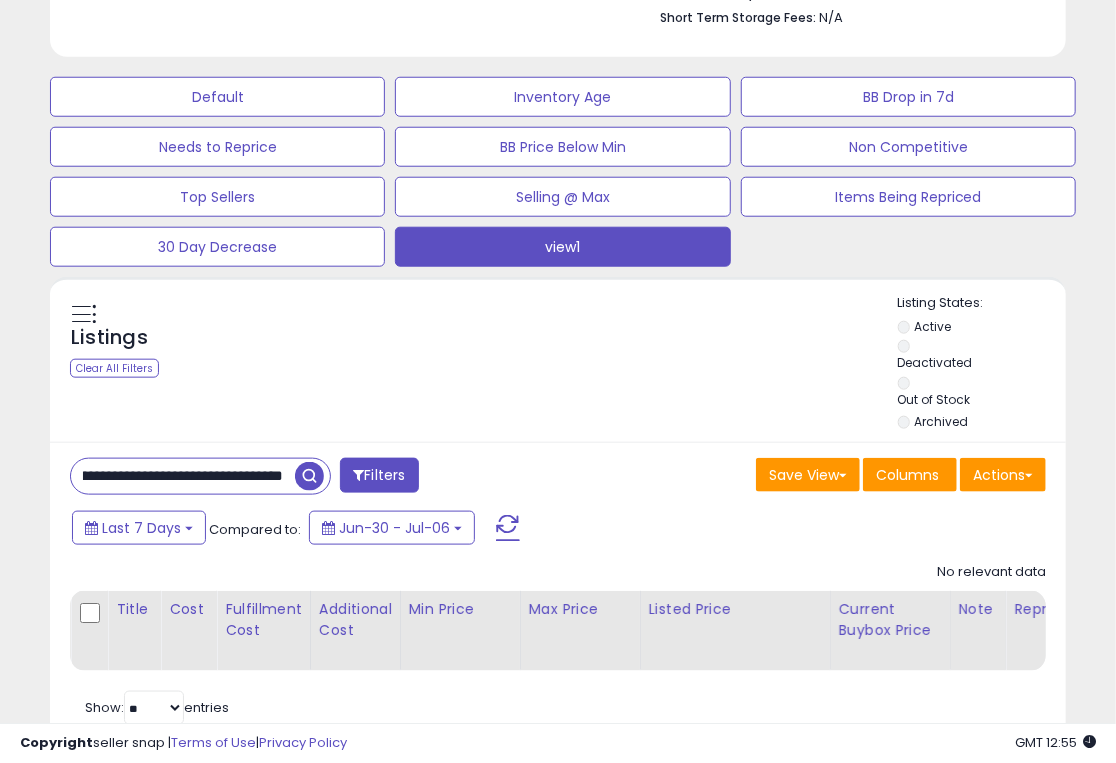 drag, startPoint x: 70, startPoint y: 388, endPoint x: 366, endPoint y: 387, distance: 296.00168 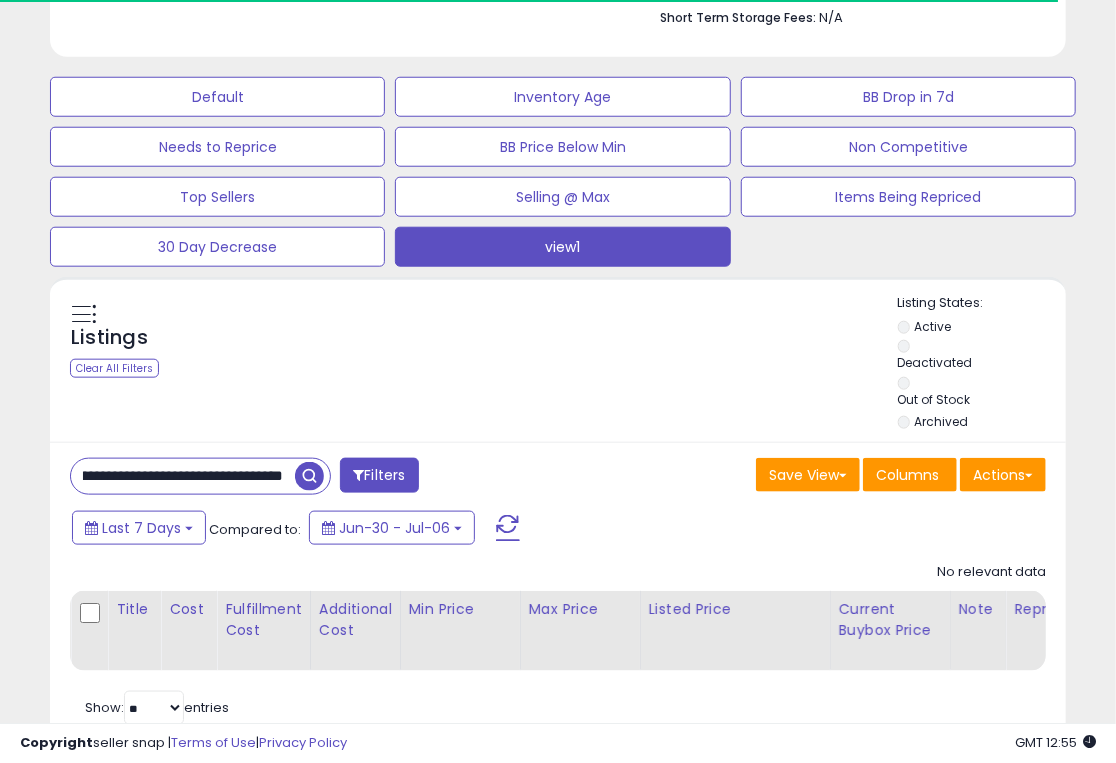 drag, startPoint x: 80, startPoint y: 392, endPoint x: 347, endPoint y: 394, distance: 267.00748 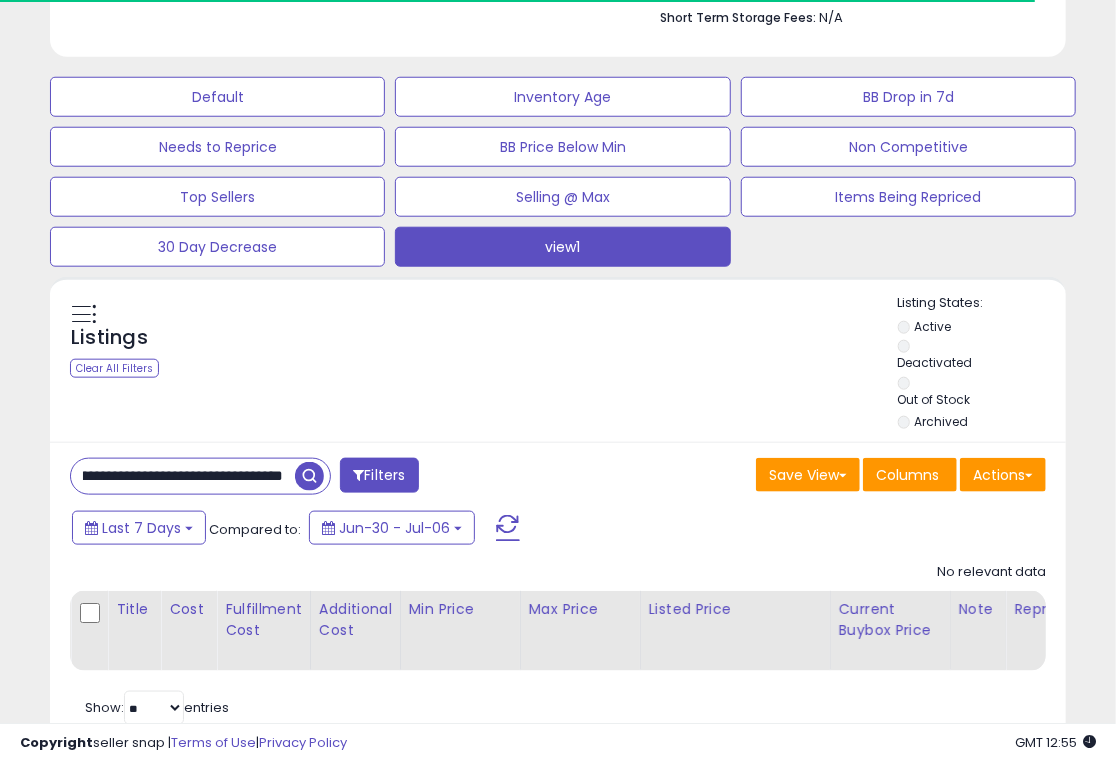 drag, startPoint x: 73, startPoint y: 393, endPoint x: 317, endPoint y: 395, distance: 244.0082 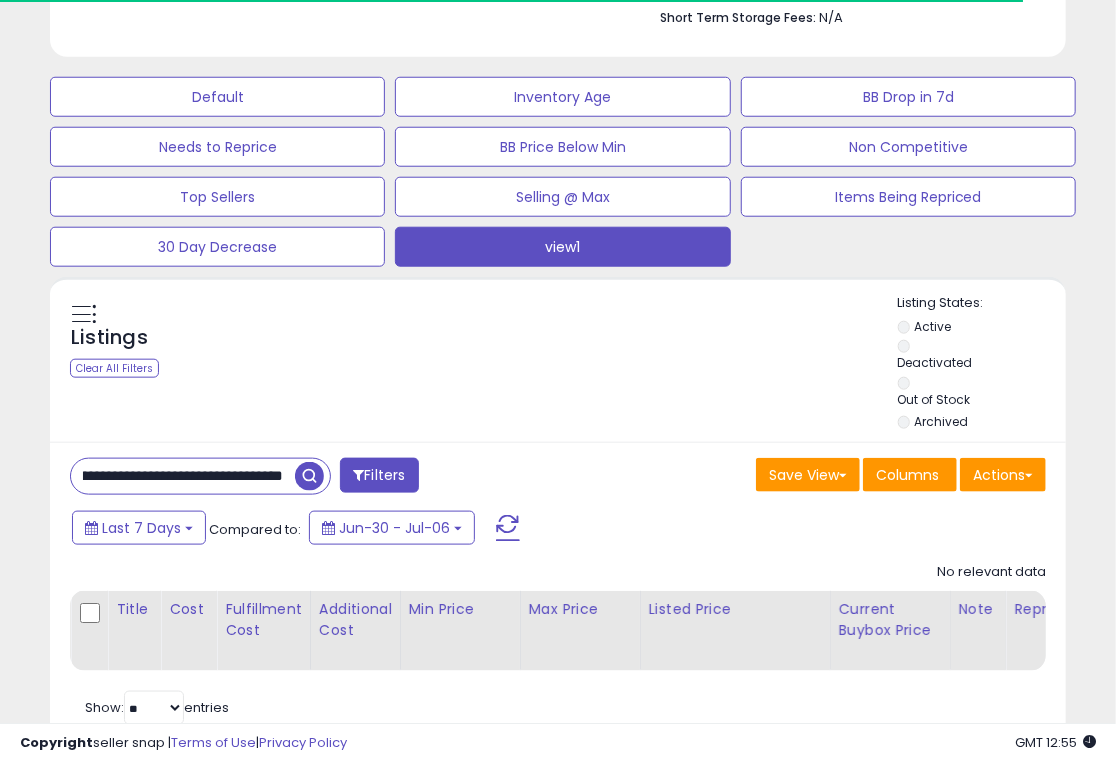drag, startPoint x: 80, startPoint y: 389, endPoint x: 369, endPoint y: 387, distance: 289.00693 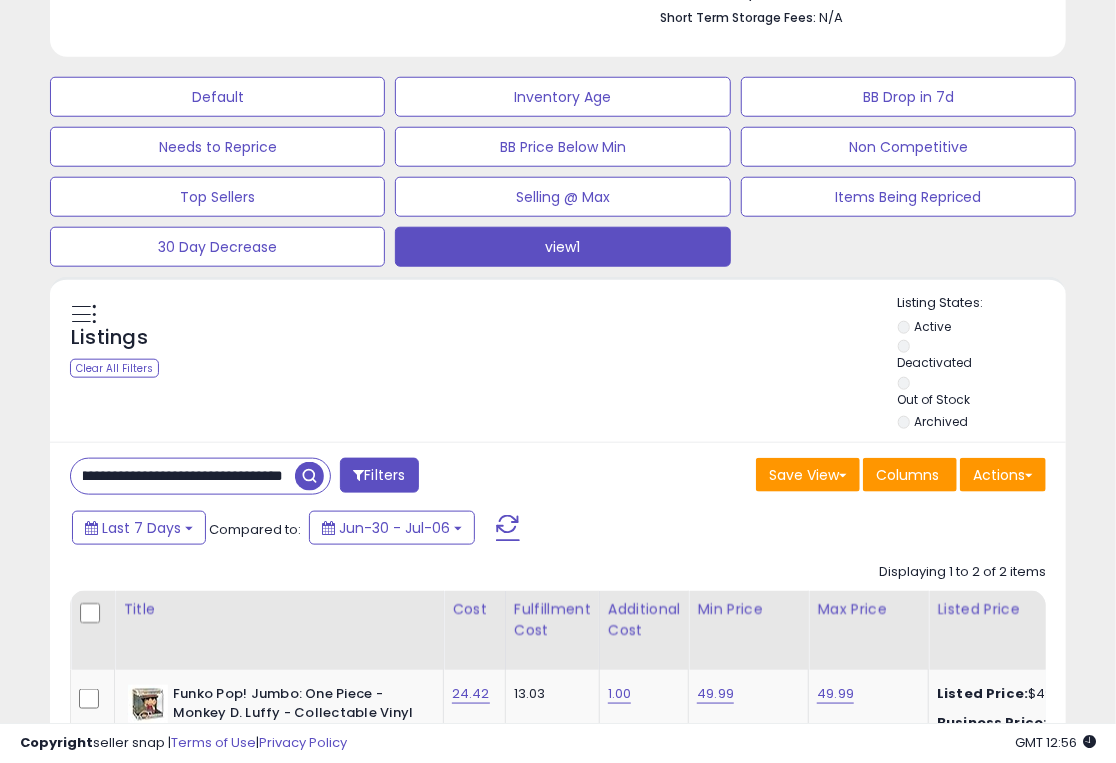 drag, startPoint x: 83, startPoint y: 390, endPoint x: 294, endPoint y: 273, distance: 241.26749 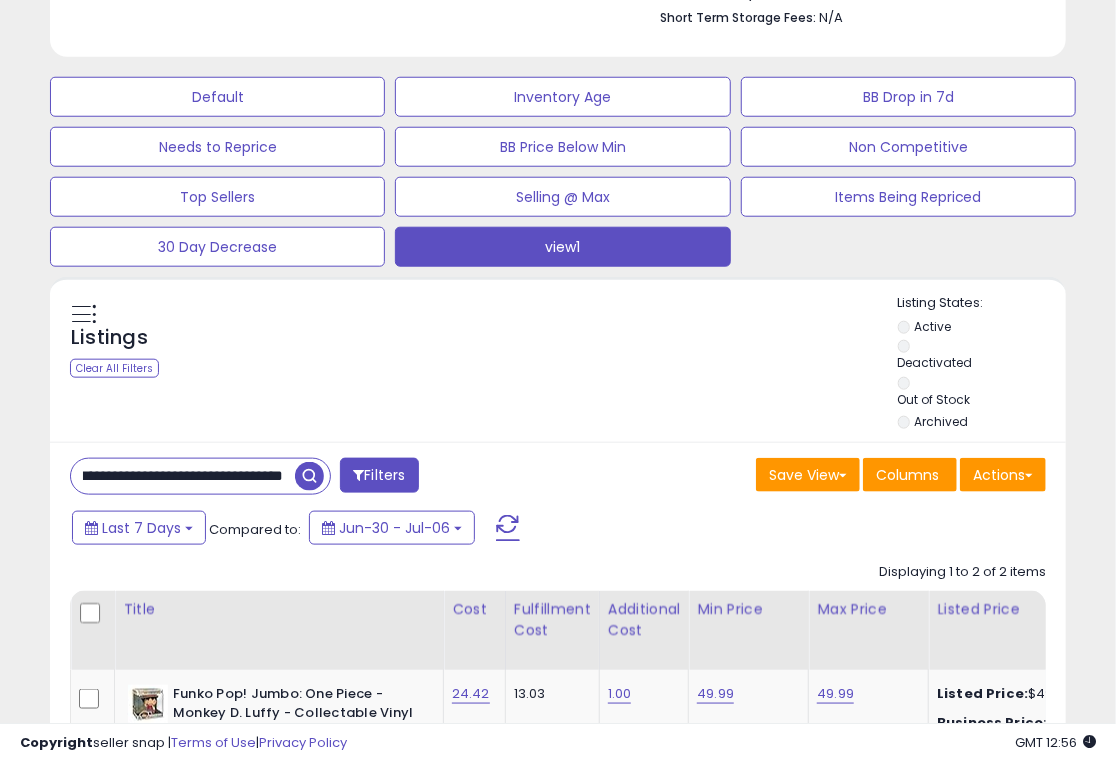 scroll, scrollTop: 0, scrollLeft: 83, axis: horizontal 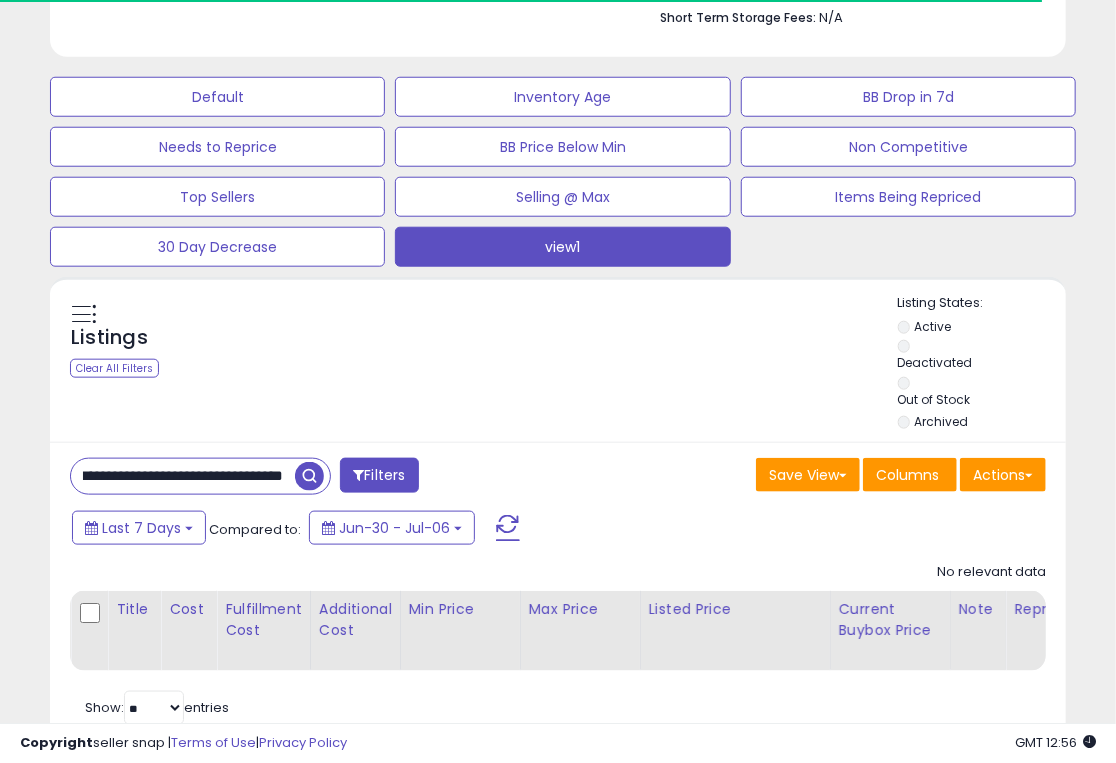 drag, startPoint x: 72, startPoint y: 387, endPoint x: 310, endPoint y: 391, distance: 238.03362 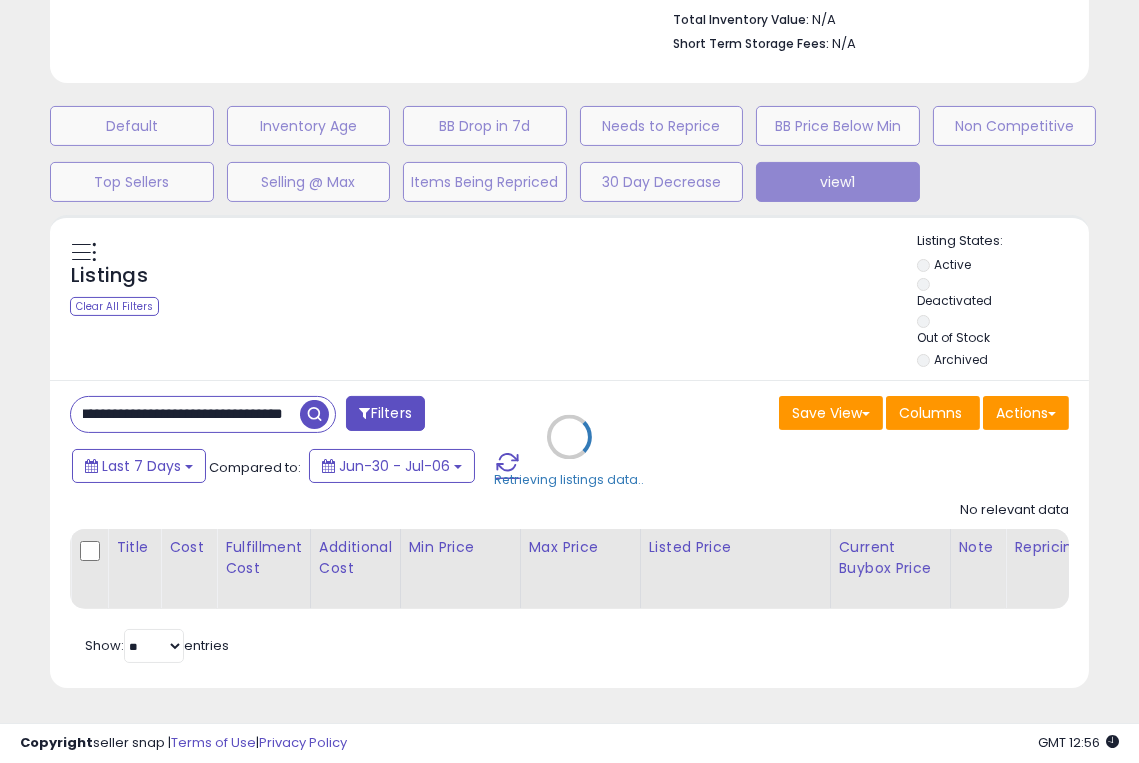scroll, scrollTop: 999590, scrollLeft: 999400, axis: both 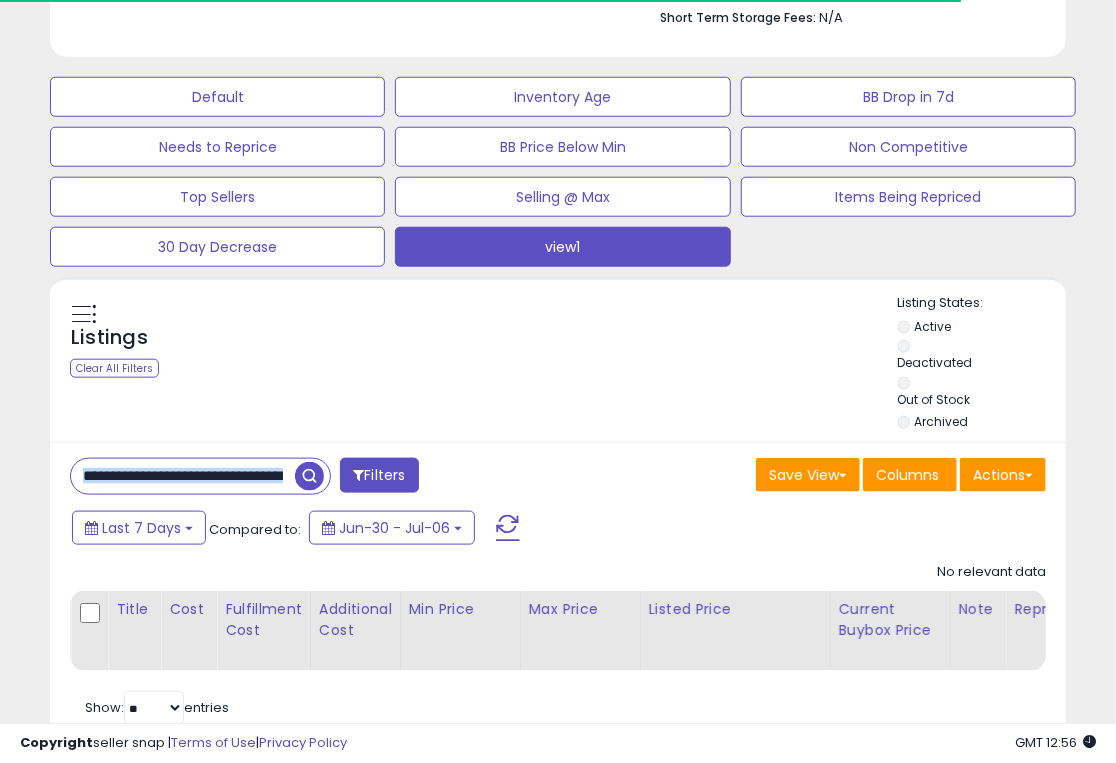 drag, startPoint x: 68, startPoint y: 385, endPoint x: 233, endPoint y: 387, distance: 165.01212 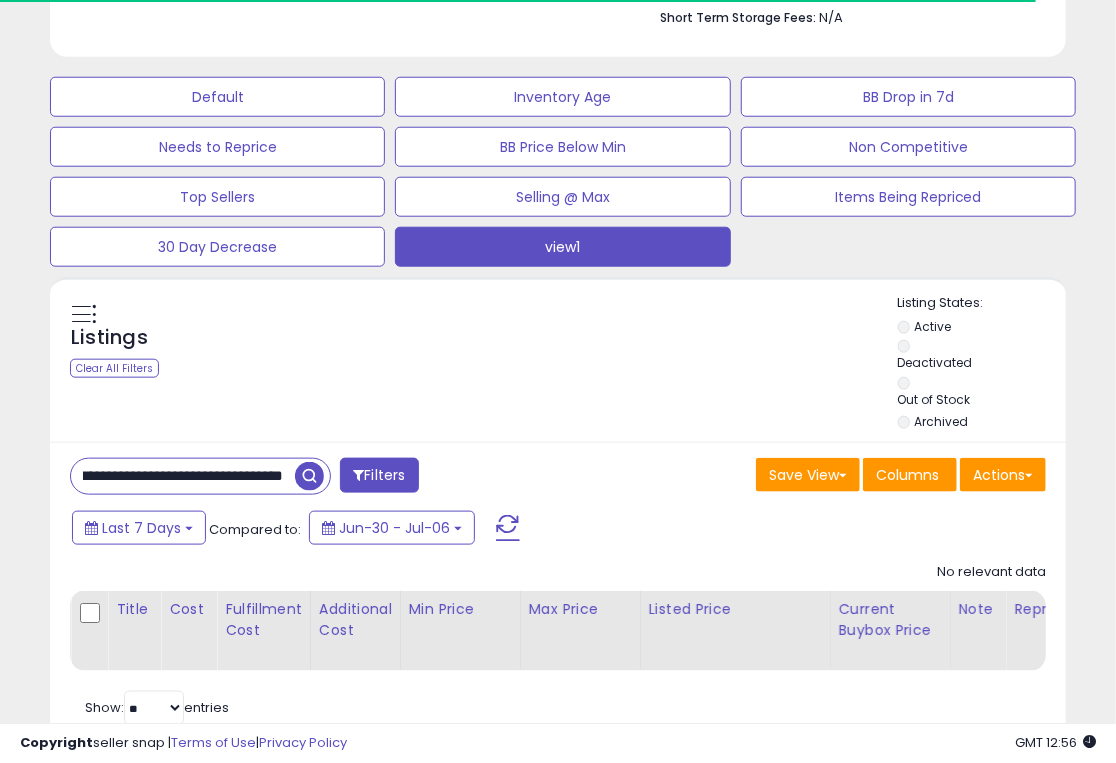 drag, startPoint x: 73, startPoint y: 393, endPoint x: 360, endPoint y: 393, distance: 287 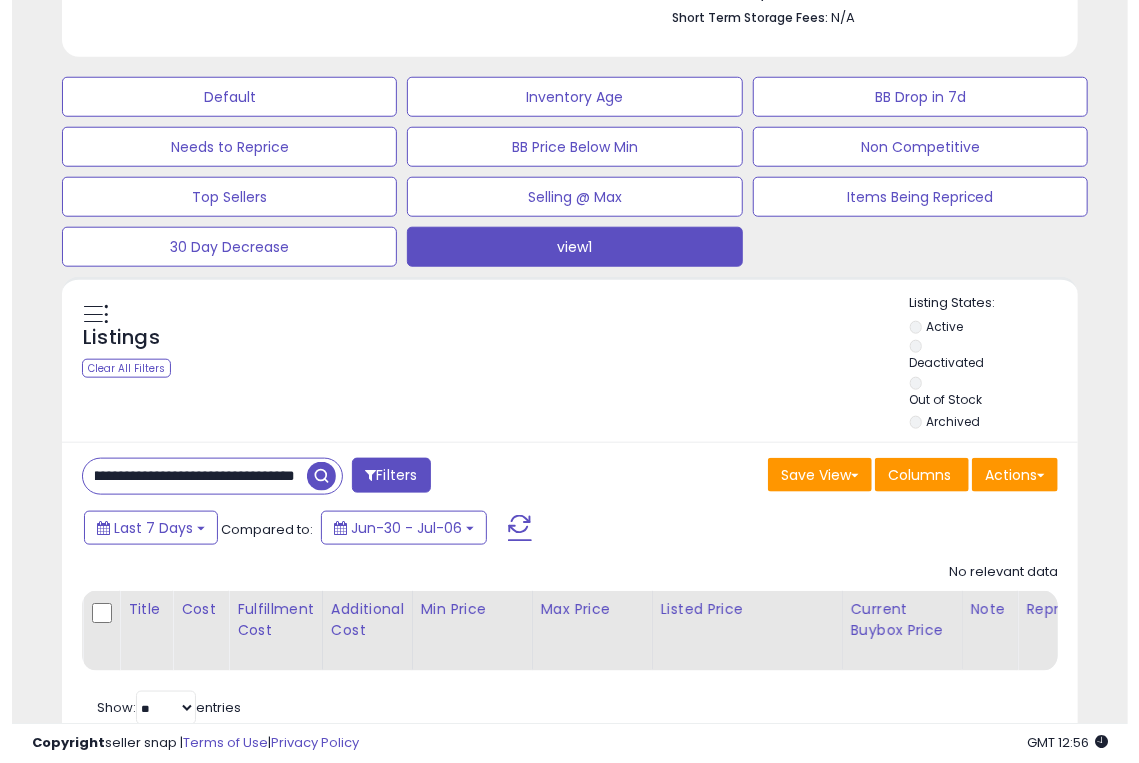 scroll, scrollTop: 0, scrollLeft: 104, axis: horizontal 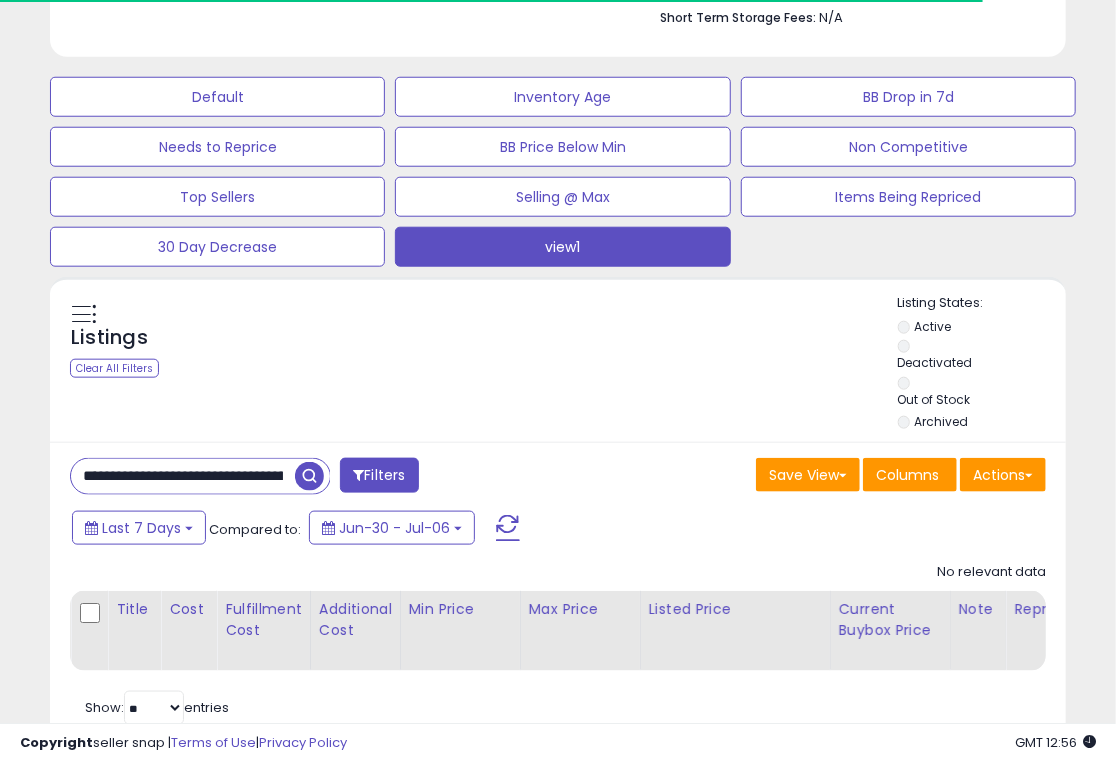 click on "**********" at bounding box center [183, 476] 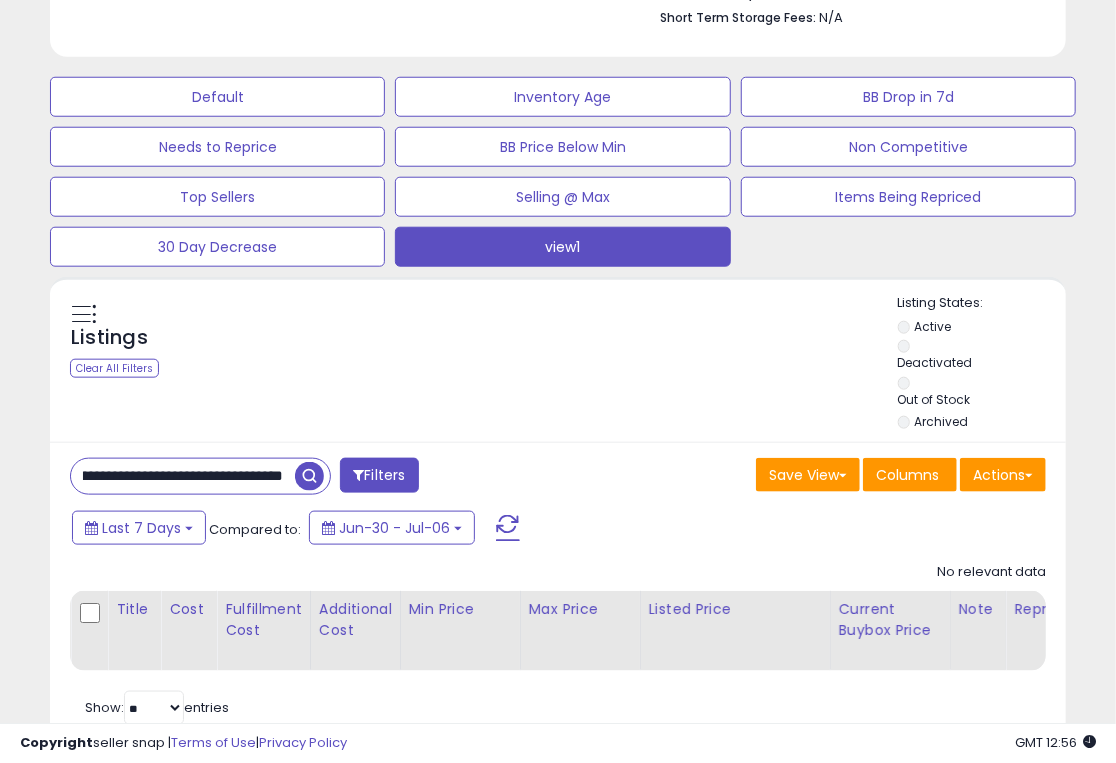 drag, startPoint x: 74, startPoint y: 395, endPoint x: 304, endPoint y: 392, distance: 230.01956 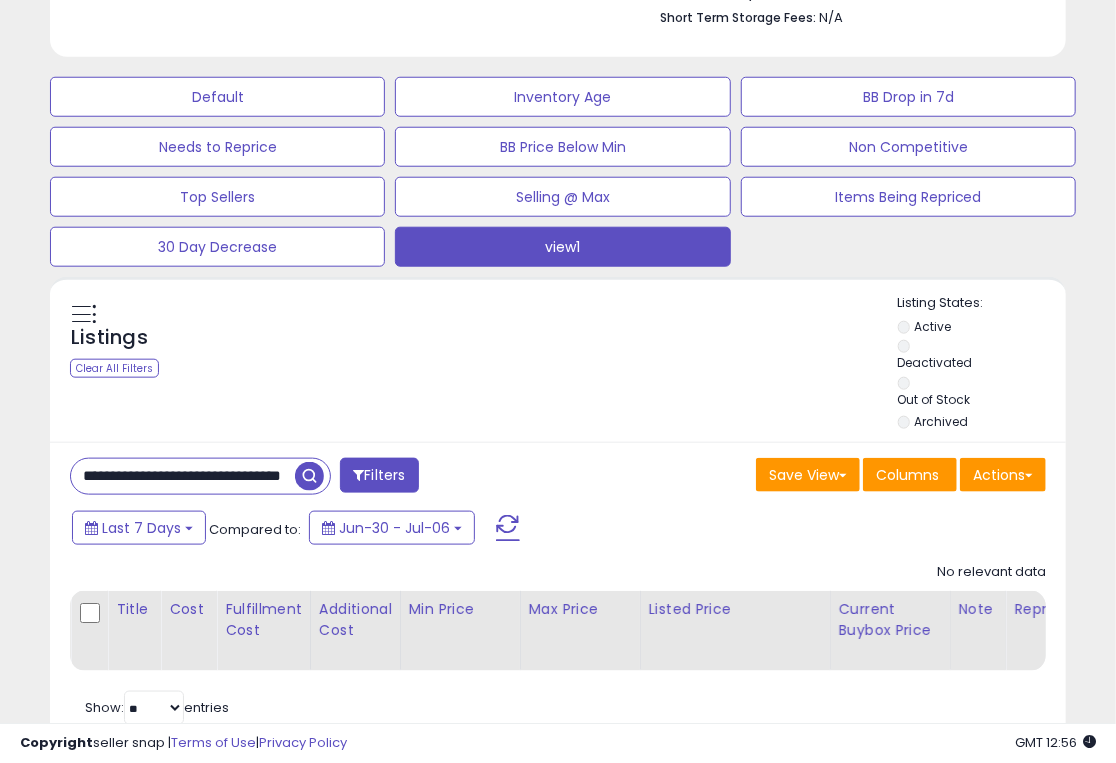 scroll, scrollTop: 0, scrollLeft: 69, axis: horizontal 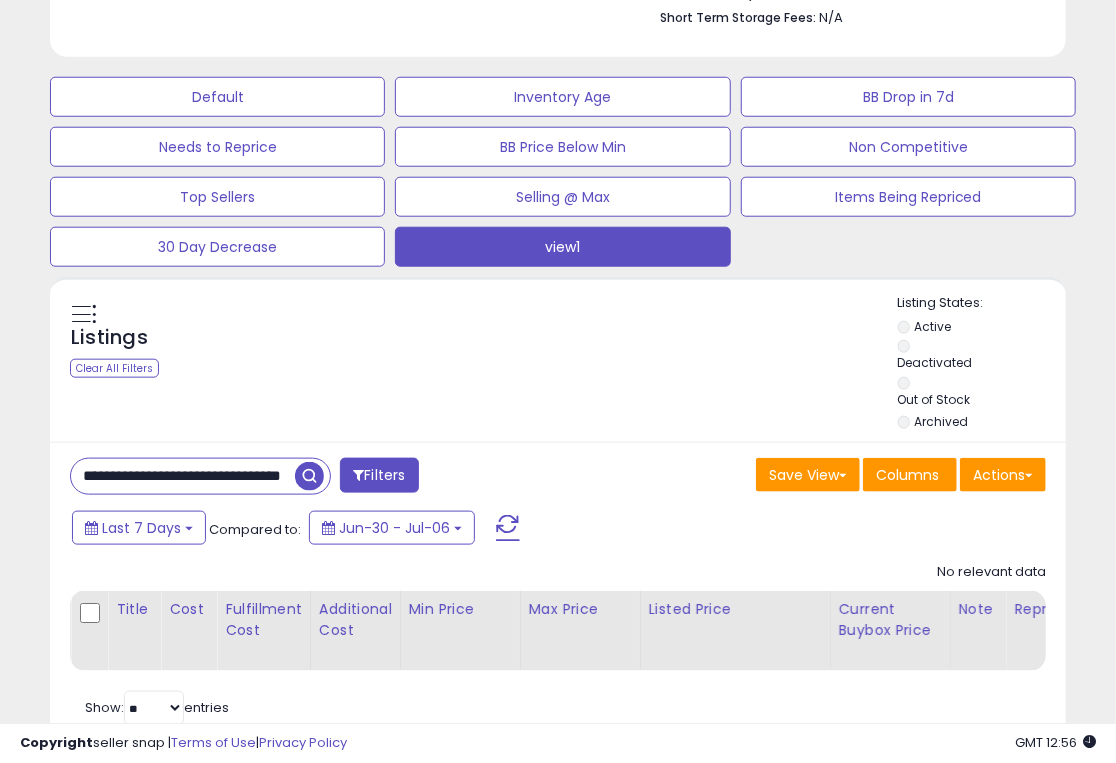 drag, startPoint x: 80, startPoint y: 385, endPoint x: 372, endPoint y: 386, distance: 292.0017 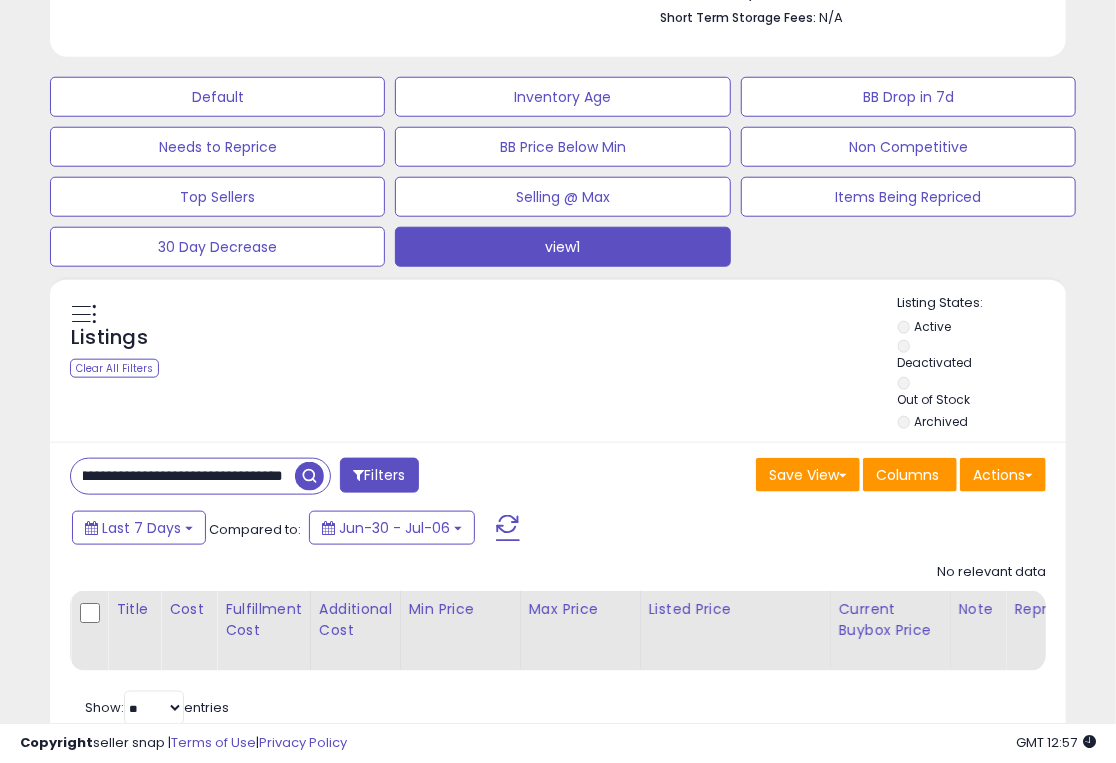 scroll, scrollTop: 0, scrollLeft: 0, axis: both 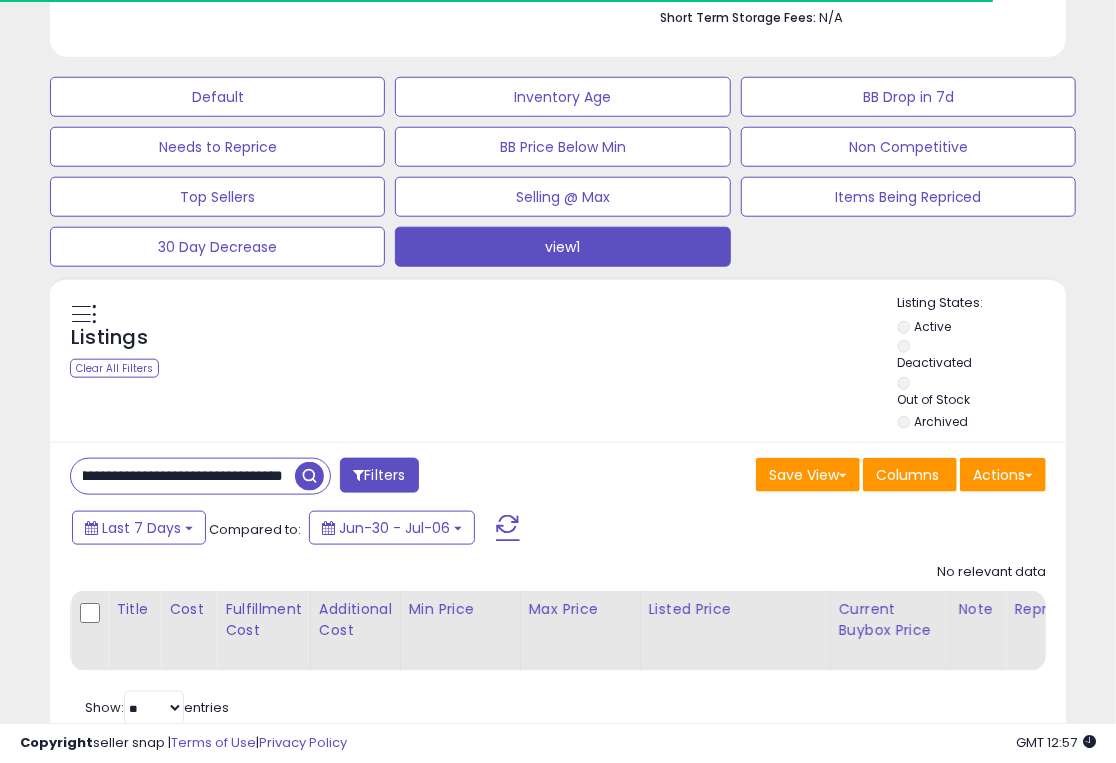 drag, startPoint x: 76, startPoint y: 391, endPoint x: 310, endPoint y: 391, distance: 234 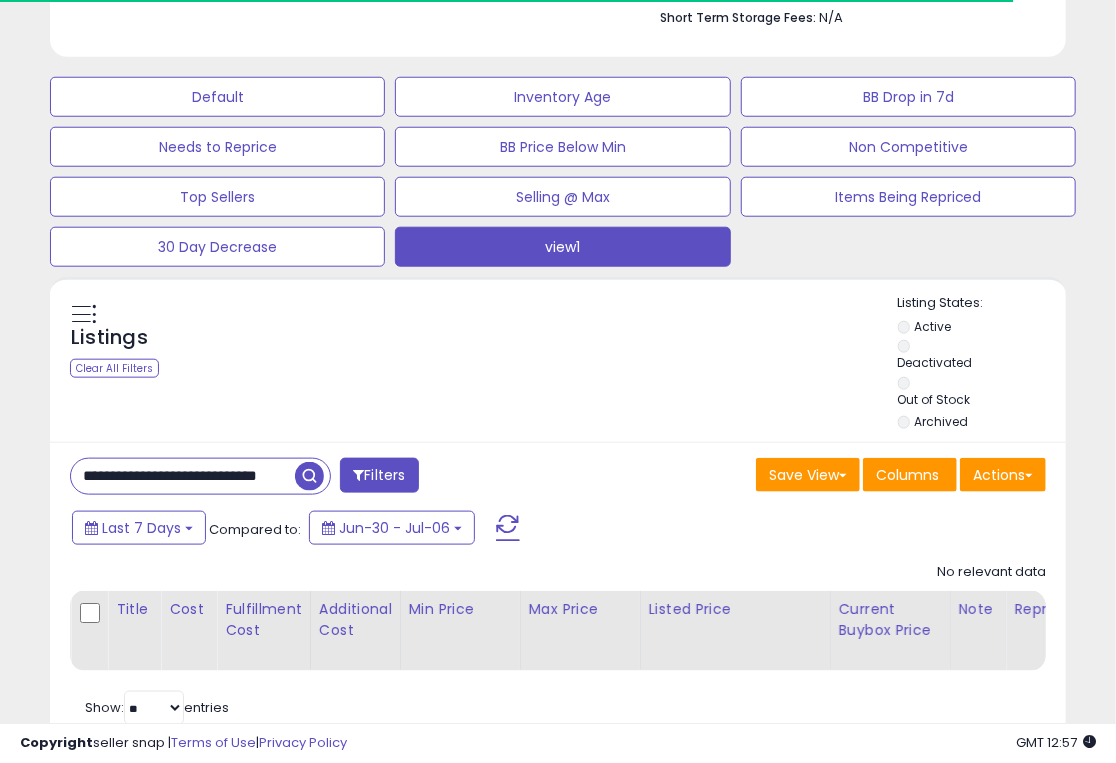 scroll, scrollTop: 0, scrollLeft: 37, axis: horizontal 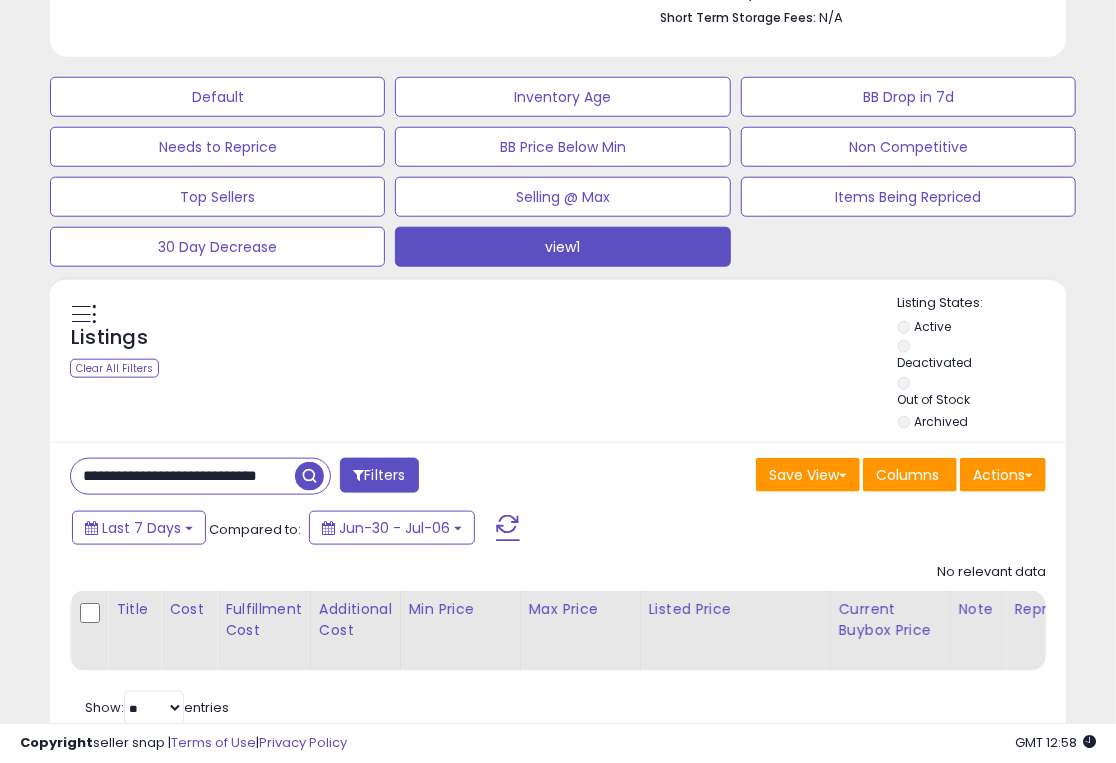 drag, startPoint x: 80, startPoint y: 393, endPoint x: 308, endPoint y: 393, distance: 228 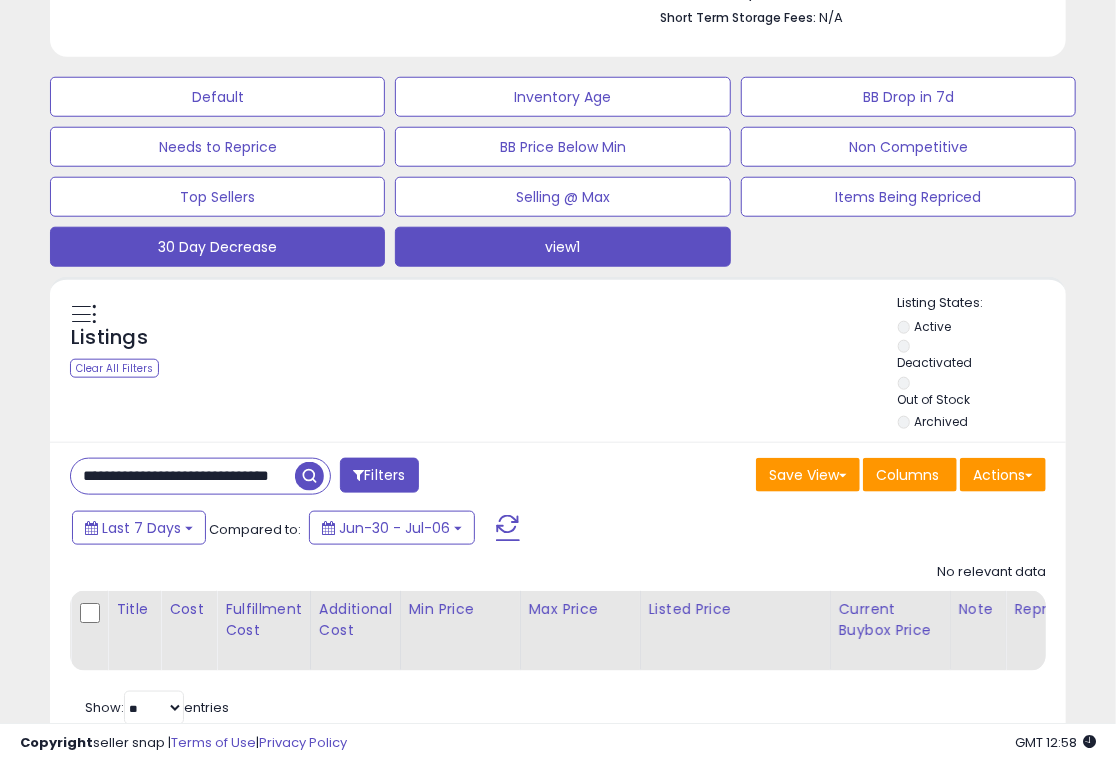 scroll, scrollTop: 0, scrollLeft: 51, axis: horizontal 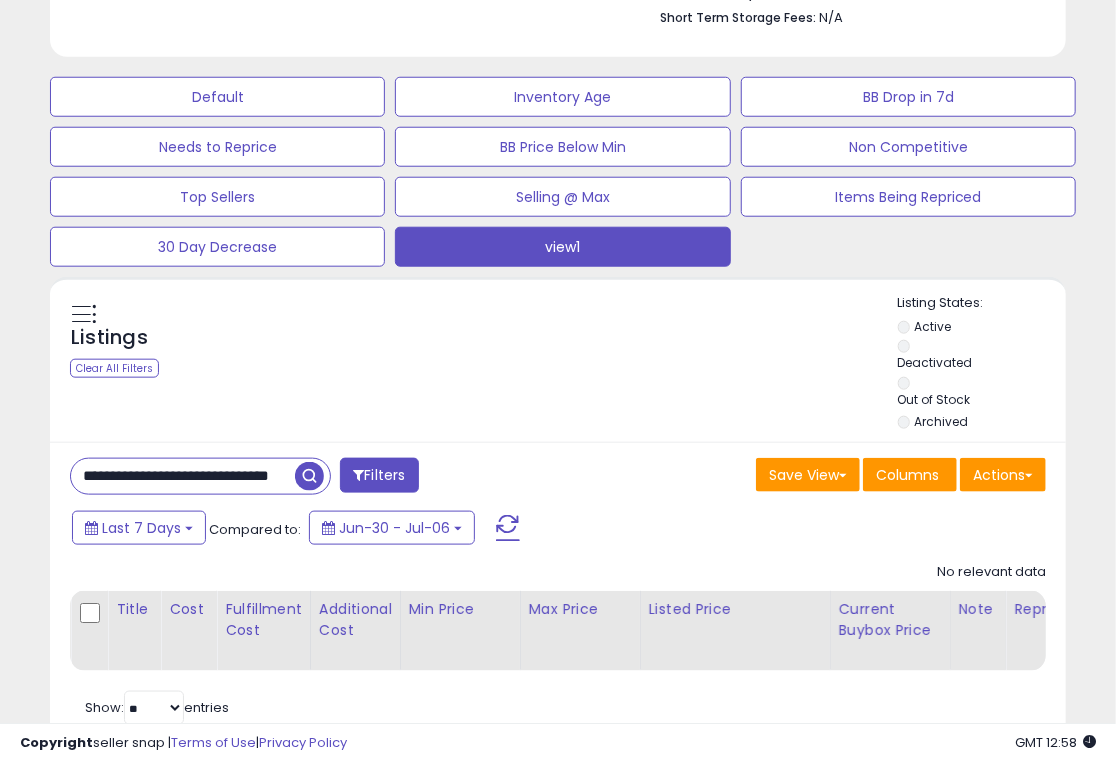 drag, startPoint x: 78, startPoint y: 389, endPoint x: 374, endPoint y: 390, distance: 296.00168 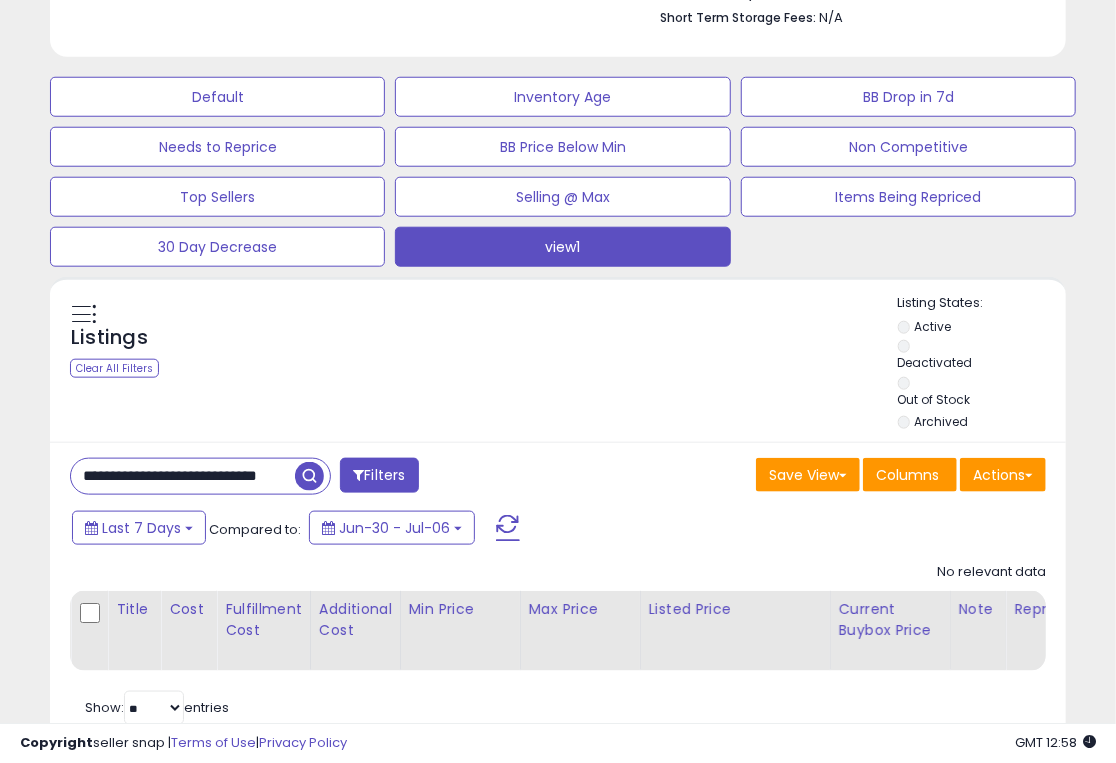 drag, startPoint x: 80, startPoint y: 392, endPoint x: 357, endPoint y: 392, distance: 277 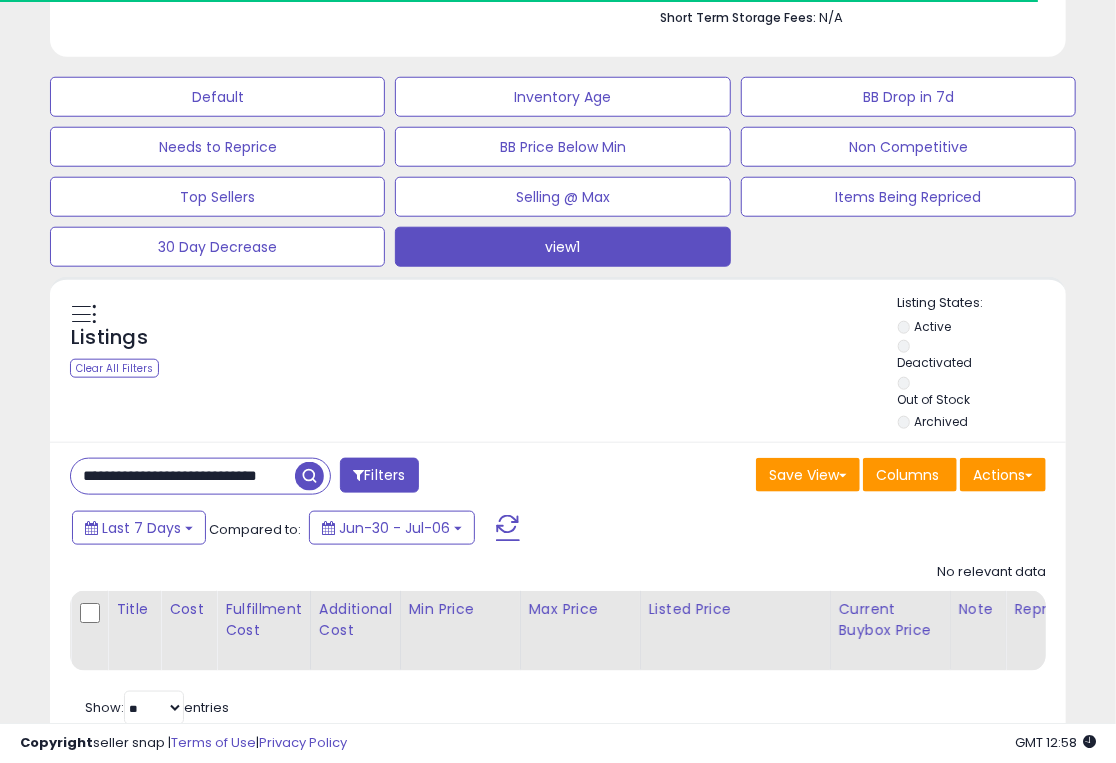 drag, startPoint x: 79, startPoint y: 389, endPoint x: 369, endPoint y: 384, distance: 290.0431 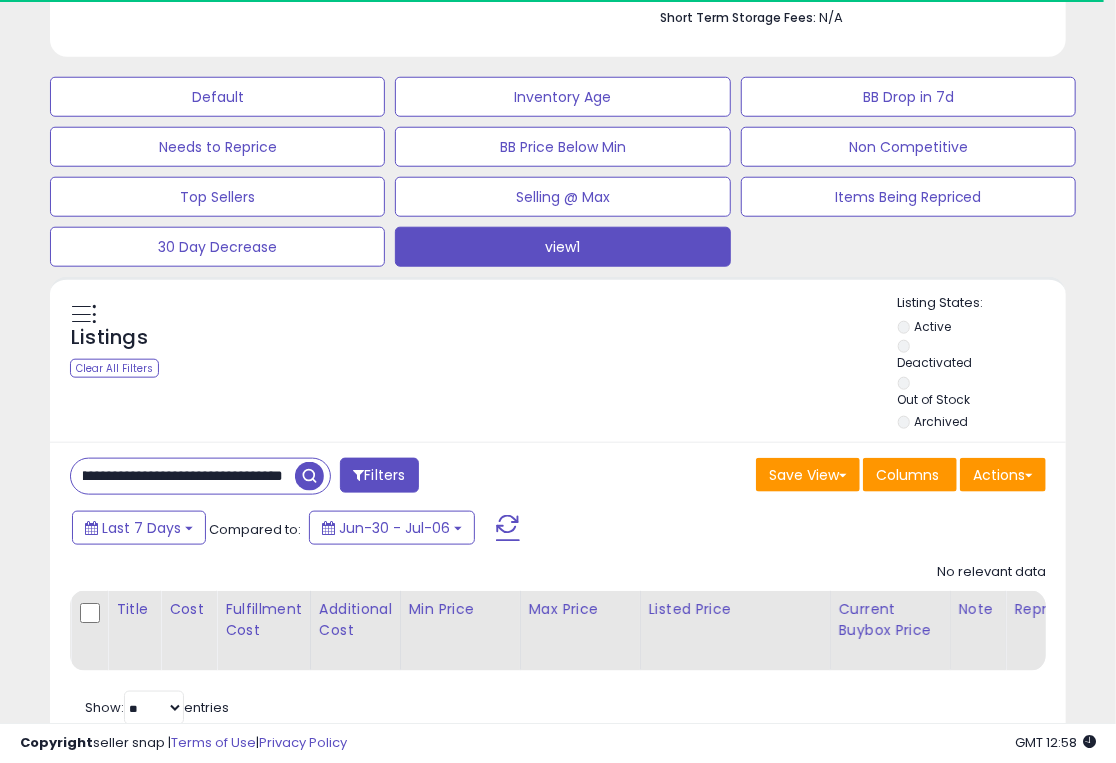drag, startPoint x: 80, startPoint y: 392, endPoint x: 379, endPoint y: 394, distance: 299.00668 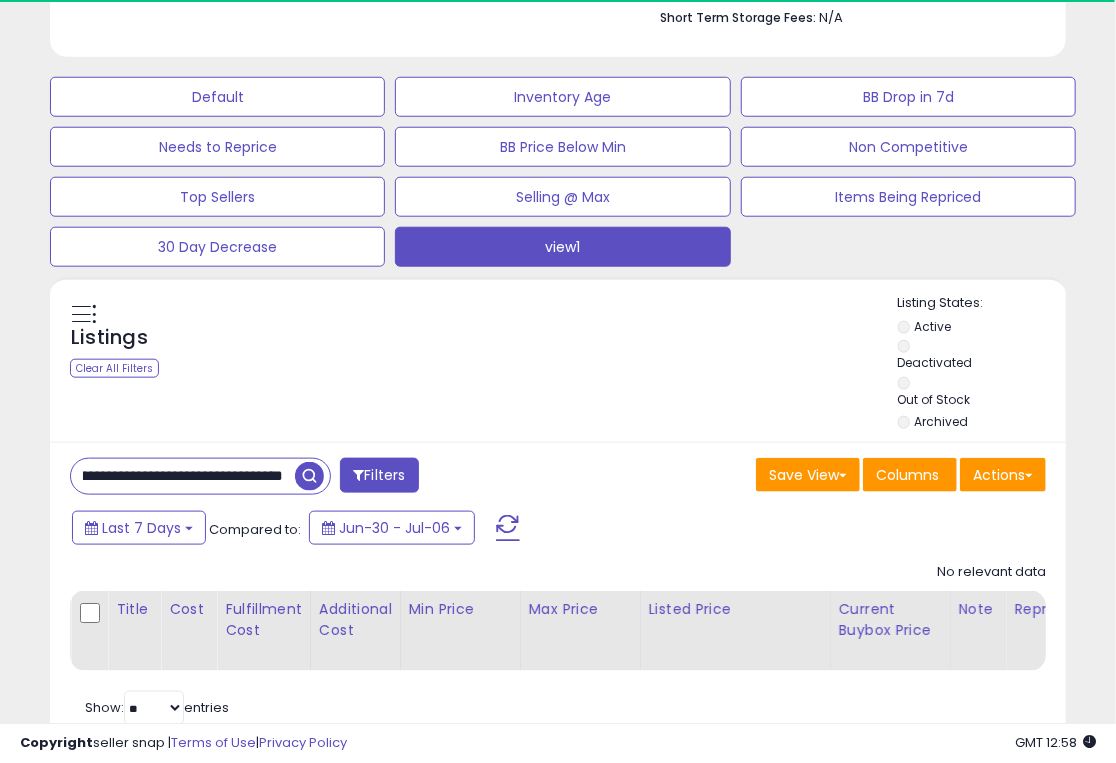 drag, startPoint x: 71, startPoint y: 392, endPoint x: 363, endPoint y: 391, distance: 292.0017 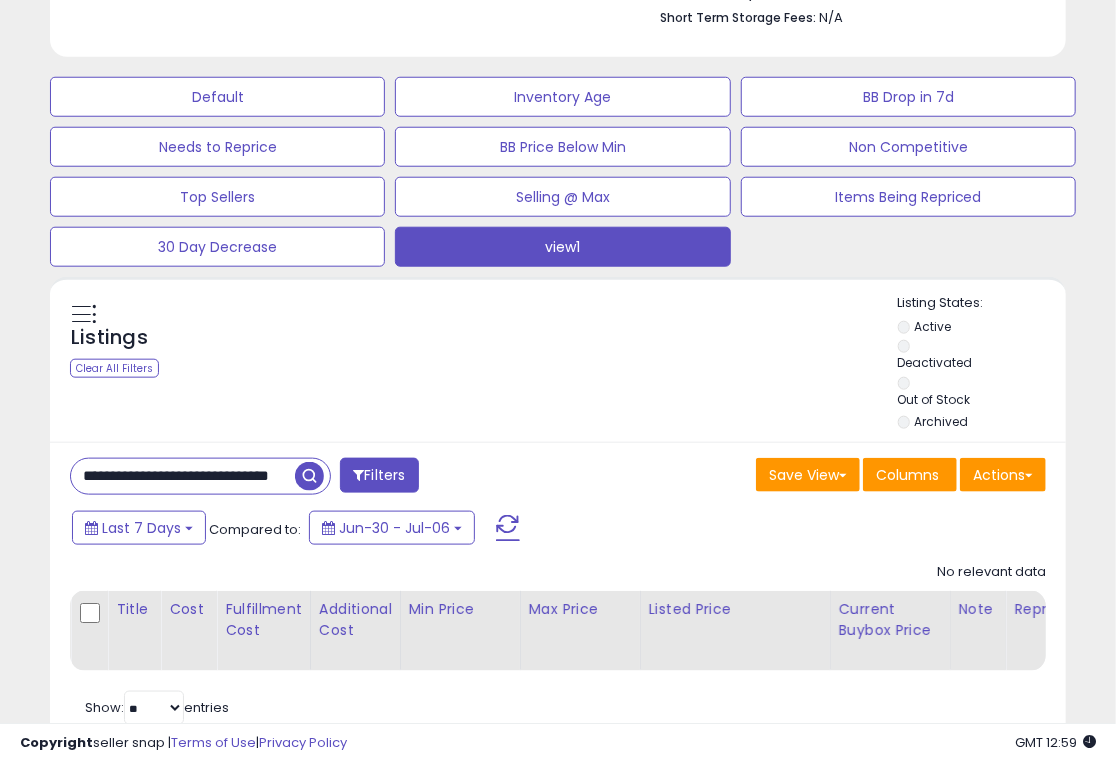 drag, startPoint x: 80, startPoint y: 388, endPoint x: 339, endPoint y: 388, distance: 259 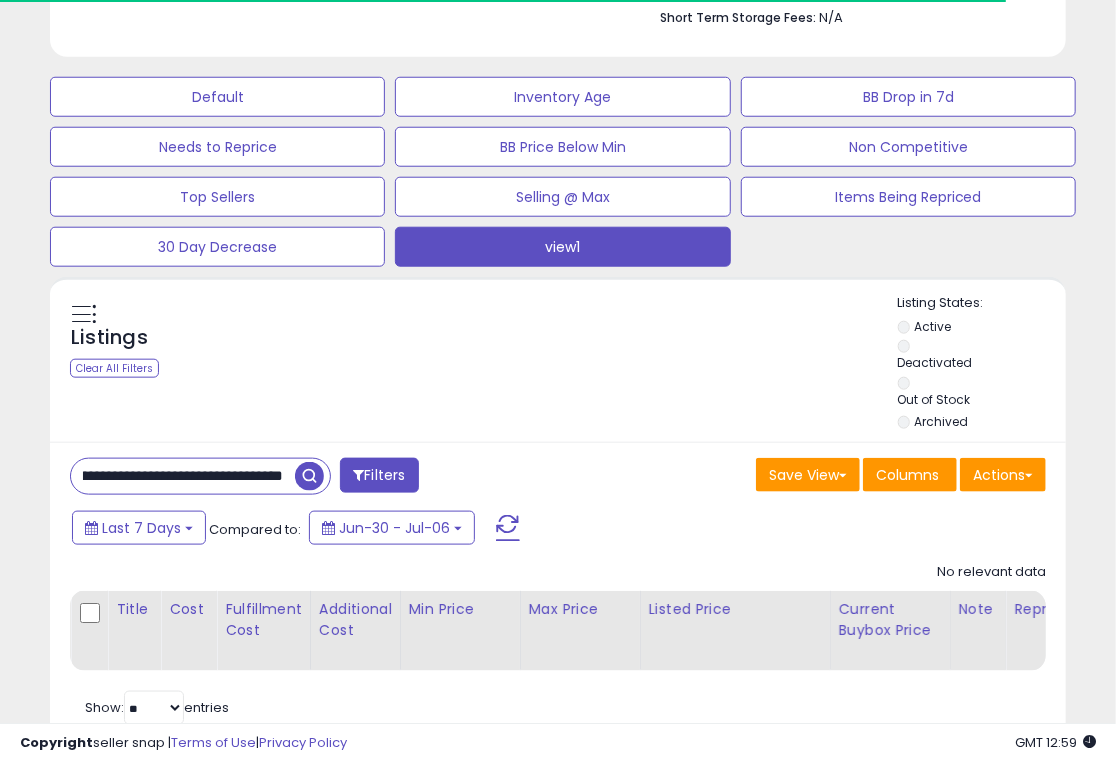 drag, startPoint x: 80, startPoint y: 394, endPoint x: 373, endPoint y: 395, distance: 293.0017 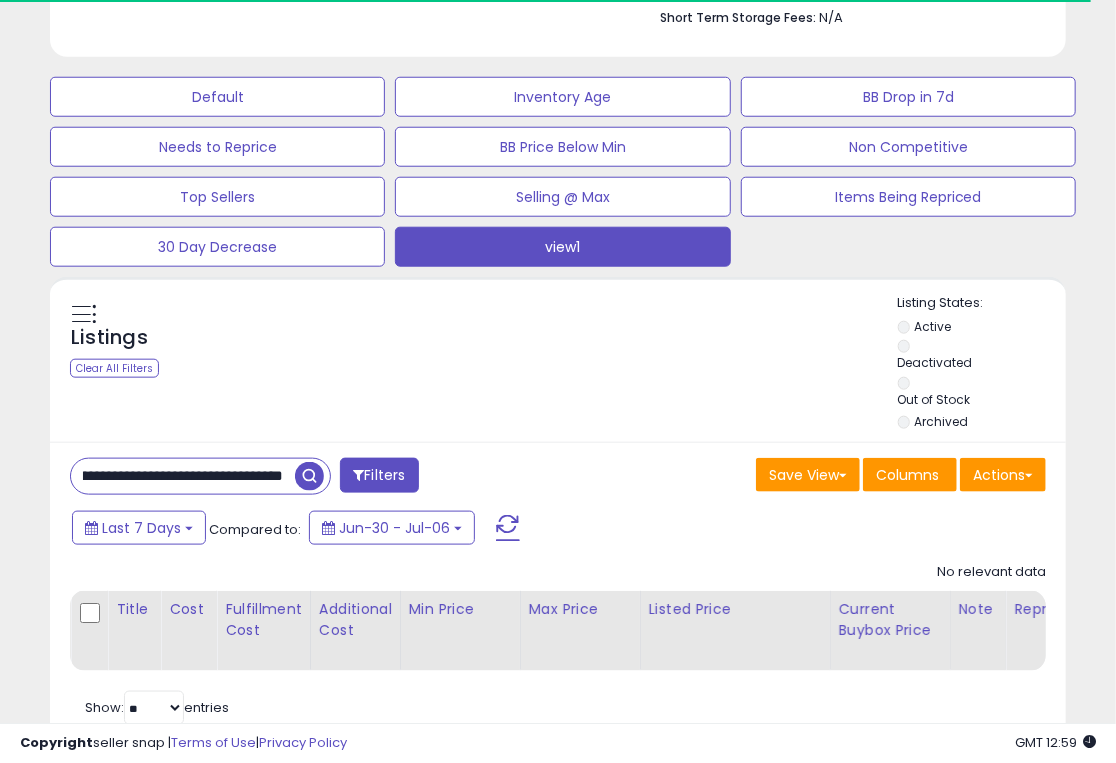 drag, startPoint x: 81, startPoint y: 396, endPoint x: 362, endPoint y: 395, distance: 281.00177 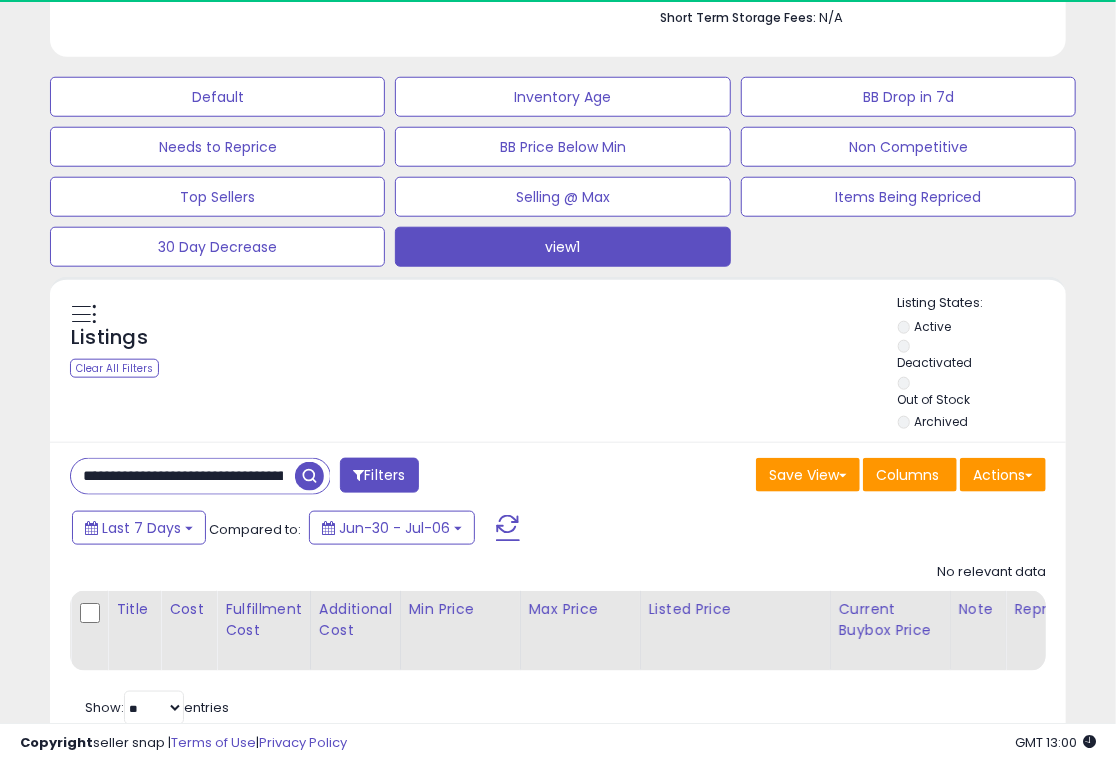 scroll, scrollTop: 999590, scrollLeft: 999412, axis: both 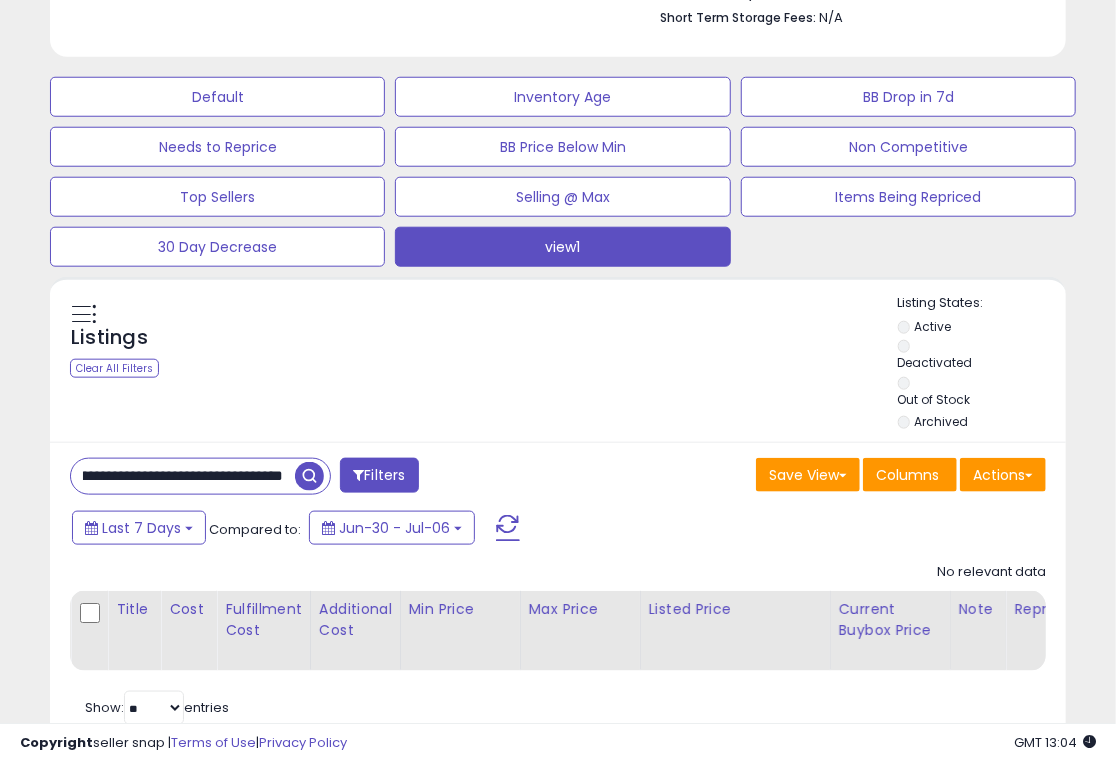 drag, startPoint x: 79, startPoint y: 392, endPoint x: 338, endPoint y: 392, distance: 259 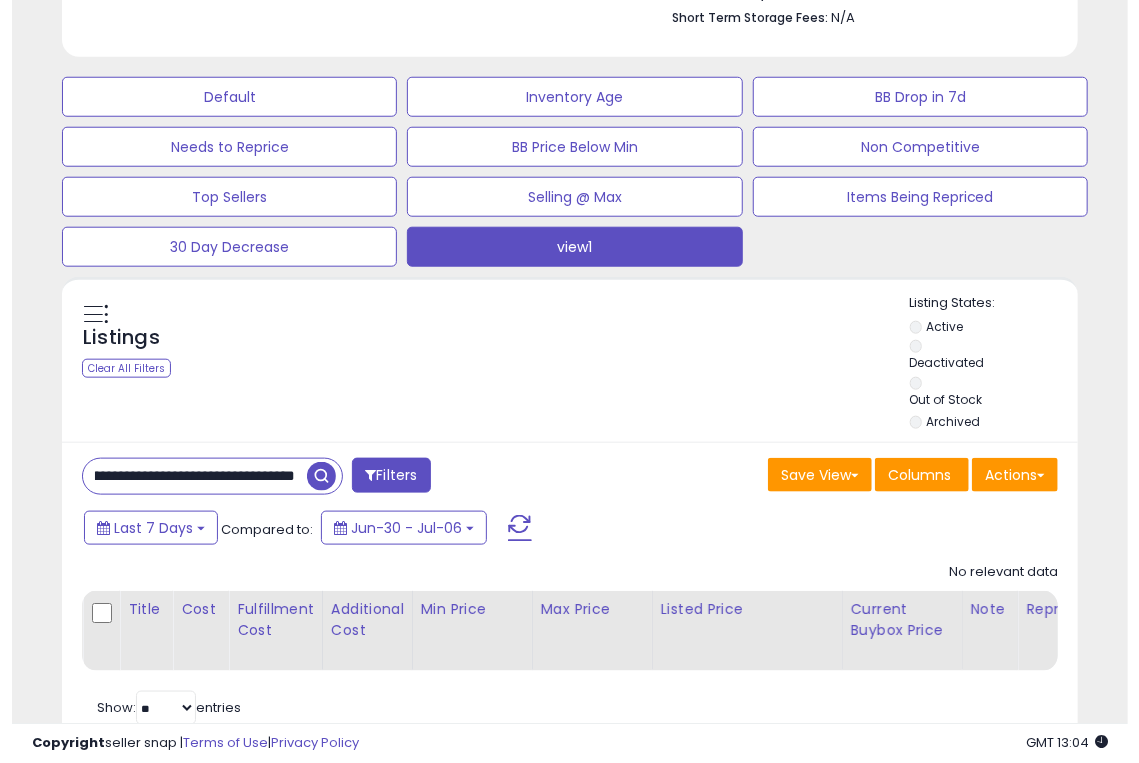 scroll, scrollTop: 0, scrollLeft: 102, axis: horizontal 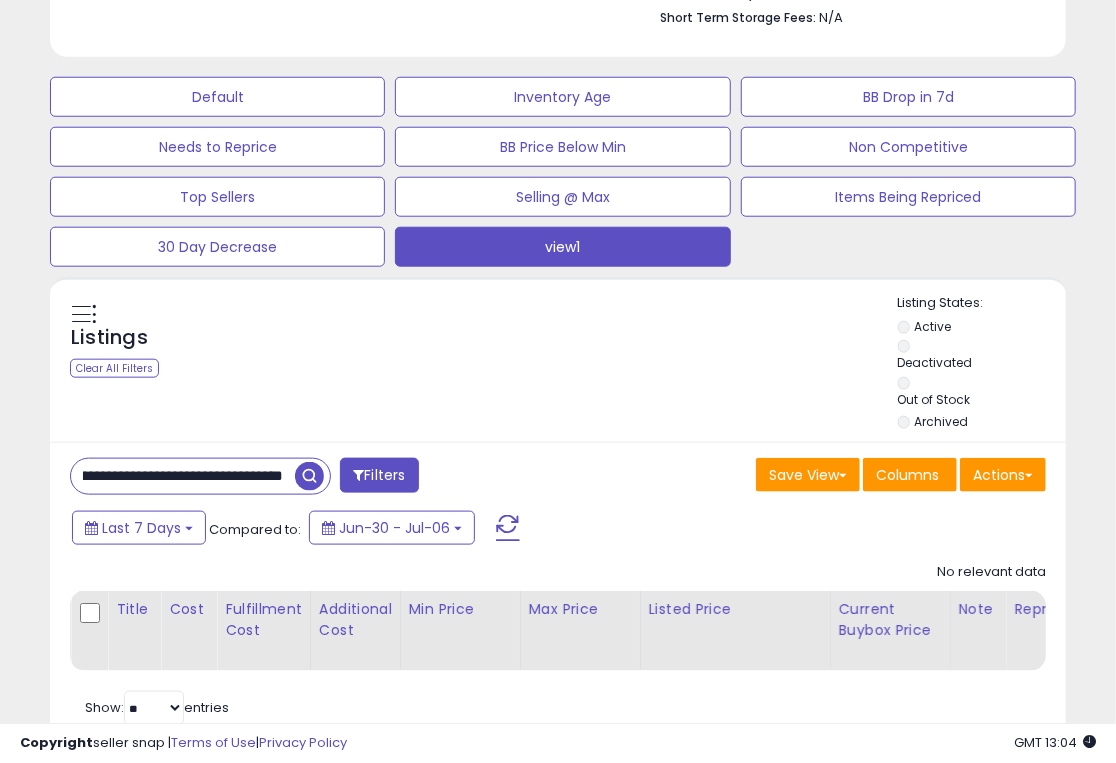 drag, startPoint x: 73, startPoint y: 393, endPoint x: 324, endPoint y: 407, distance: 251.39014 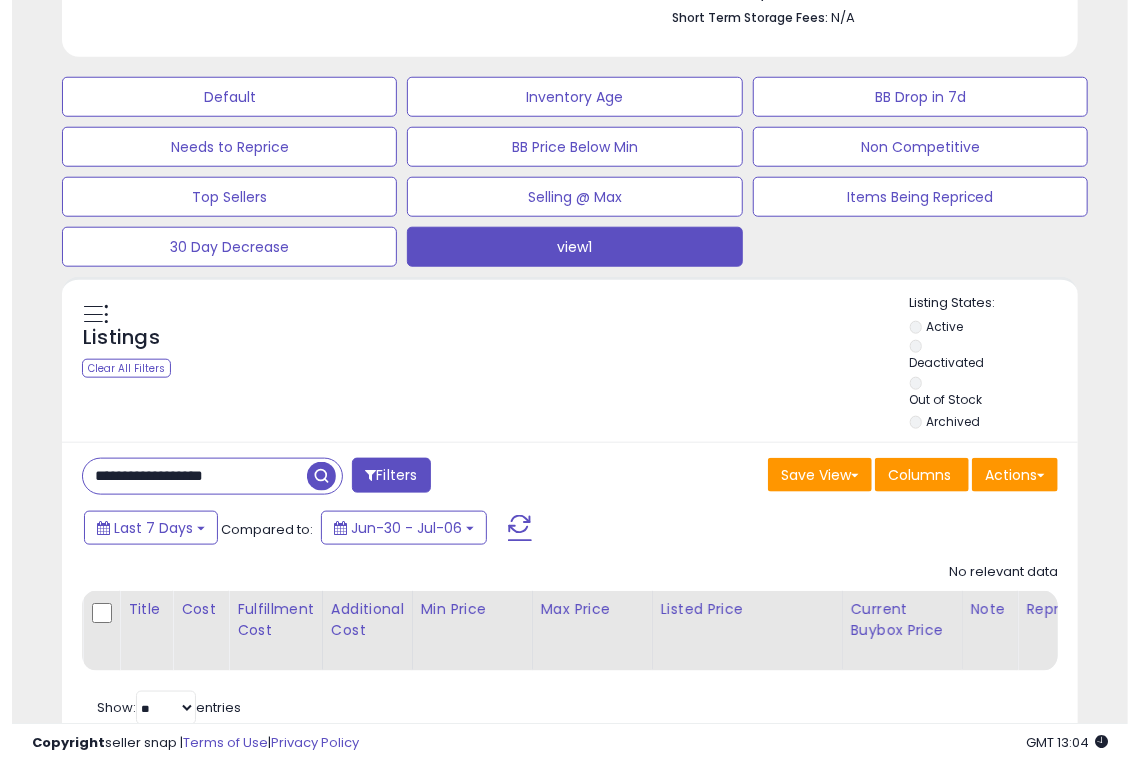scroll, scrollTop: 0, scrollLeft: 0, axis: both 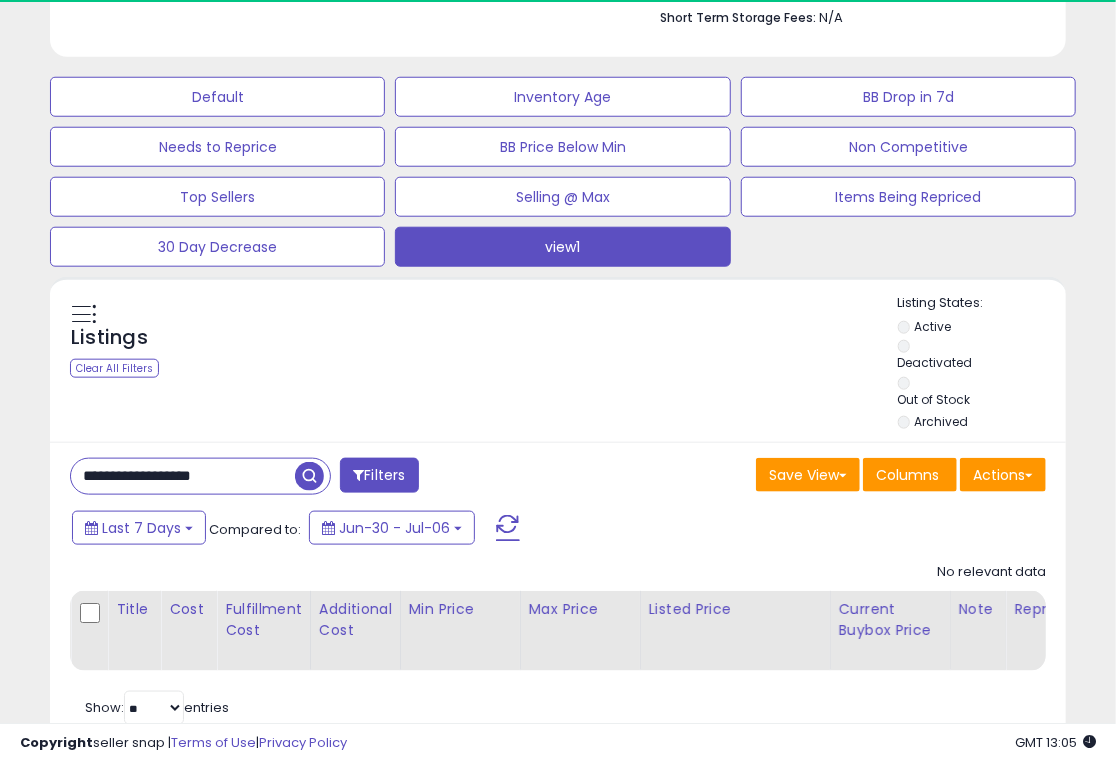 drag, startPoint x: 76, startPoint y: 389, endPoint x: 270, endPoint y: 389, distance: 194 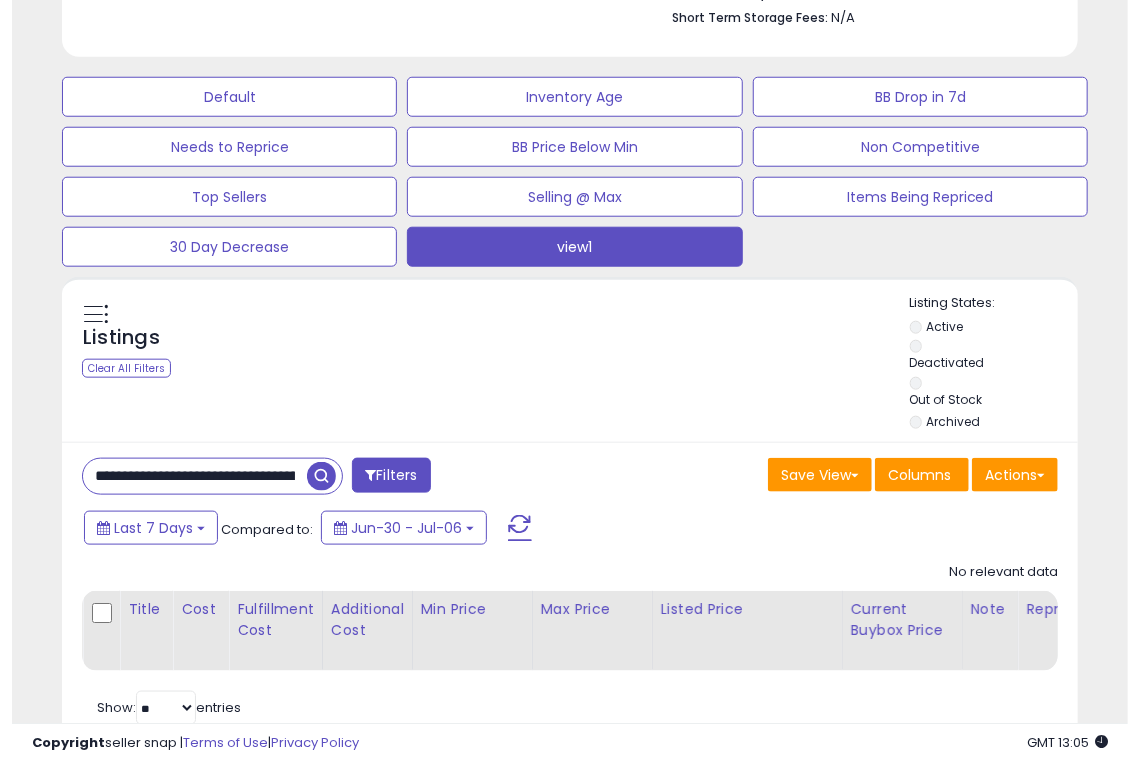scroll, scrollTop: 0, scrollLeft: 104, axis: horizontal 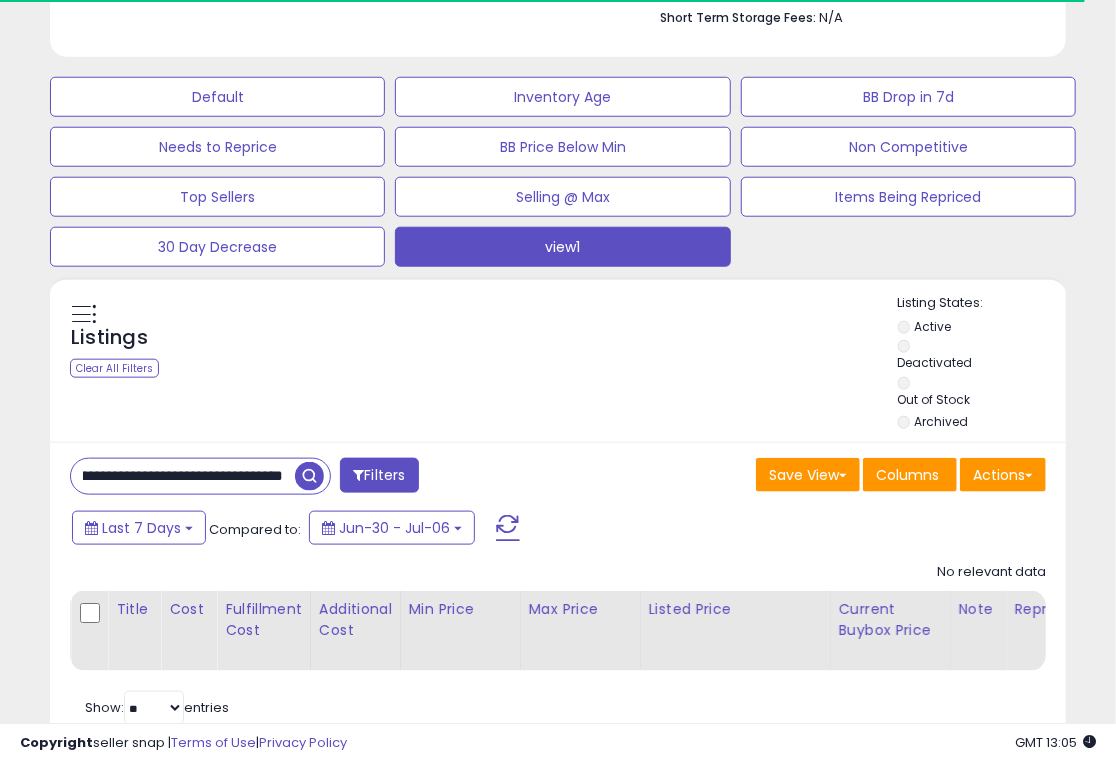 drag, startPoint x: 80, startPoint y: 387, endPoint x: 302, endPoint y: 386, distance: 222.00226 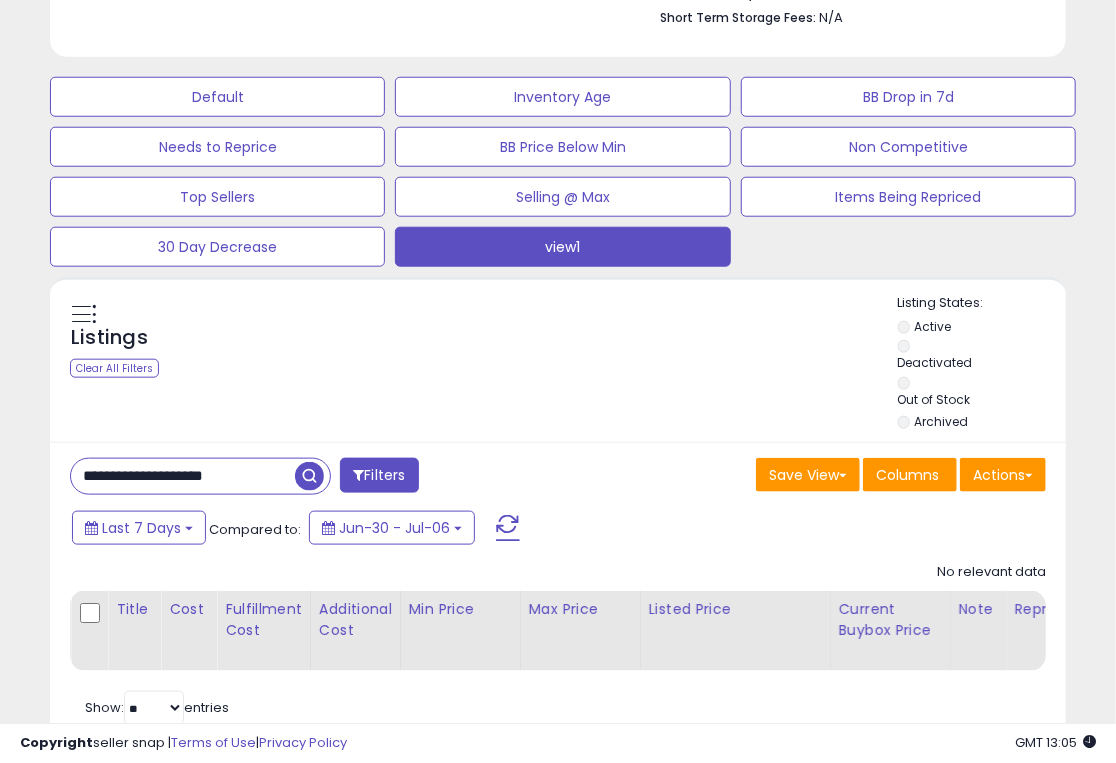 scroll, scrollTop: 0, scrollLeft: 0, axis: both 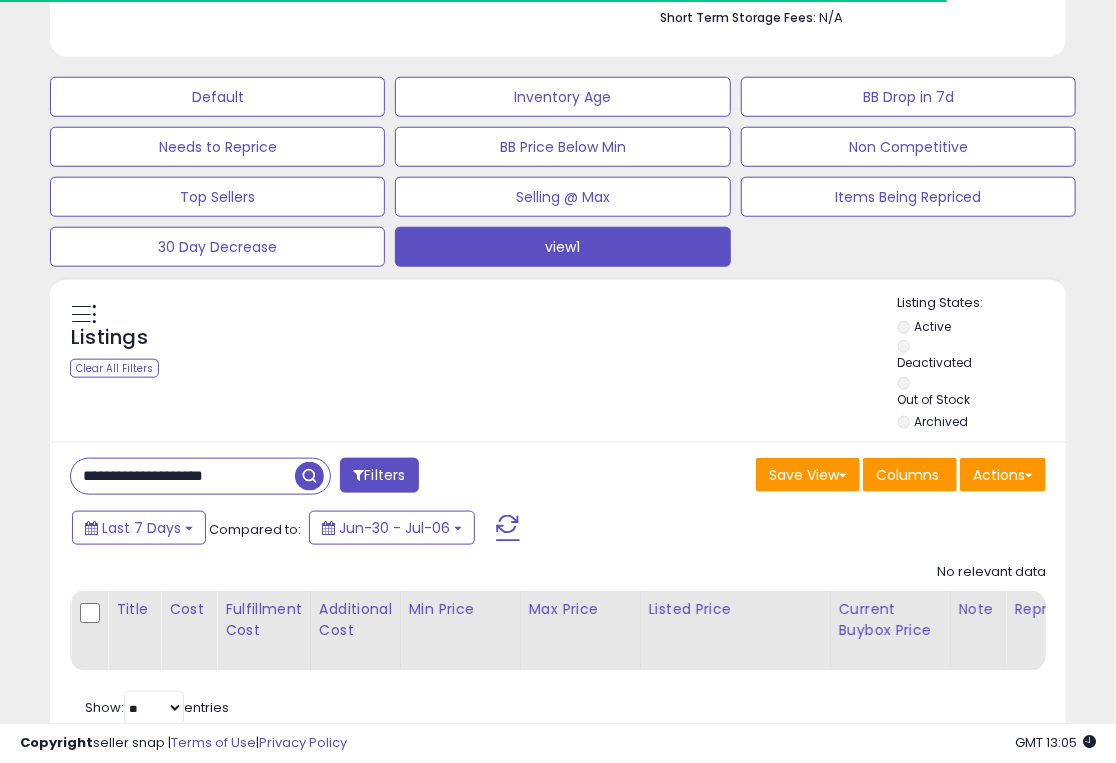 drag, startPoint x: 80, startPoint y: 389, endPoint x: 287, endPoint y: 386, distance: 207.02174 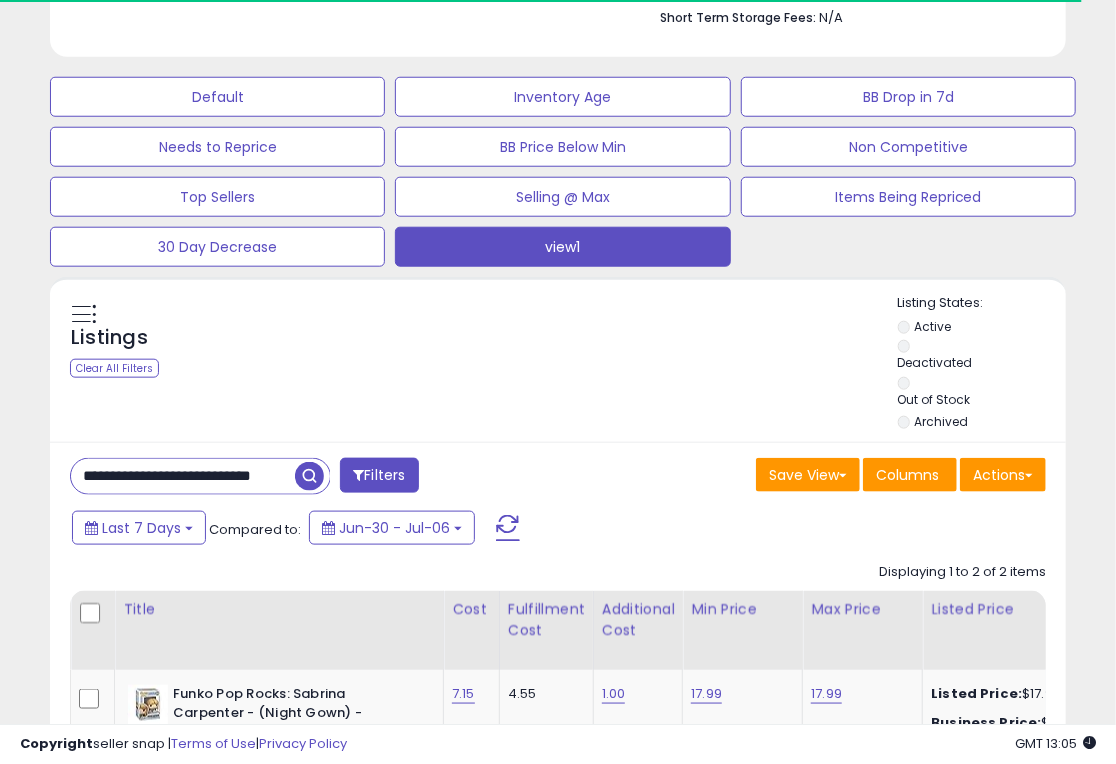 scroll, scrollTop: 0, scrollLeft: 0, axis: both 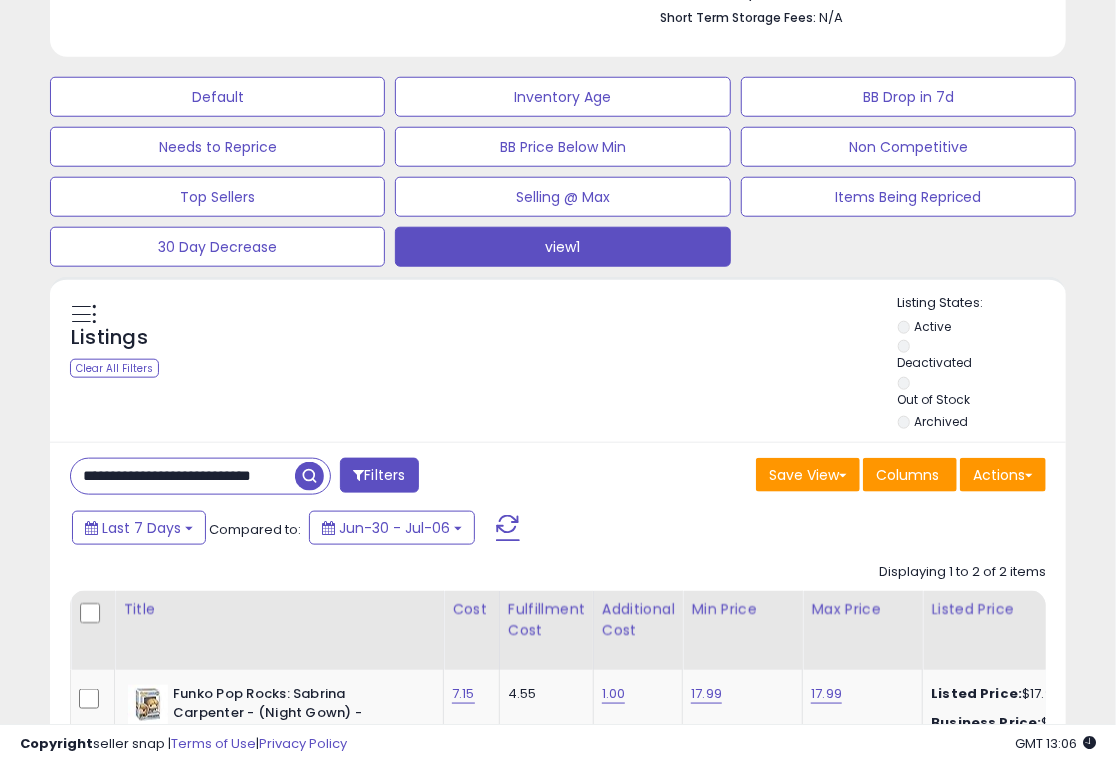drag, startPoint x: 77, startPoint y: 391, endPoint x: 378, endPoint y: 391, distance: 301 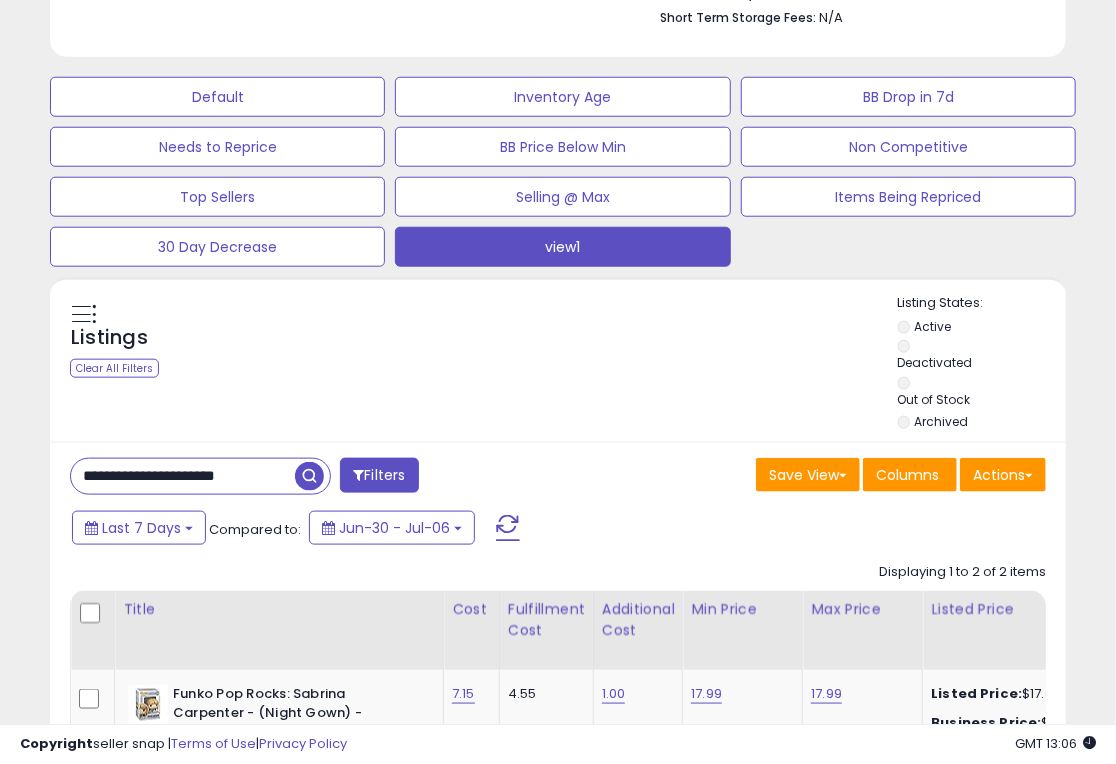scroll, scrollTop: 0, scrollLeft: 0, axis: both 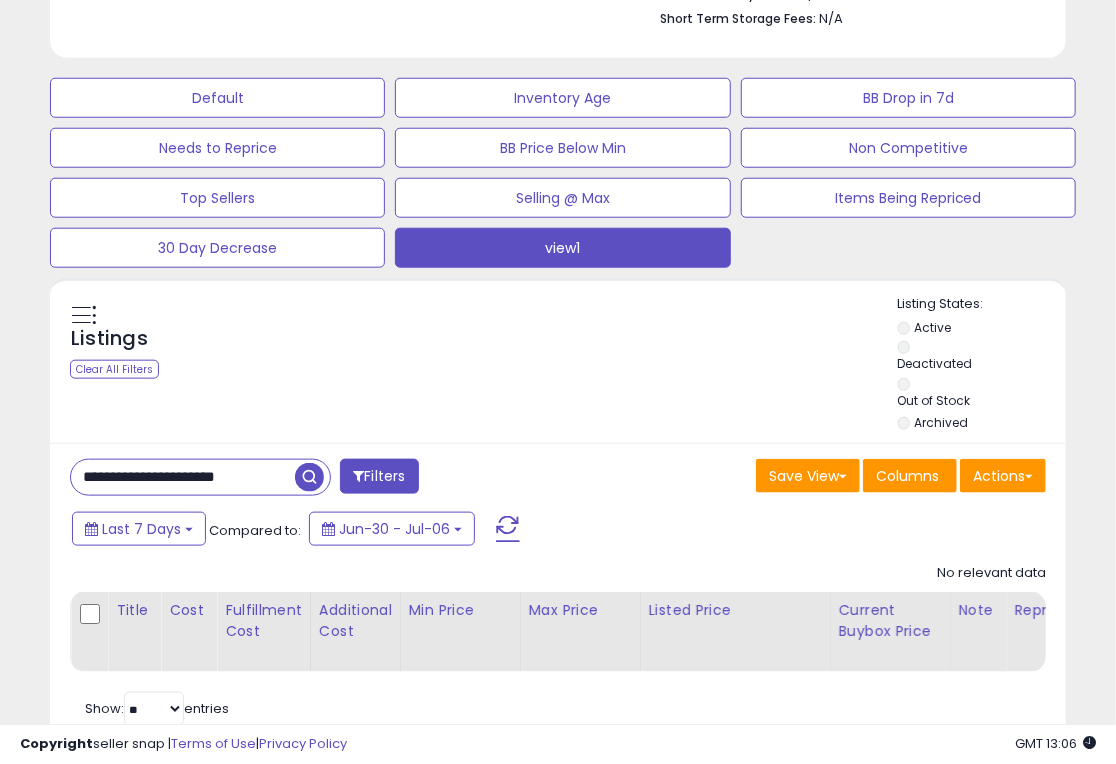 drag, startPoint x: 80, startPoint y: 394, endPoint x: 297, endPoint y: 391, distance: 217.02074 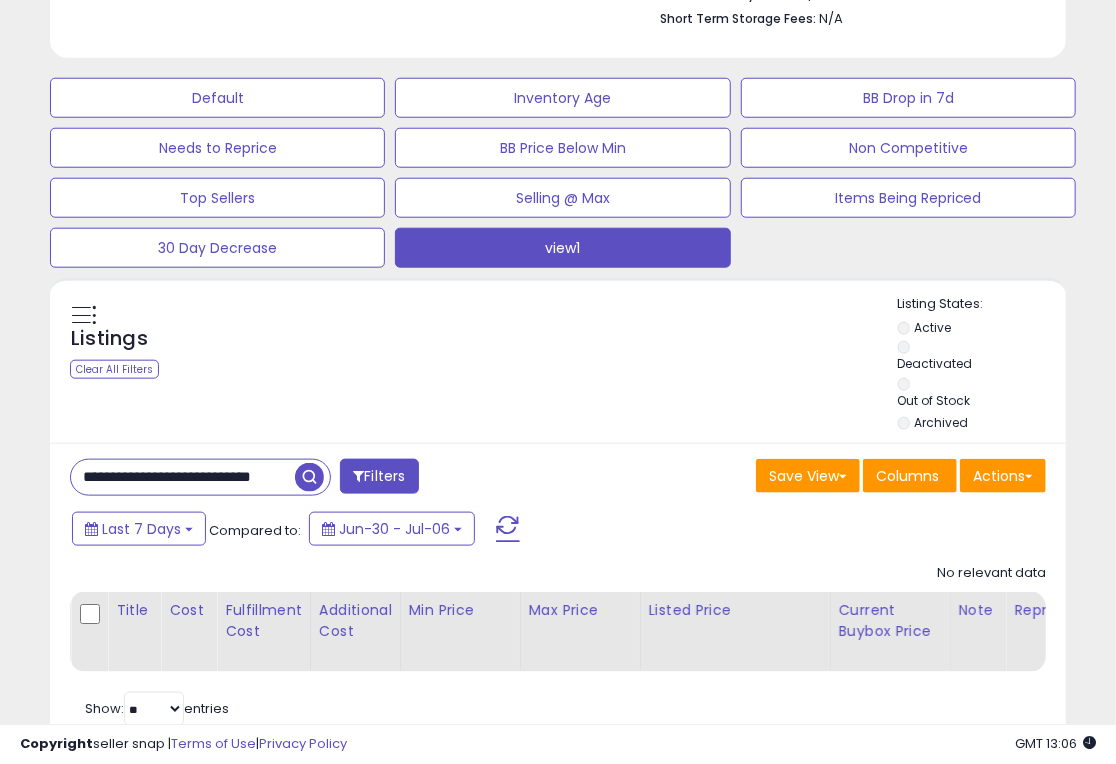 scroll, scrollTop: 0, scrollLeft: 43, axis: horizontal 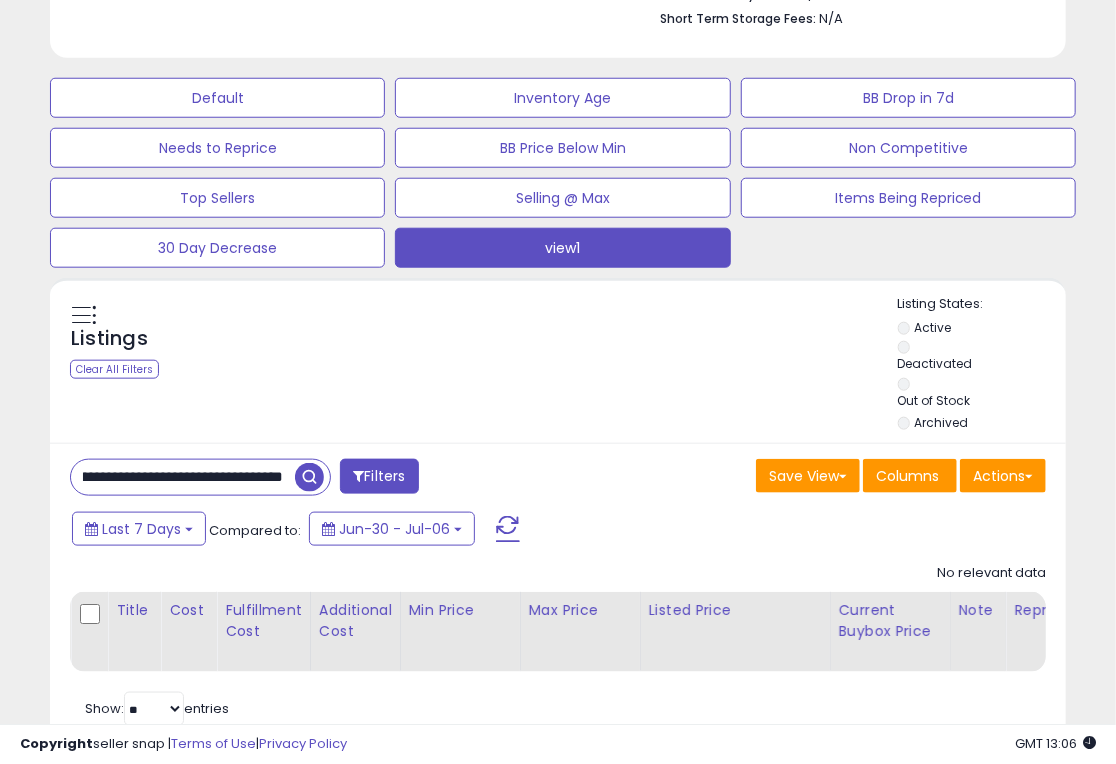 drag, startPoint x: 78, startPoint y: 391, endPoint x: 360, endPoint y: 389, distance: 282.00708 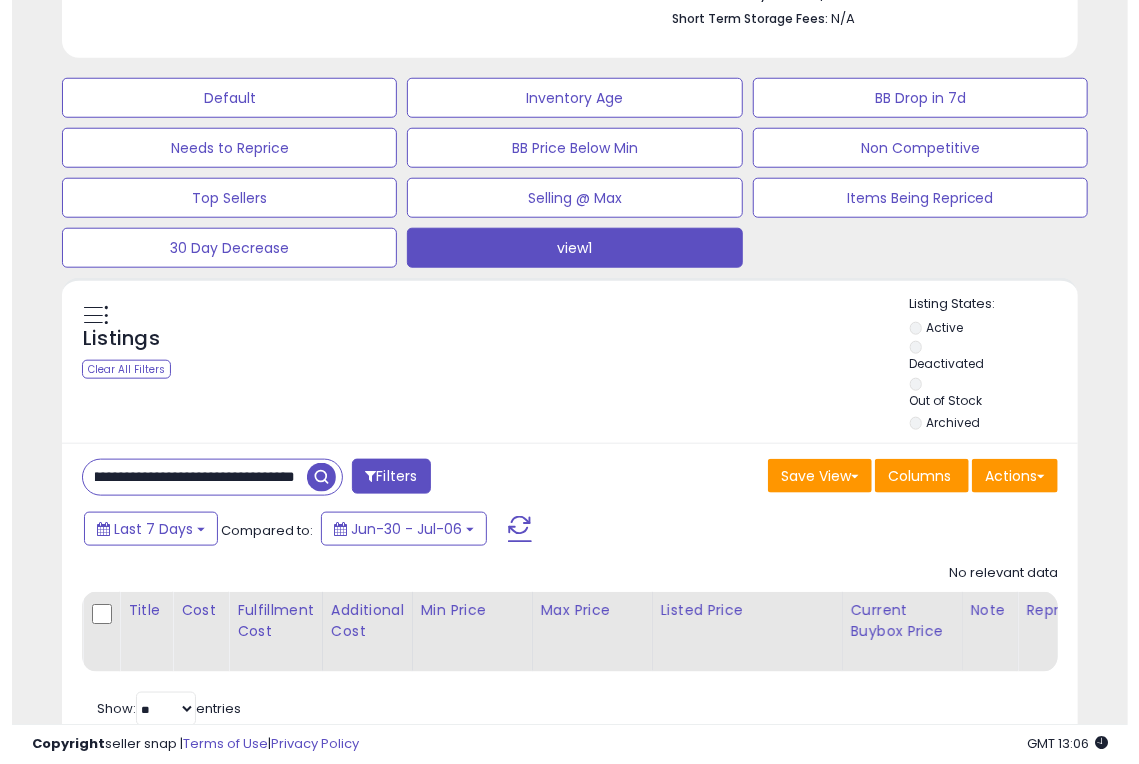scroll, scrollTop: 0, scrollLeft: 106, axis: horizontal 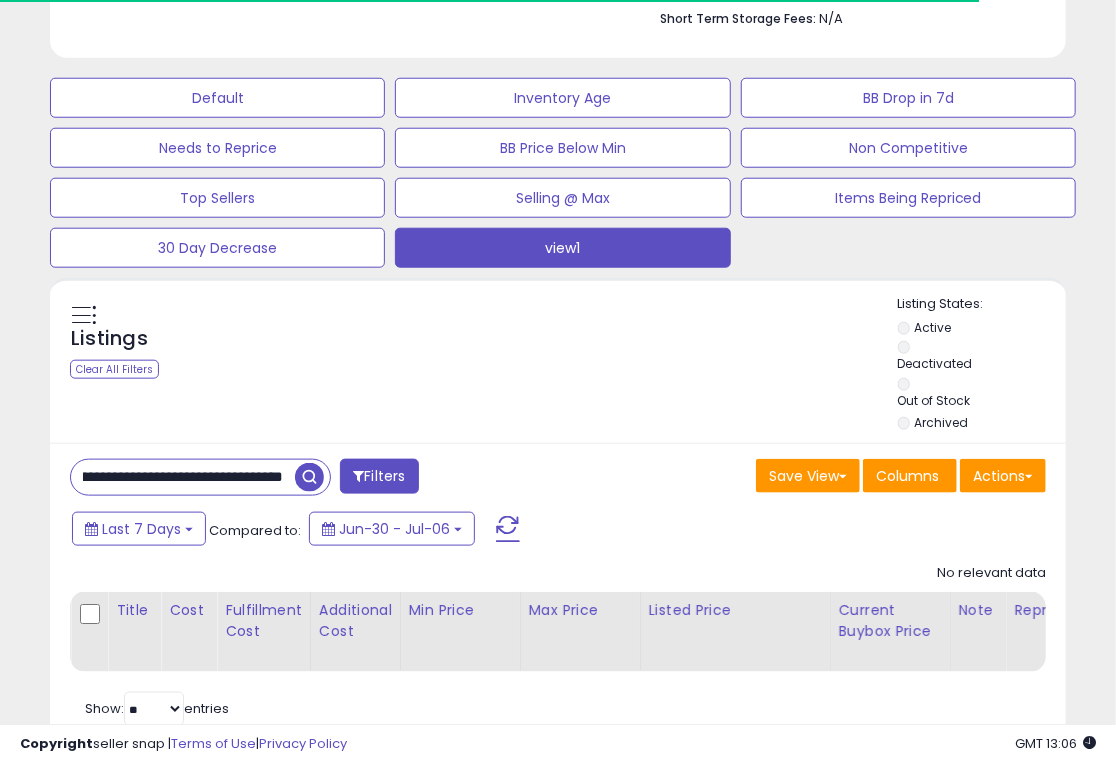 drag, startPoint x: 81, startPoint y: 390, endPoint x: 355, endPoint y: 390, distance: 274 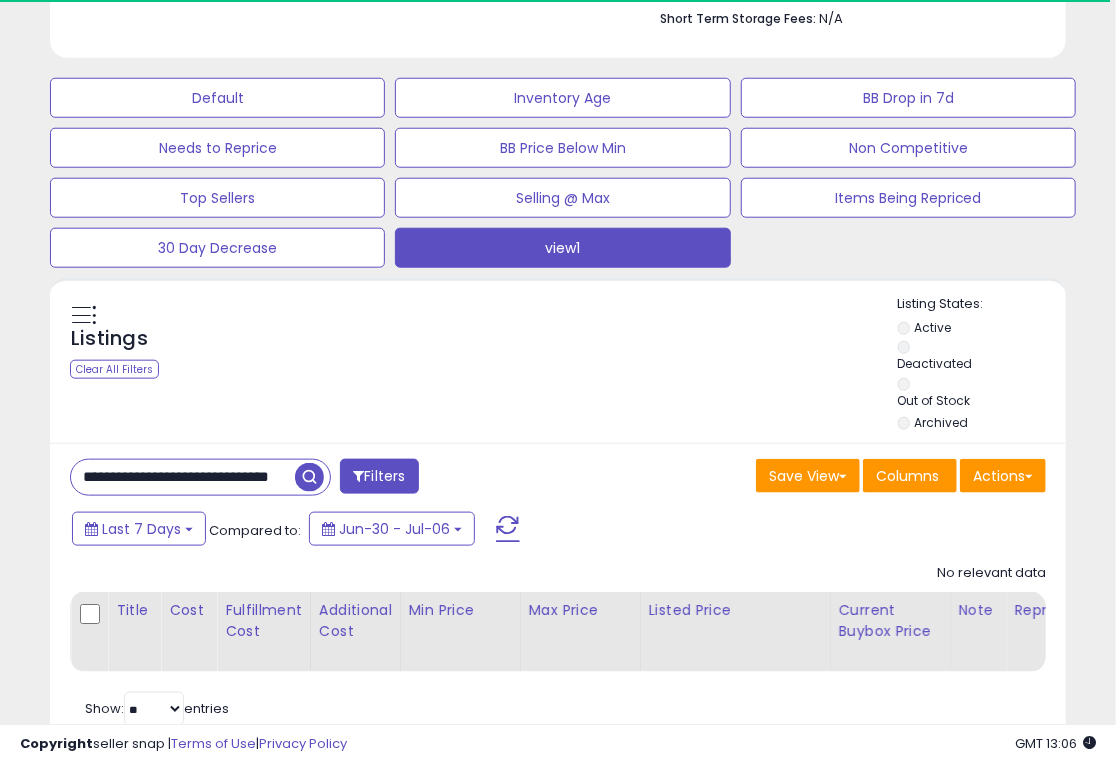 drag, startPoint x: 78, startPoint y: 393, endPoint x: 332, endPoint y: 392, distance: 254.00197 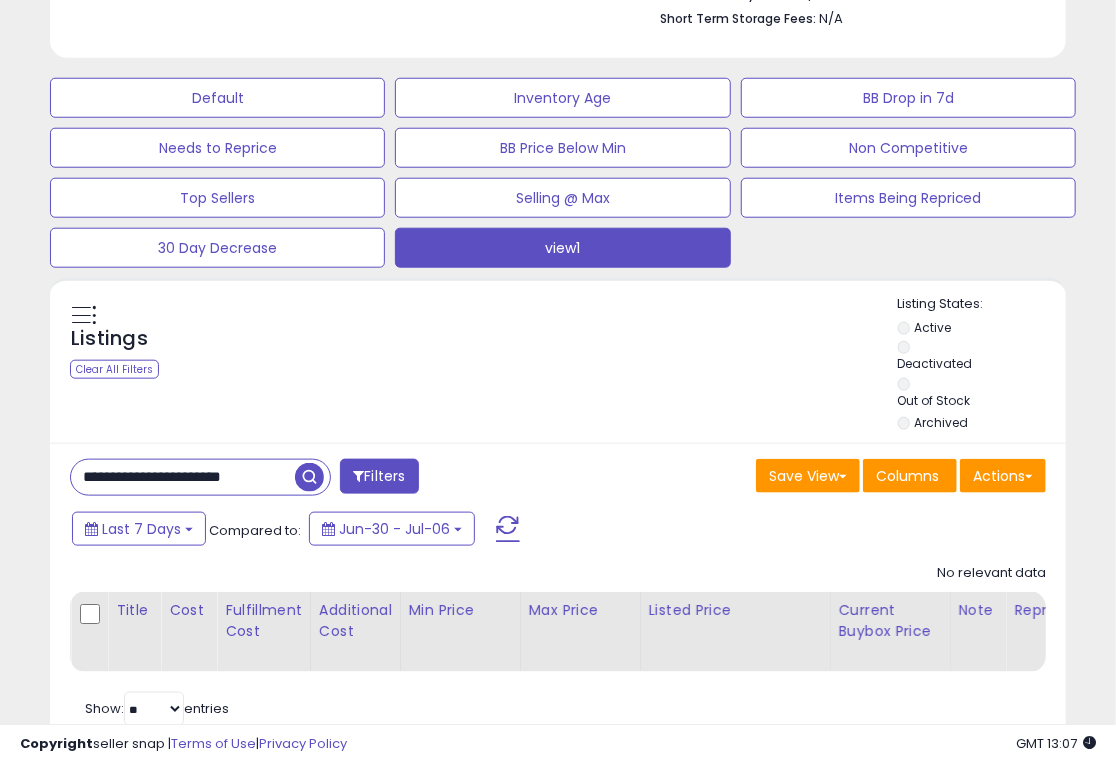 drag, startPoint x: 81, startPoint y: 396, endPoint x: 333, endPoint y: 395, distance: 252.00198 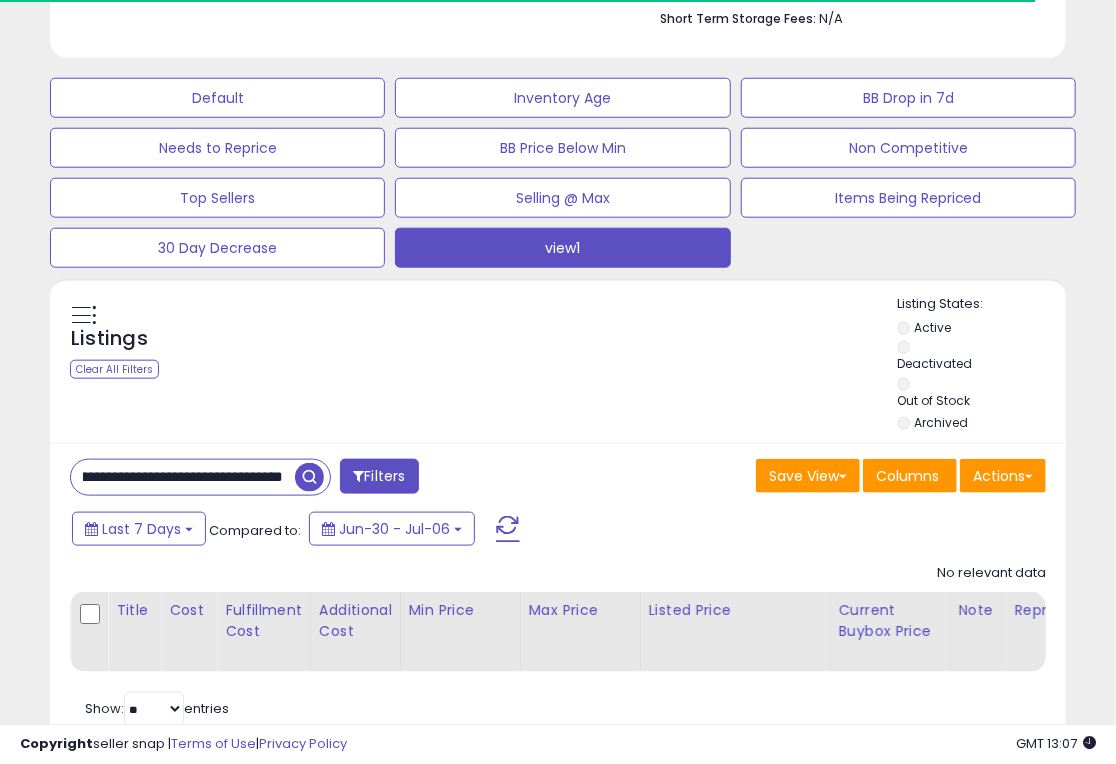 drag, startPoint x: 82, startPoint y: 396, endPoint x: 337, endPoint y: 396, distance: 255 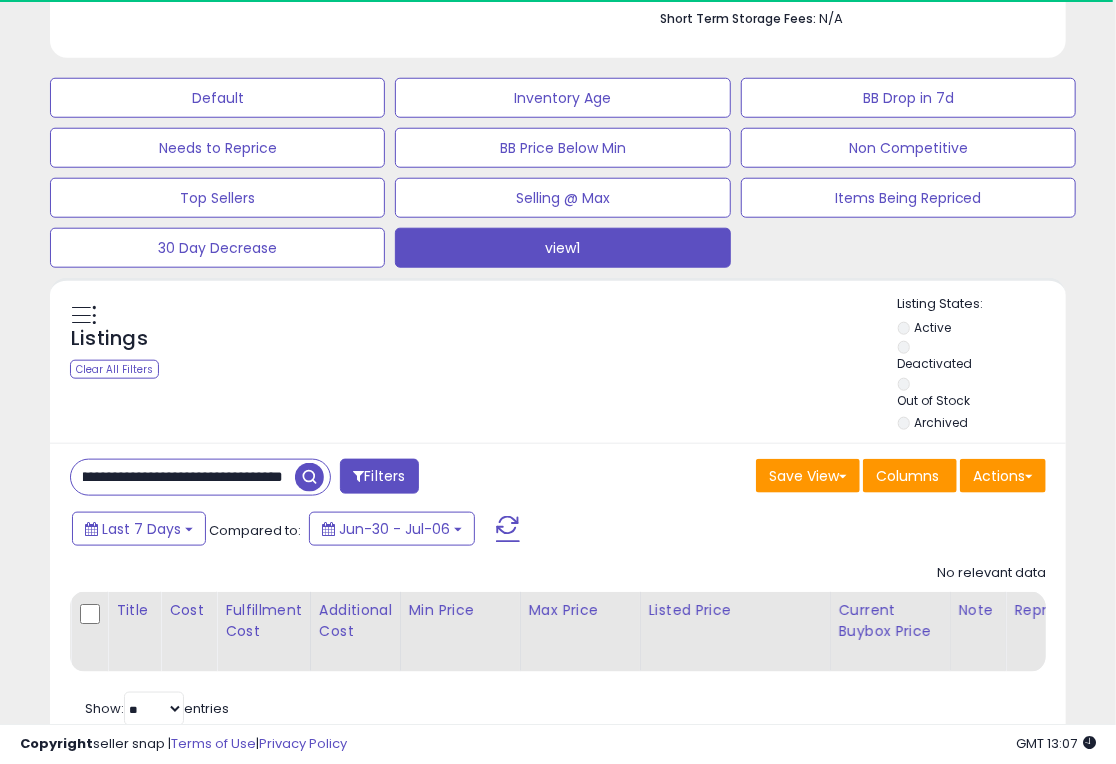 drag, startPoint x: 74, startPoint y: 391, endPoint x: 333, endPoint y: 389, distance: 259.00772 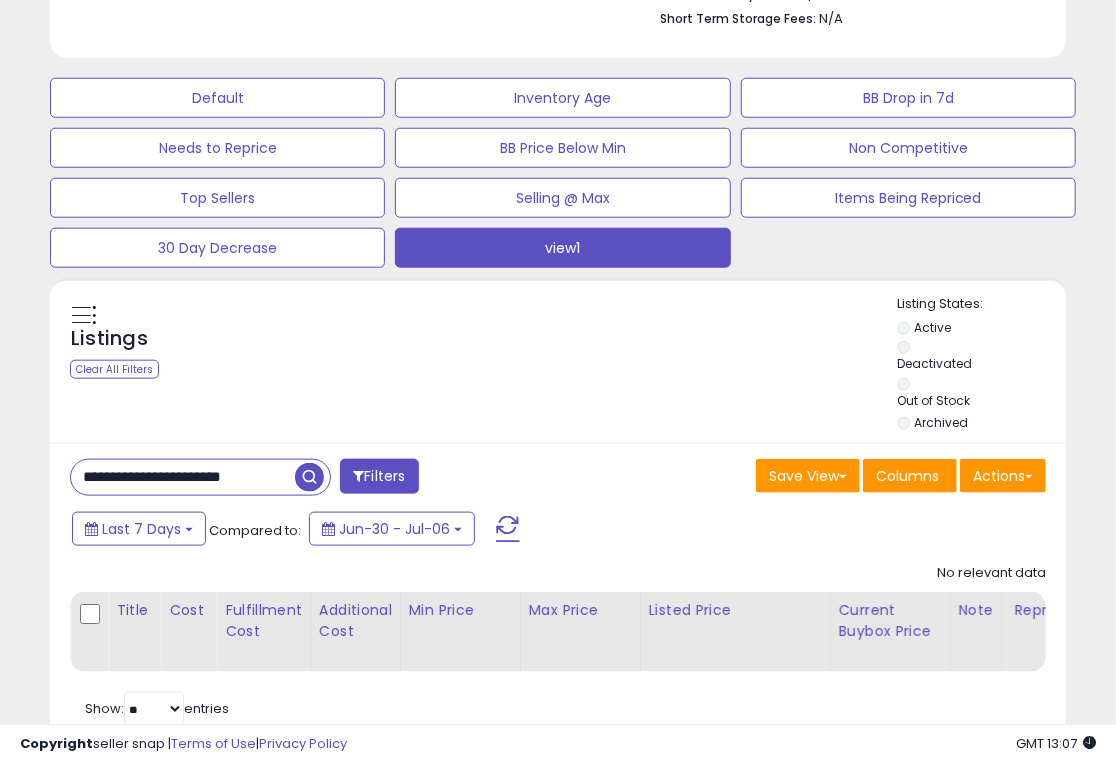 drag, startPoint x: 72, startPoint y: 390, endPoint x: 329, endPoint y: 389, distance: 257.00195 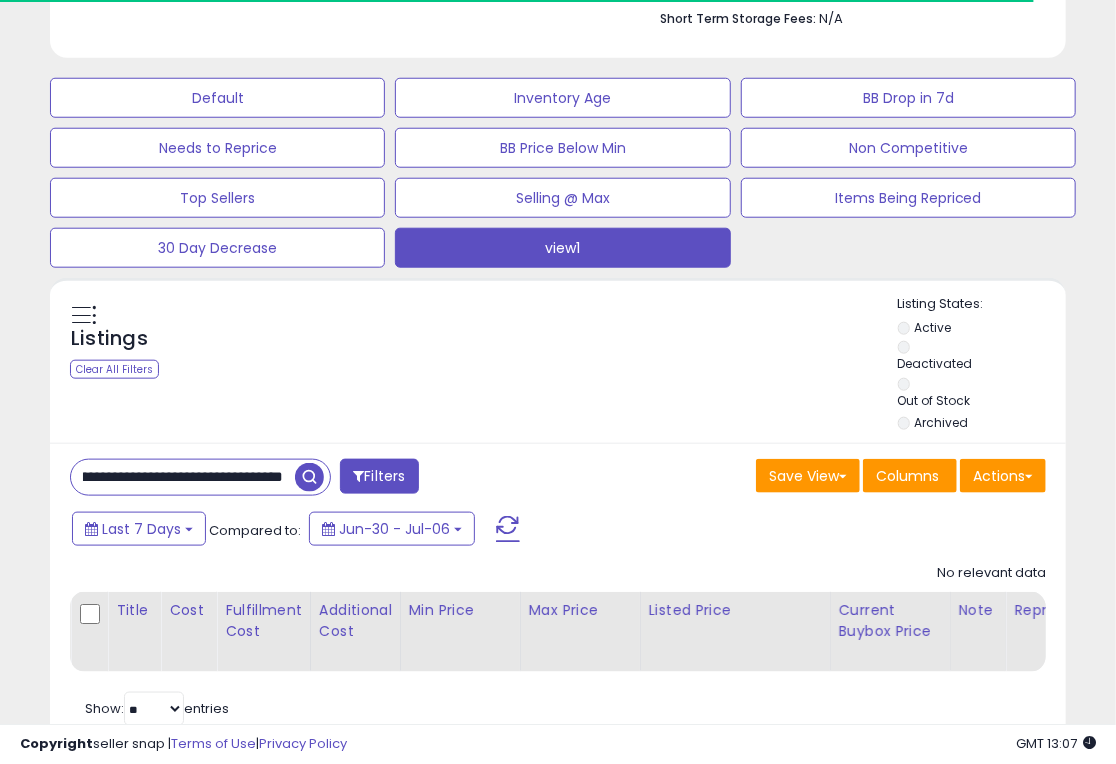 drag, startPoint x: 77, startPoint y: 393, endPoint x: 370, endPoint y: 392, distance: 293.0017 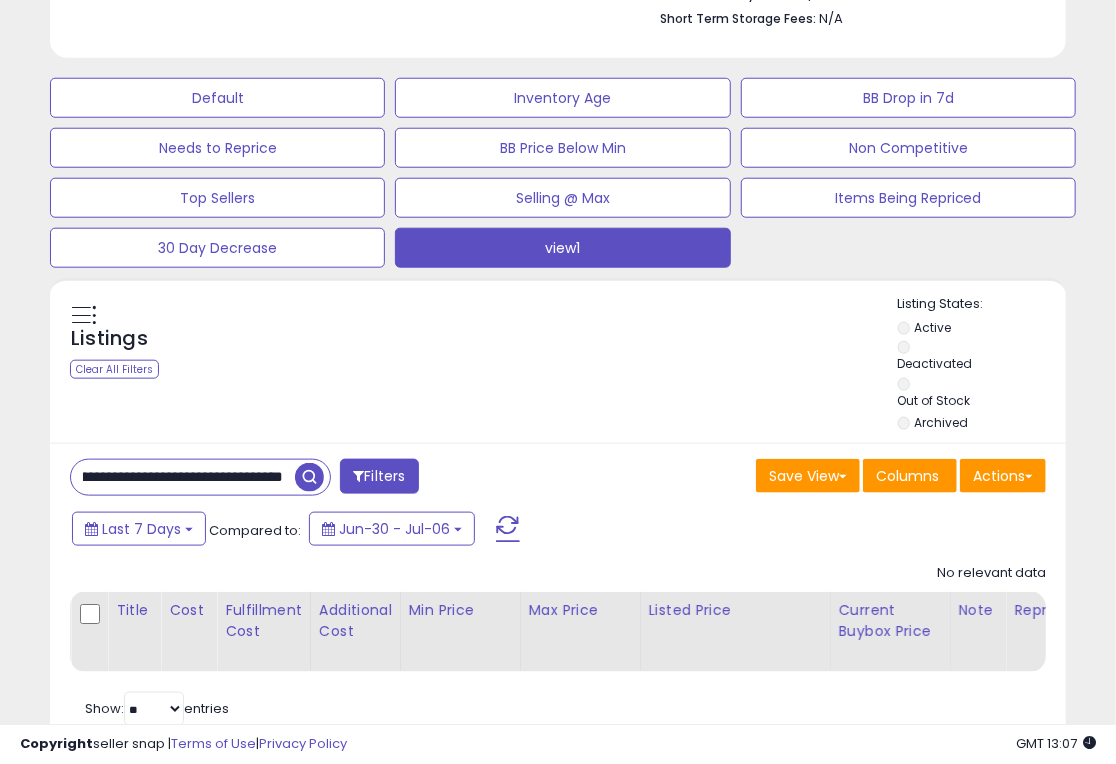 drag, startPoint x: 79, startPoint y: 390, endPoint x: 365, endPoint y: 391, distance: 286.00174 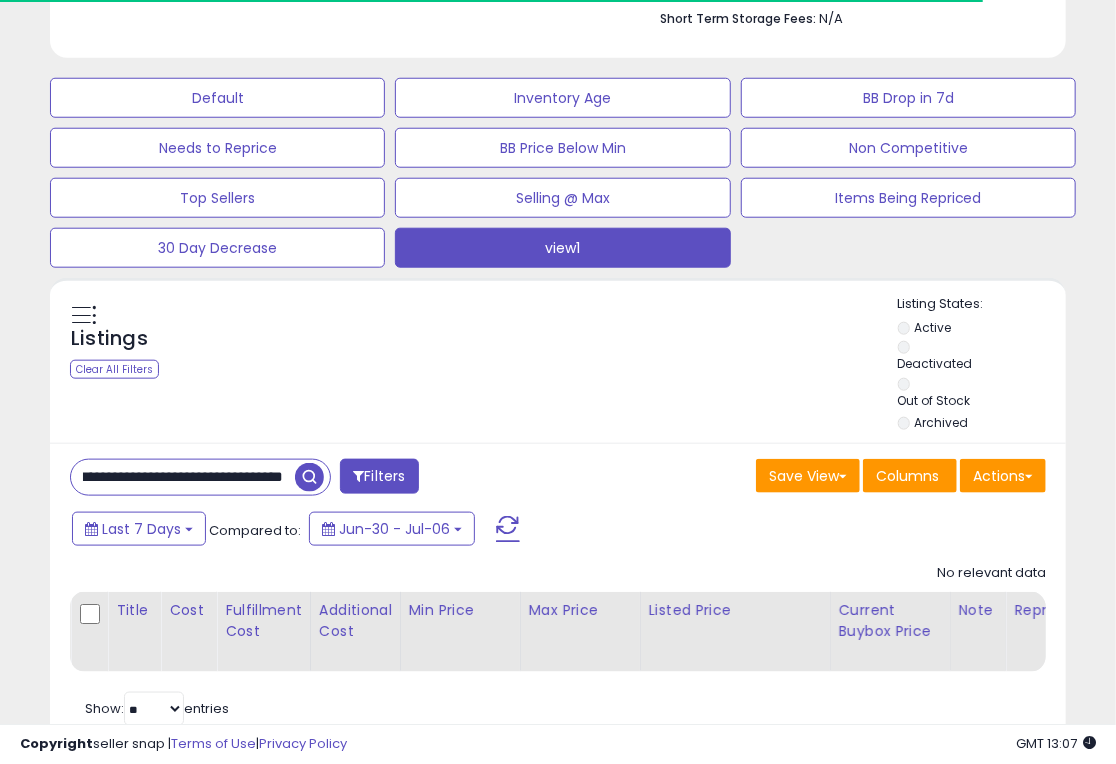drag, startPoint x: 80, startPoint y: 384, endPoint x: 407, endPoint y: 384, distance: 327 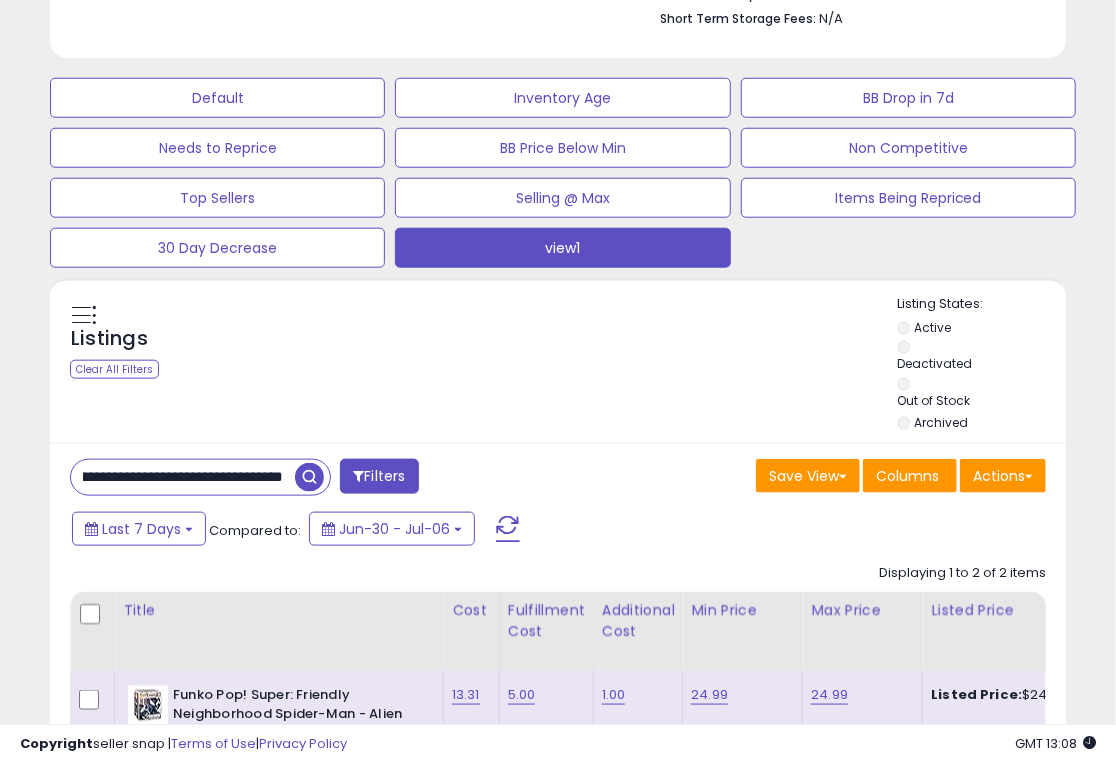 drag, startPoint x: 78, startPoint y: 387, endPoint x: 424, endPoint y: 375, distance: 346.20804 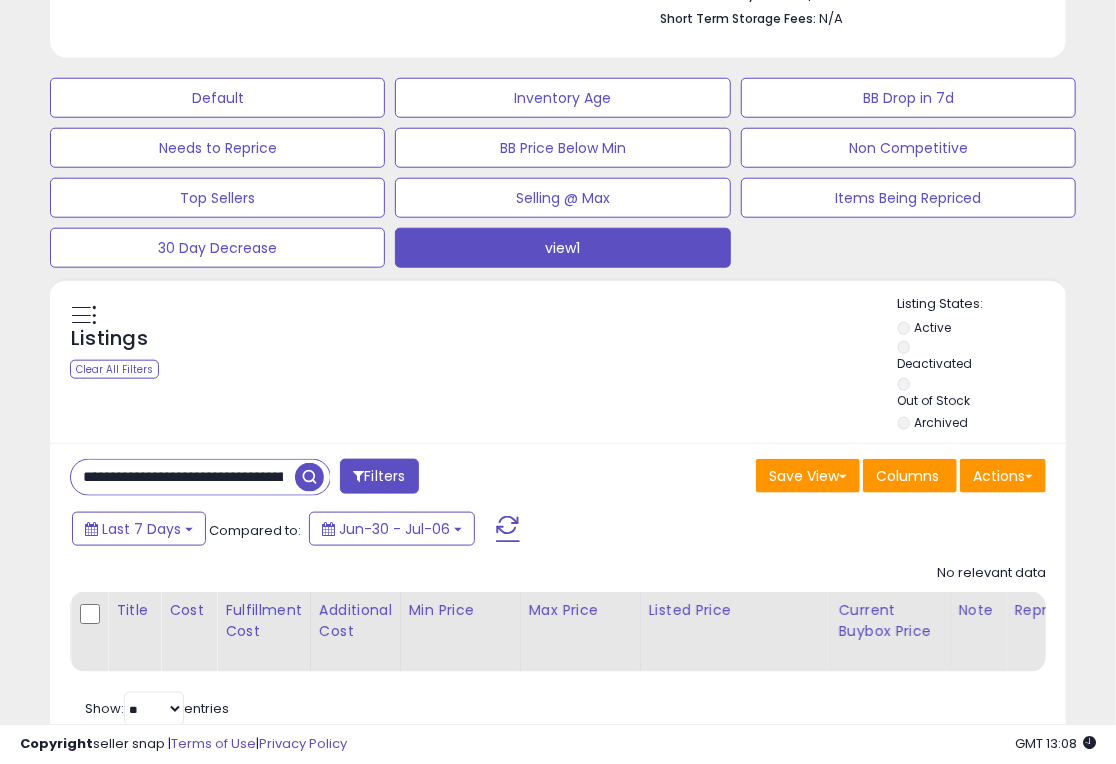 click on "**********" at bounding box center [183, 477] 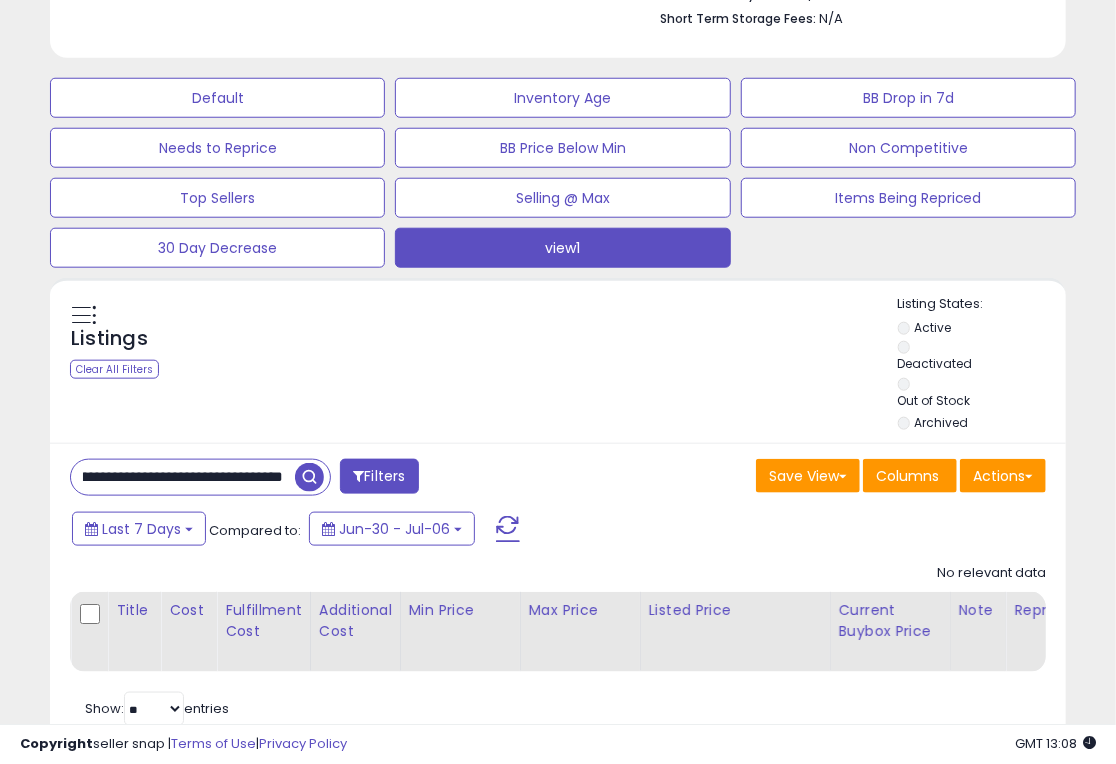 drag, startPoint x: 80, startPoint y: 393, endPoint x: 296, endPoint y: 389, distance: 216.03703 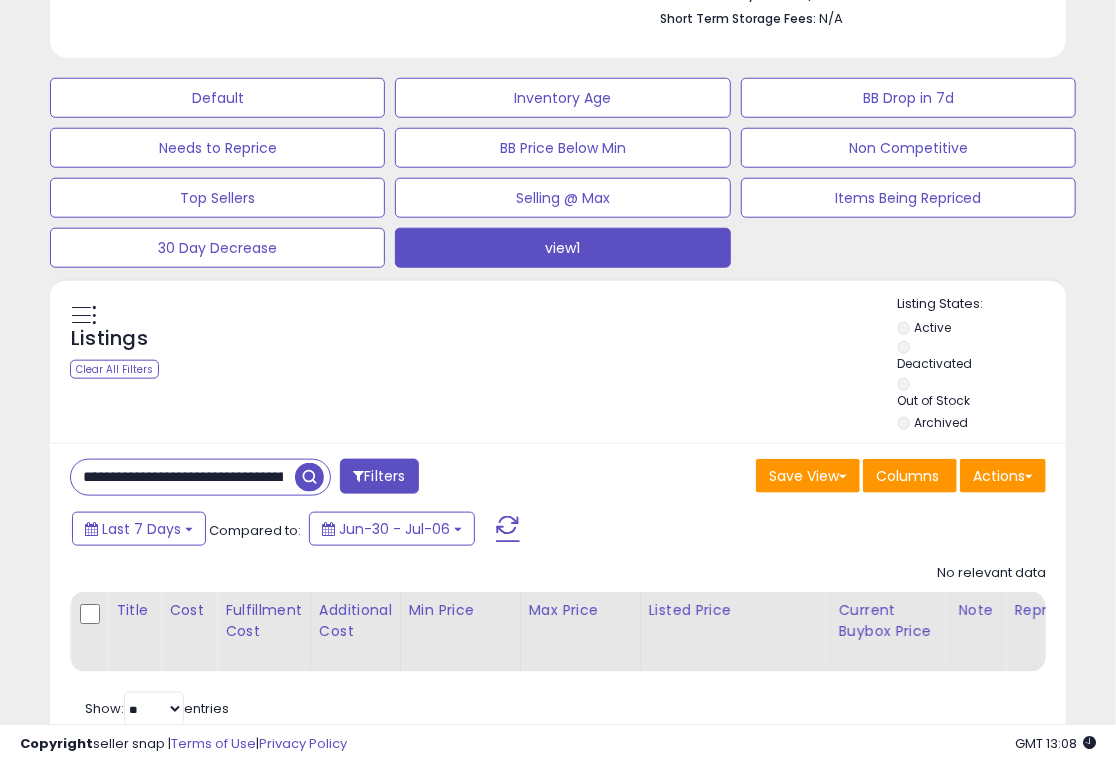 click at bounding box center (309, 477) 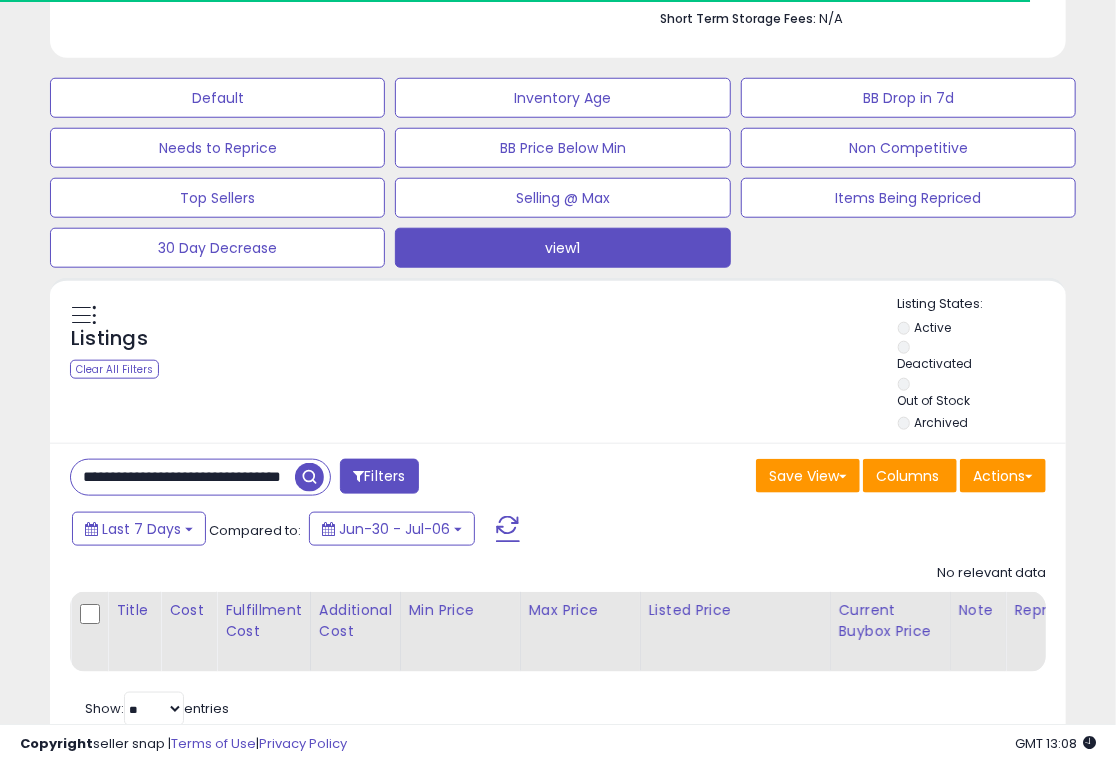 drag, startPoint x: 77, startPoint y: 396, endPoint x: 427, endPoint y: 394, distance: 350.0057 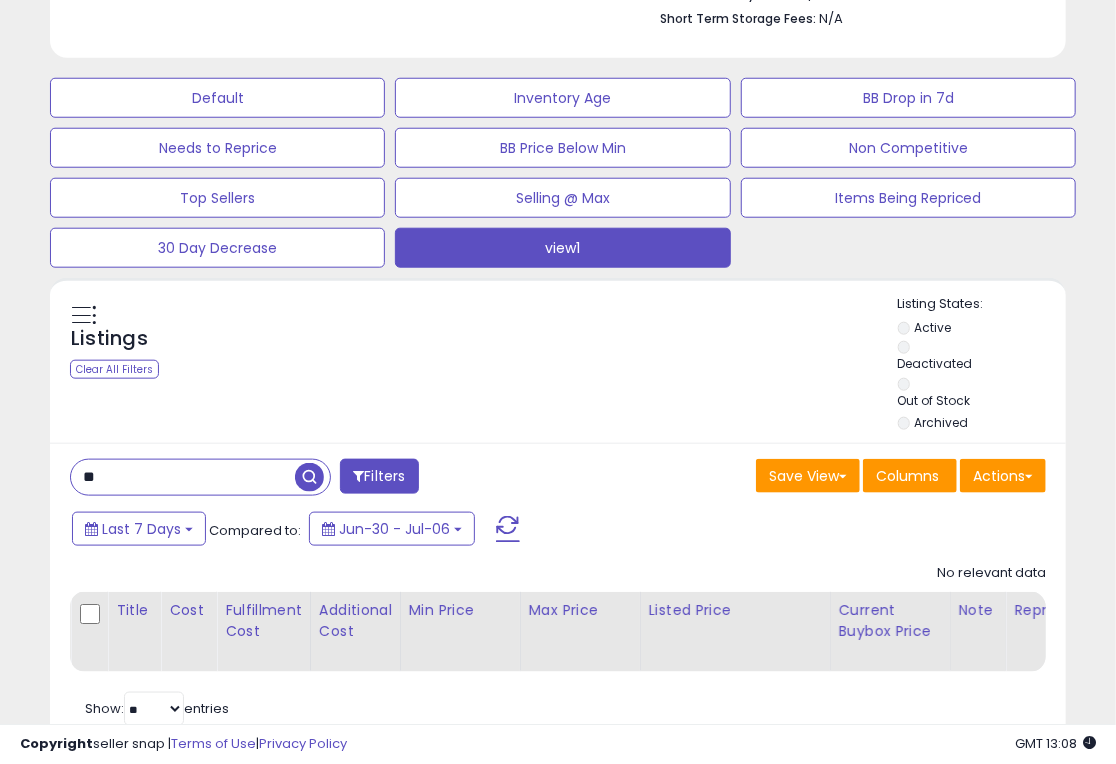type on "*" 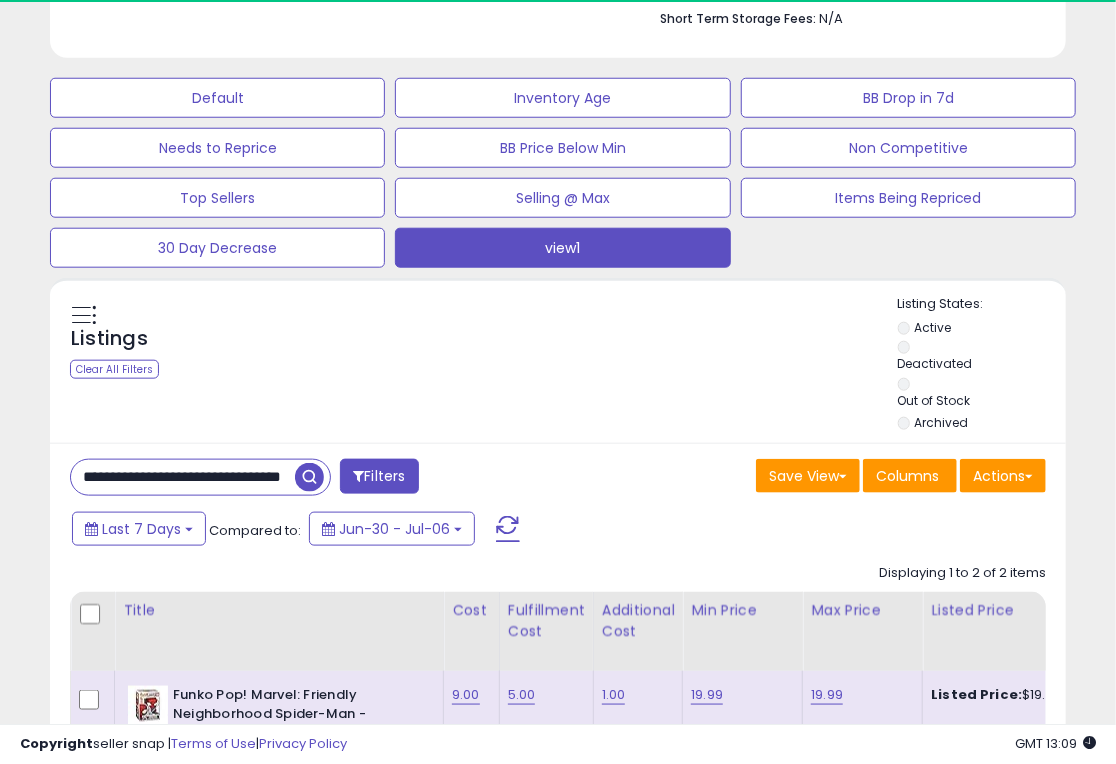 scroll, scrollTop: 0, scrollLeft: 0, axis: both 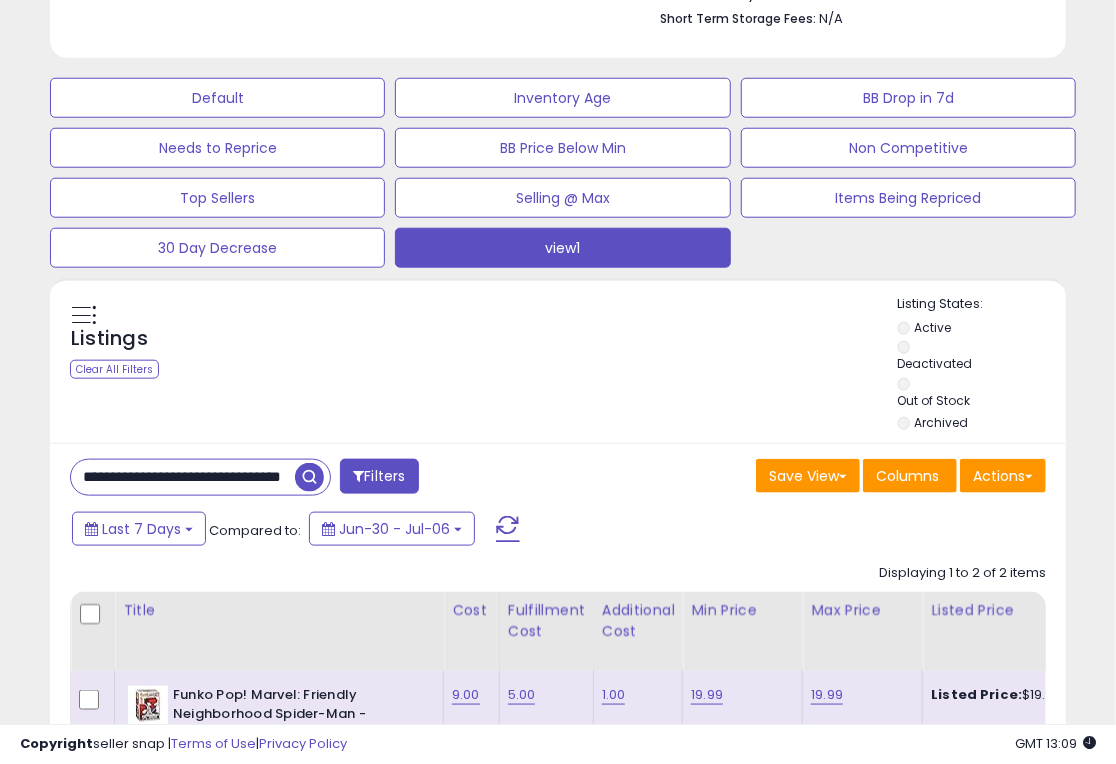 click on "**********" at bounding box center [183, 477] 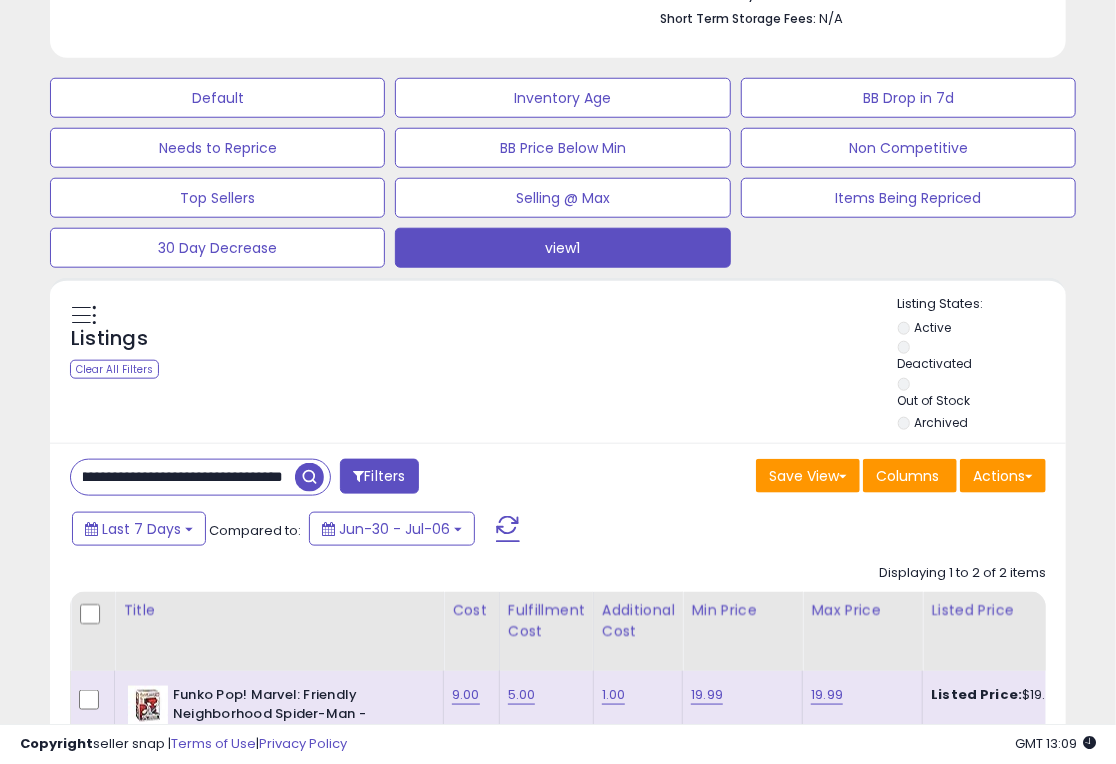 scroll, scrollTop: 0, scrollLeft: 118, axis: horizontal 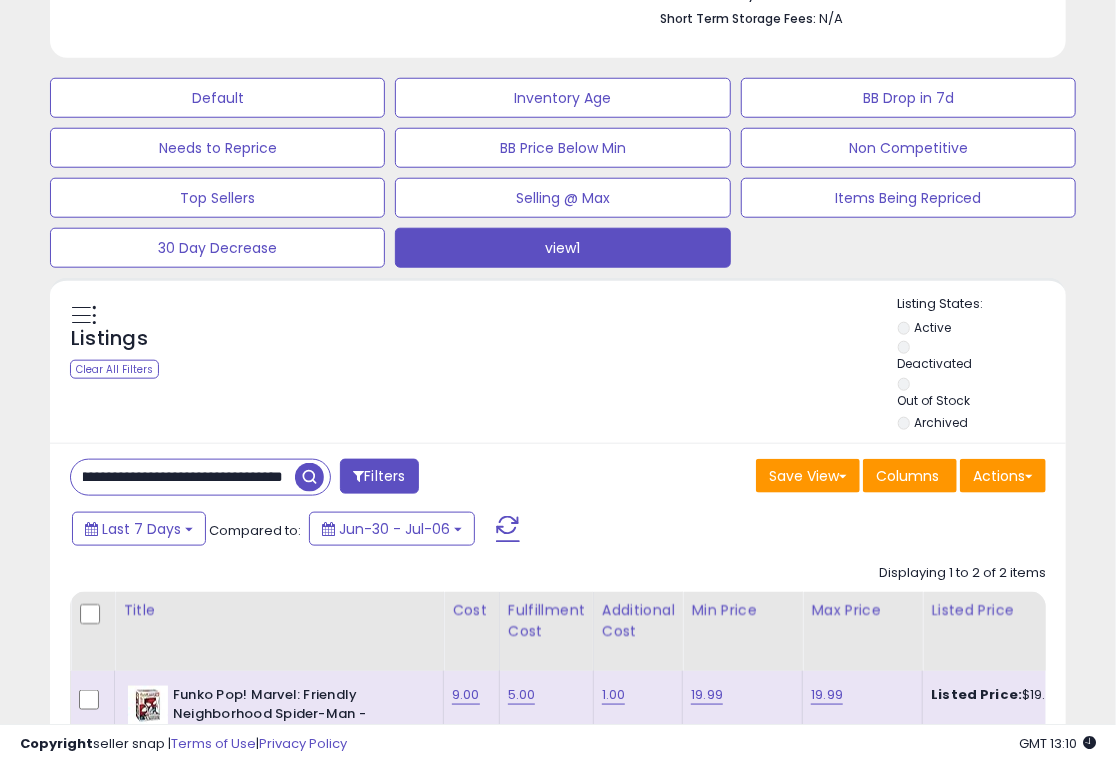 drag, startPoint x: 74, startPoint y: 392, endPoint x: 340, endPoint y: 393, distance: 266.0019 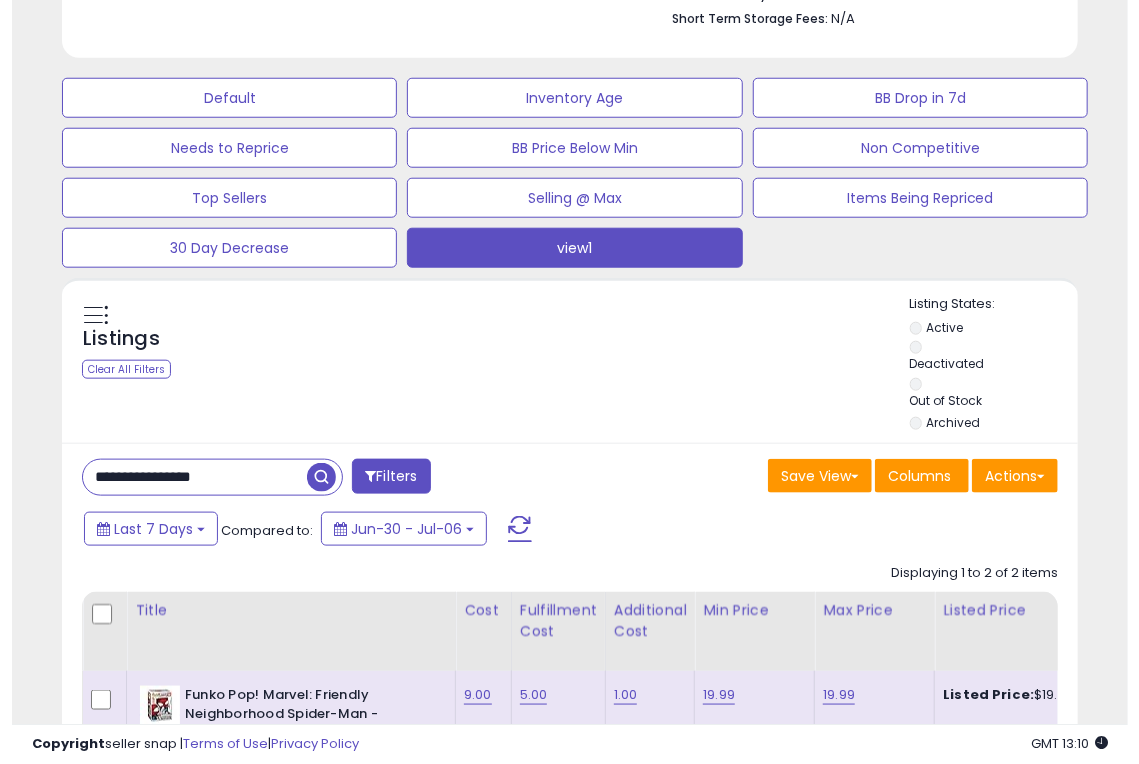 scroll, scrollTop: 0, scrollLeft: 0, axis: both 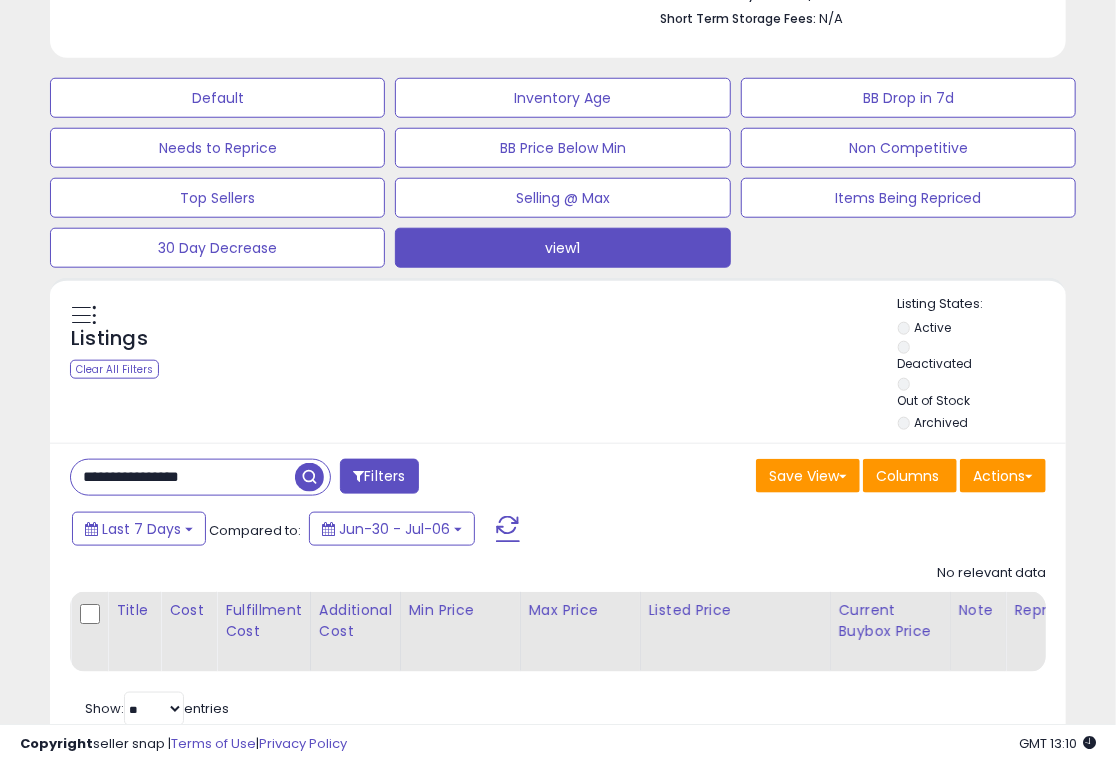 drag, startPoint x: 260, startPoint y: 395, endPoint x: -6, endPoint y: 295, distance: 284.176 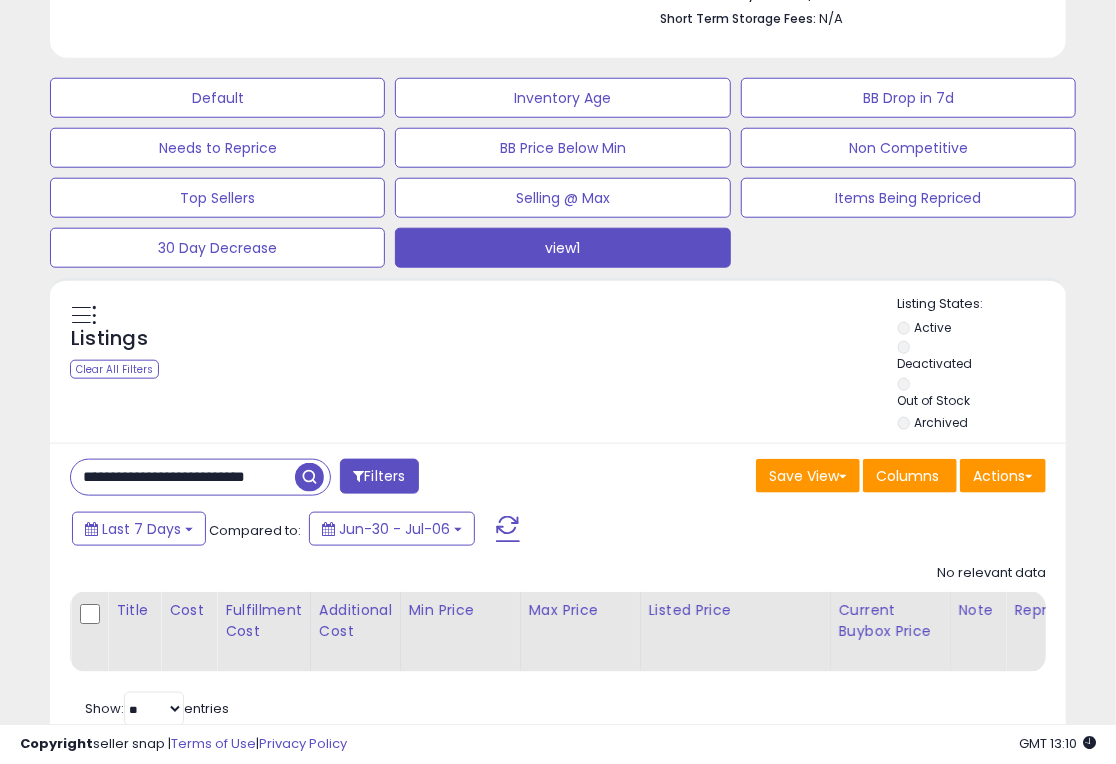 scroll, scrollTop: 0, scrollLeft: 20, axis: horizontal 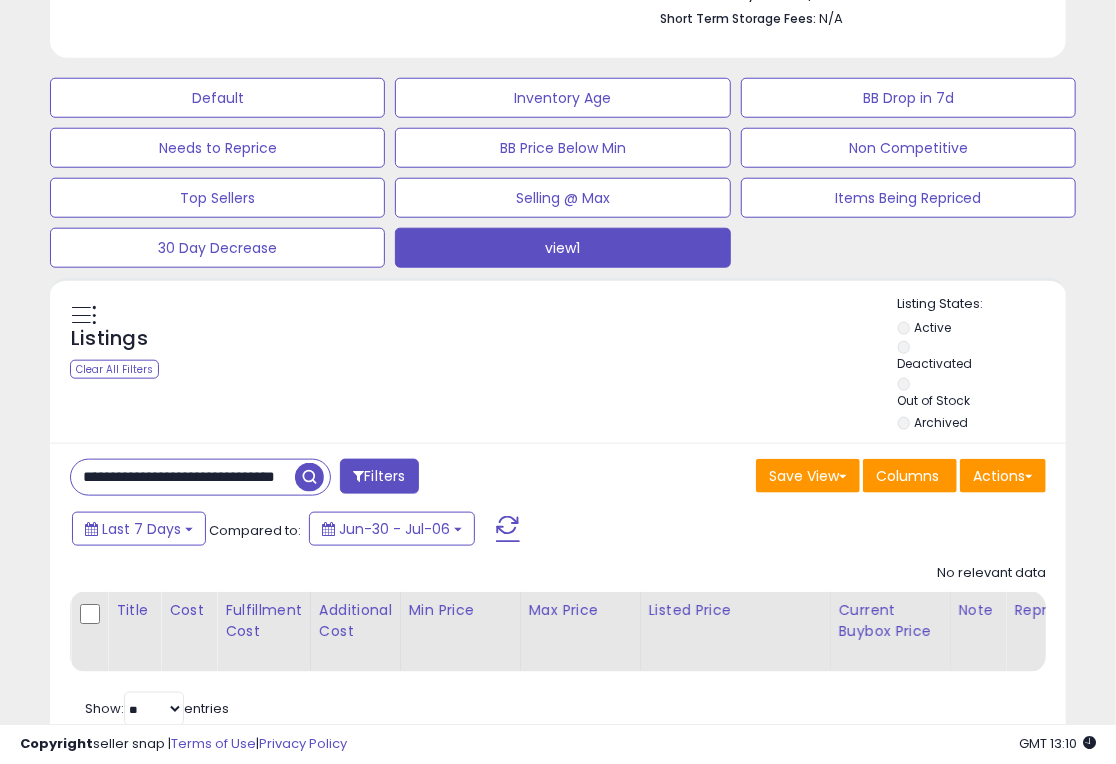 drag, startPoint x: 78, startPoint y: 398, endPoint x: 356, endPoint y: 396, distance: 278.0072 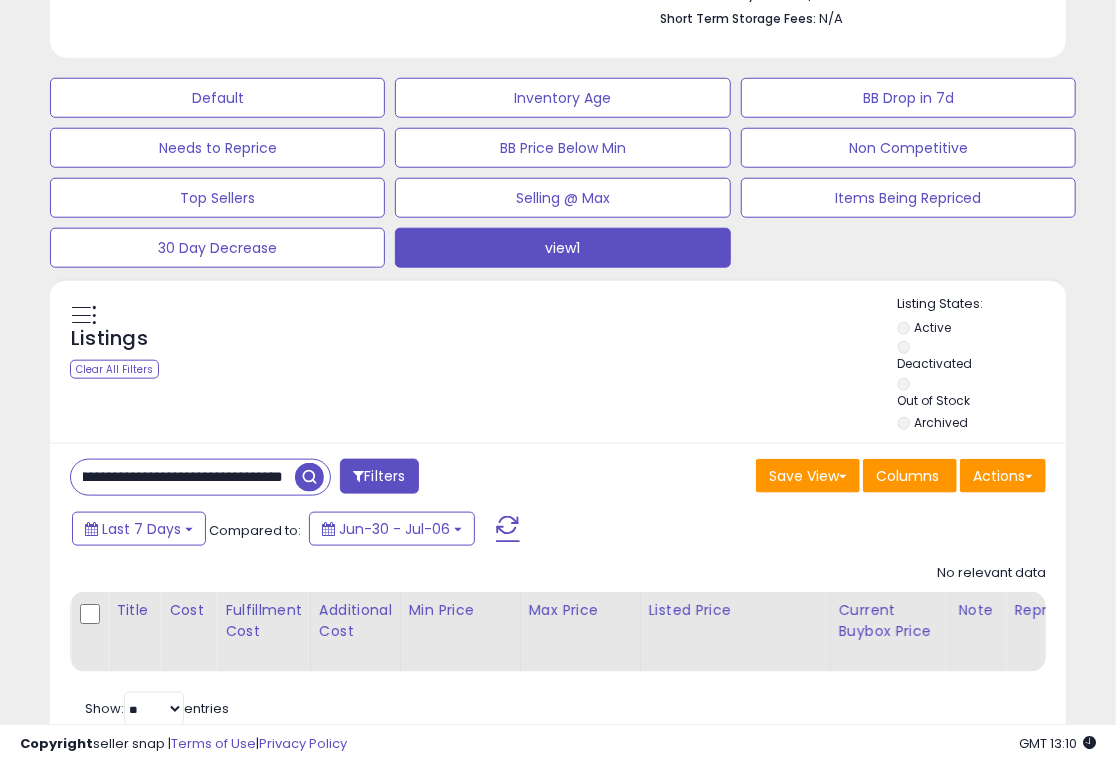 scroll, scrollTop: 0, scrollLeft: 117, axis: horizontal 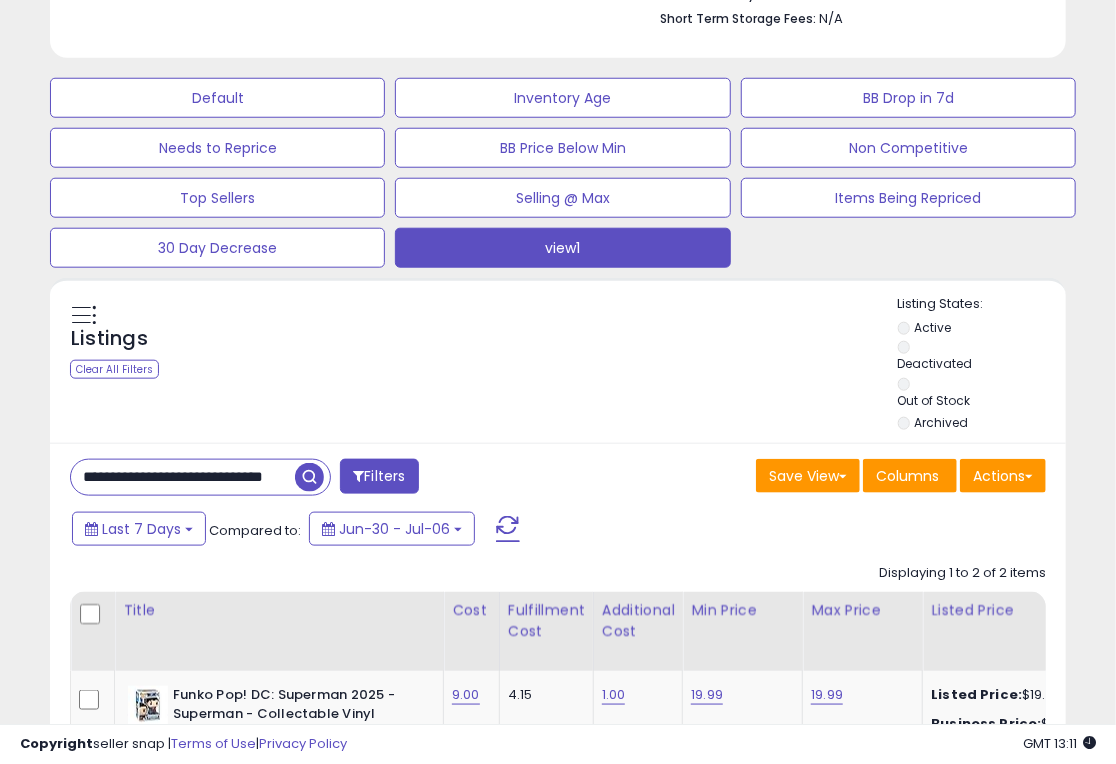 drag, startPoint x: 79, startPoint y: 395, endPoint x: 347, endPoint y: 394, distance: 268.00186 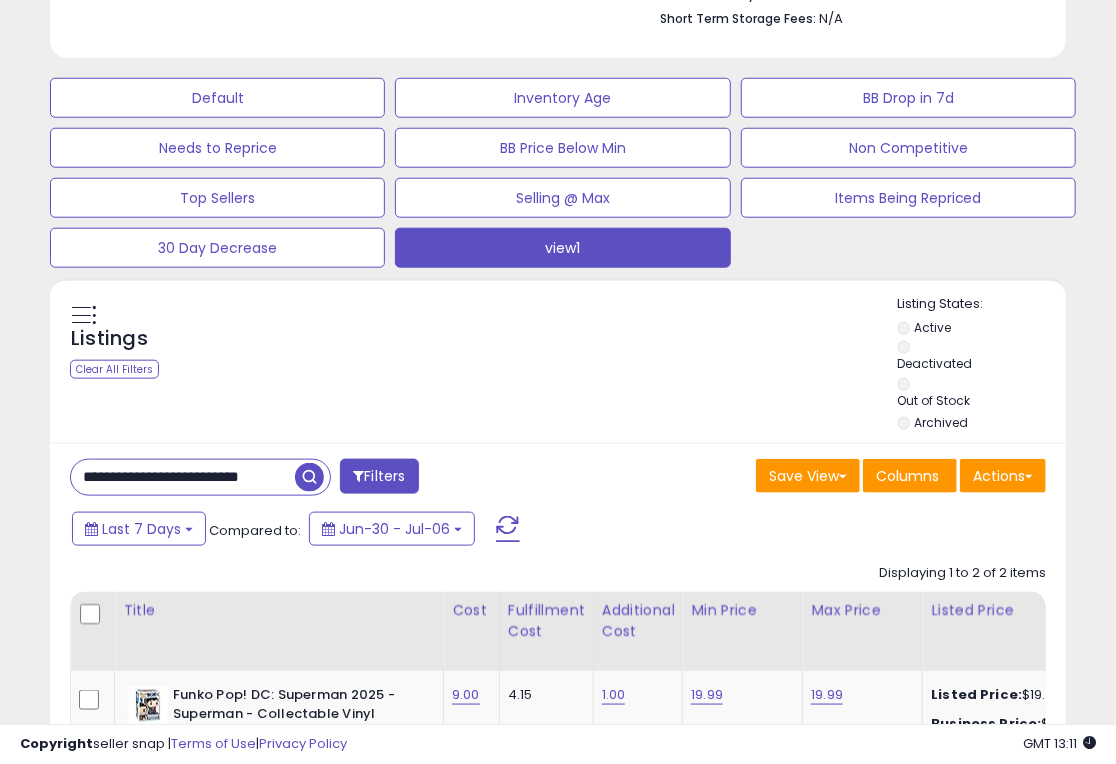 scroll, scrollTop: 0, scrollLeft: 30, axis: horizontal 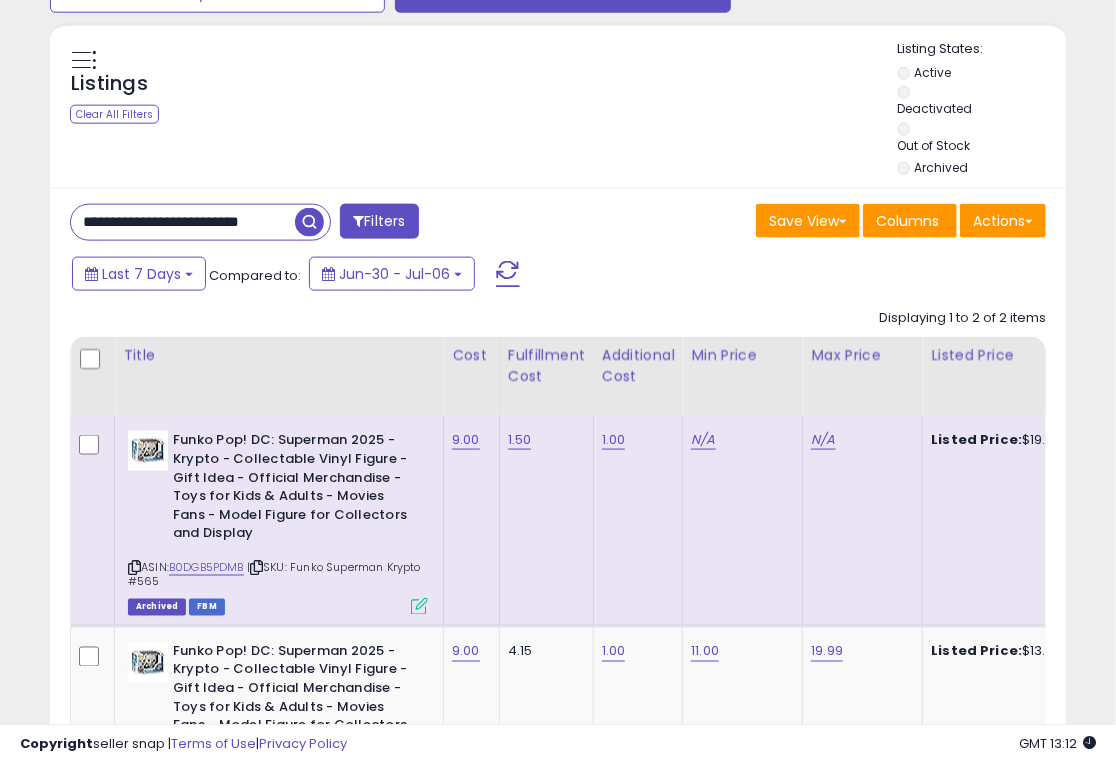 drag, startPoint x: 74, startPoint y: 135, endPoint x: 310, endPoint y: 134, distance: 236.00212 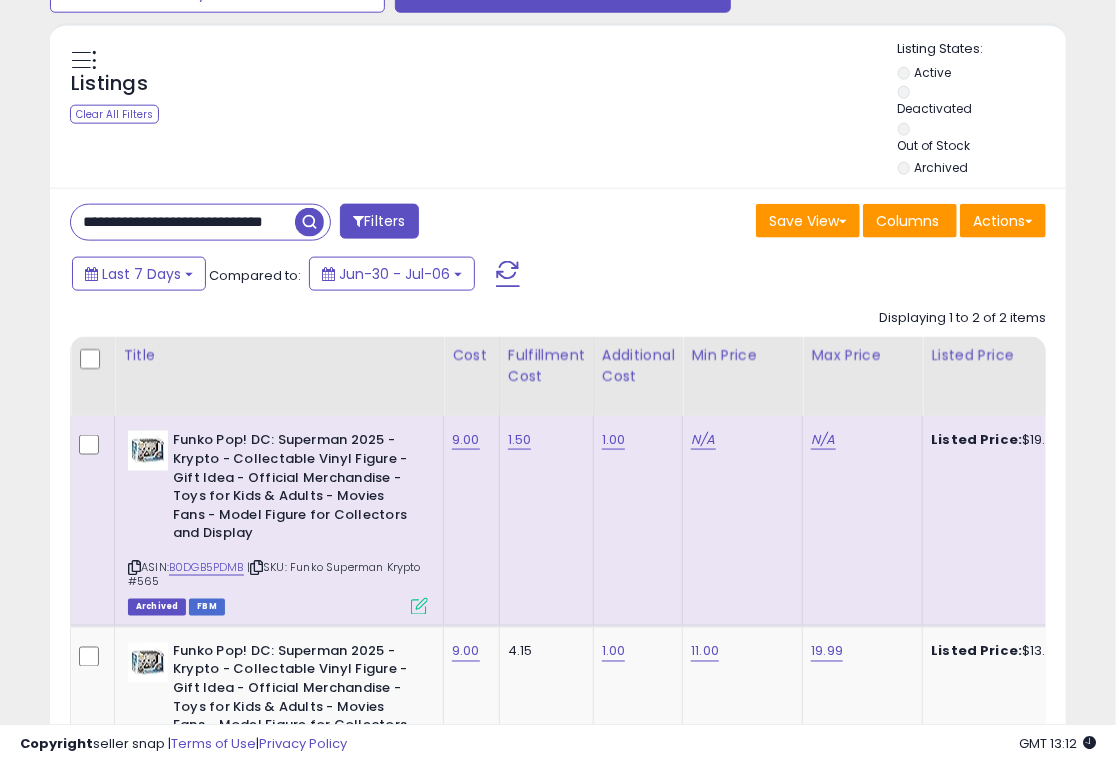 scroll, scrollTop: 0, scrollLeft: 56, axis: horizontal 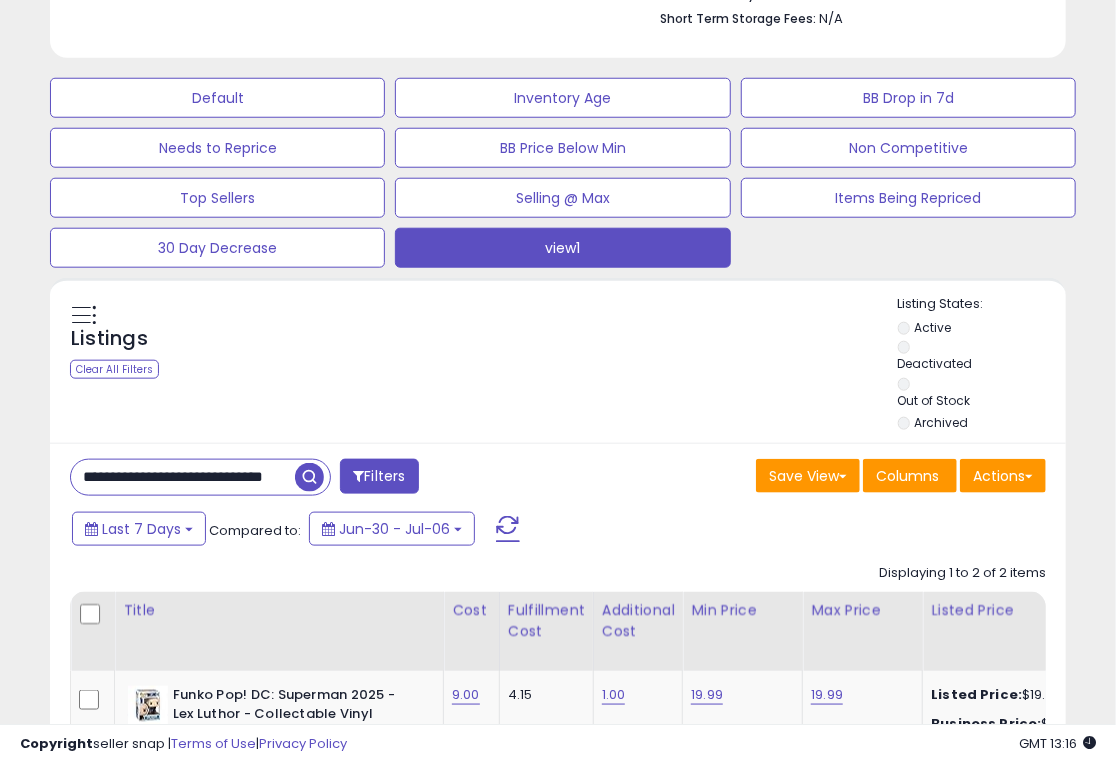 drag, startPoint x: 78, startPoint y: 393, endPoint x: 416, endPoint y: 385, distance: 338.09467 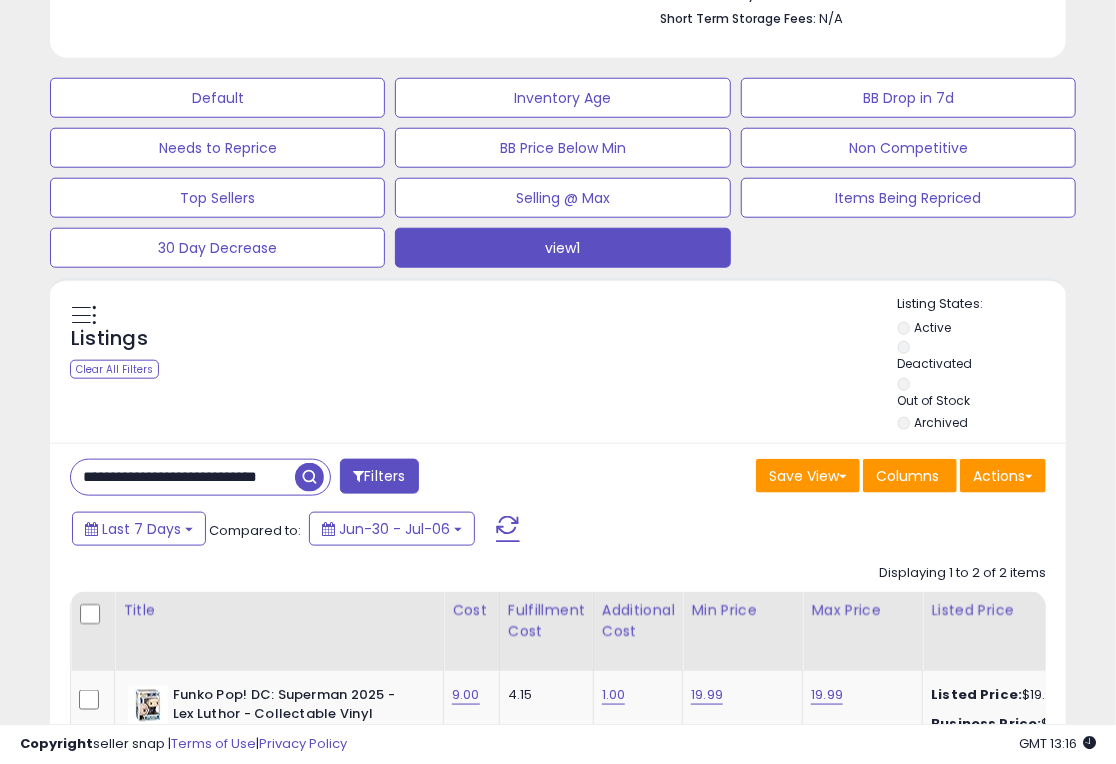 scroll, scrollTop: 0, scrollLeft: 46, axis: horizontal 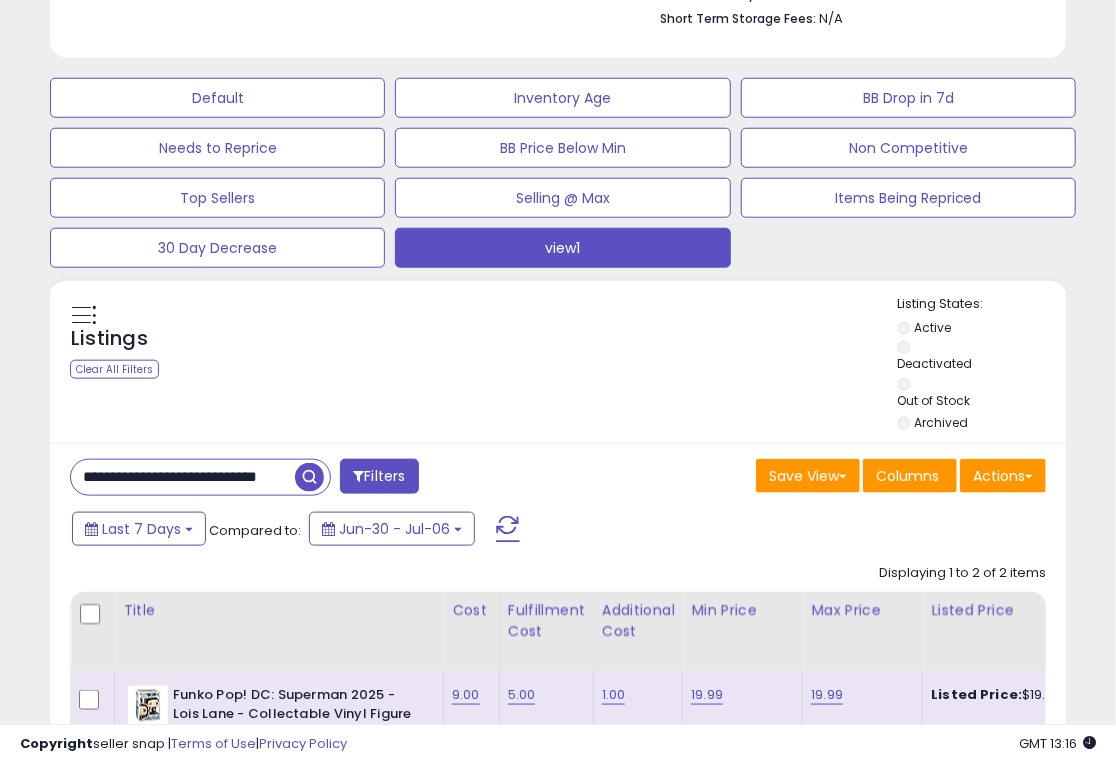 drag, startPoint x: 74, startPoint y: 393, endPoint x: 352, endPoint y: 395, distance: 278.0072 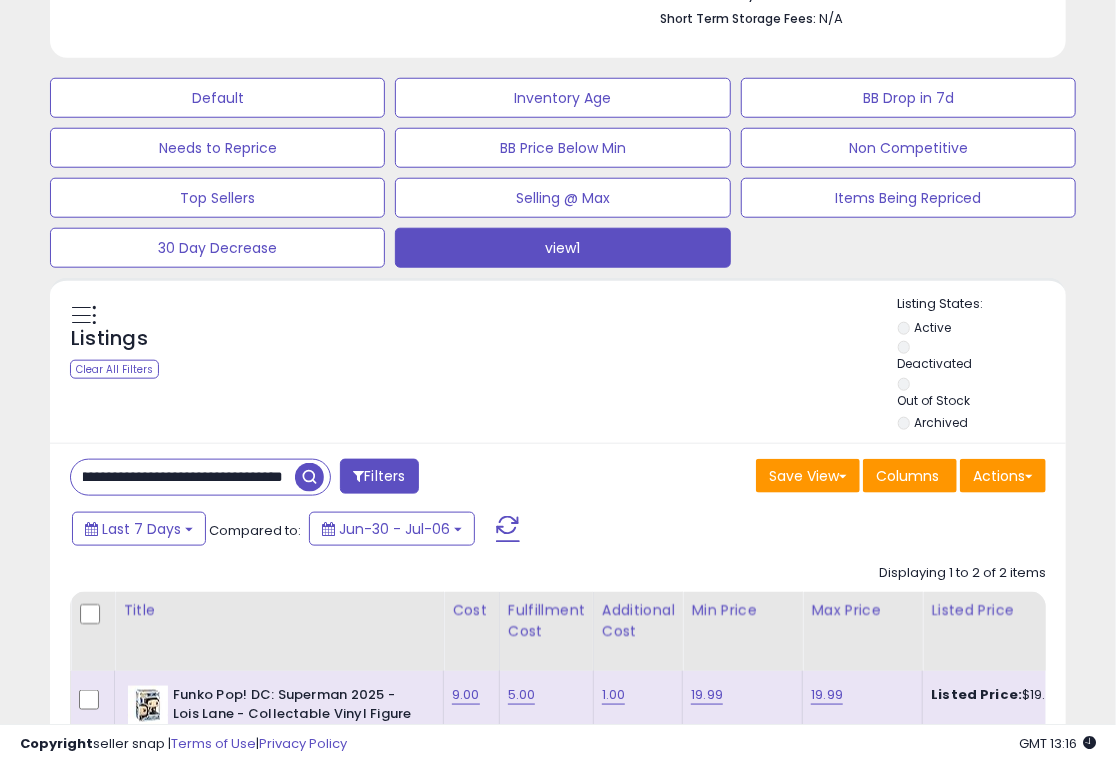 scroll, scrollTop: 0, scrollLeft: 98, axis: horizontal 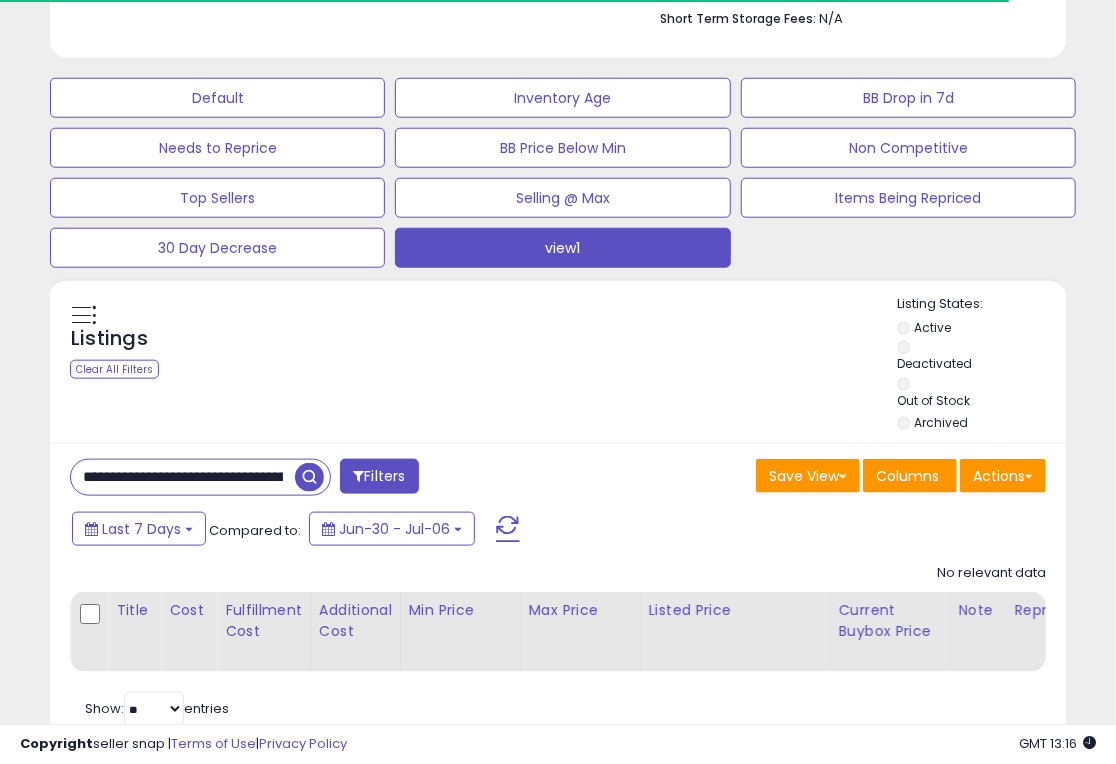 click on "**********" at bounding box center (183, 477) 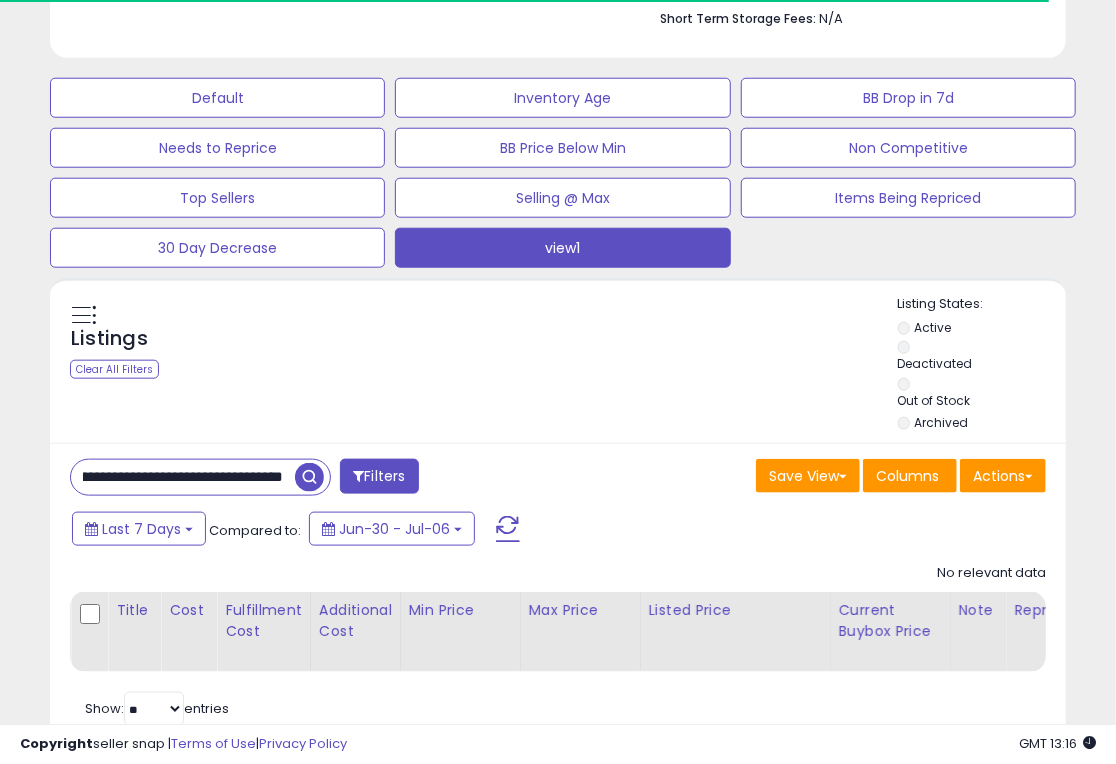 drag, startPoint x: 74, startPoint y: 396, endPoint x: 331, endPoint y: 398, distance: 257.00778 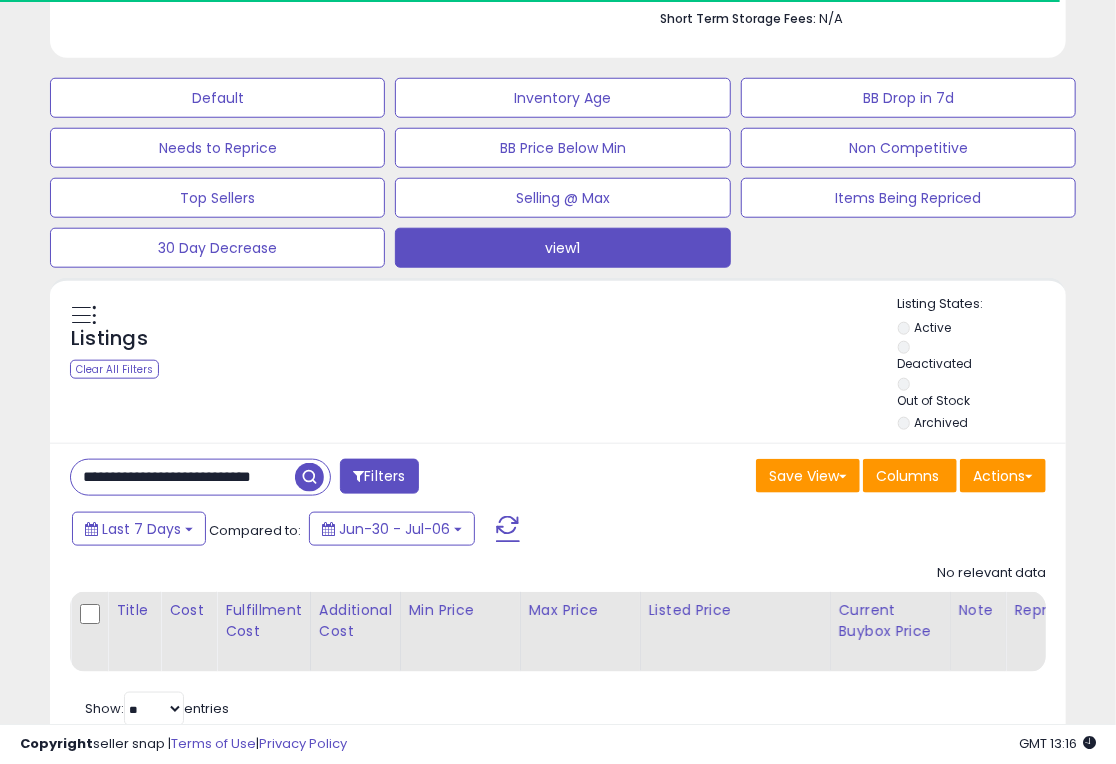 scroll, scrollTop: 0, scrollLeft: 29, axis: horizontal 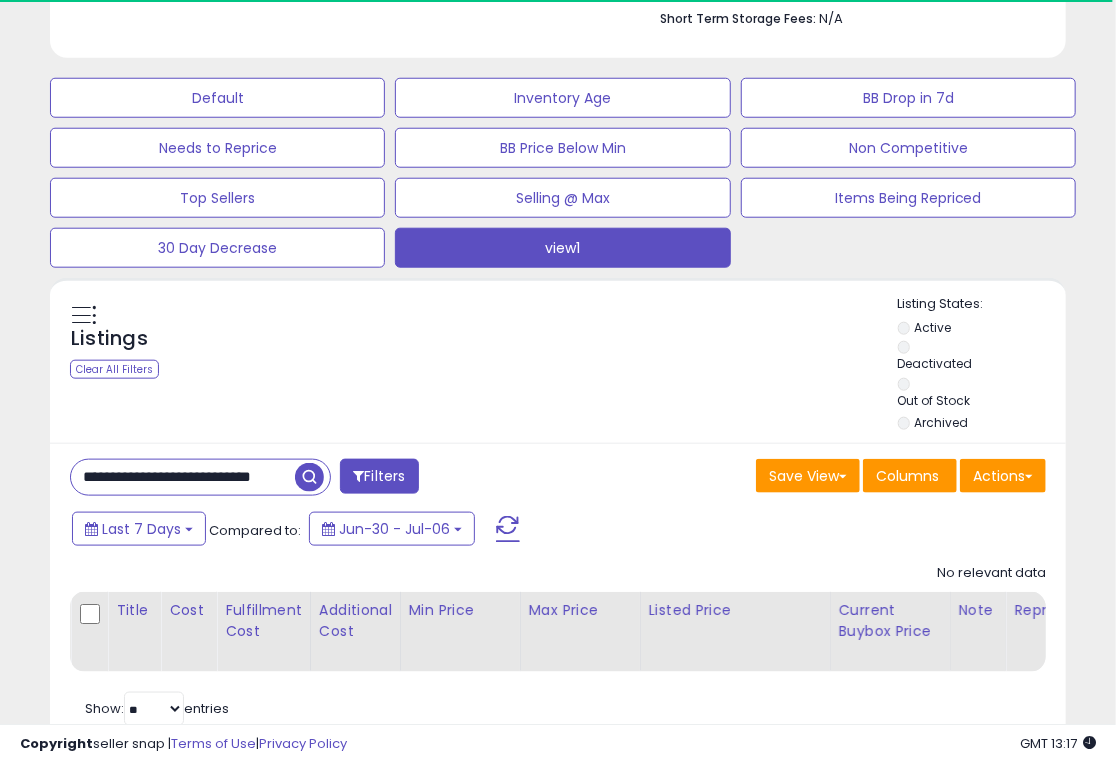 click on "**********" at bounding box center [183, 477] 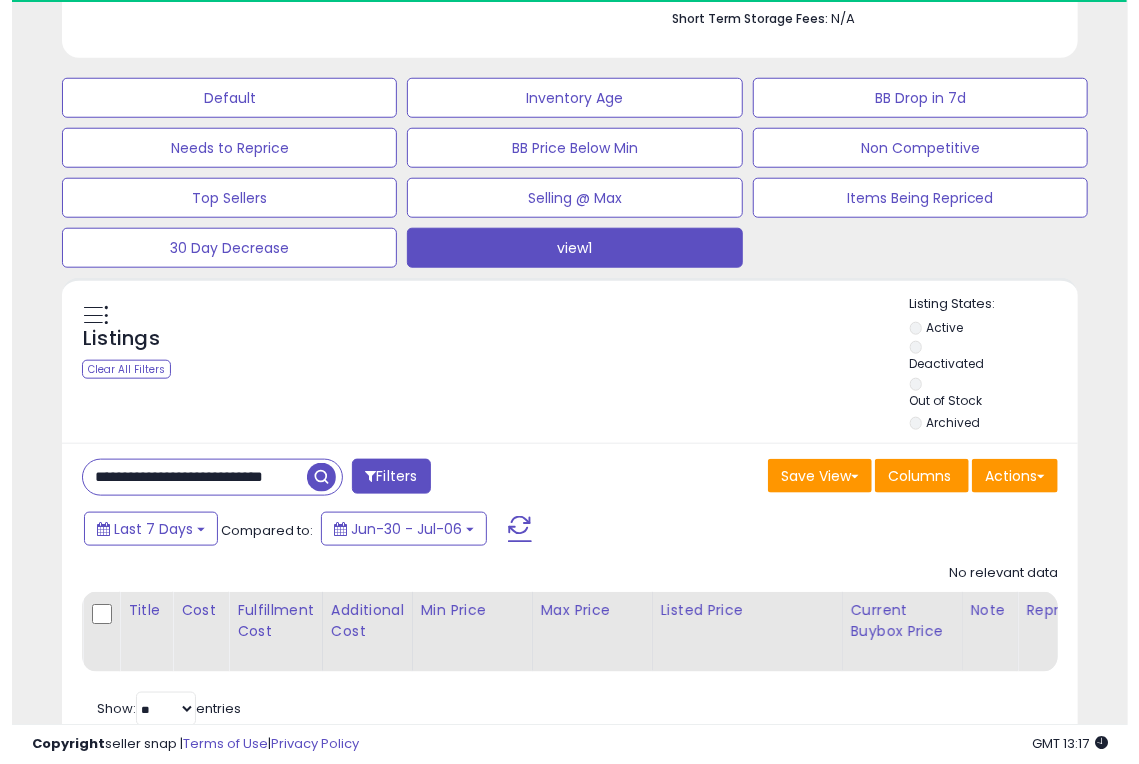 scroll, scrollTop: 0, scrollLeft: 29, axis: horizontal 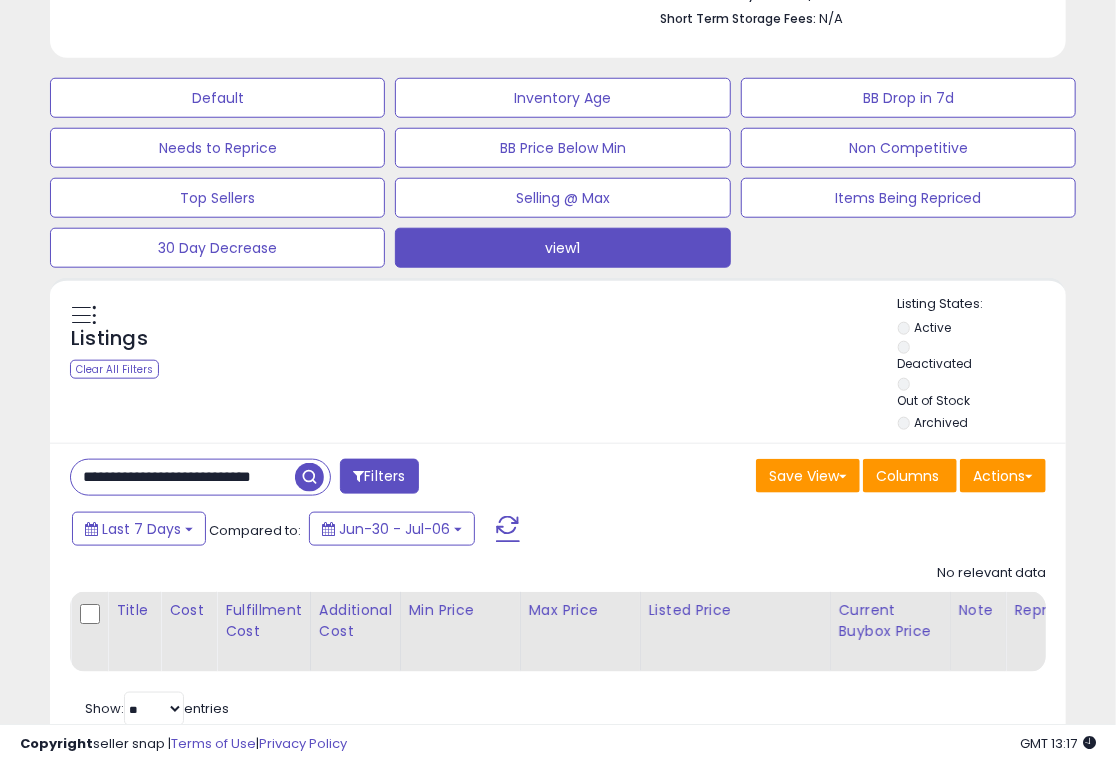 drag, startPoint x: 80, startPoint y: 390, endPoint x: 368, endPoint y: 383, distance: 288.08505 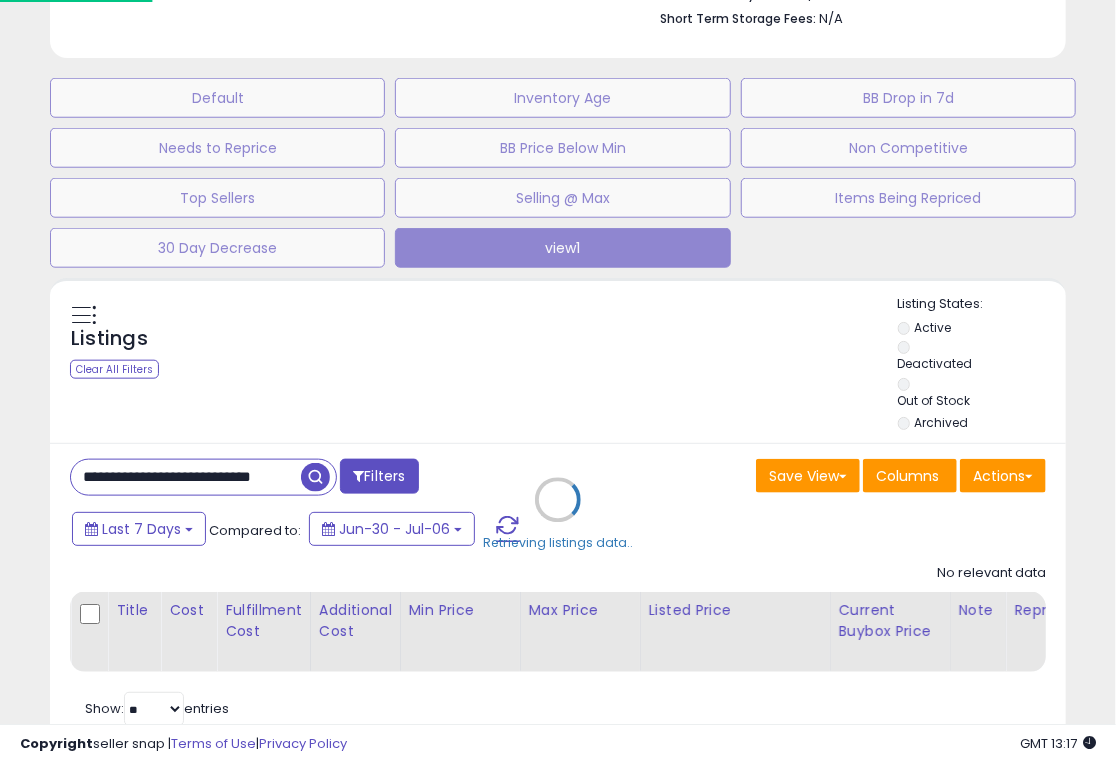scroll, scrollTop: 999590, scrollLeft: 999400, axis: both 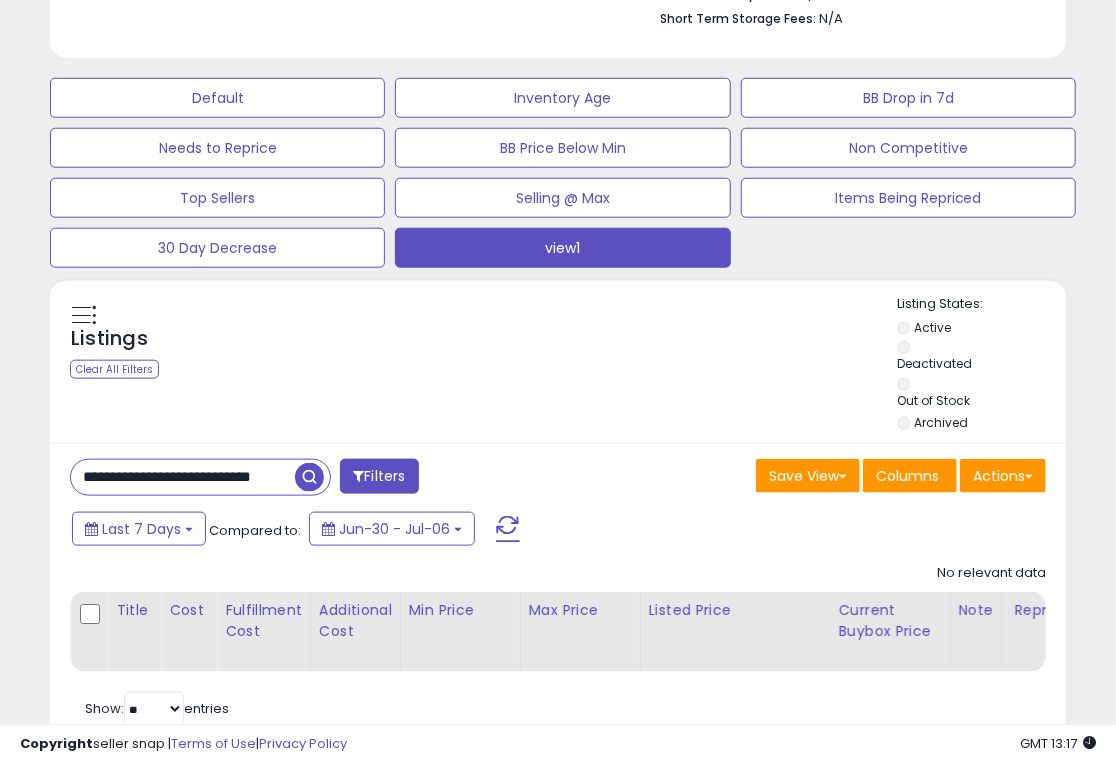 click on "**********" at bounding box center (183, 477) 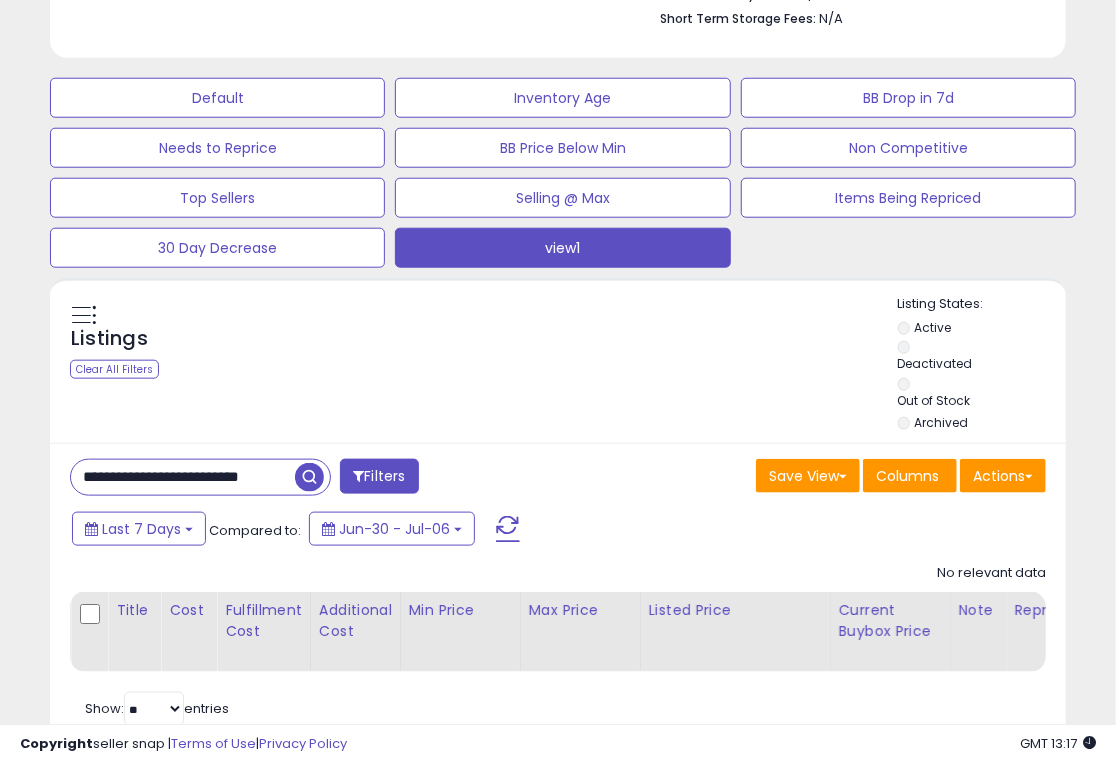 drag, startPoint x: 80, startPoint y: 401, endPoint x: 334, endPoint y: 388, distance: 254.33246 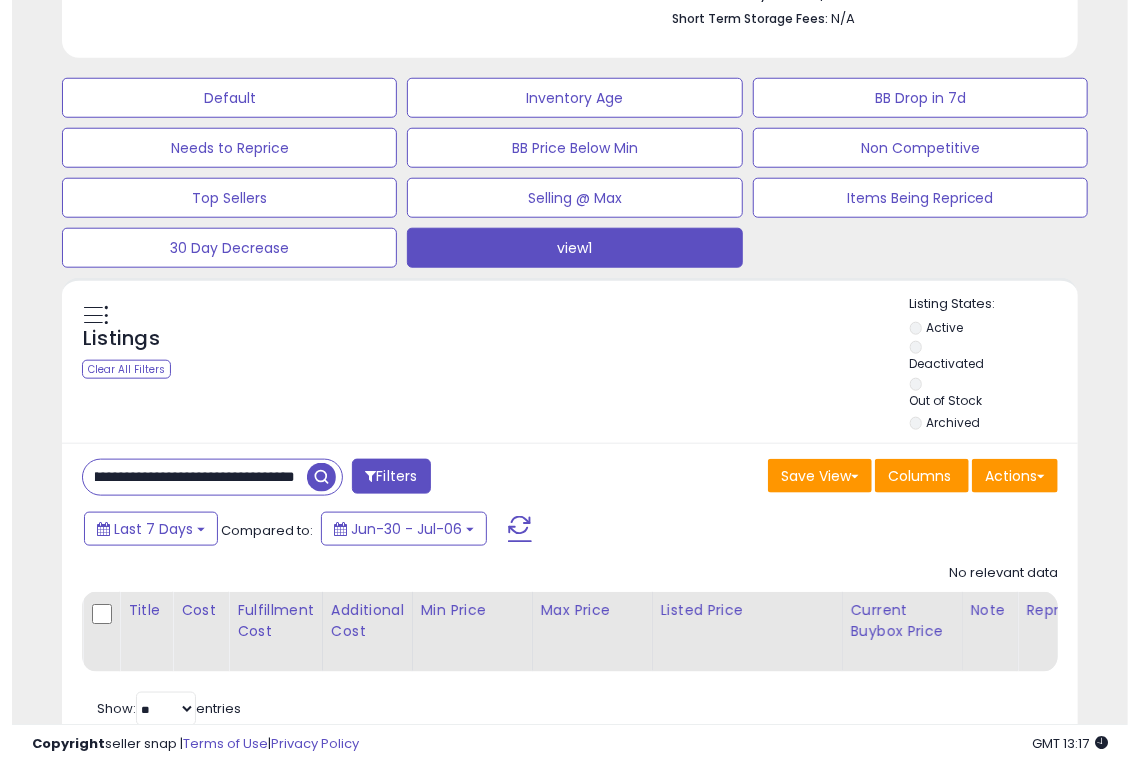 scroll, scrollTop: 0, scrollLeft: 91, axis: horizontal 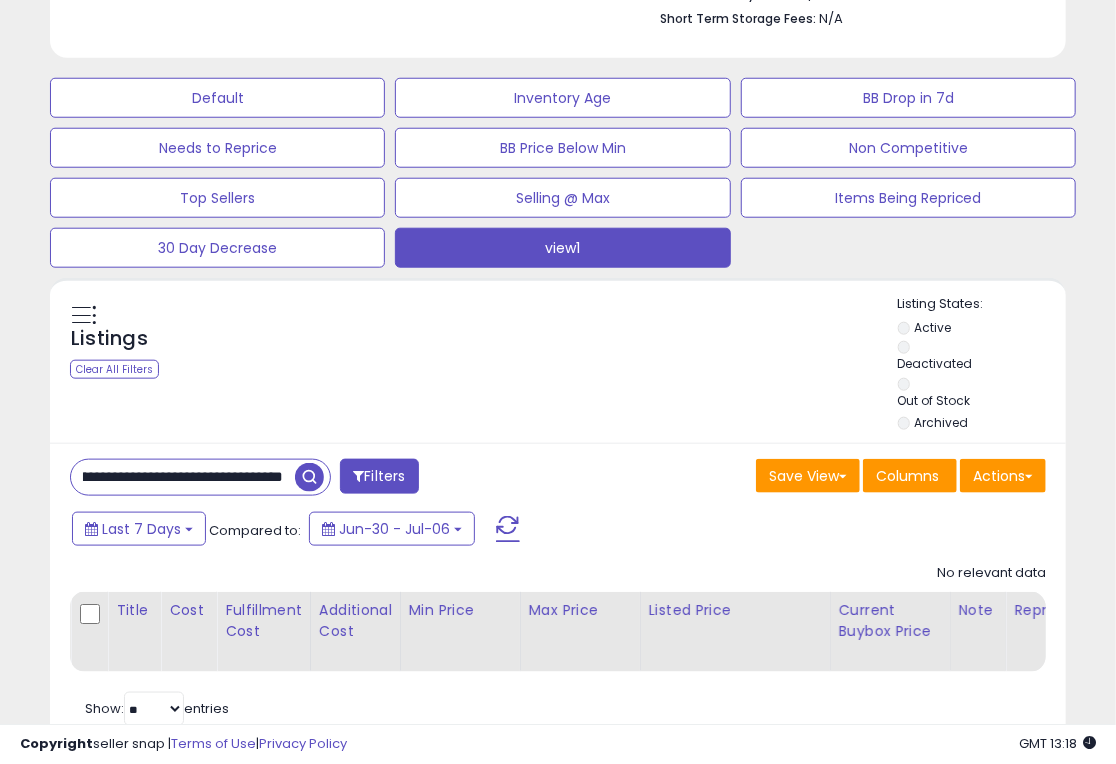 drag, startPoint x: 99, startPoint y: 389, endPoint x: 380, endPoint y: 388, distance: 281.00177 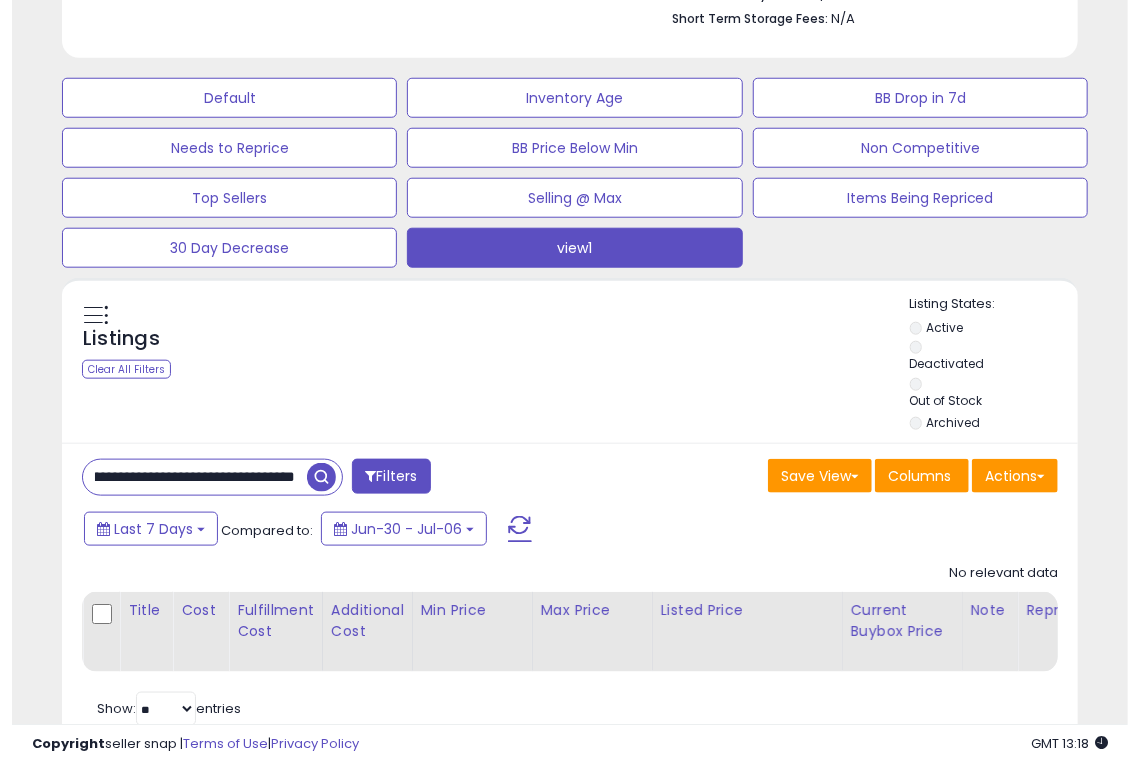 scroll, scrollTop: 0, scrollLeft: 111, axis: horizontal 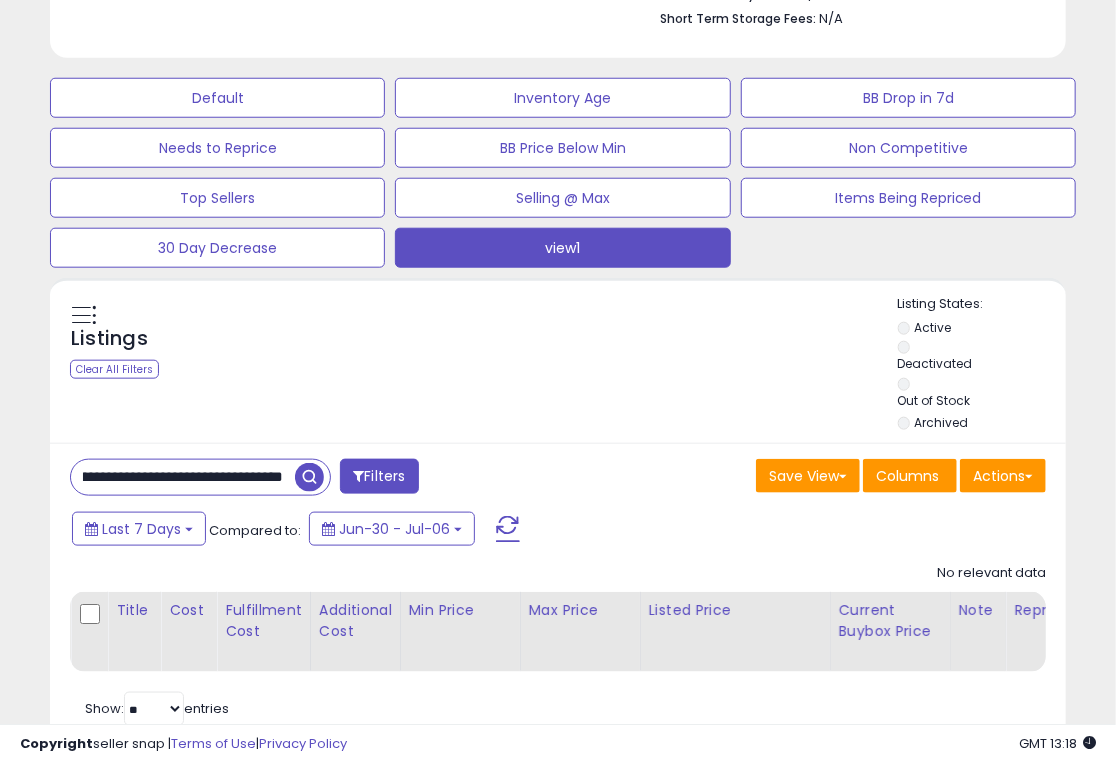 drag, startPoint x: 78, startPoint y: 397, endPoint x: 462, endPoint y: 396, distance: 384.0013 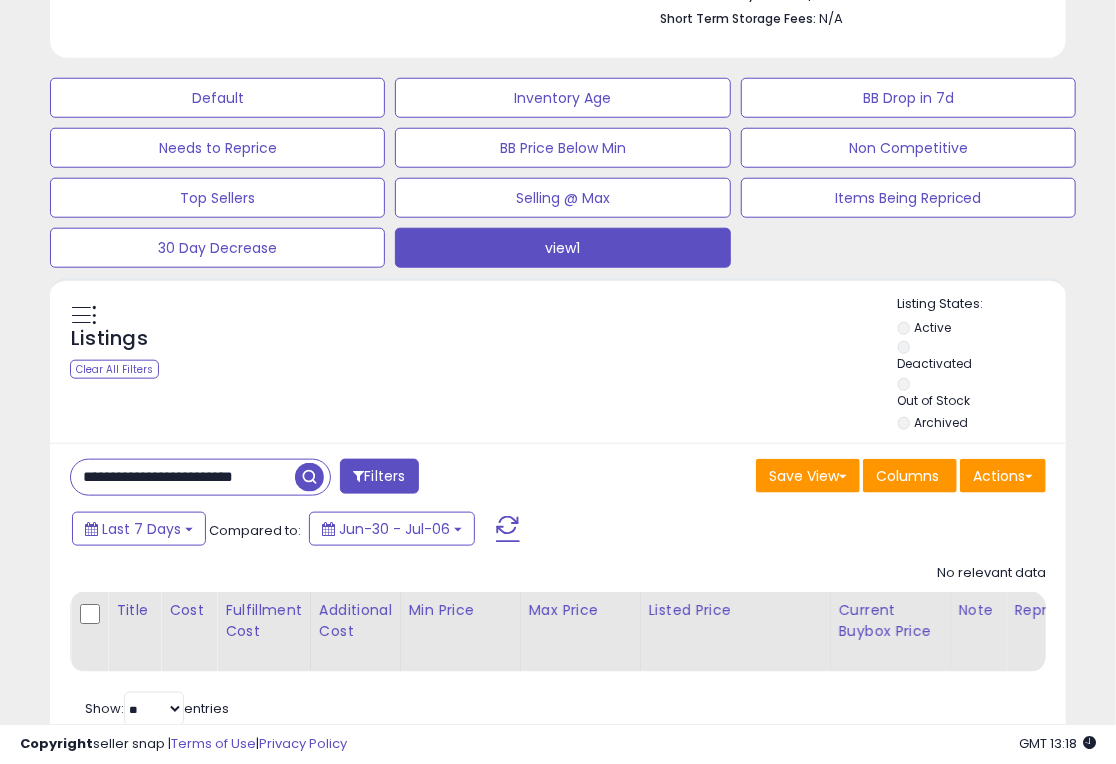 scroll, scrollTop: 0, scrollLeft: 8, axis: horizontal 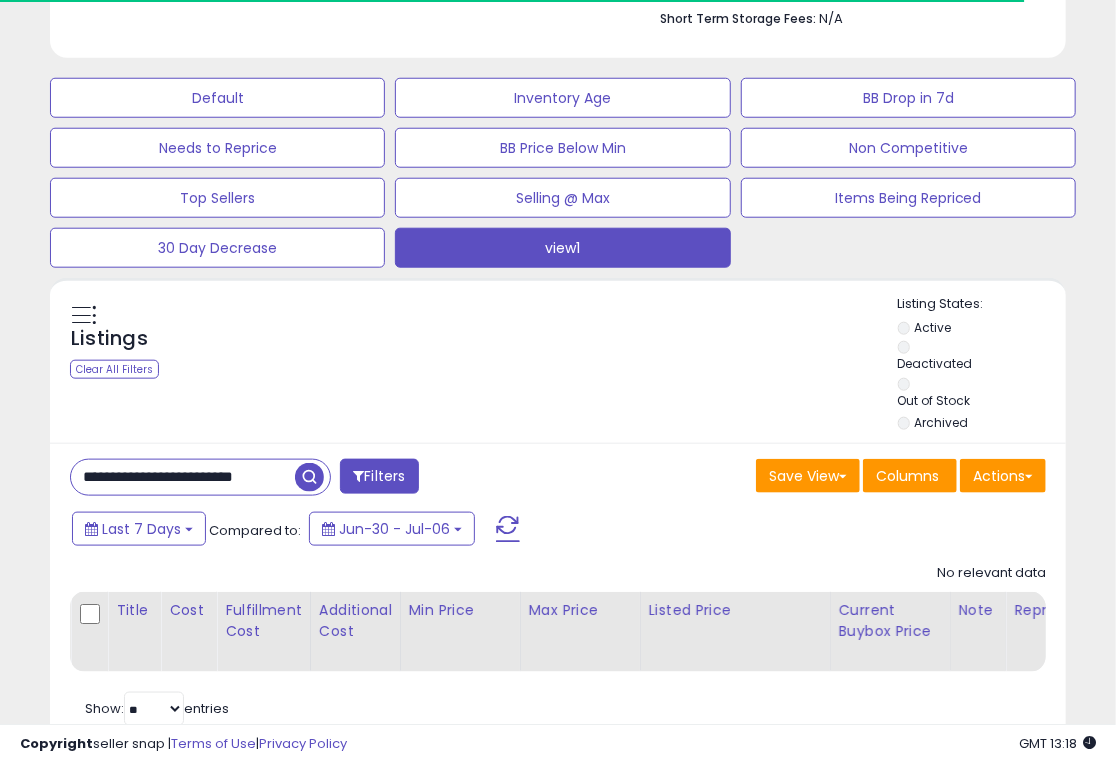 drag, startPoint x: 77, startPoint y: 392, endPoint x: 394, endPoint y: 394, distance: 317.00632 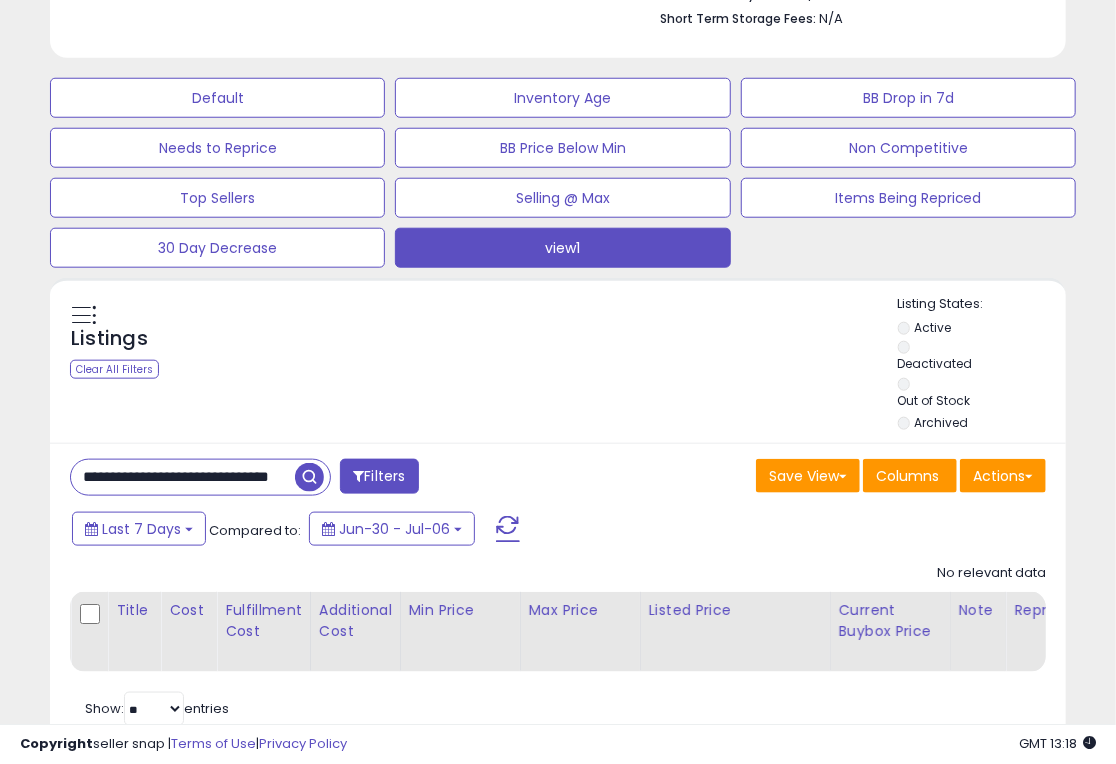 click at bounding box center (309, 477) 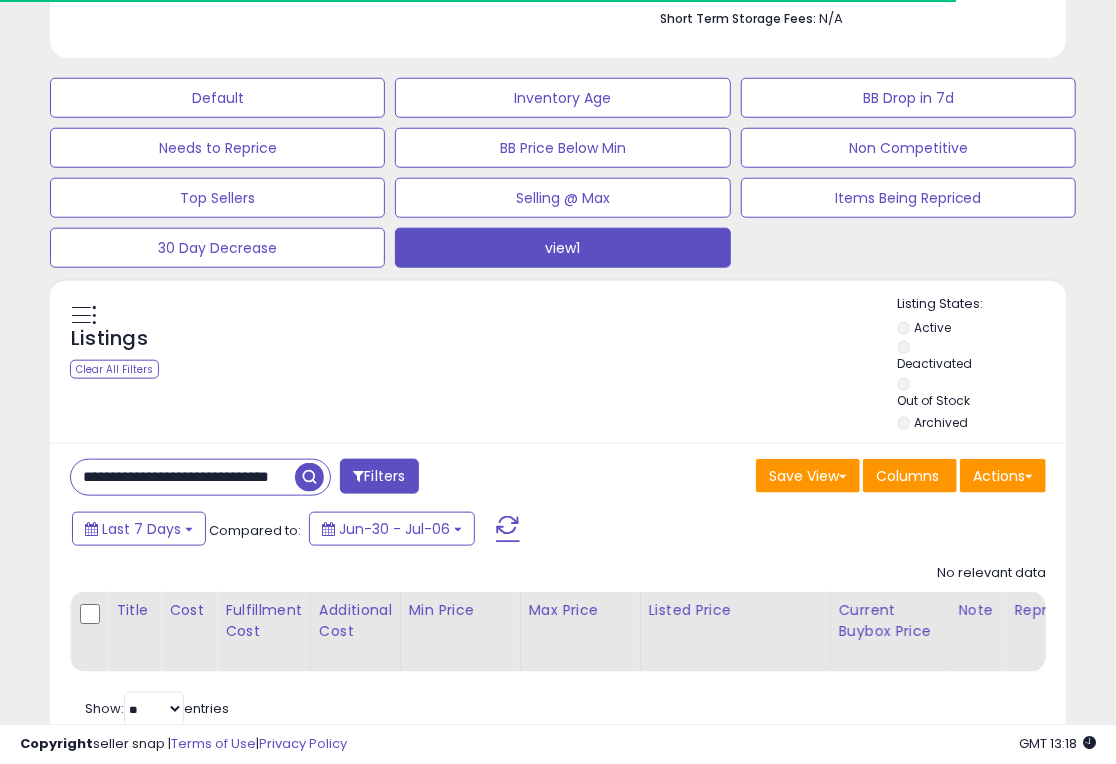 click on "**********" at bounding box center (183, 477) 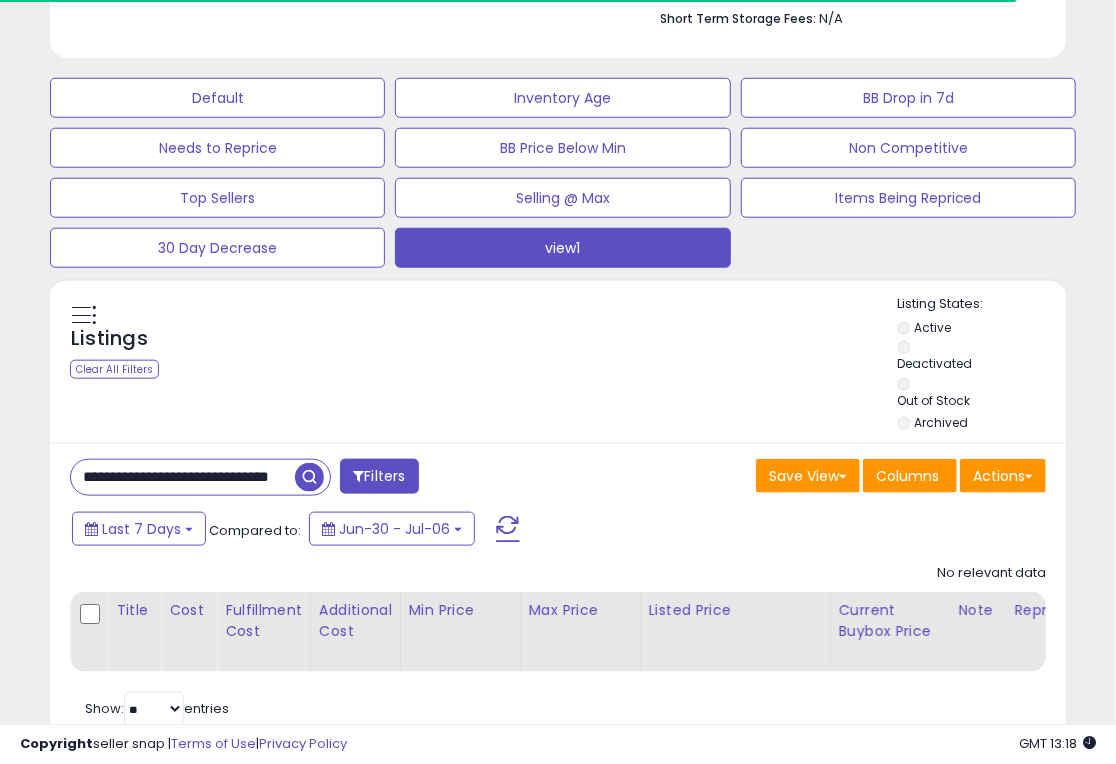 drag, startPoint x: 83, startPoint y: 389, endPoint x: 328, endPoint y: 378, distance: 245.24681 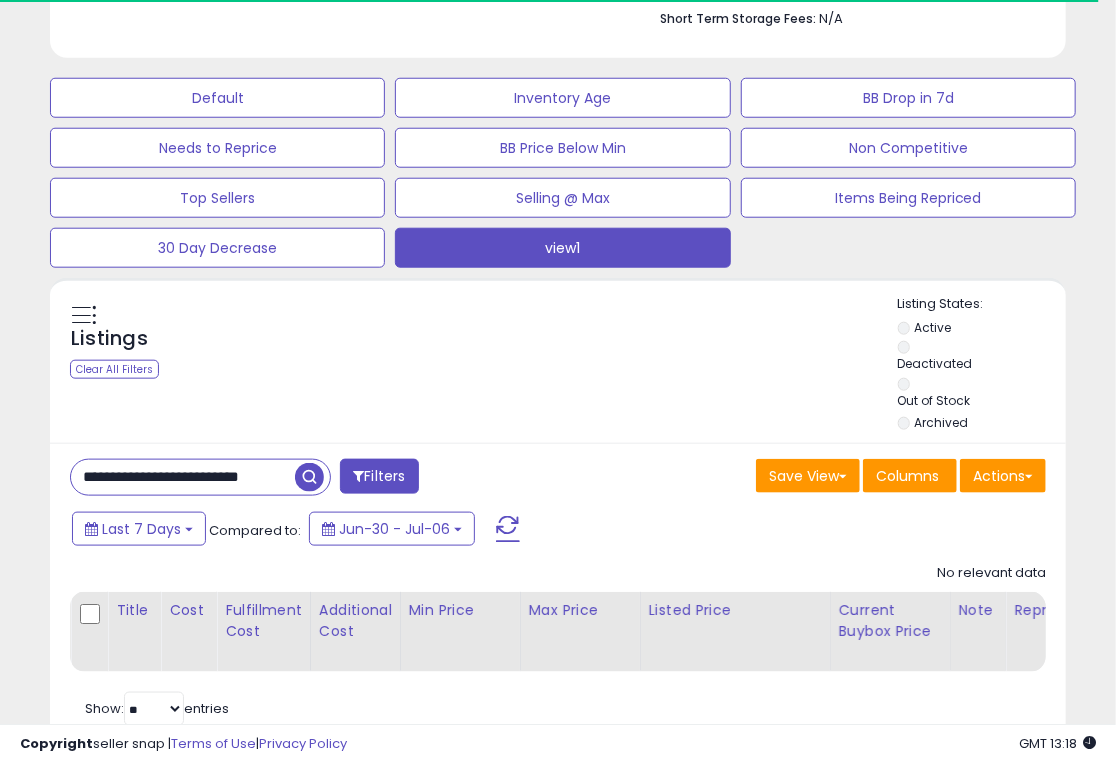 drag, startPoint x: 80, startPoint y: 387, endPoint x: 340, endPoint y: 387, distance: 260 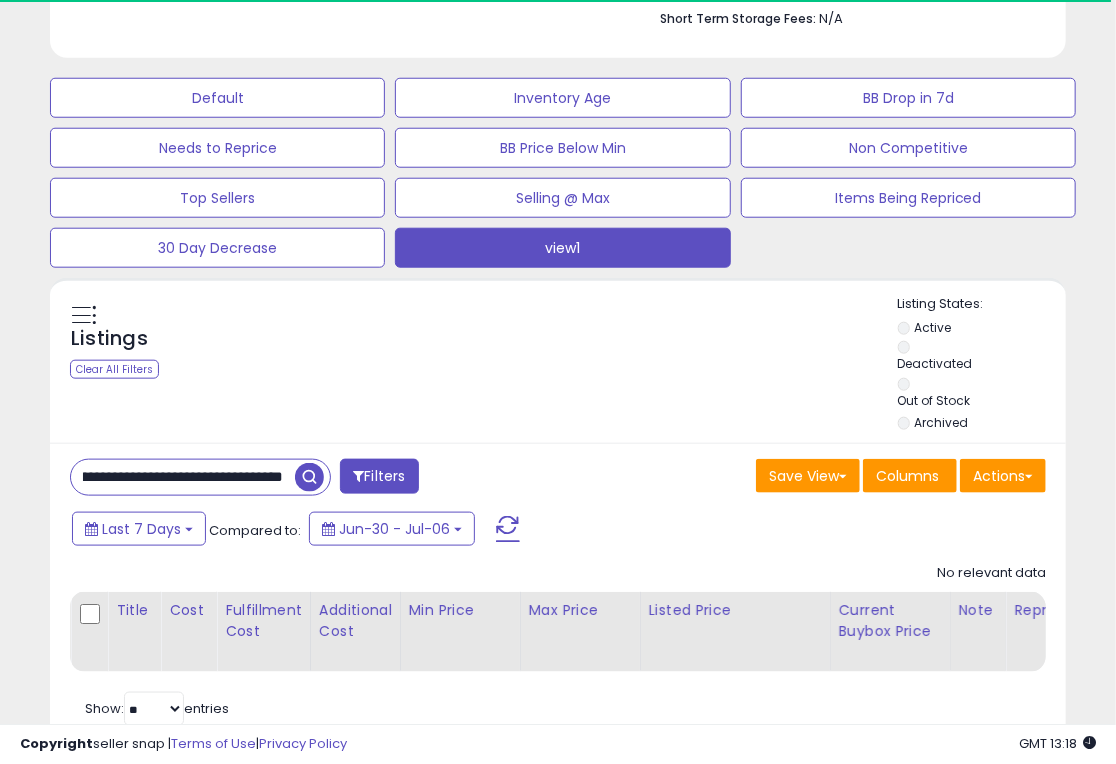 drag, startPoint x: 78, startPoint y: 393, endPoint x: 341, endPoint y: 392, distance: 263.0019 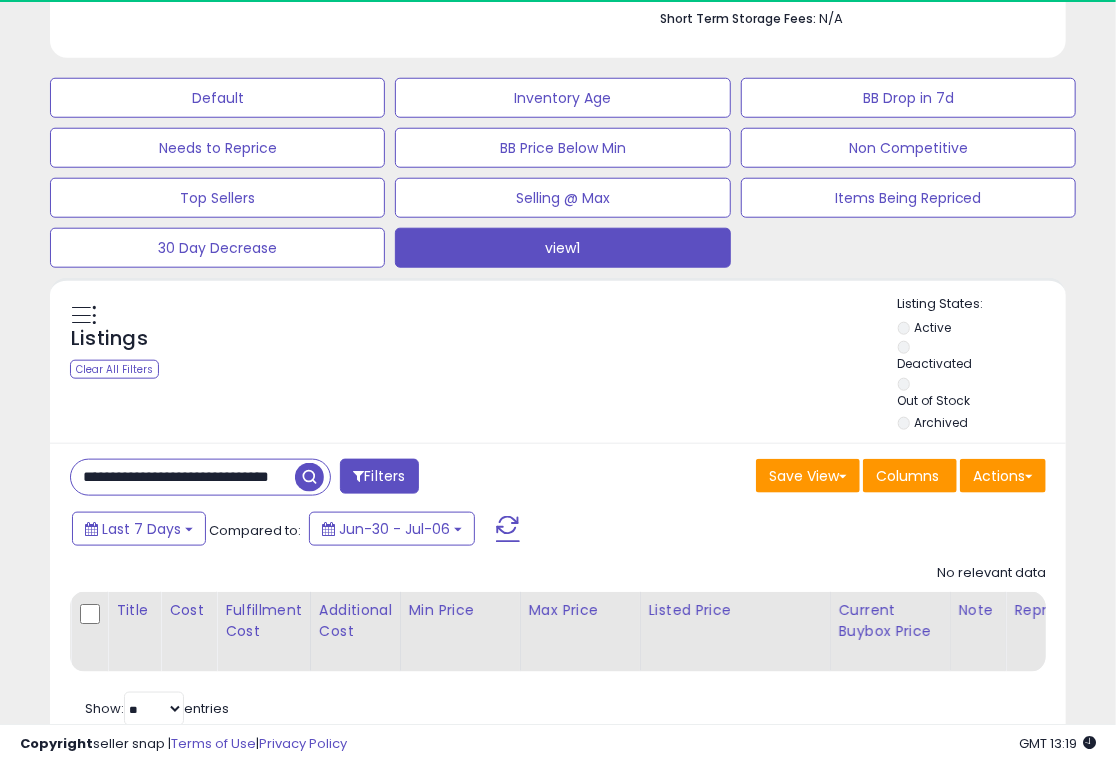 drag, startPoint x: 75, startPoint y: 394, endPoint x: 314, endPoint y: 393, distance: 239.00209 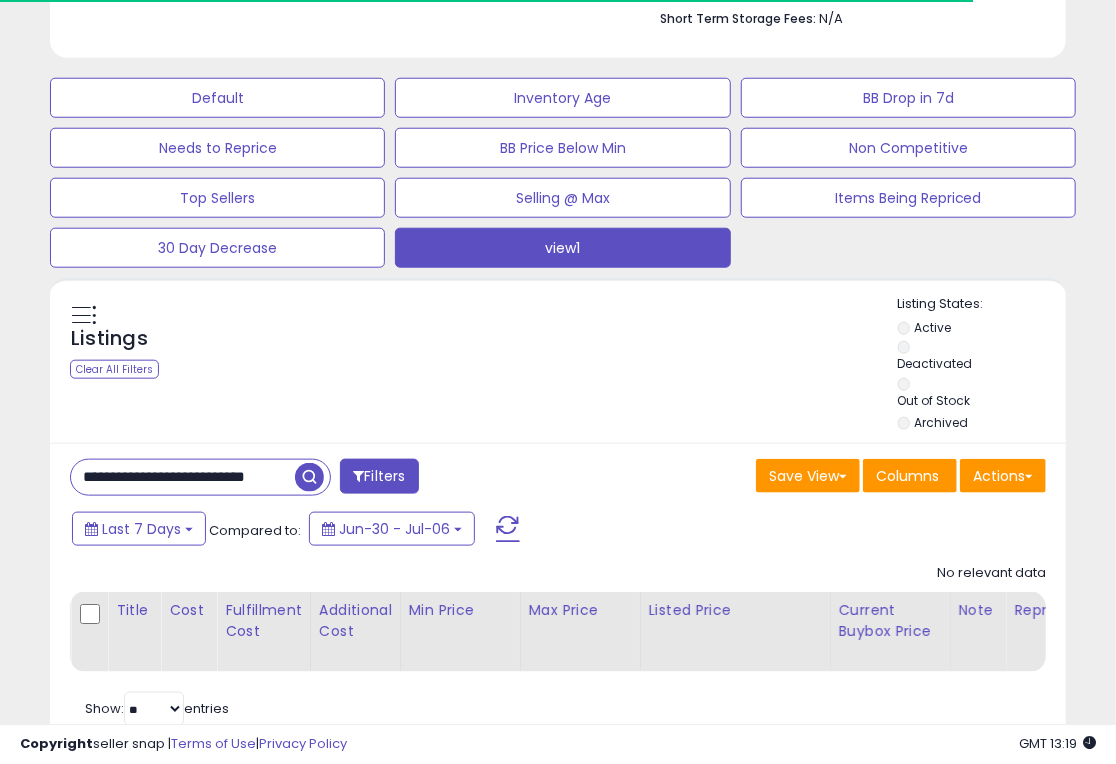 drag, startPoint x: 77, startPoint y: 385, endPoint x: 340, endPoint y: 386, distance: 263.0019 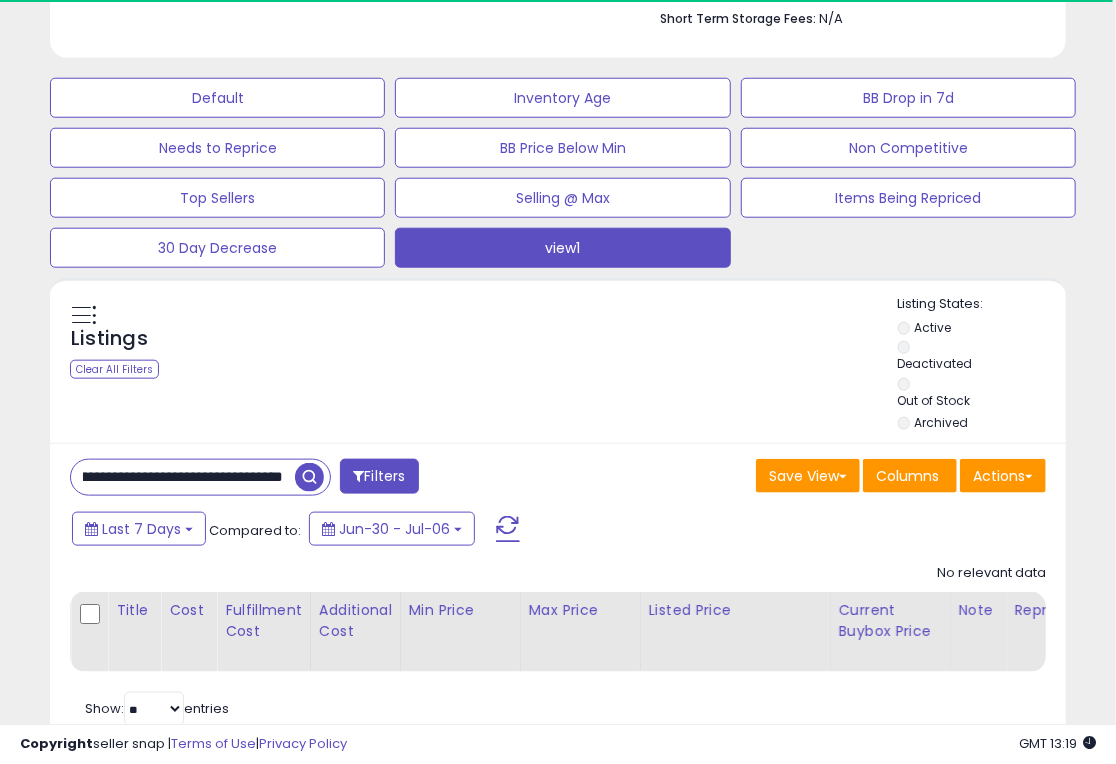 drag, startPoint x: 78, startPoint y: 384, endPoint x: 351, endPoint y: 384, distance: 273 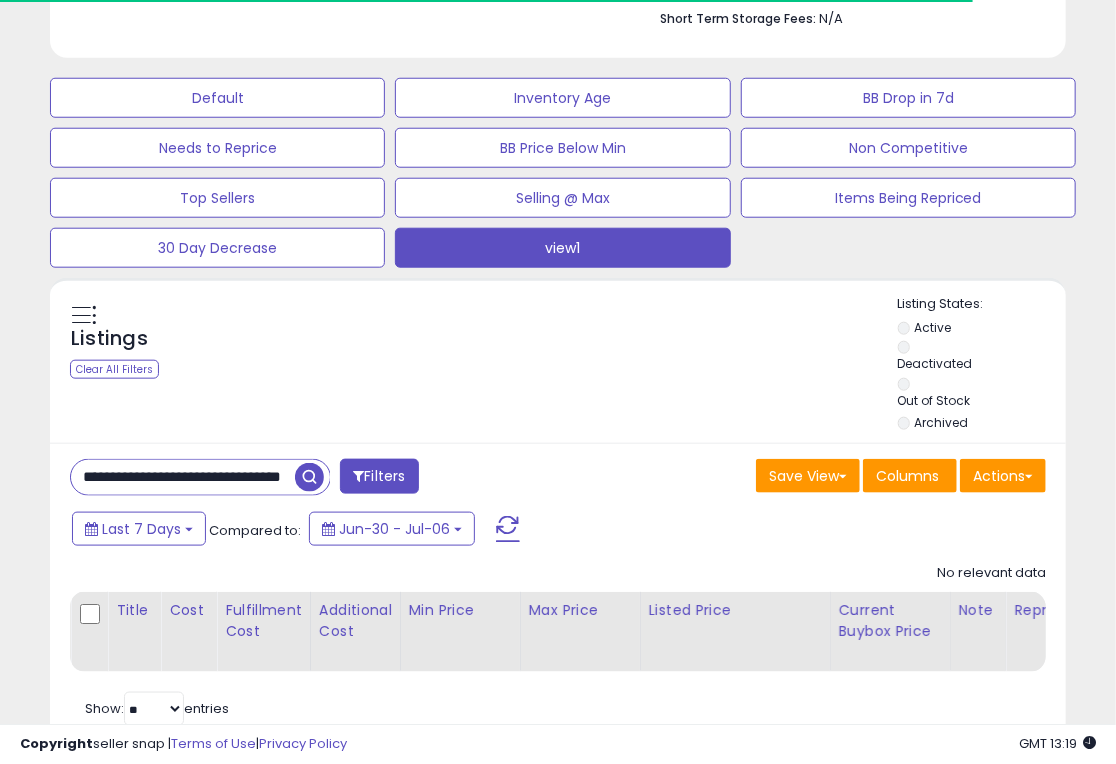 click on "**********" at bounding box center [183, 477] 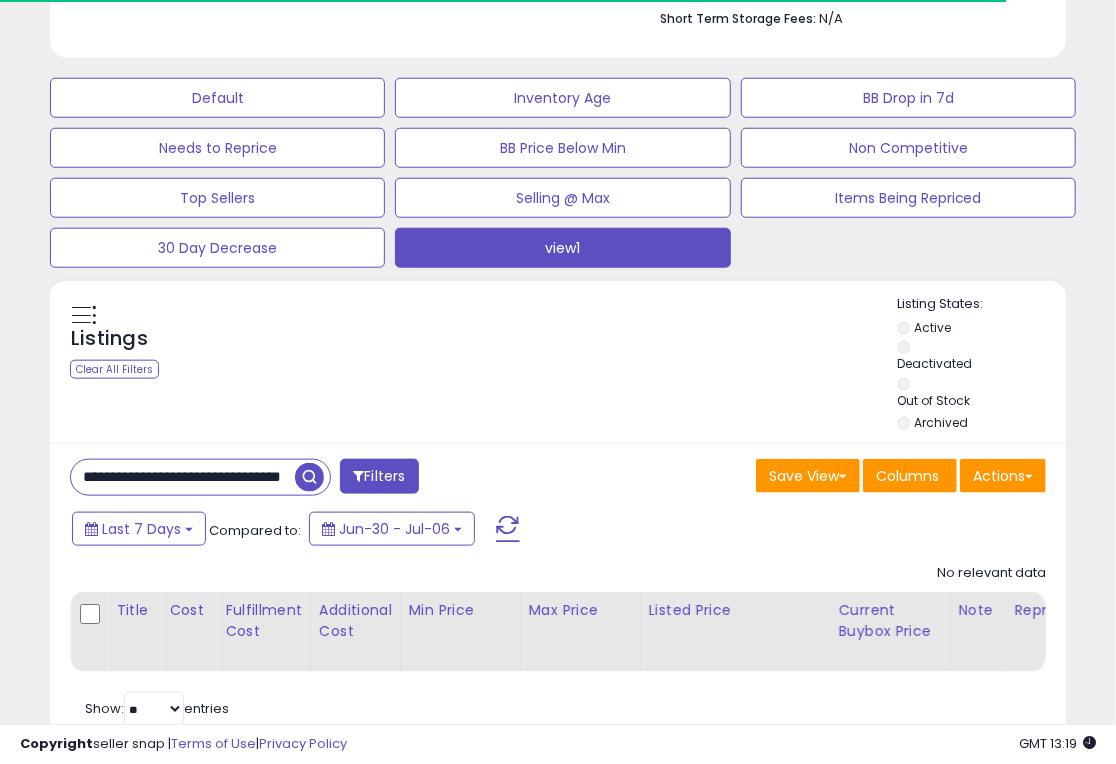 drag, startPoint x: 73, startPoint y: 385, endPoint x: 340, endPoint y: 387, distance: 267.00748 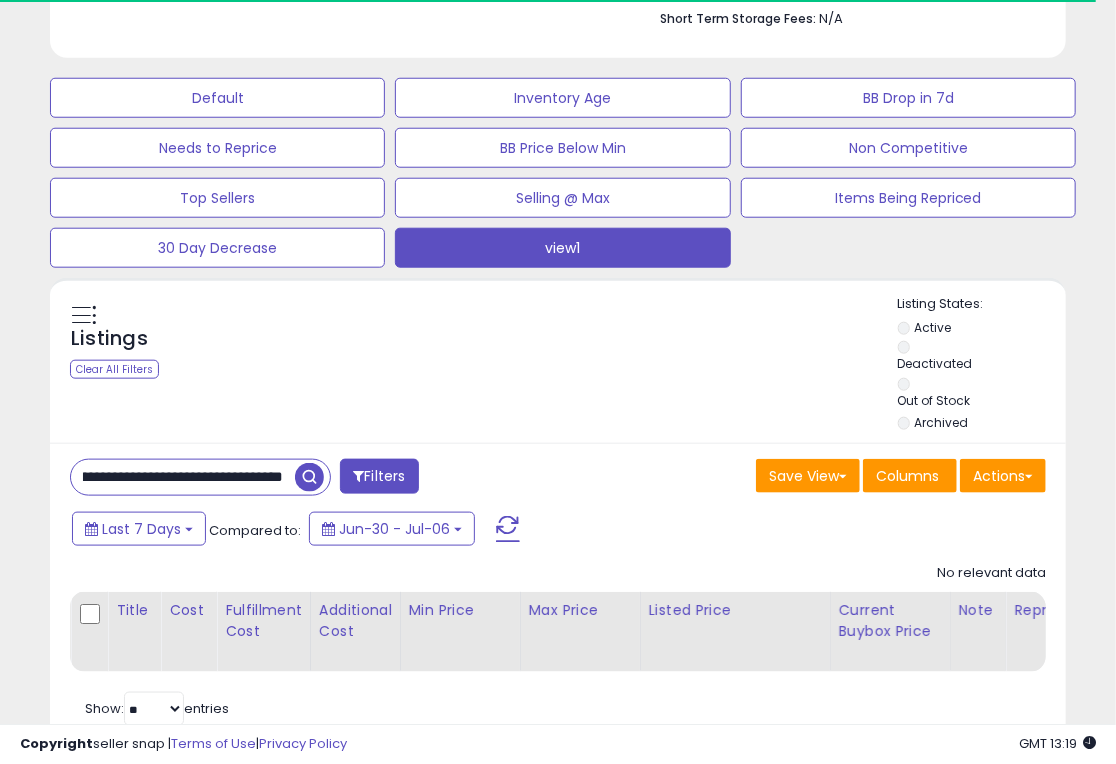 drag, startPoint x: 74, startPoint y: 386, endPoint x: 407, endPoint y: 393, distance: 333.07358 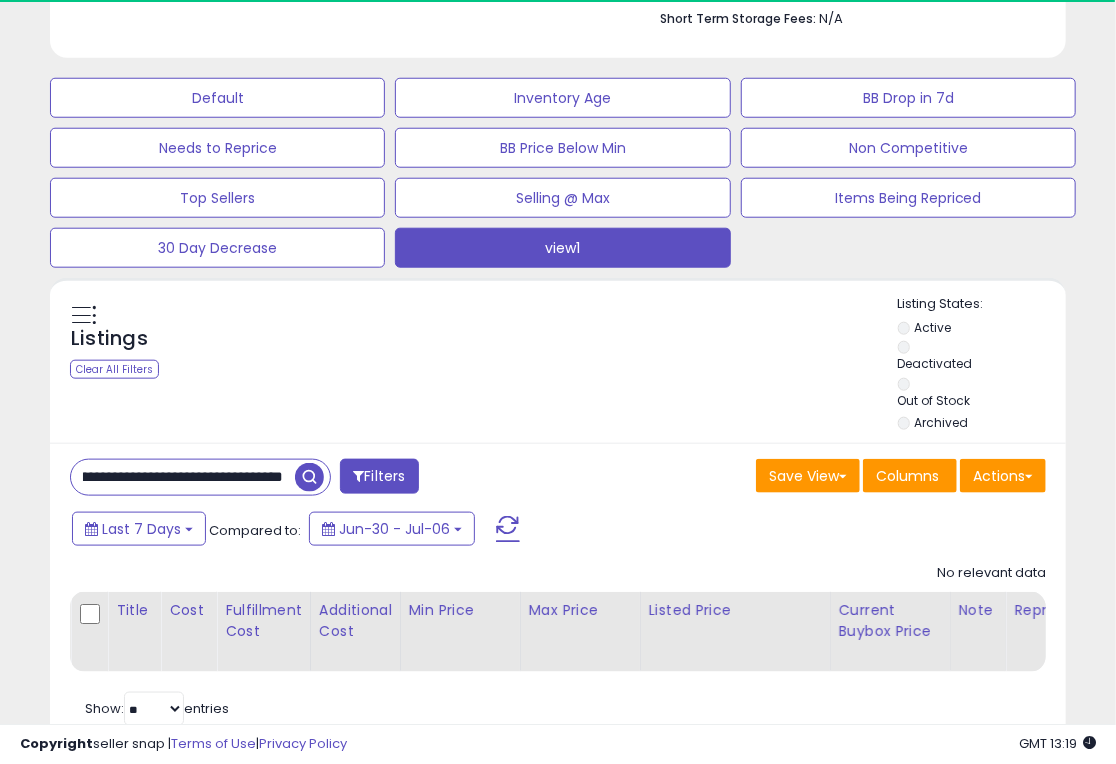 drag, startPoint x: 74, startPoint y: 387, endPoint x: 376, endPoint y: 387, distance: 302 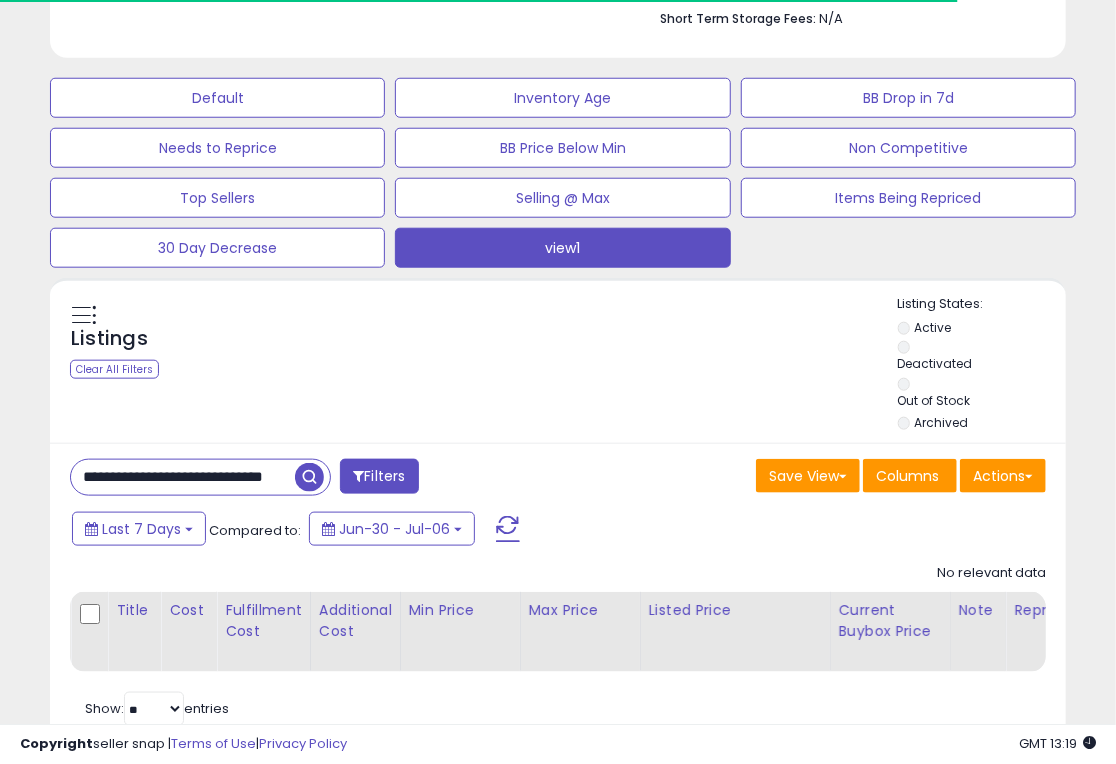 click on "**********" at bounding box center [183, 477] 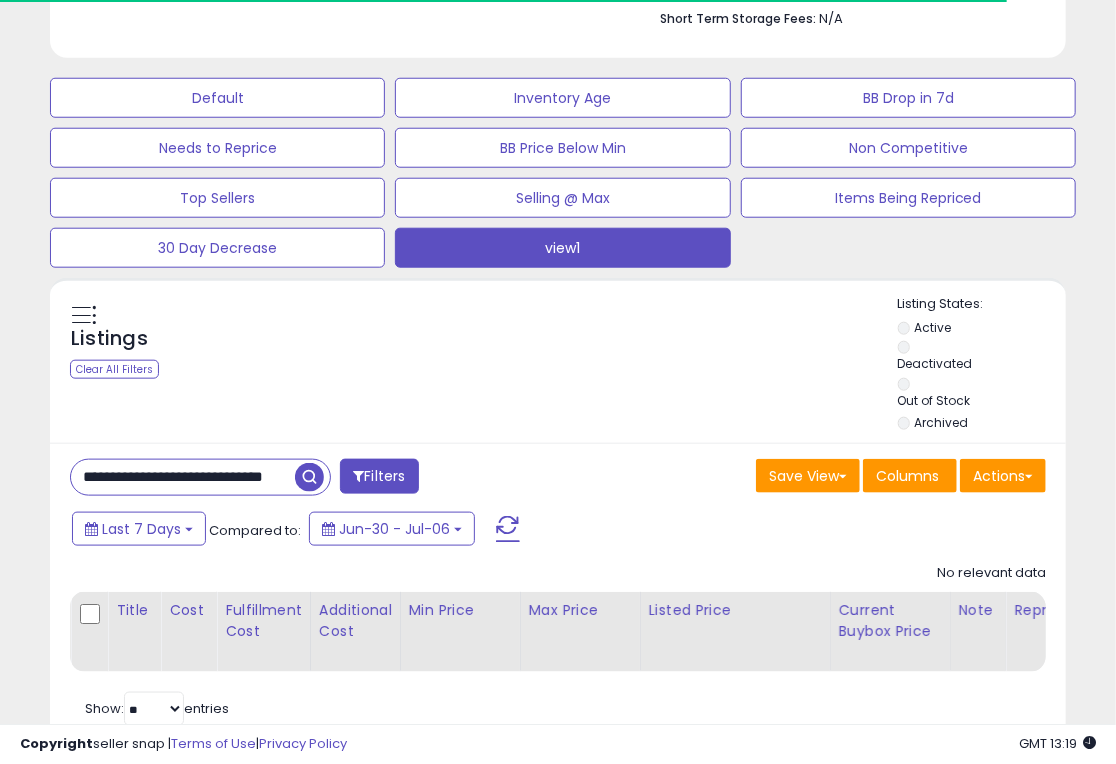 drag, startPoint x: 71, startPoint y: 394, endPoint x: 311, endPoint y: 394, distance: 240 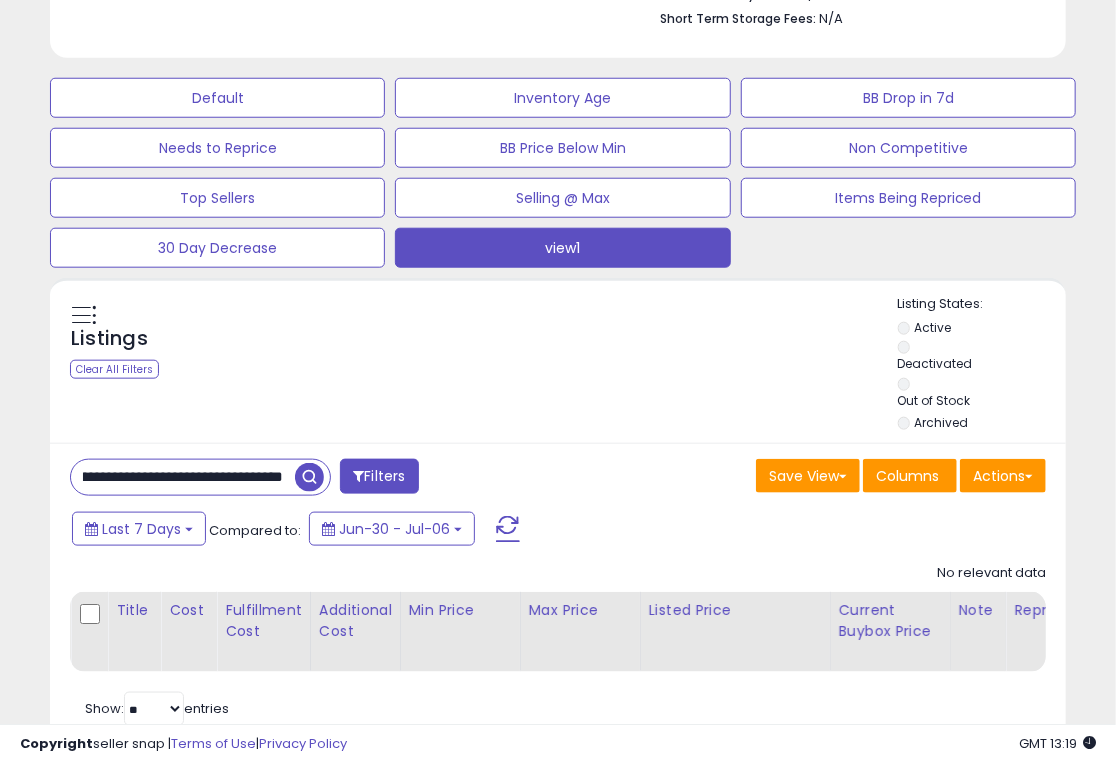 drag, startPoint x: 74, startPoint y: 390, endPoint x: 350, endPoint y: 389, distance: 276.0018 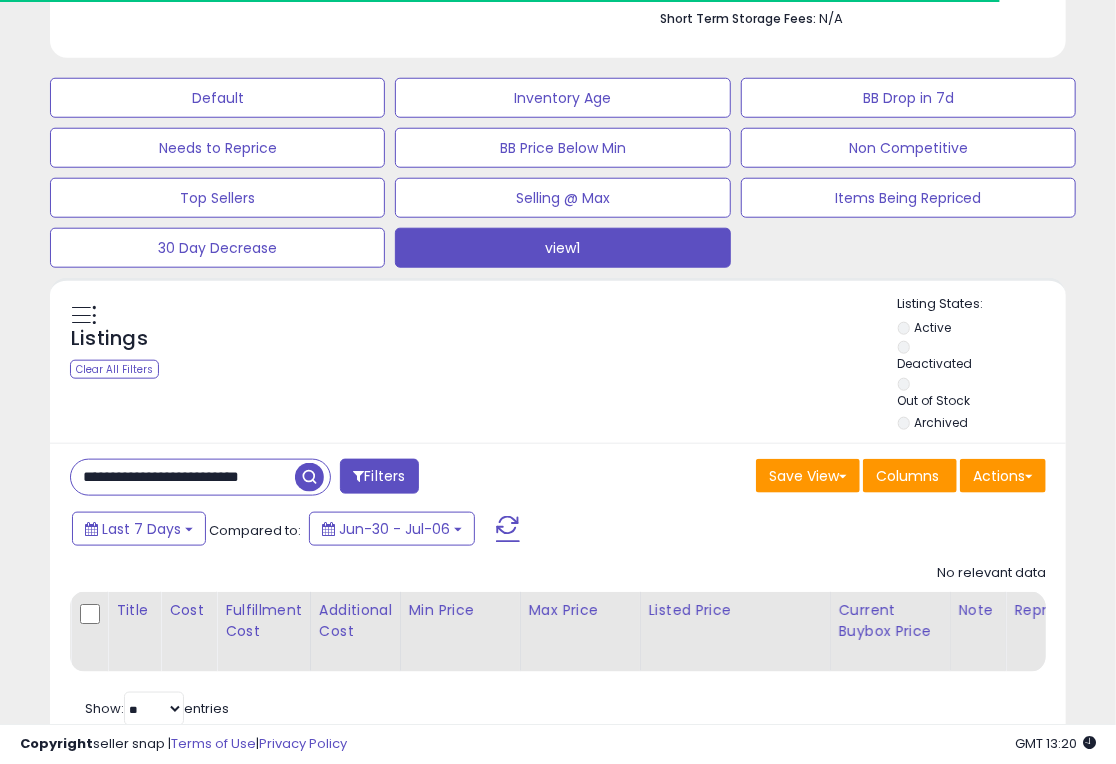 drag, startPoint x: 78, startPoint y: 392, endPoint x: 377, endPoint y: 389, distance: 299.01505 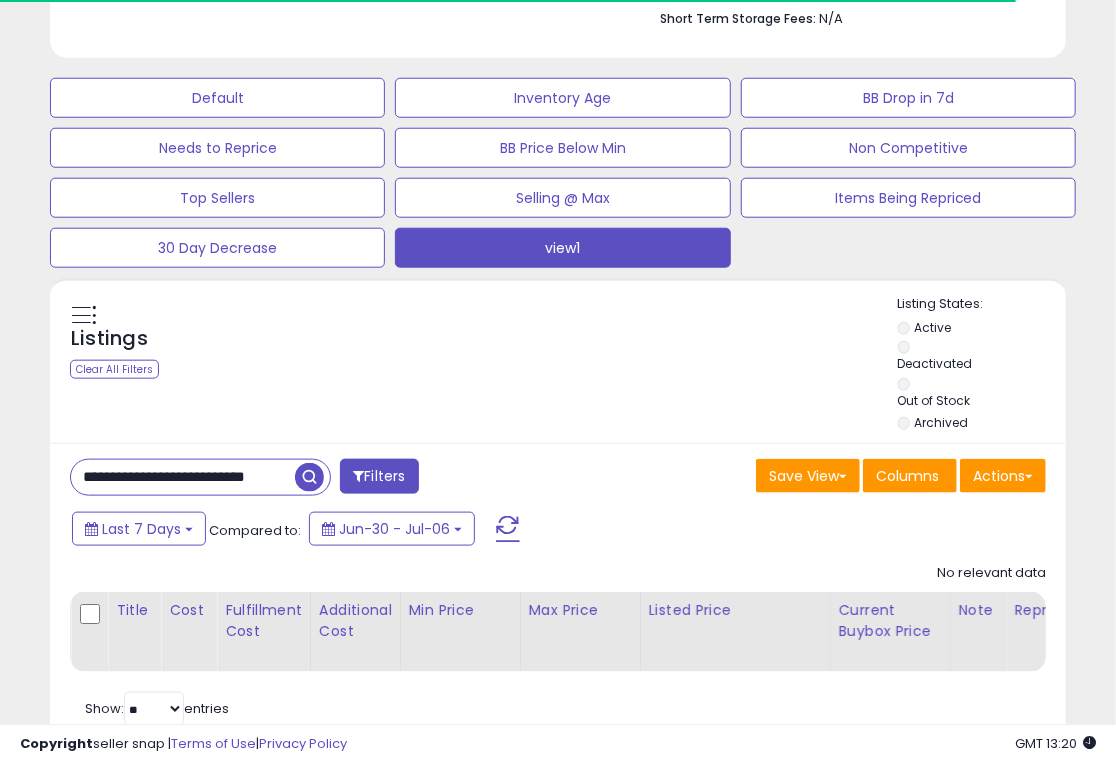 drag, startPoint x: 90, startPoint y: 391, endPoint x: 344, endPoint y: 383, distance: 254.12595 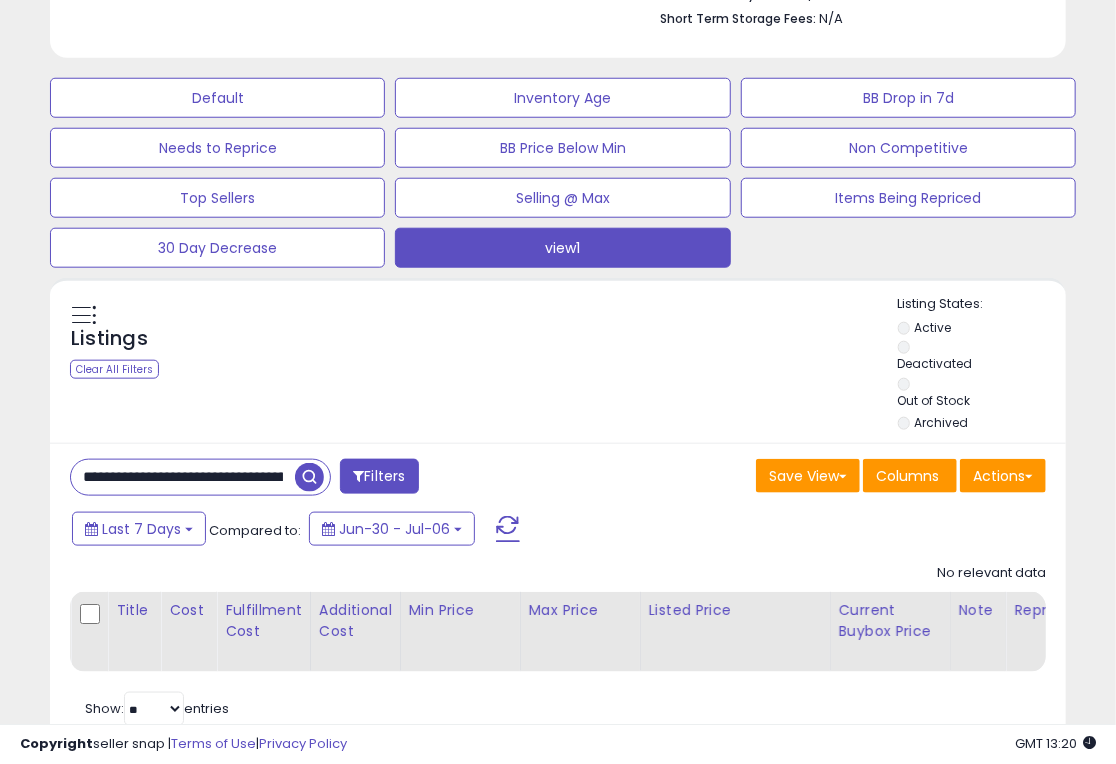 click at bounding box center (309, 477) 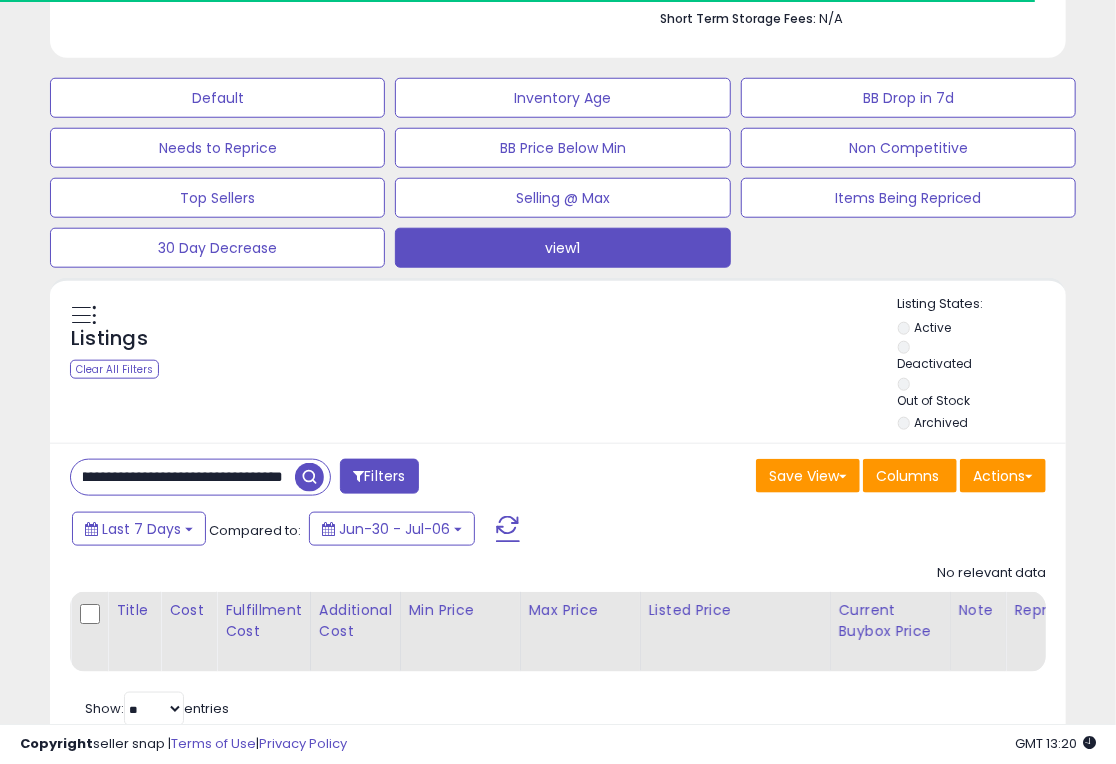 drag, startPoint x: 77, startPoint y: 396, endPoint x: 310, endPoint y: 395, distance: 233.00215 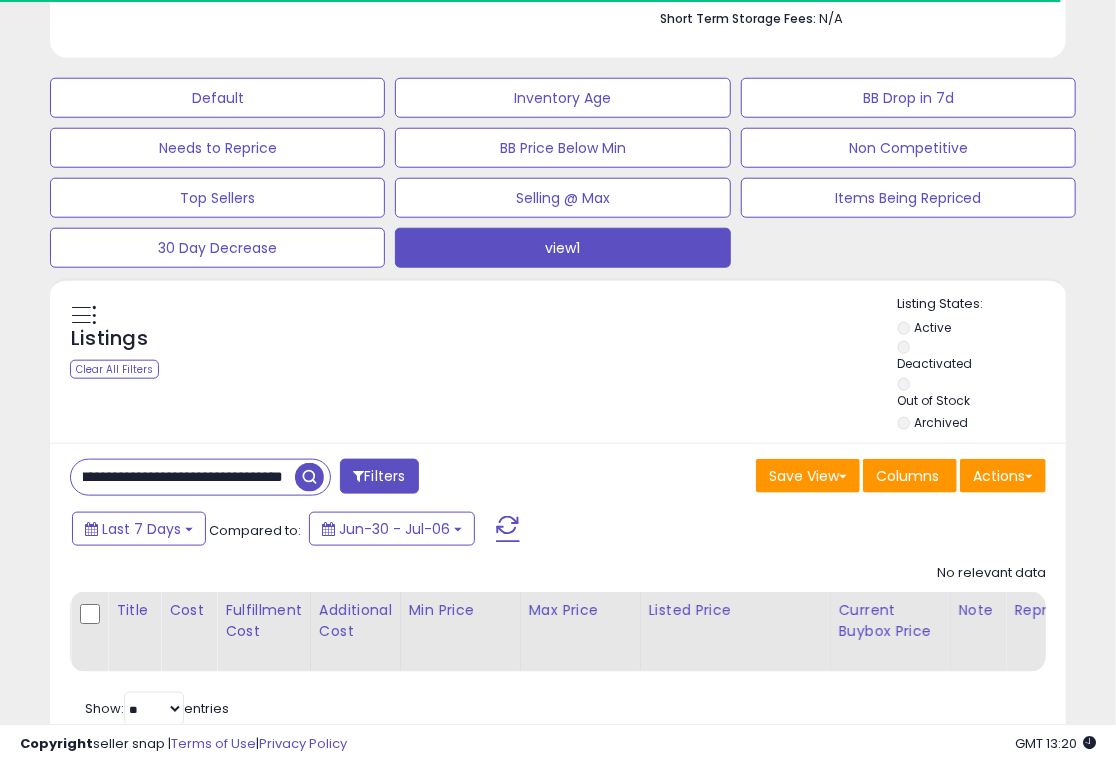 drag, startPoint x: 70, startPoint y: 389, endPoint x: 318, endPoint y: 389, distance: 248 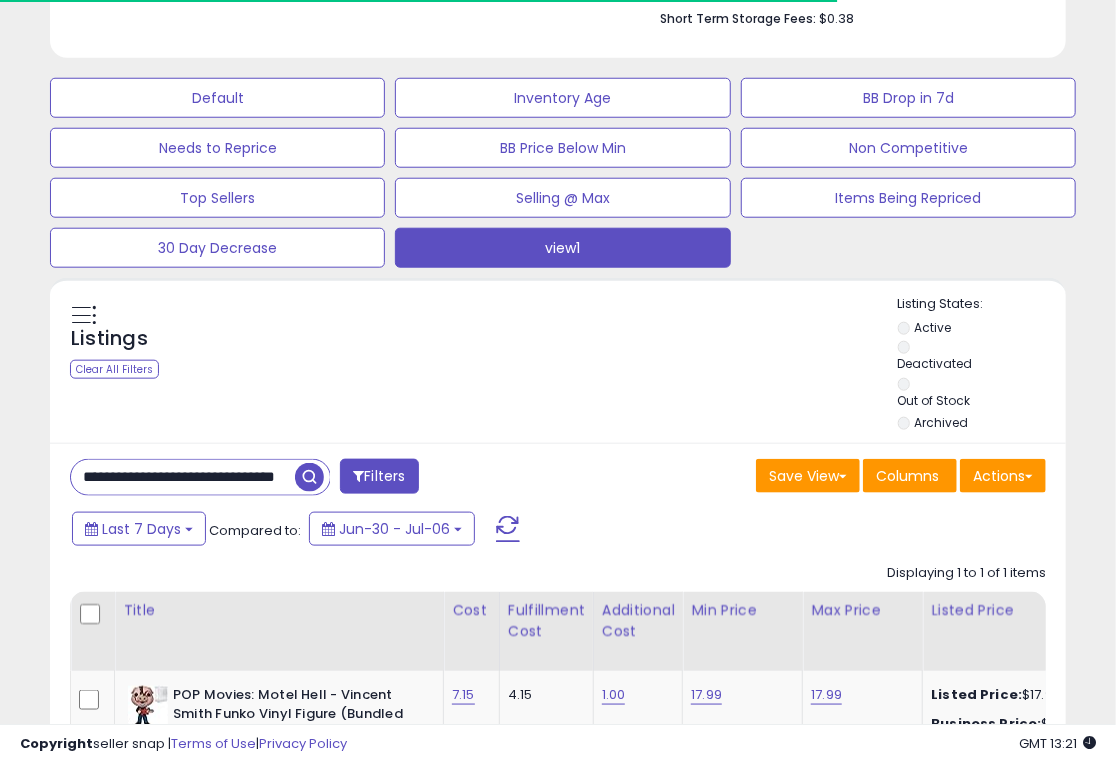scroll, scrollTop: 0, scrollLeft: 0, axis: both 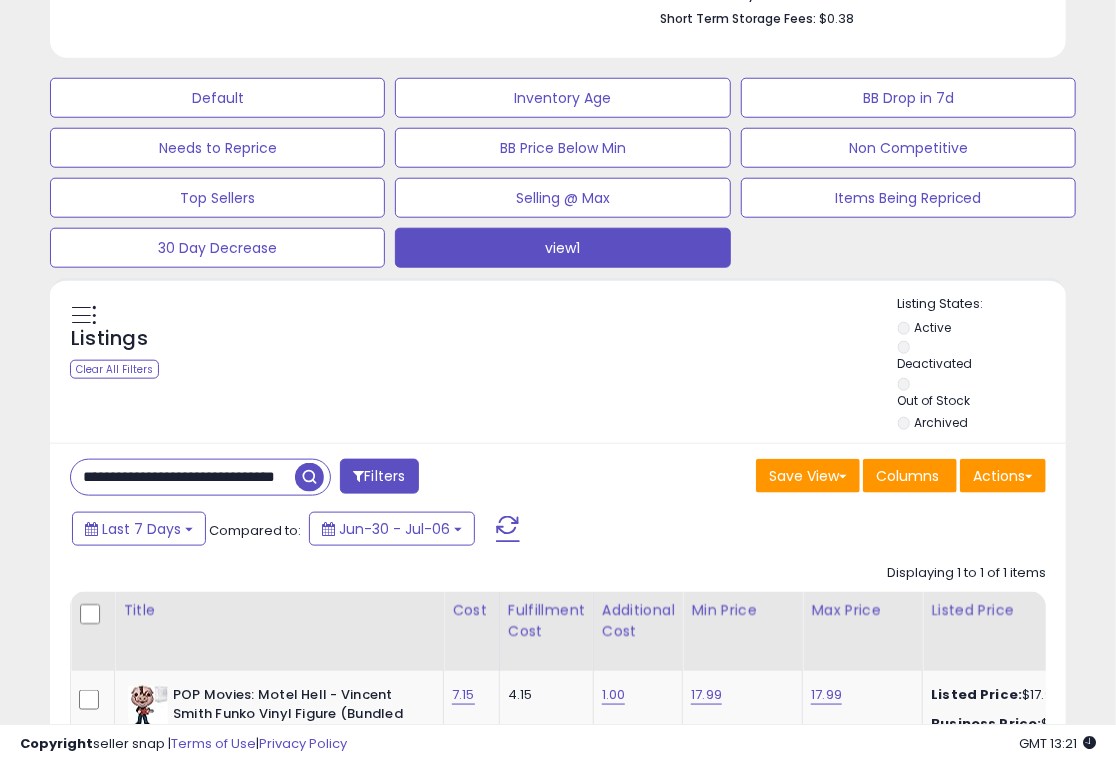 drag, startPoint x: 72, startPoint y: 390, endPoint x: 307, endPoint y: 389, distance: 235.00212 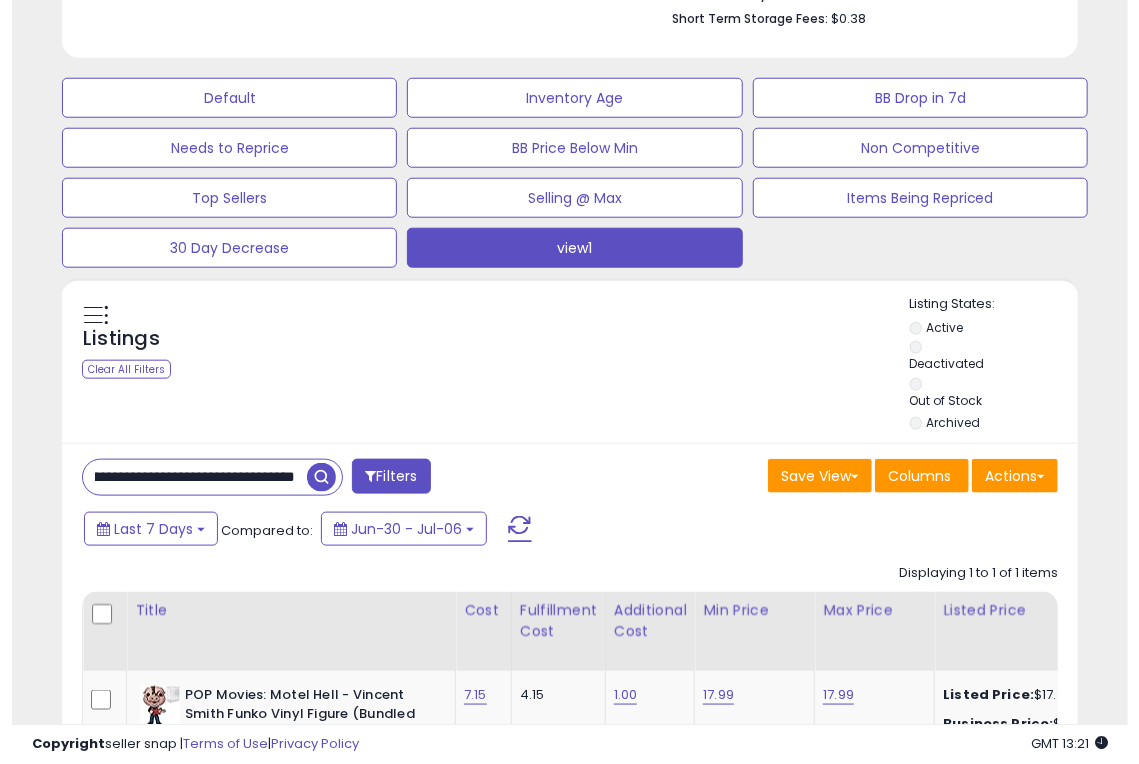 scroll, scrollTop: 0, scrollLeft: 121, axis: horizontal 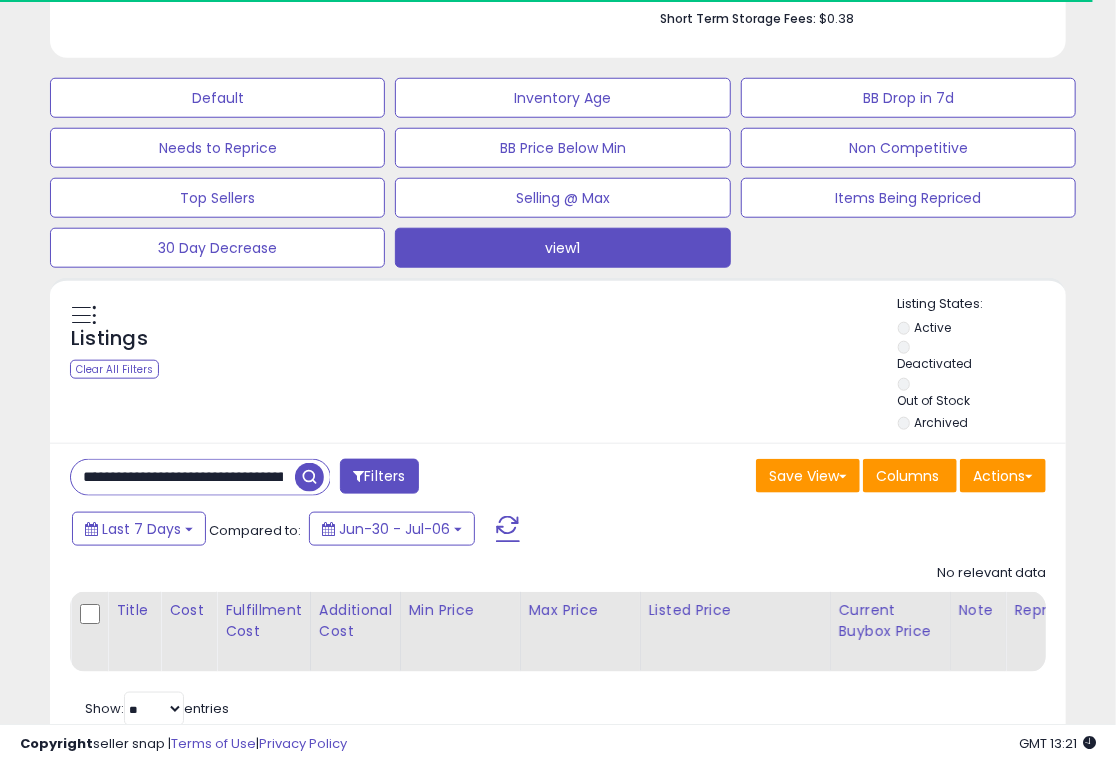 drag, startPoint x: 70, startPoint y: 385, endPoint x: 80, endPoint y: 386, distance: 10.049875 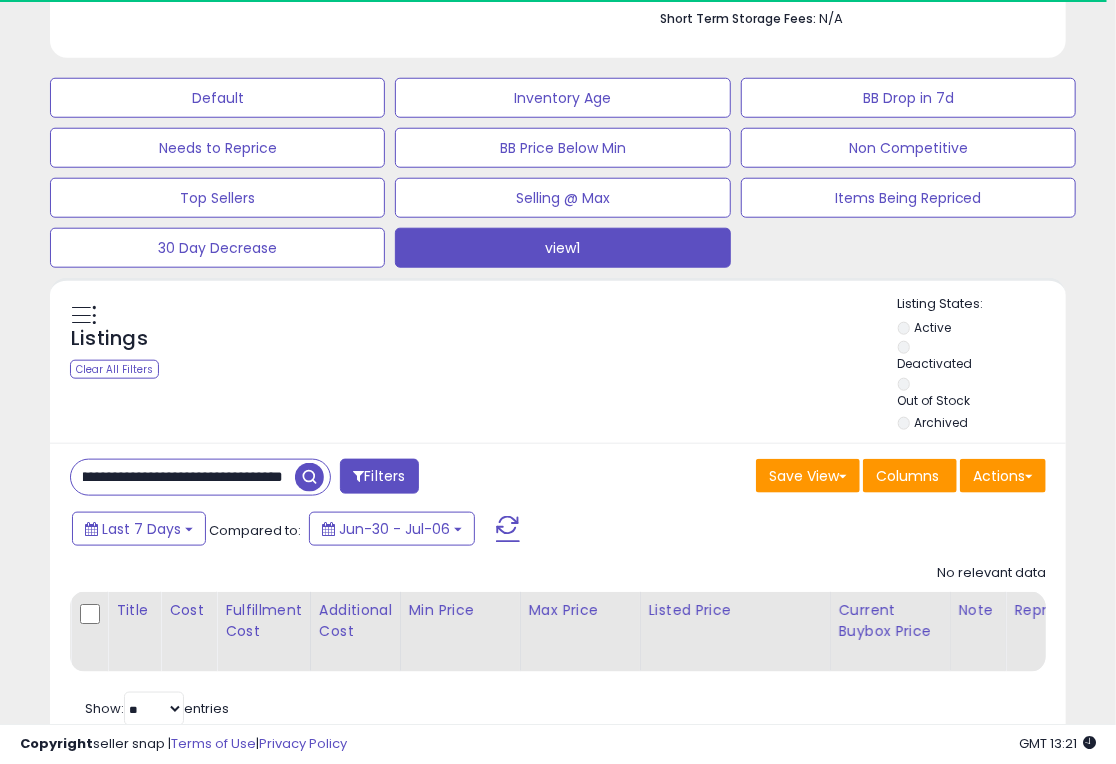 drag, startPoint x: 76, startPoint y: 393, endPoint x: 334, endPoint y: 393, distance: 258 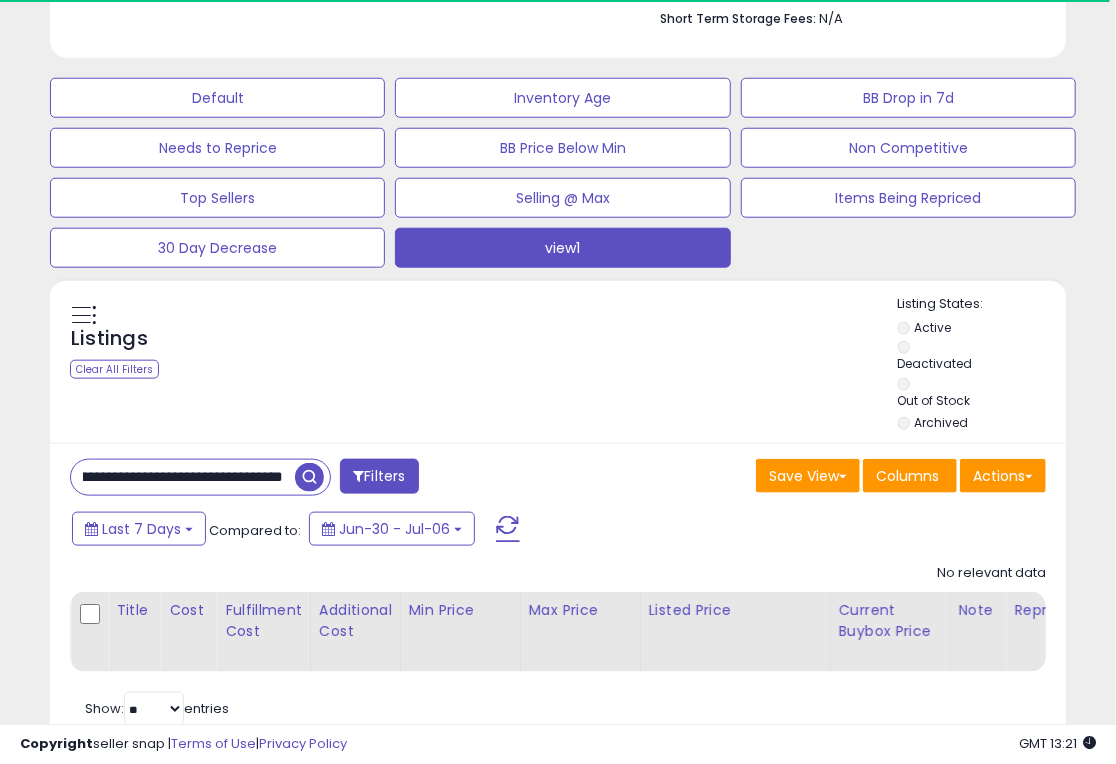 scroll, scrollTop: 0, scrollLeft: 125, axis: horizontal 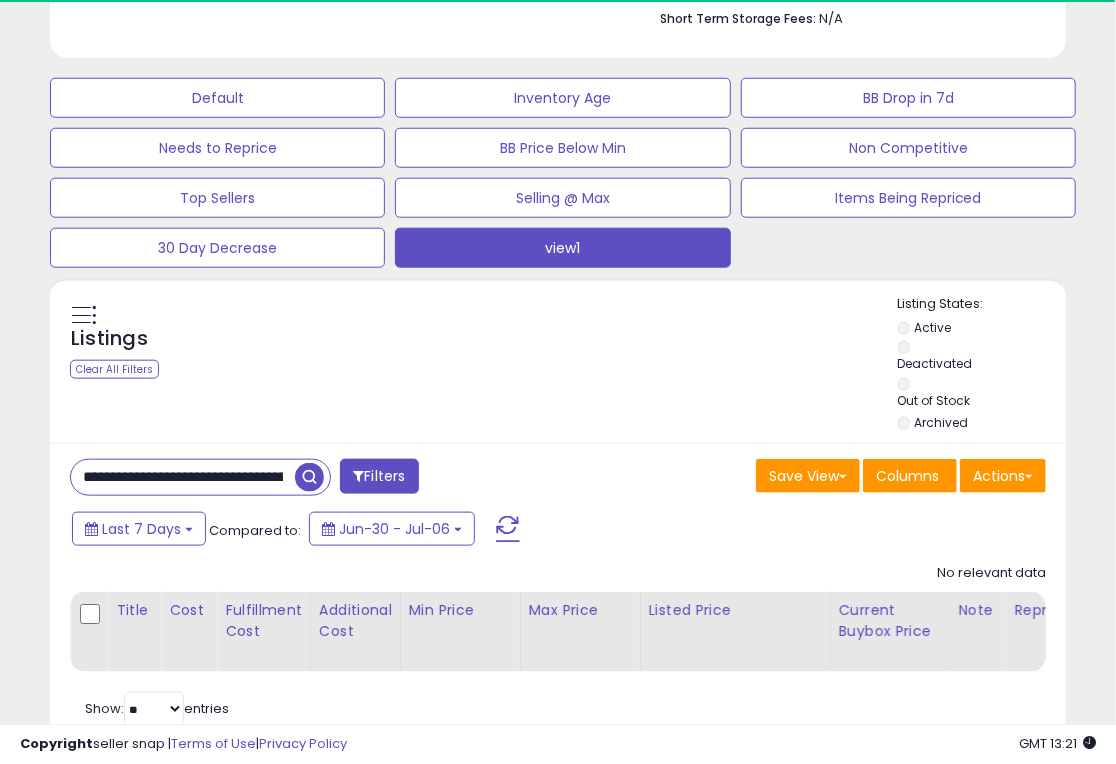 click at bounding box center (309, 477) 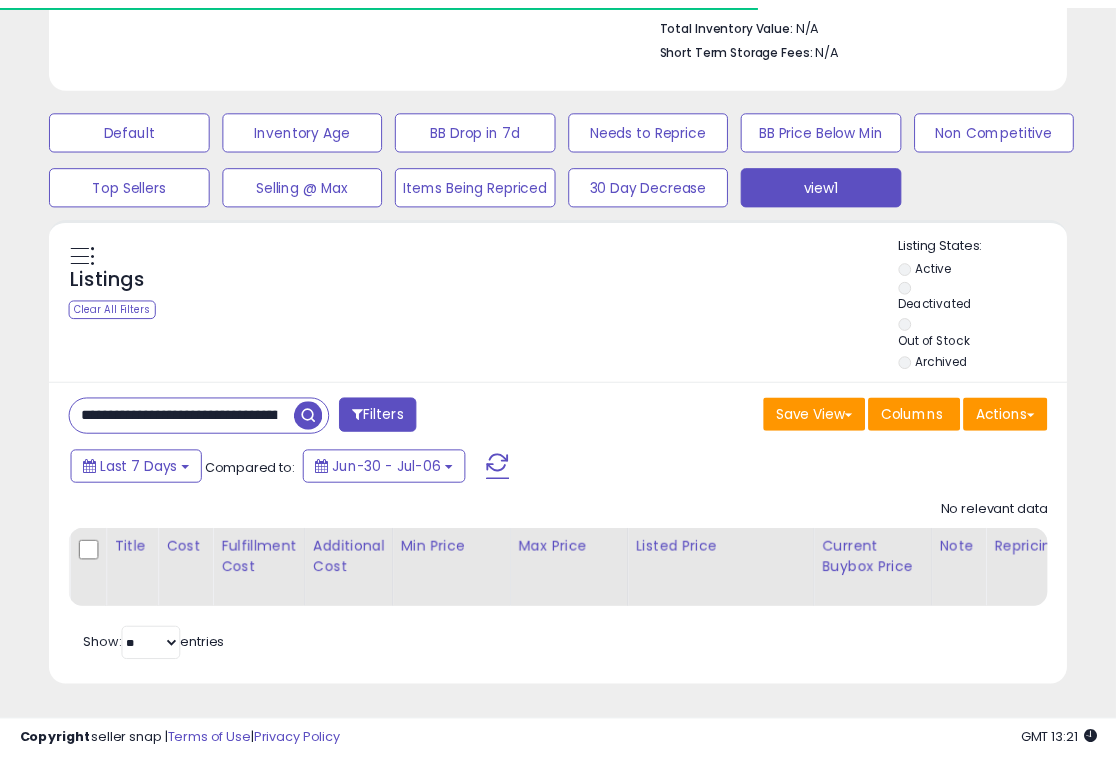 scroll, scrollTop: 410, scrollLeft: 587, axis: both 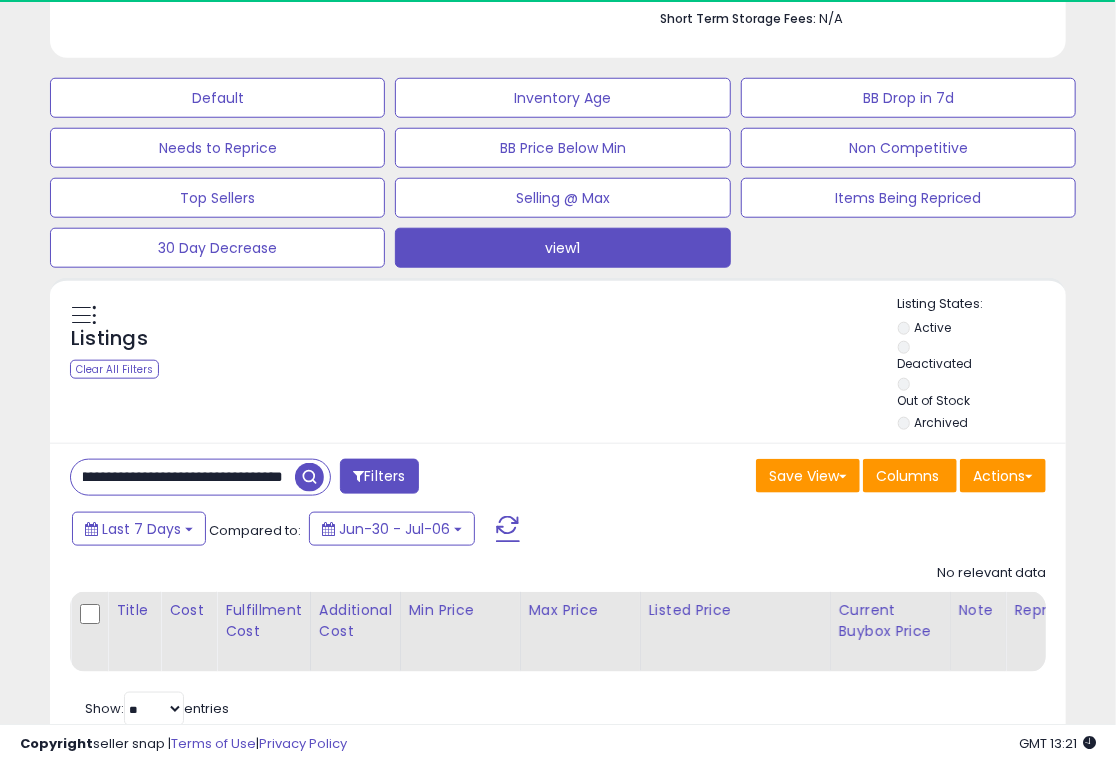 drag, startPoint x: 80, startPoint y: 391, endPoint x: 361, endPoint y: 391, distance: 281 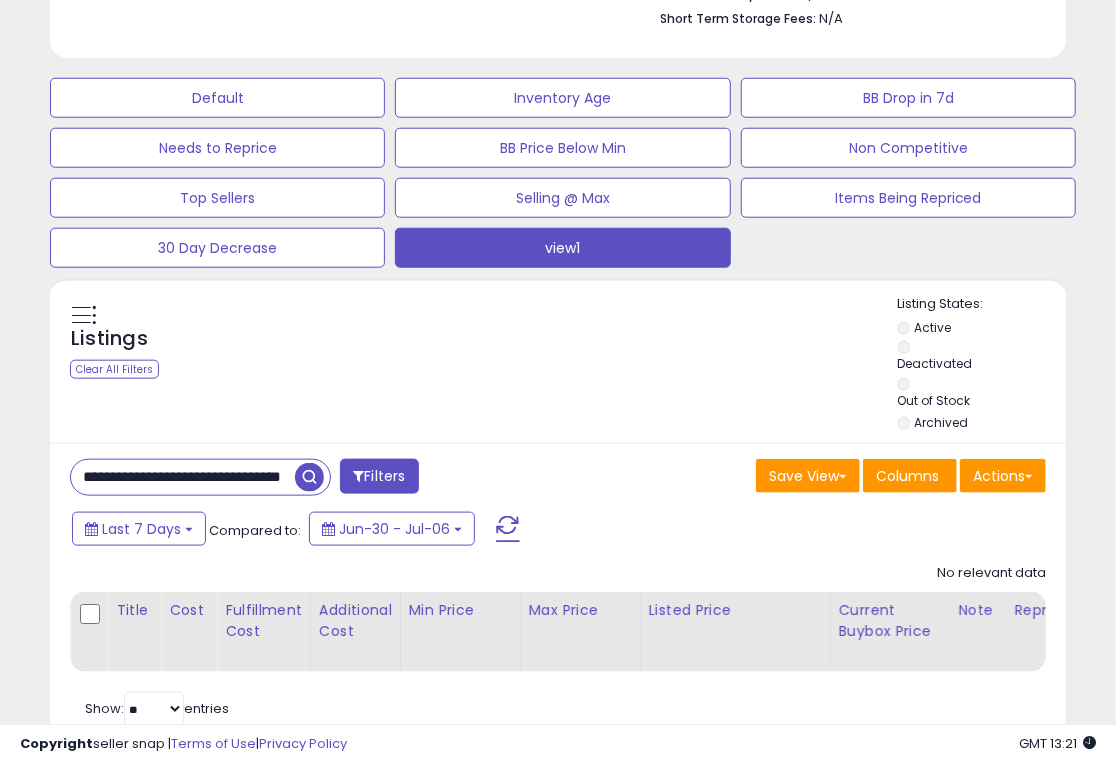 scroll, scrollTop: 0, scrollLeft: 78, axis: horizontal 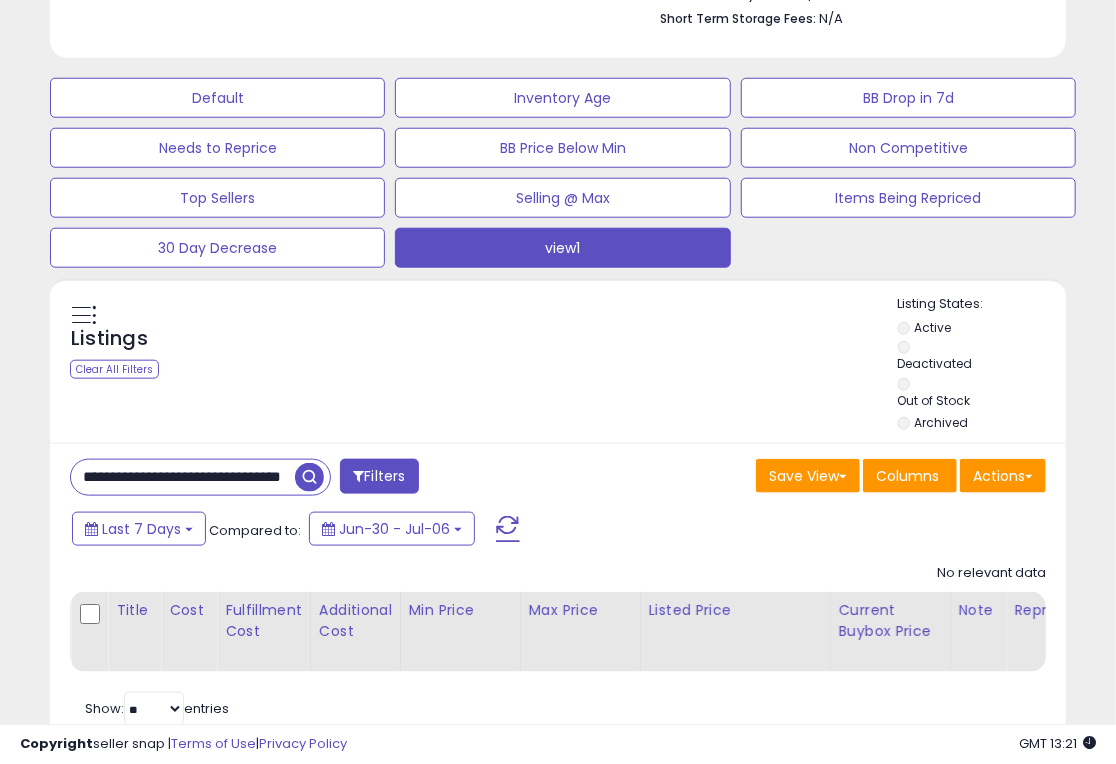 drag, startPoint x: 83, startPoint y: 394, endPoint x: 333, endPoint y: 396, distance: 250.008 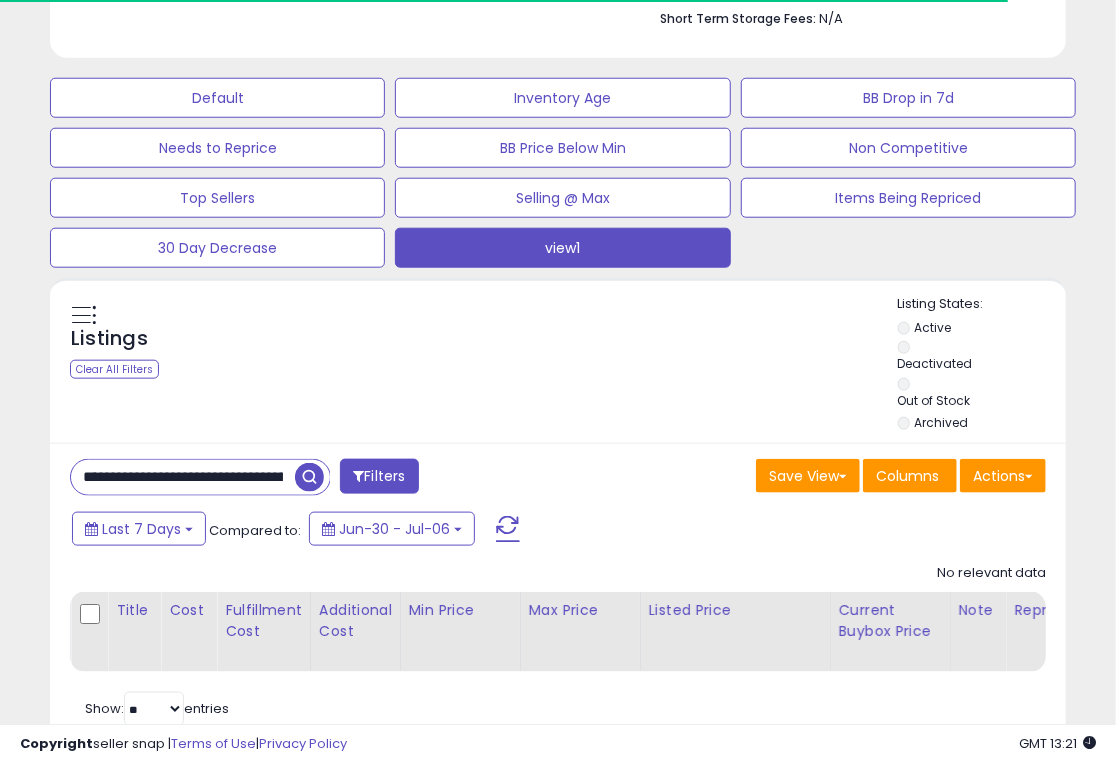 click on "**********" at bounding box center [183, 477] 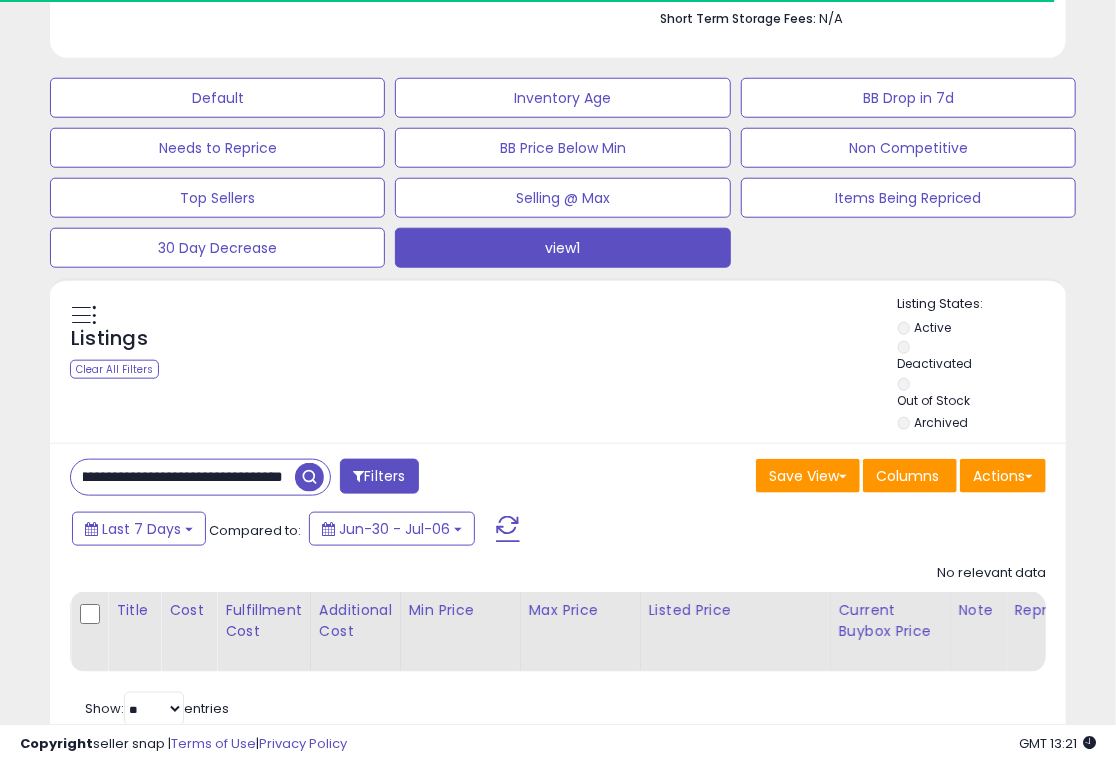 drag, startPoint x: 77, startPoint y: 395, endPoint x: 306, endPoint y: 398, distance: 229.01965 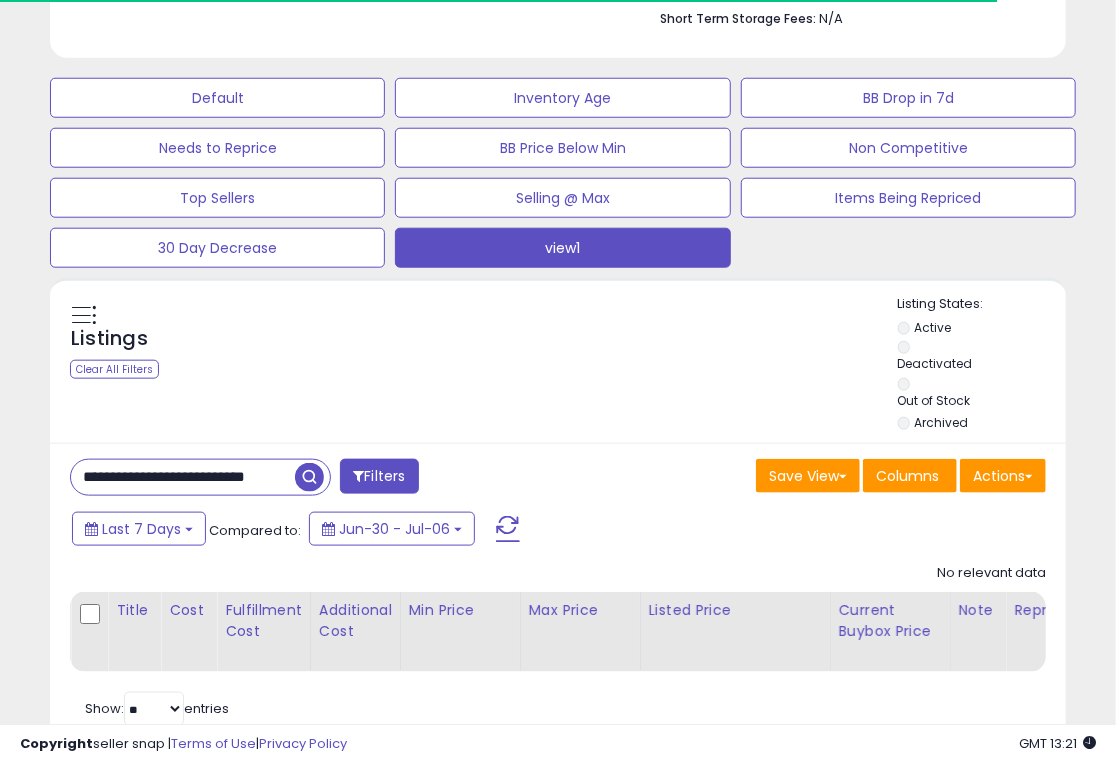 drag, startPoint x: 79, startPoint y: 395, endPoint x: 319, endPoint y: 396, distance: 240.00209 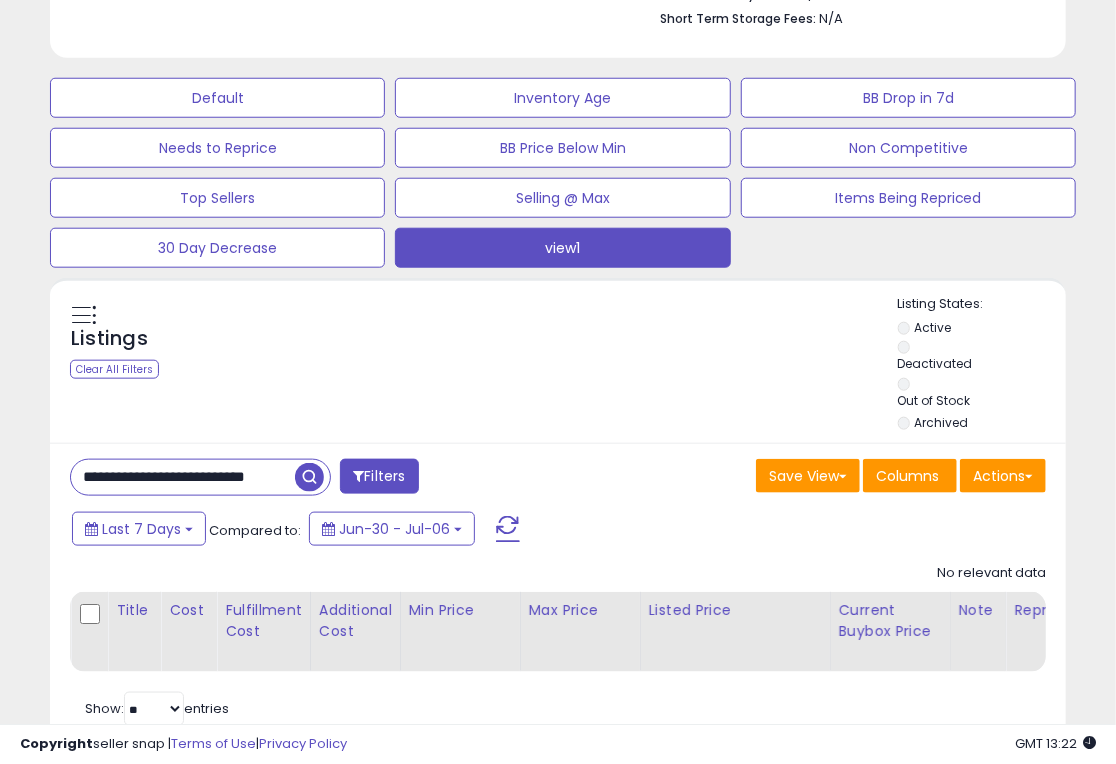 drag, startPoint x: 72, startPoint y: 391, endPoint x: 370, endPoint y: 393, distance: 298.0067 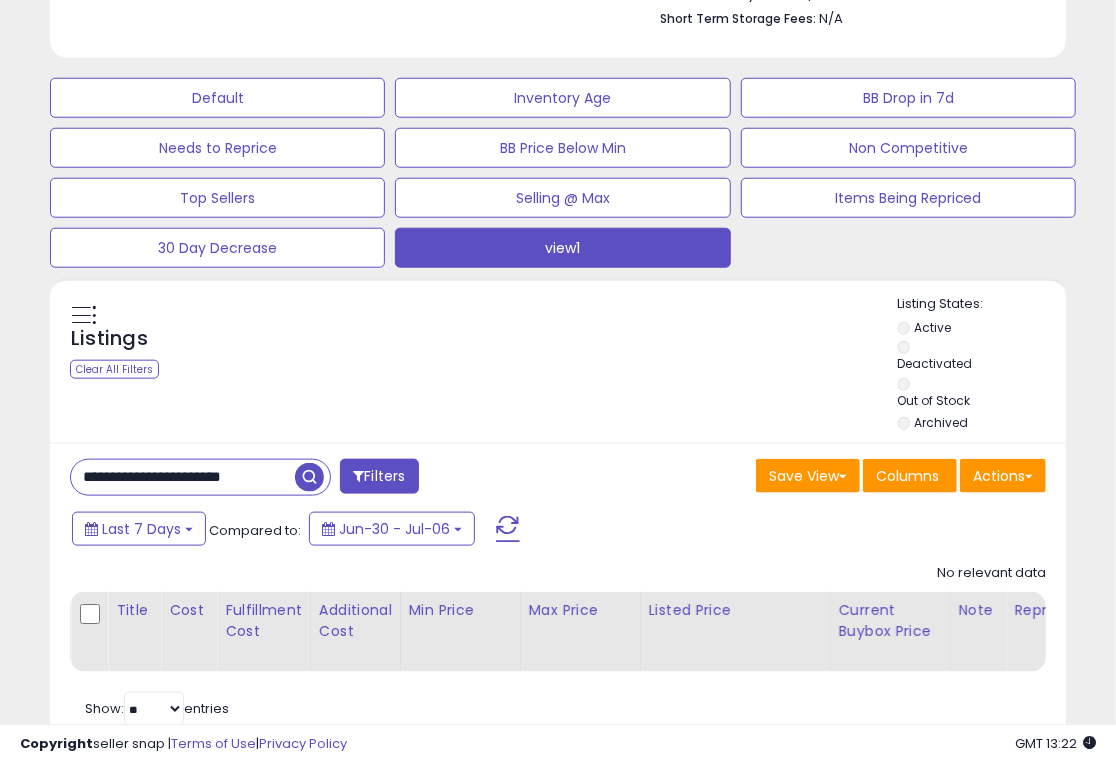 drag, startPoint x: 74, startPoint y: 394, endPoint x: 319, endPoint y: 396, distance: 245.00816 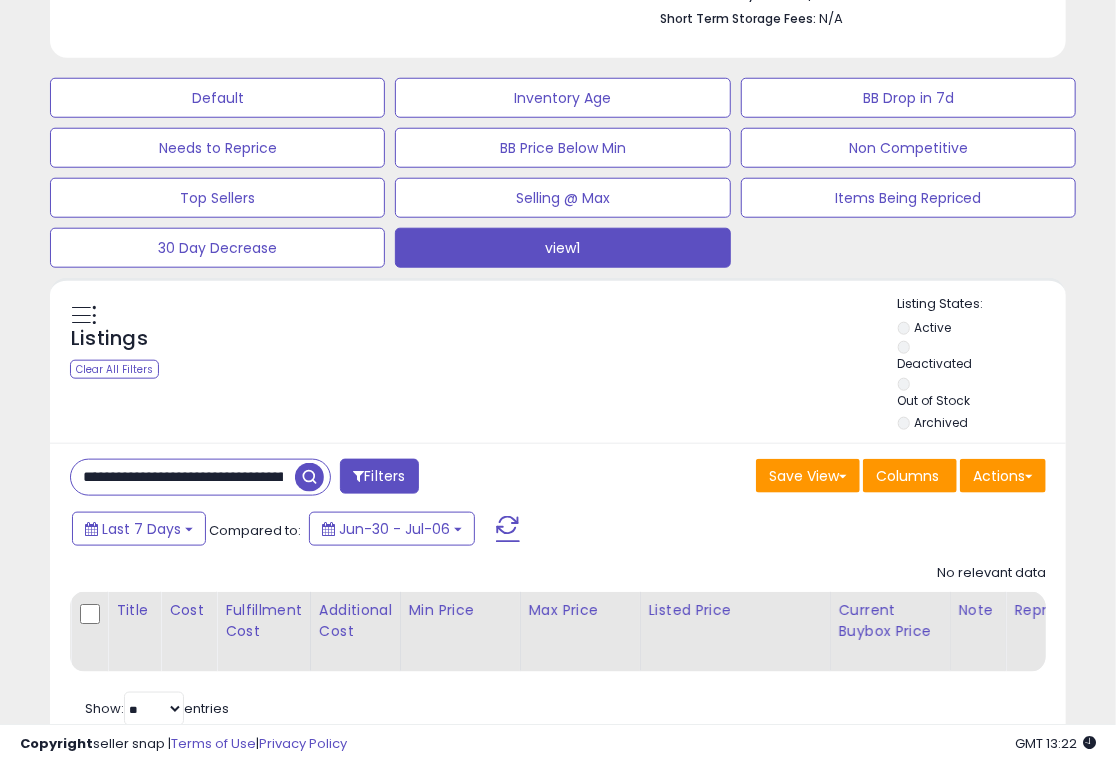 click at bounding box center [309, 477] 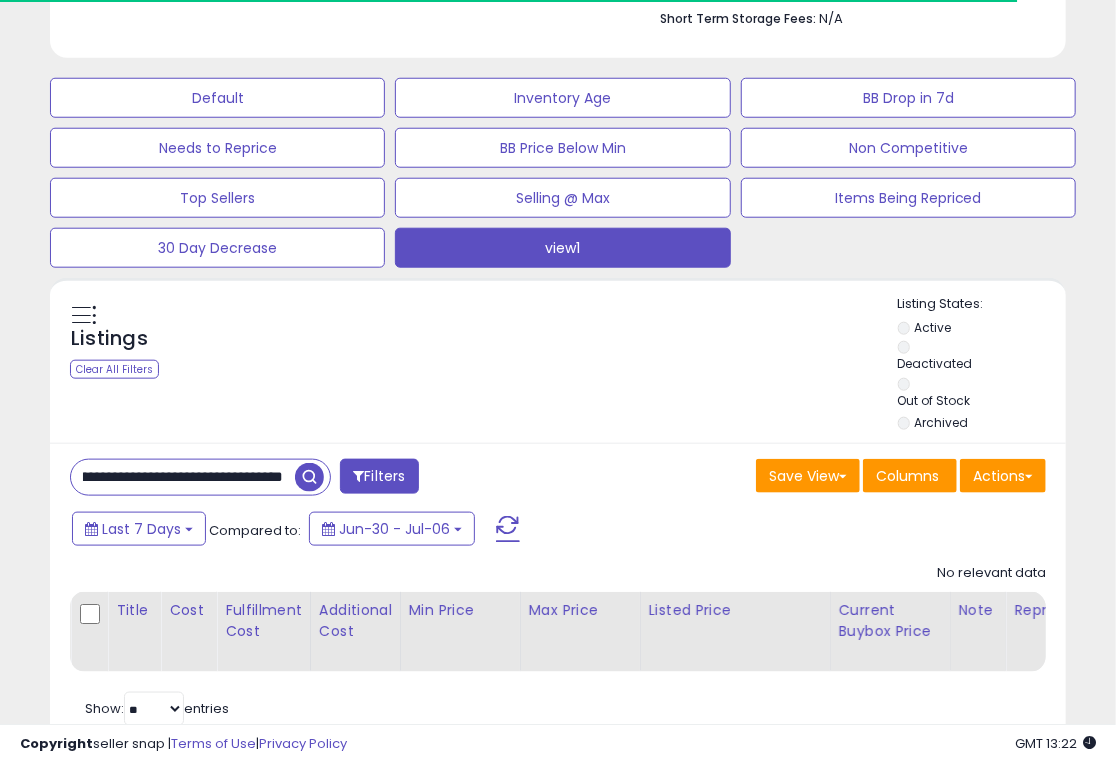 drag, startPoint x: 79, startPoint y: 398, endPoint x: 303, endPoint y: 397, distance: 224.00223 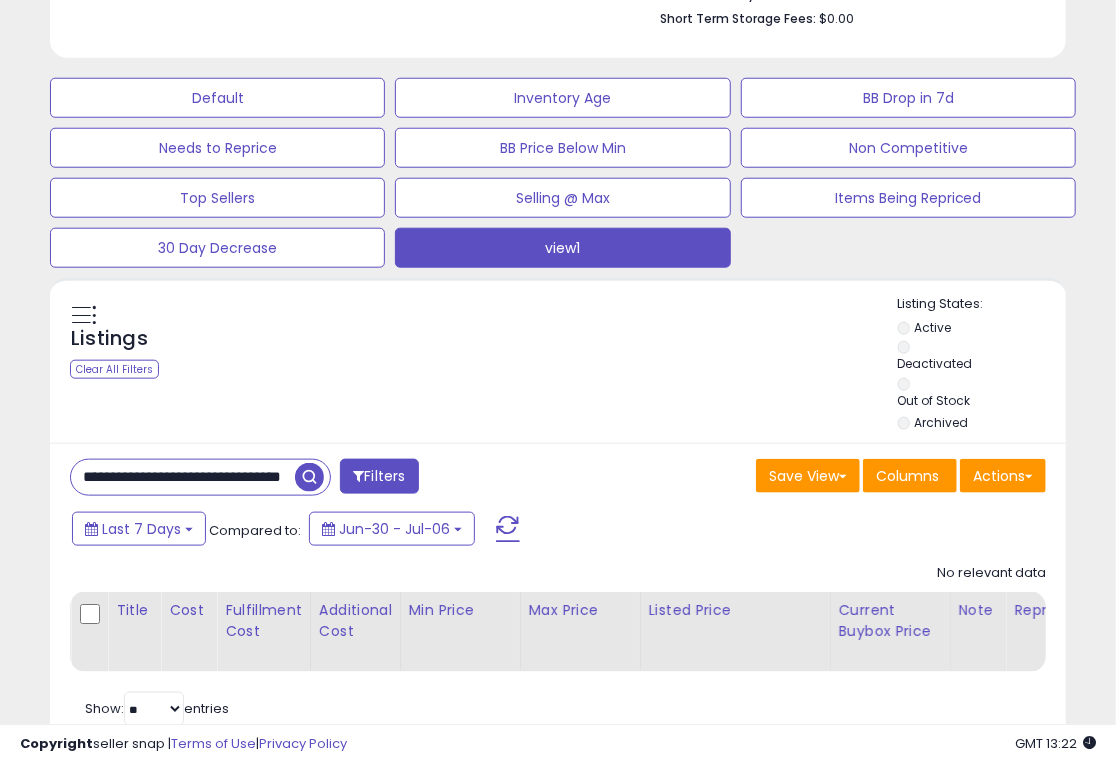 drag, startPoint x: 77, startPoint y: 396, endPoint x: 340, endPoint y: 397, distance: 263.0019 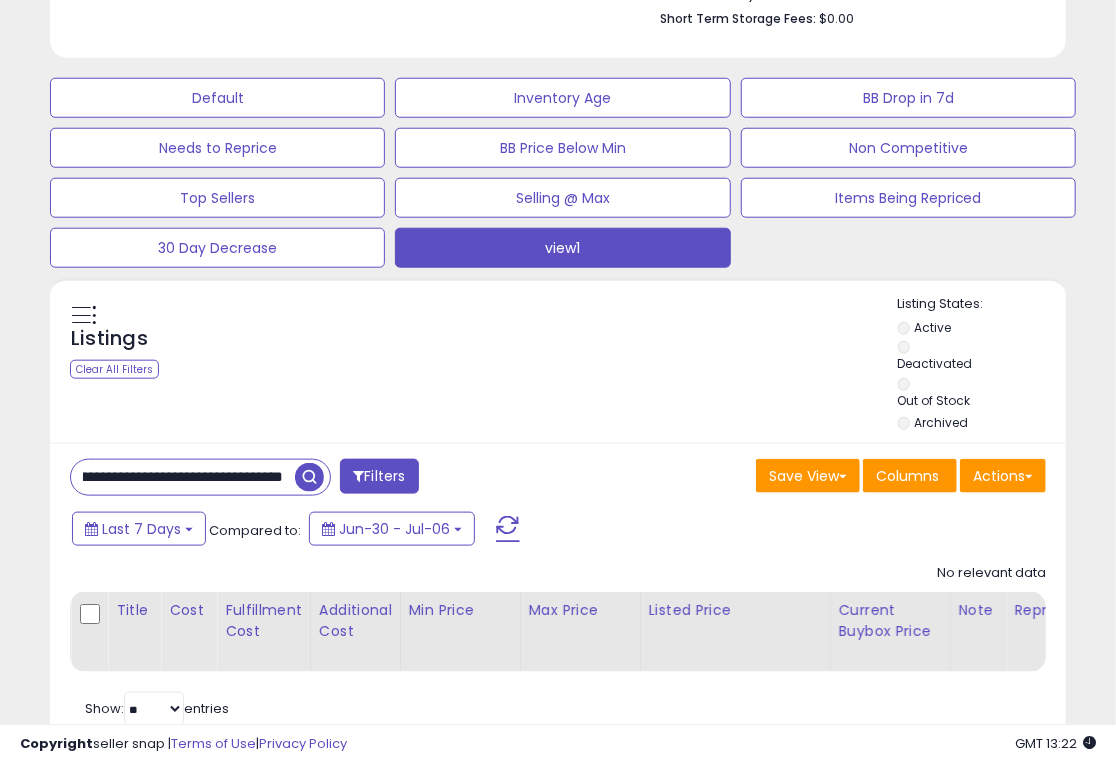 type on "**********" 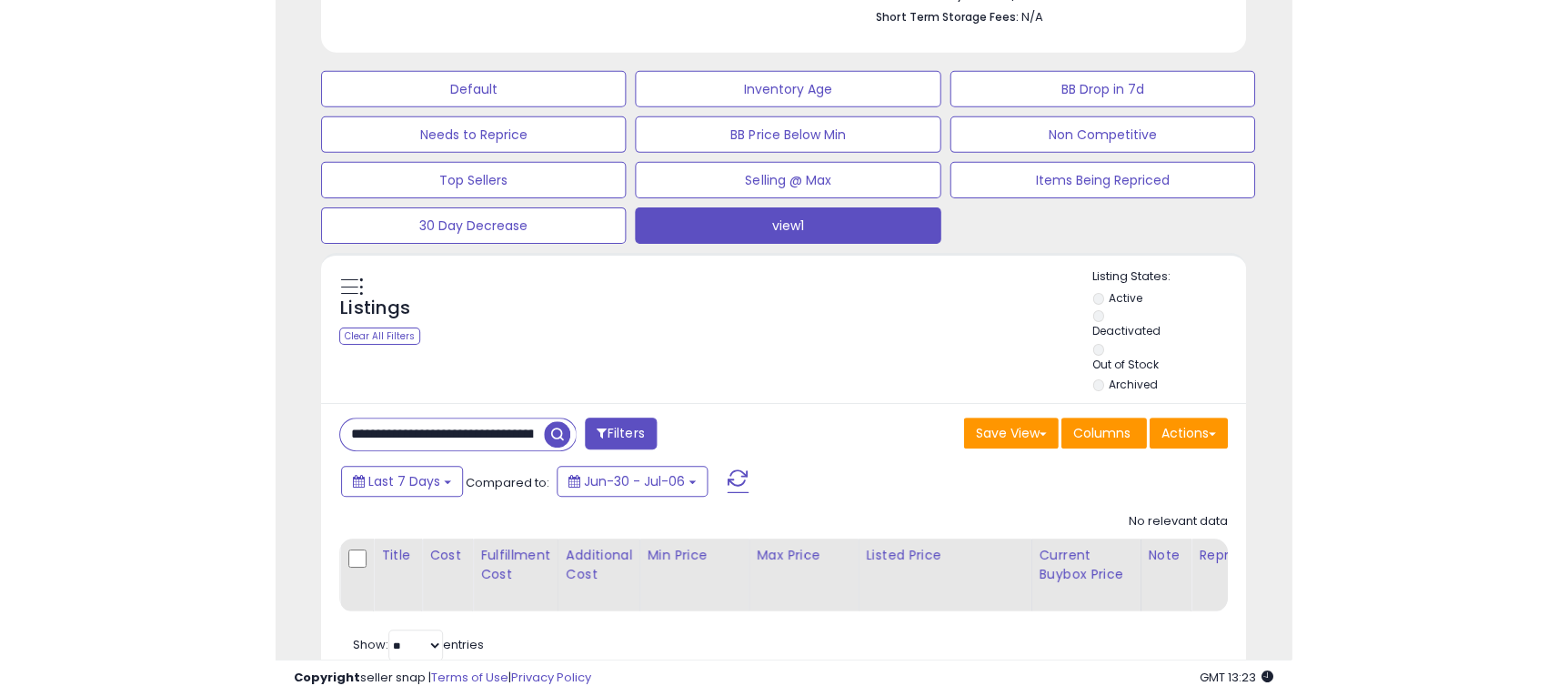 scroll, scrollTop: 525, scrollLeft: 0, axis: vertical 